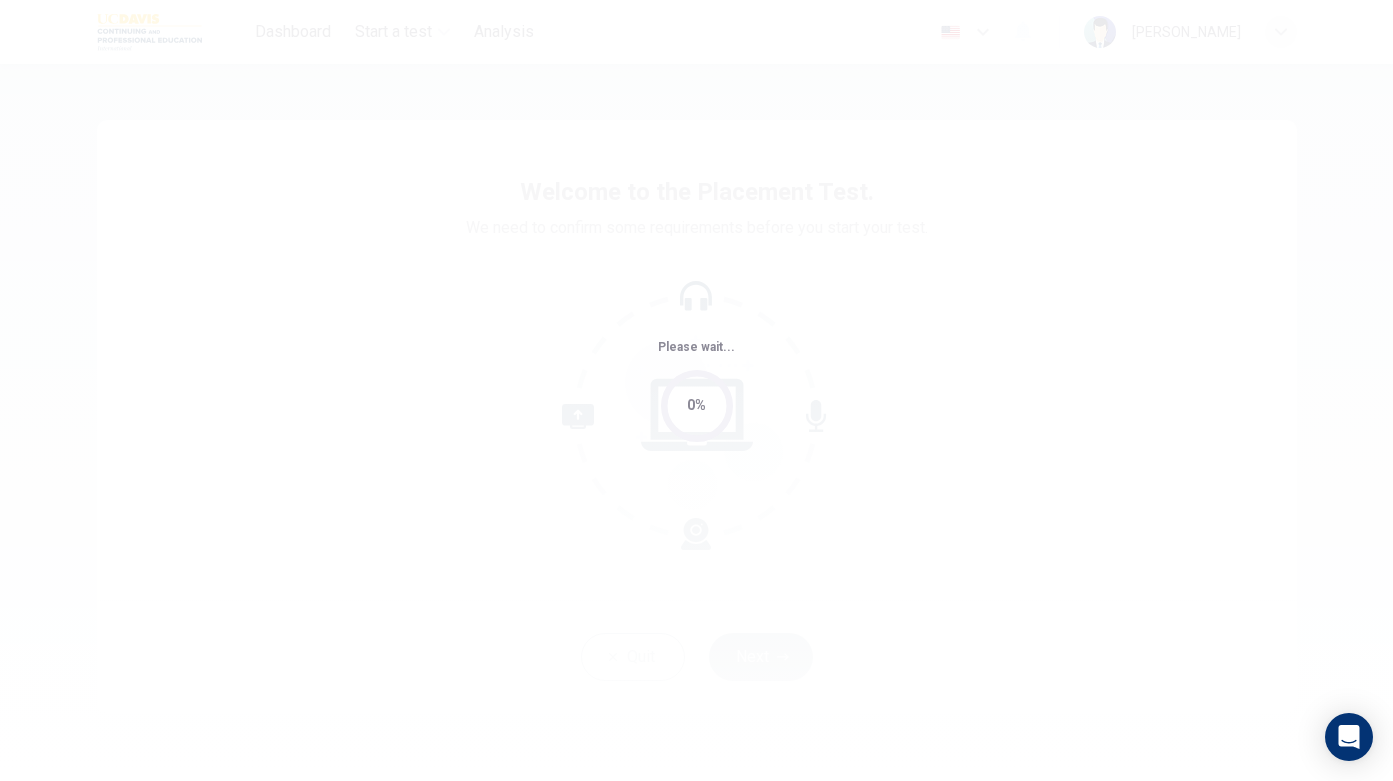 scroll, scrollTop: 0, scrollLeft: 0, axis: both 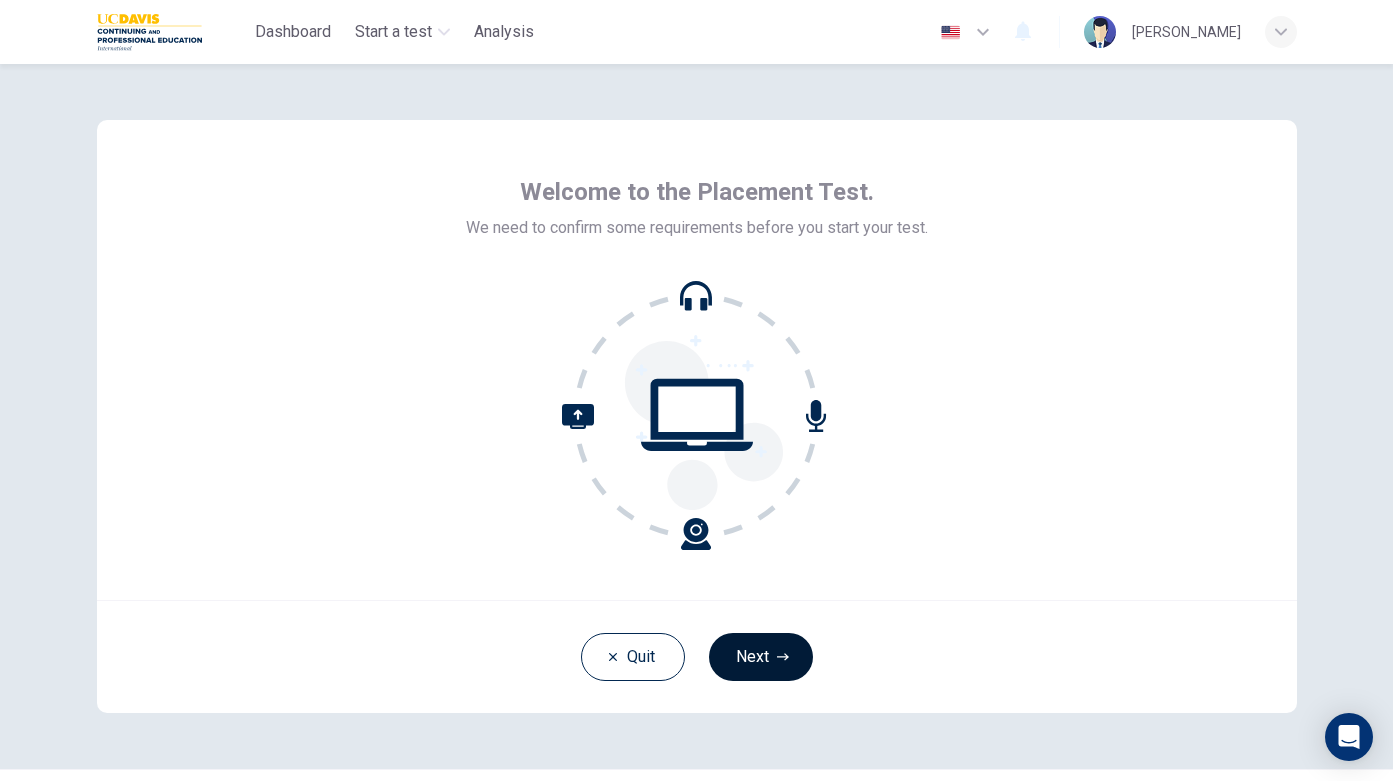 click on "Next" at bounding box center (761, 657) 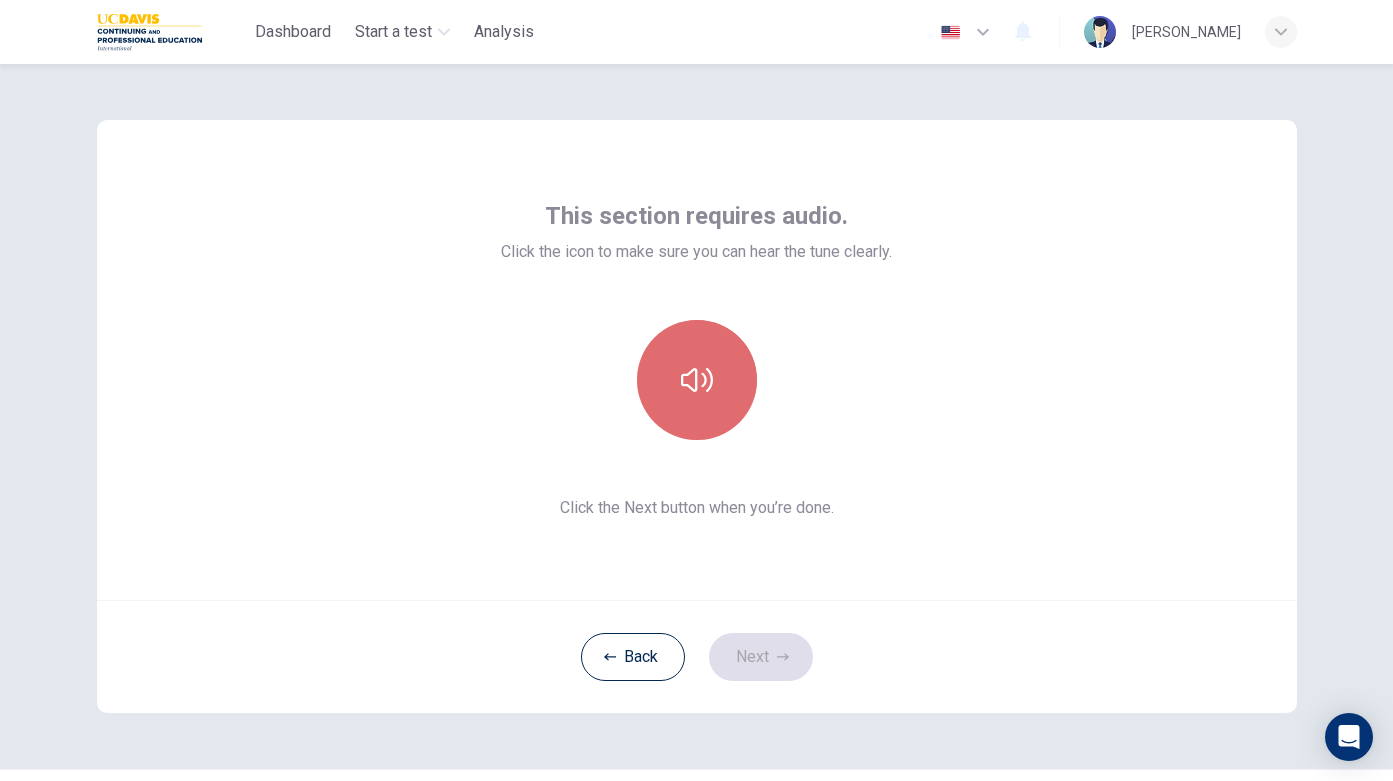 click at bounding box center (697, 380) 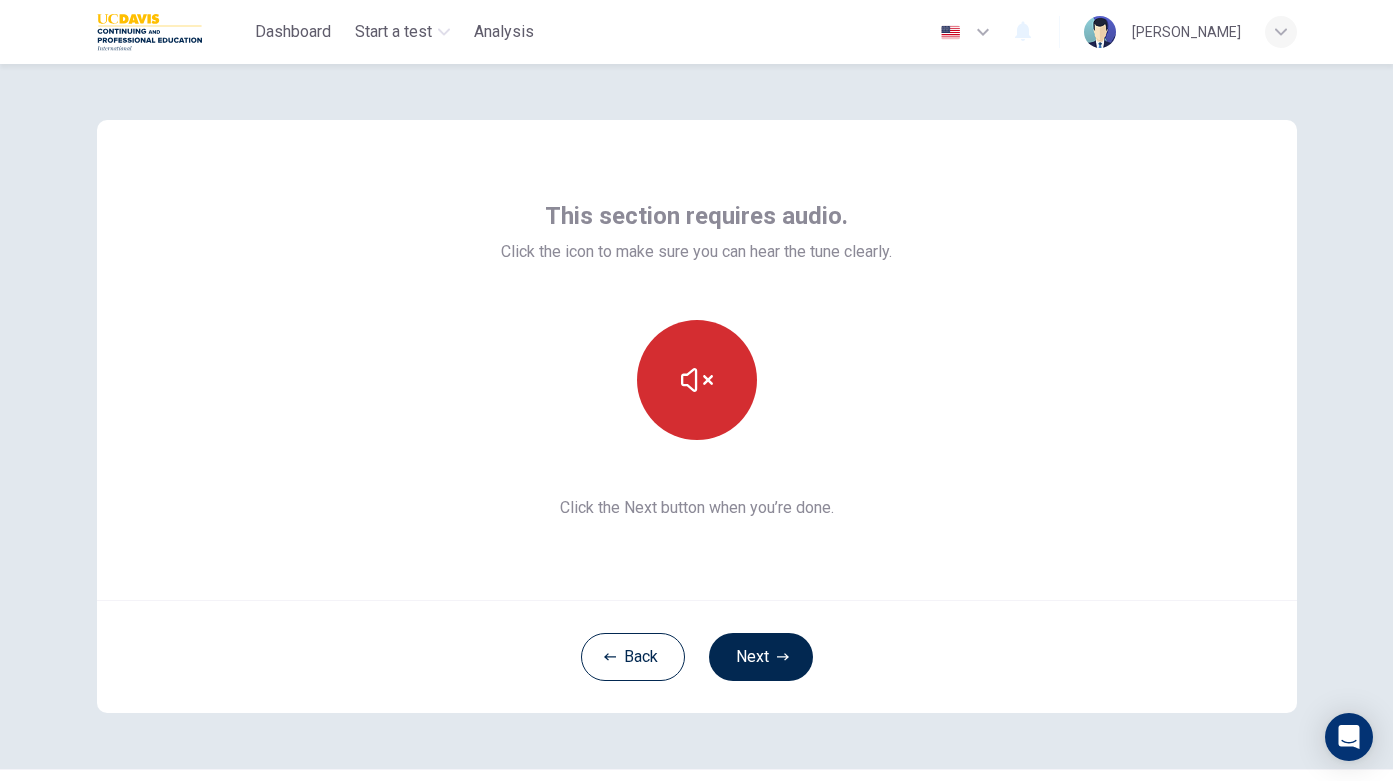 click 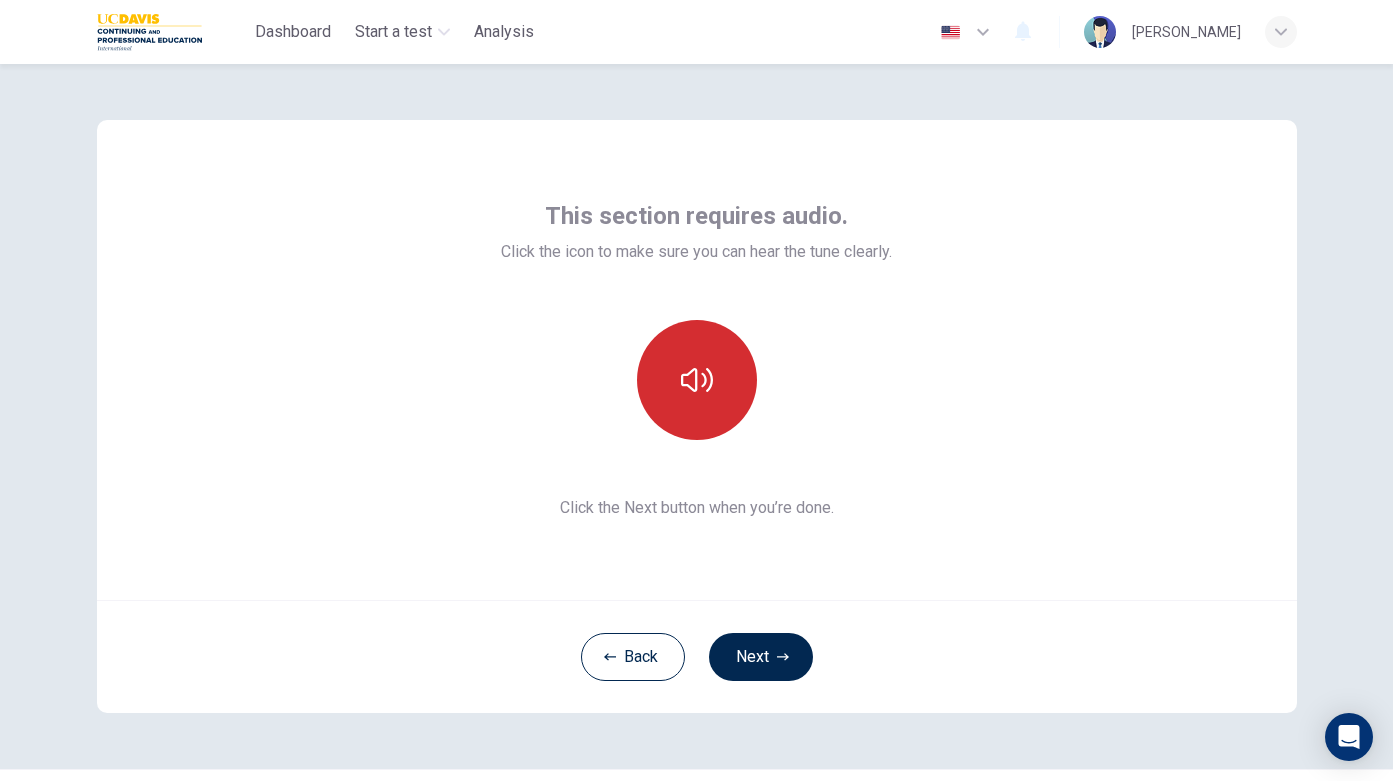 click 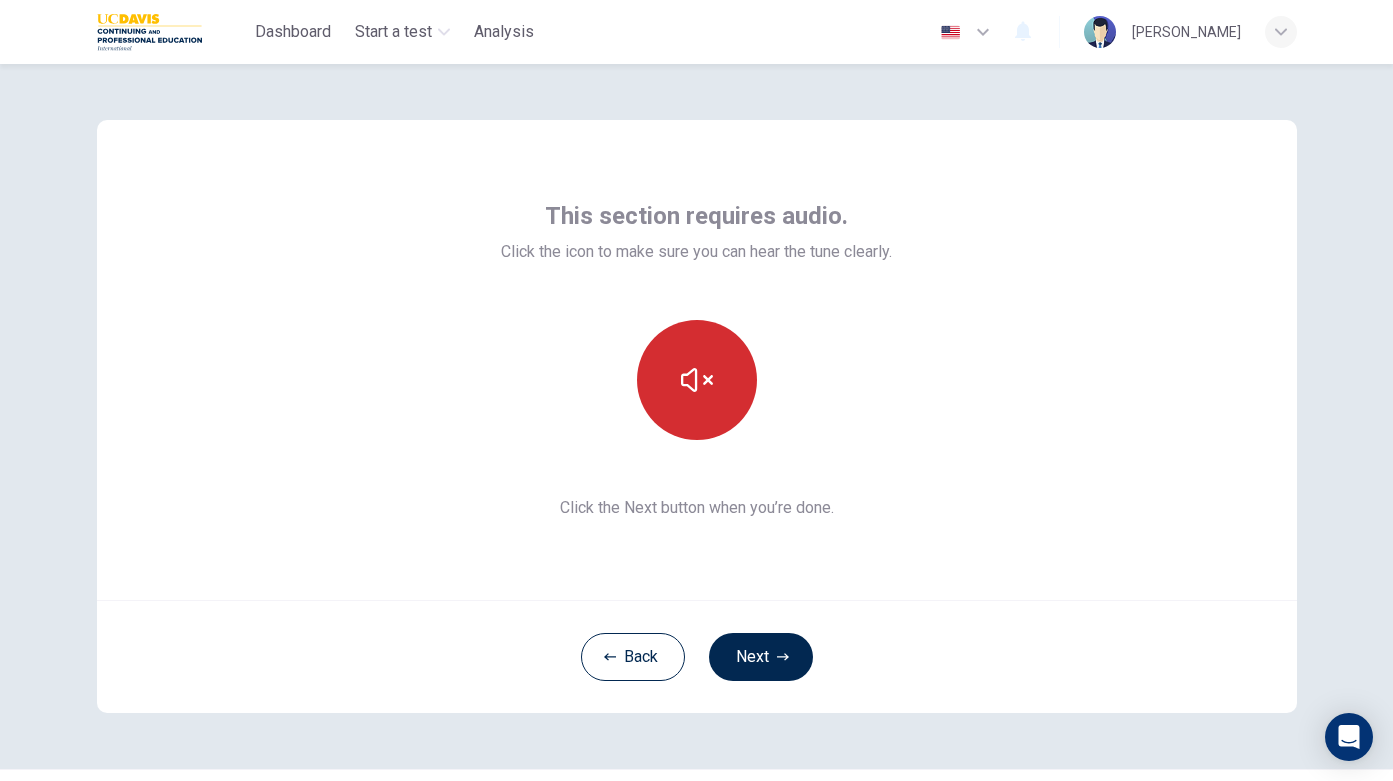 click at bounding box center (697, 380) 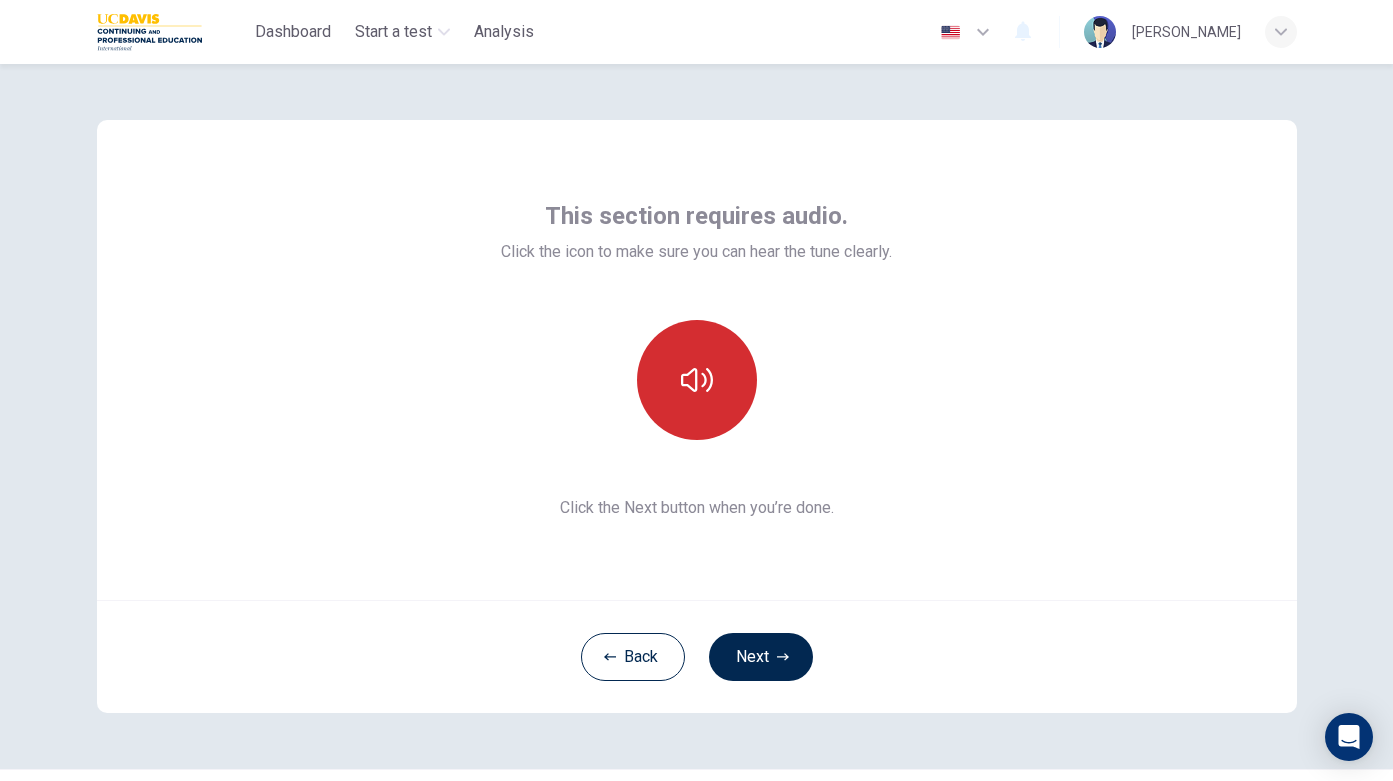 click at bounding box center [697, 380] 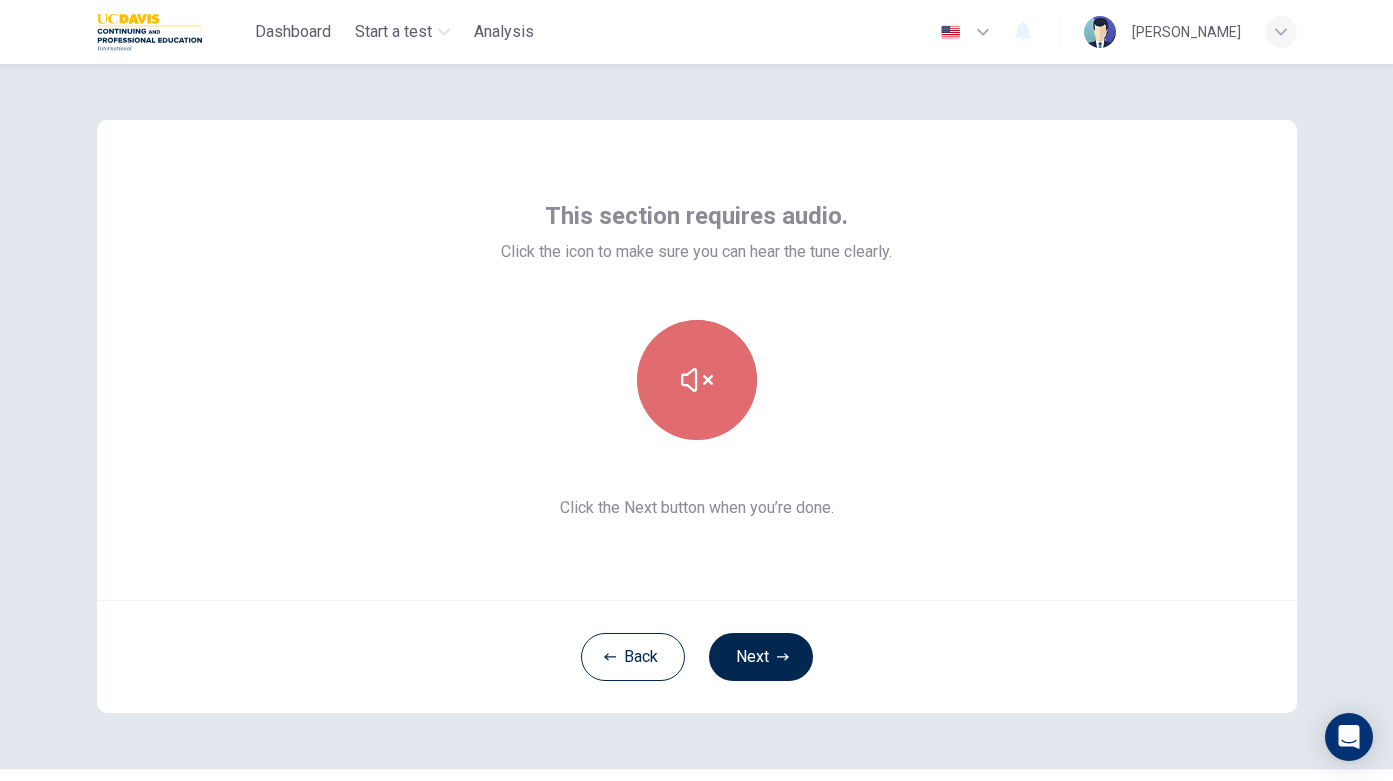click at bounding box center [697, 380] 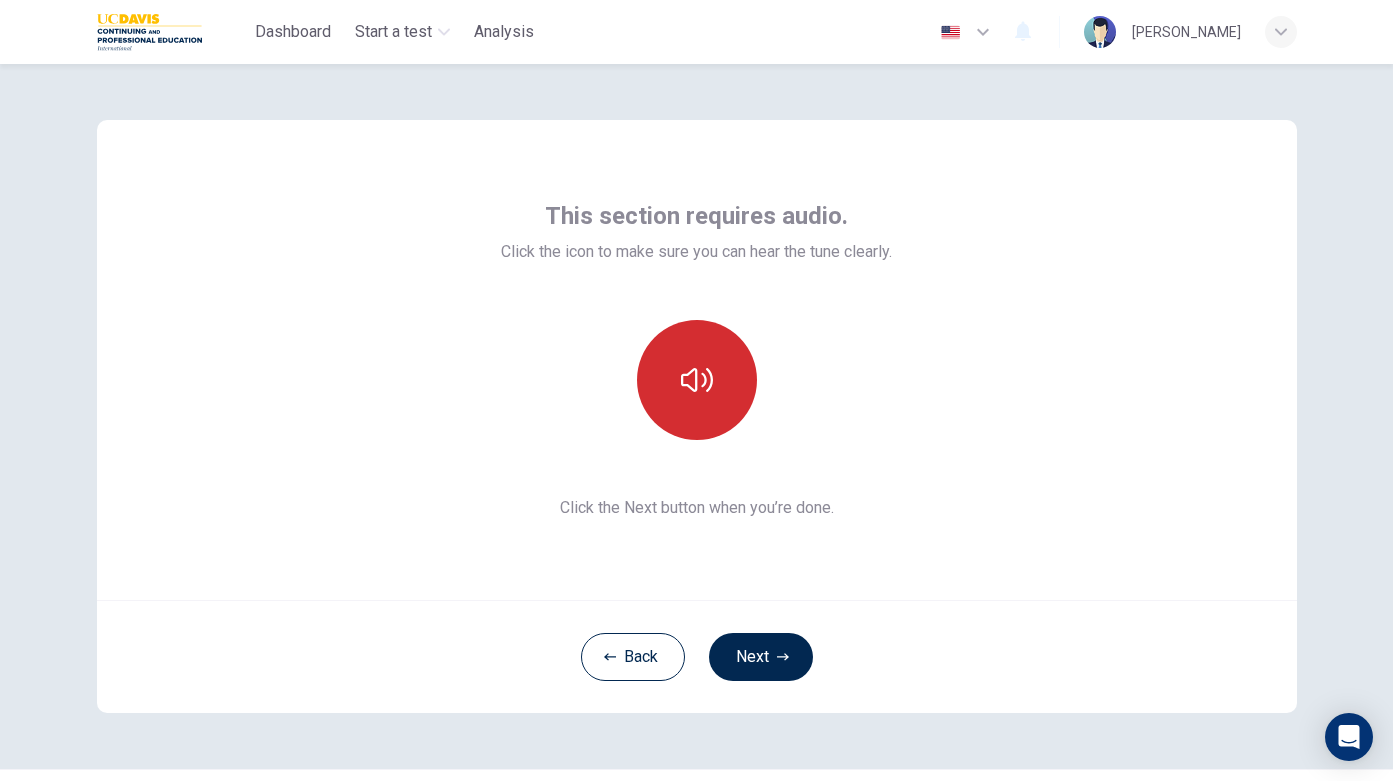 click at bounding box center (697, 380) 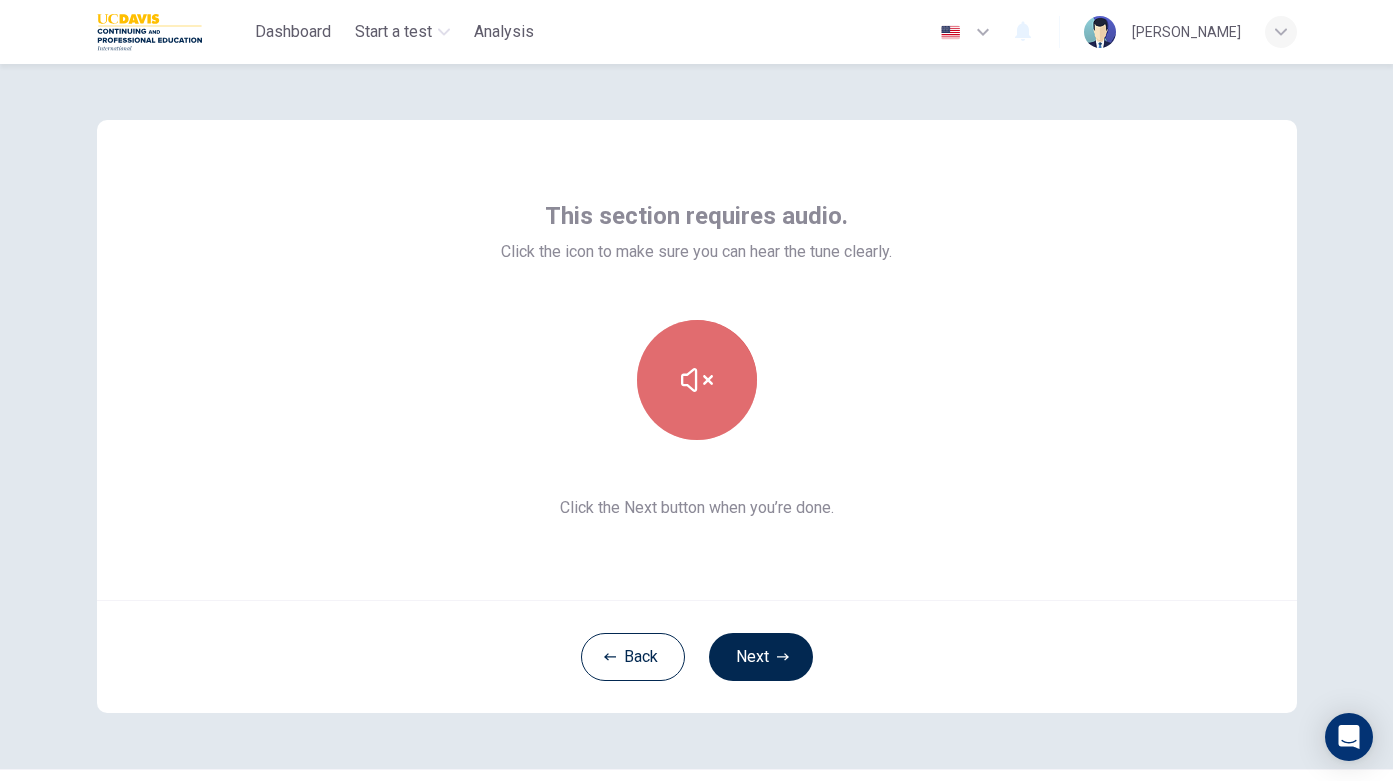 click at bounding box center [697, 380] 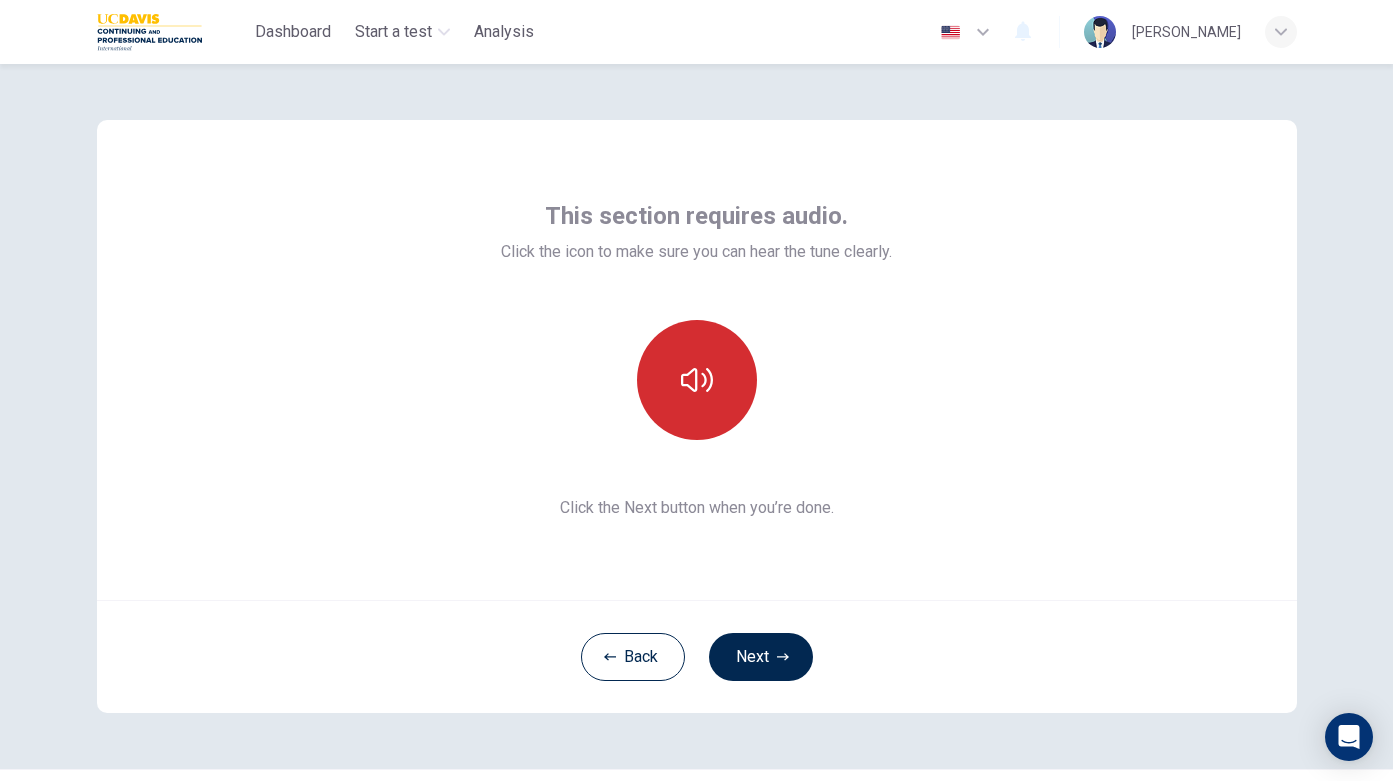 click at bounding box center (697, 380) 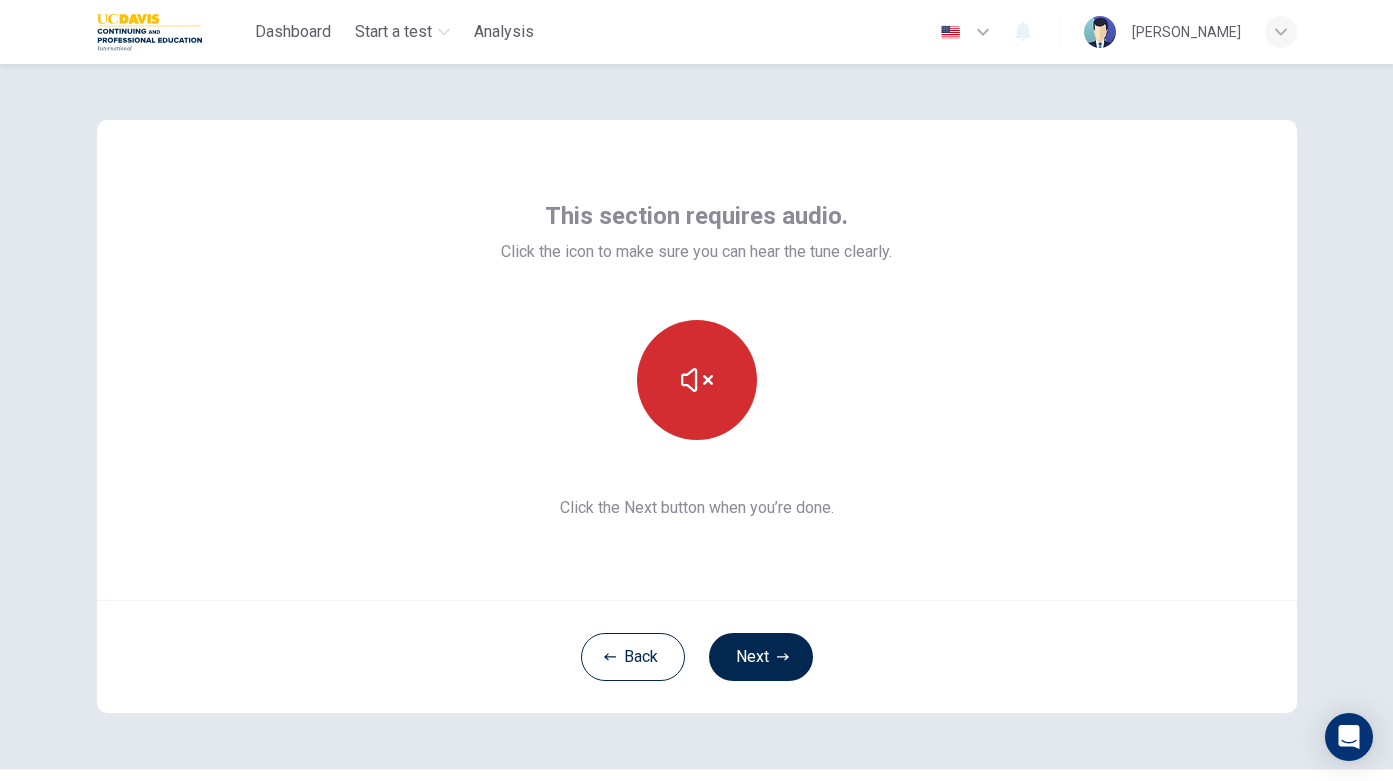 click at bounding box center (697, 380) 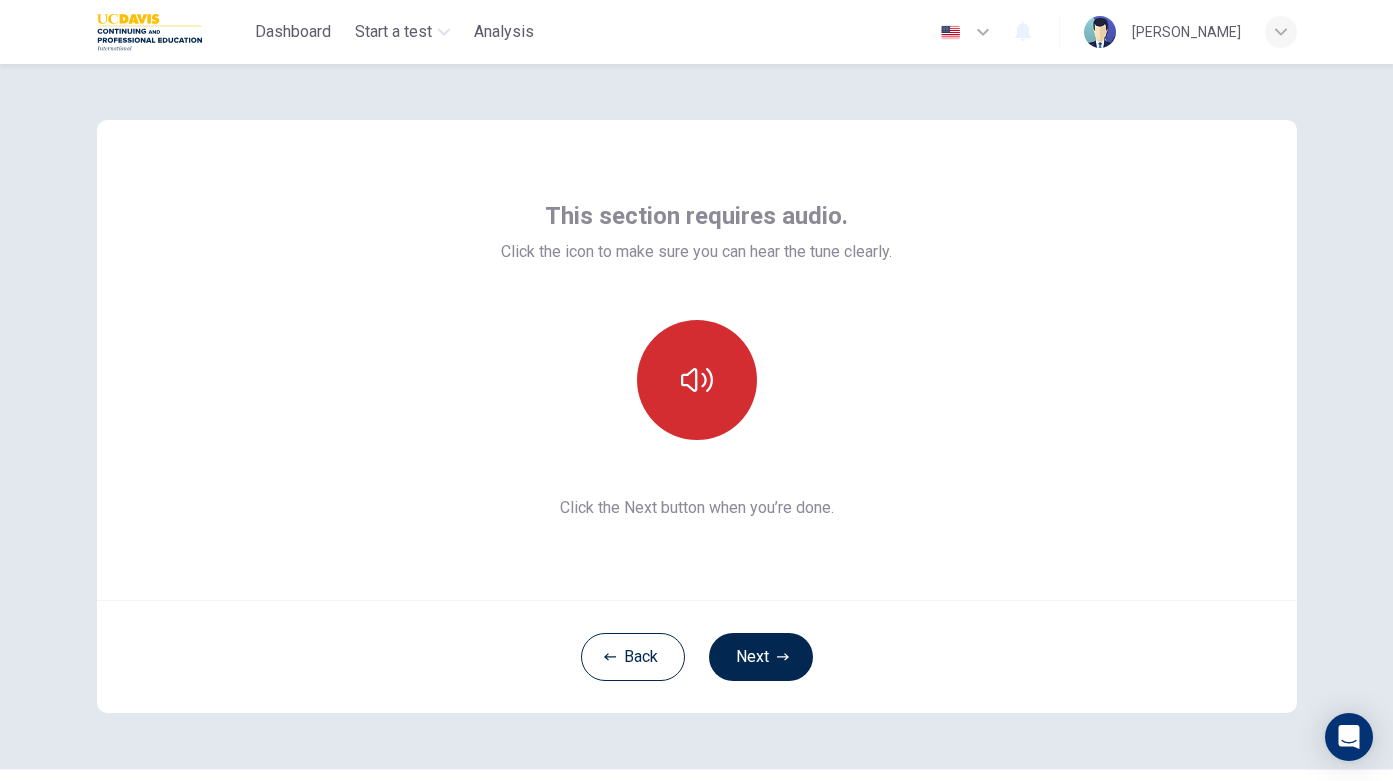 click at bounding box center [697, 380] 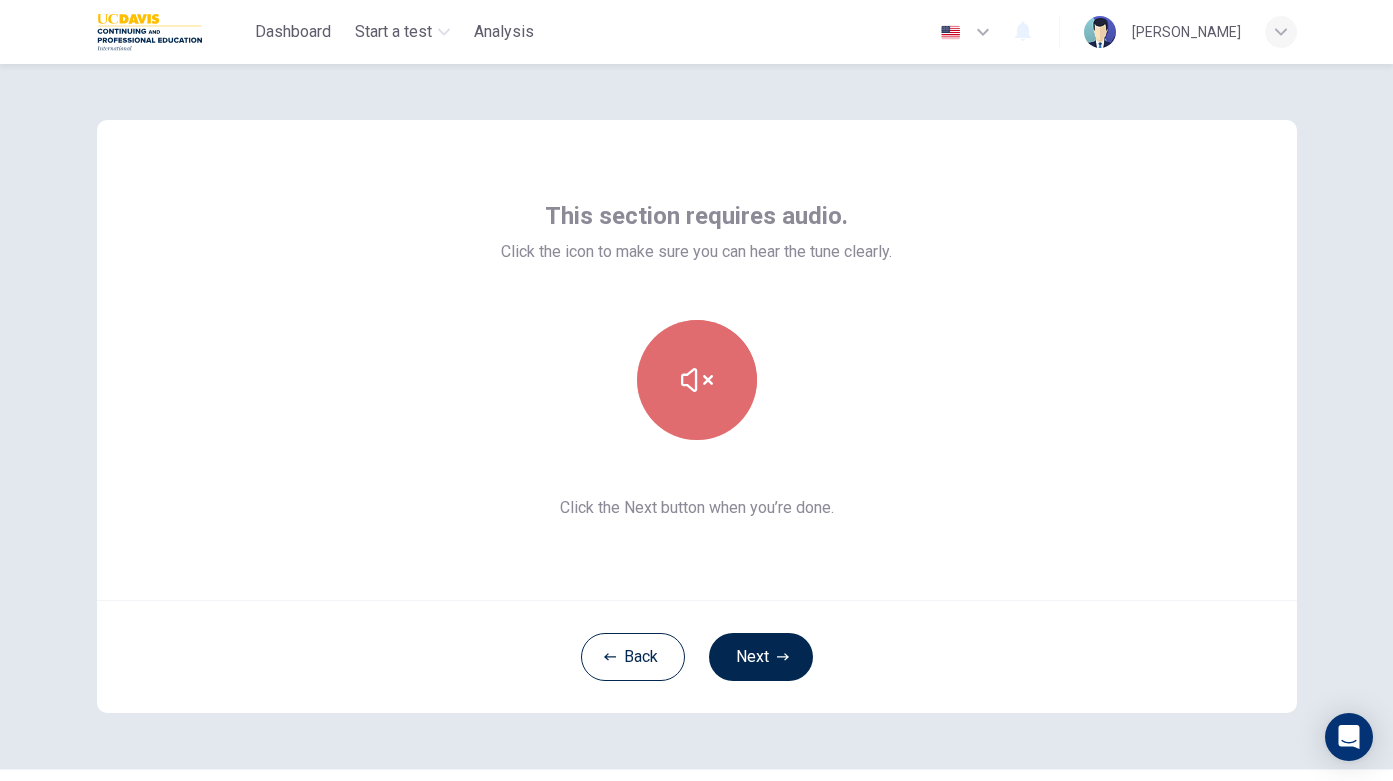 click at bounding box center [697, 380] 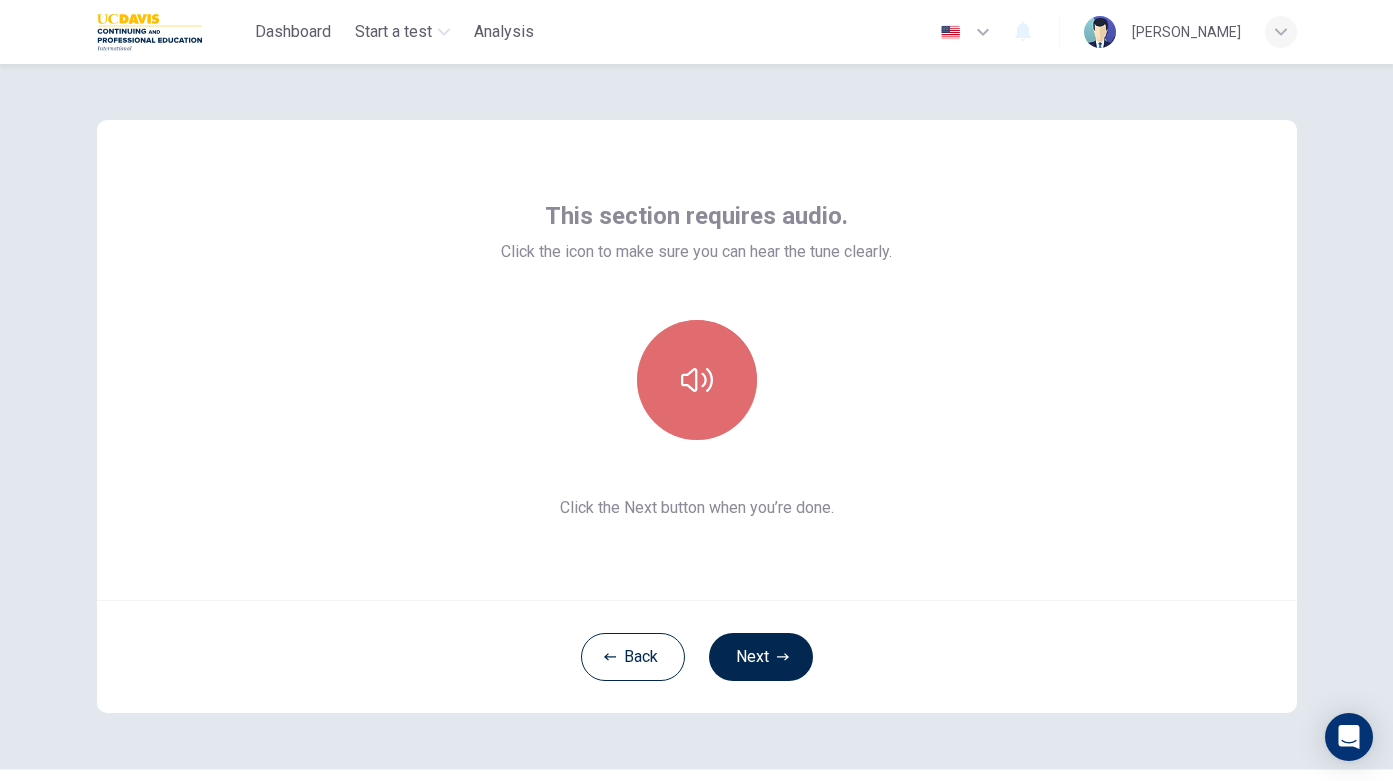 click at bounding box center [697, 380] 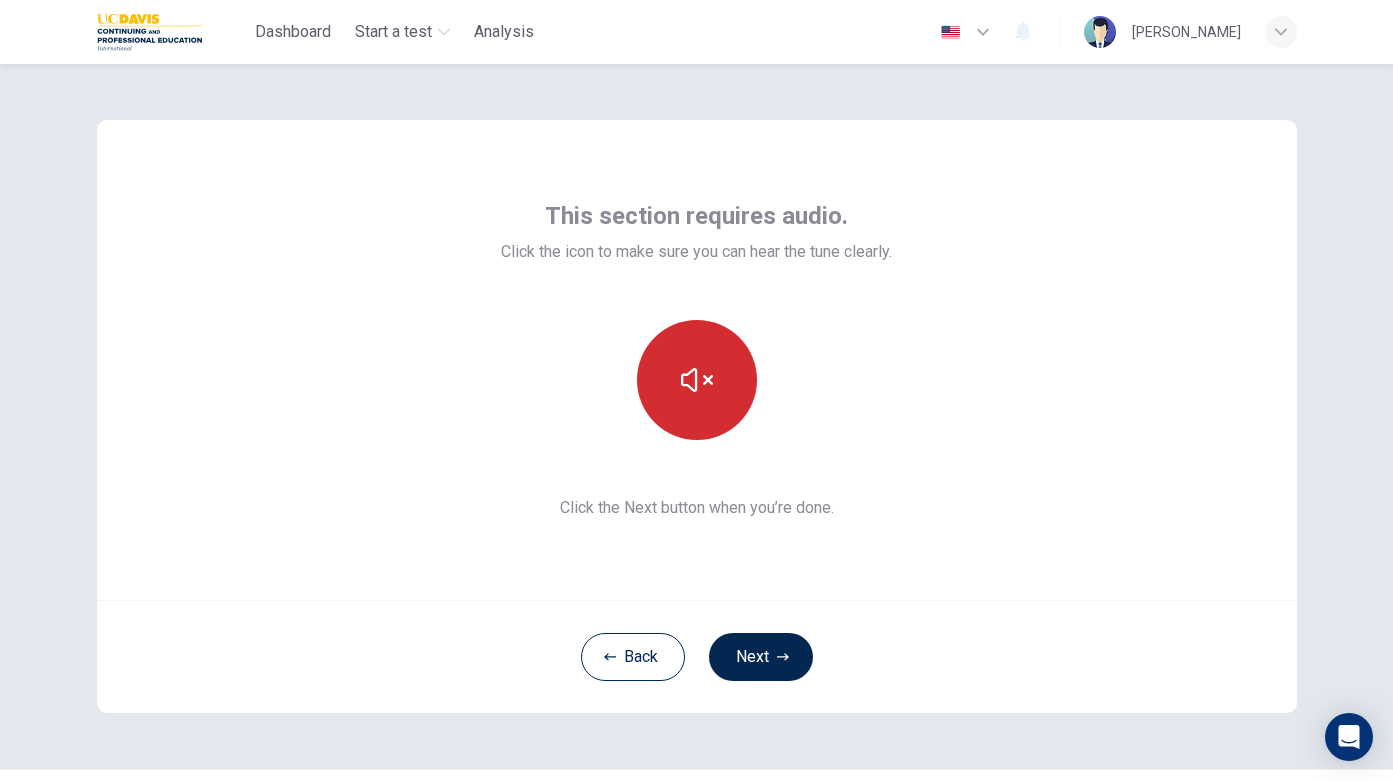 click at bounding box center (697, 380) 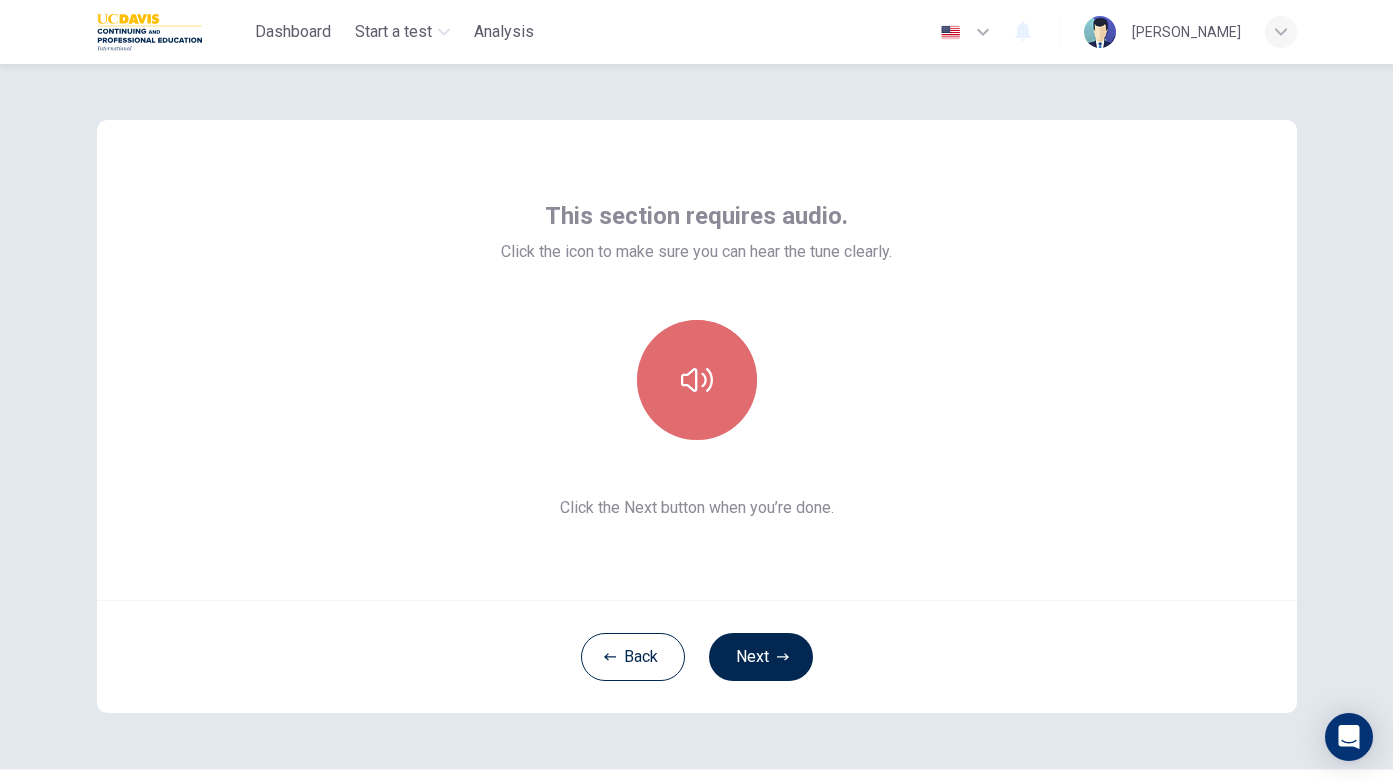 click at bounding box center [697, 380] 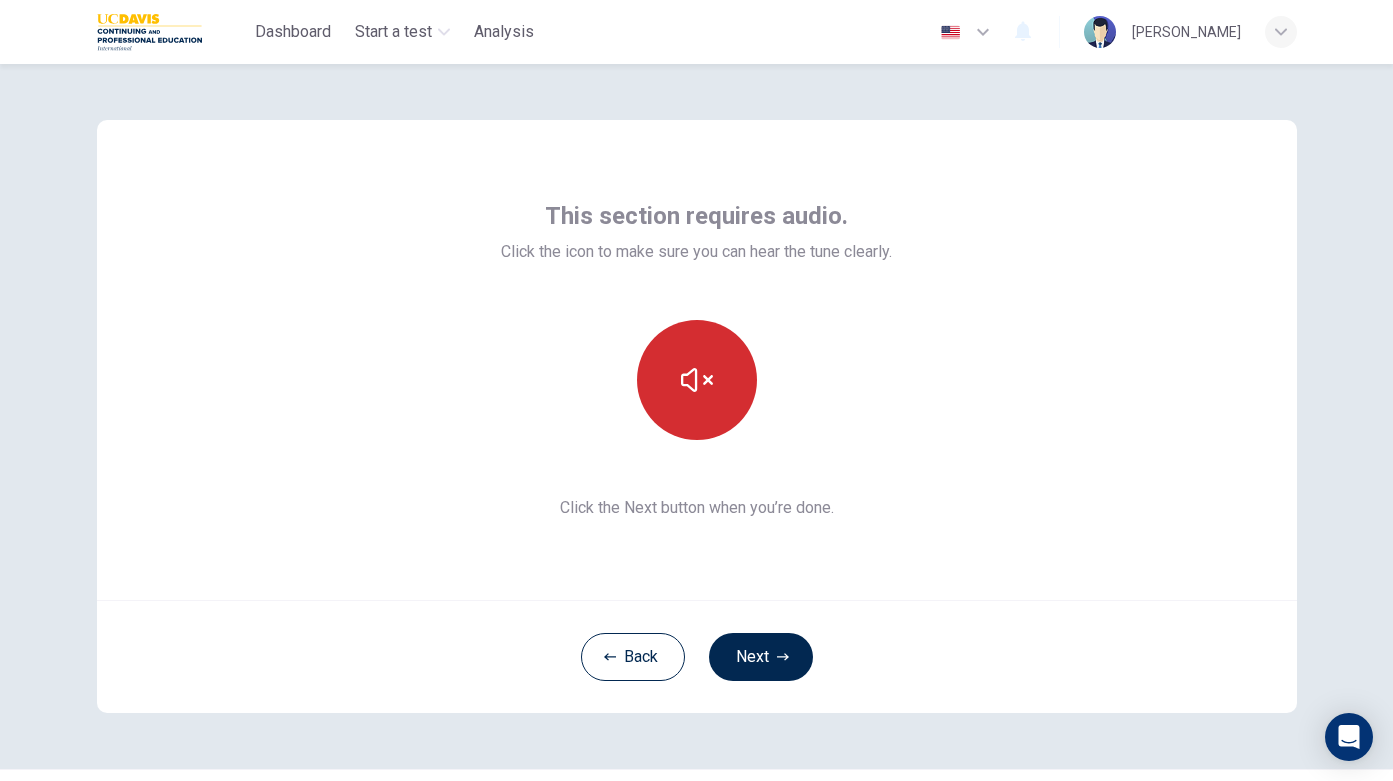 click at bounding box center [697, 380] 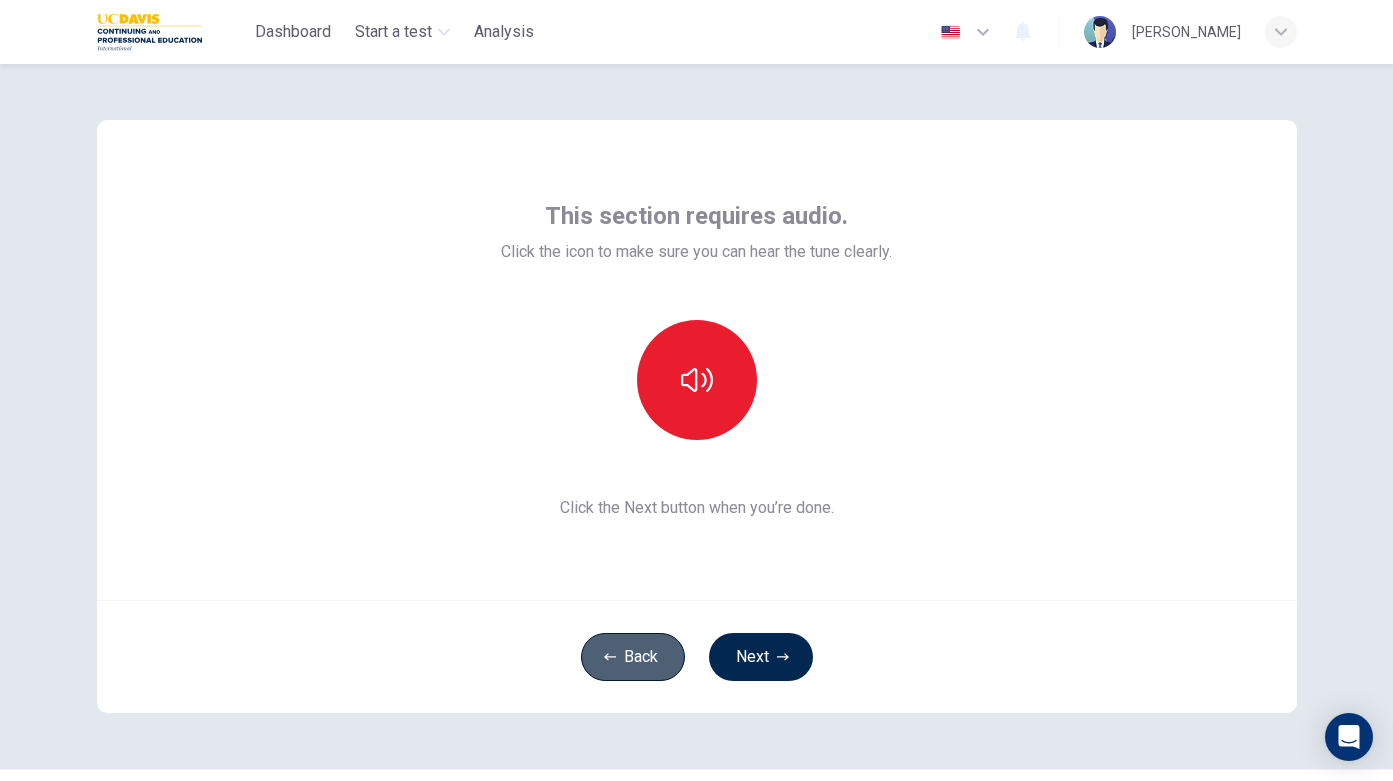 click on "Back" at bounding box center [633, 657] 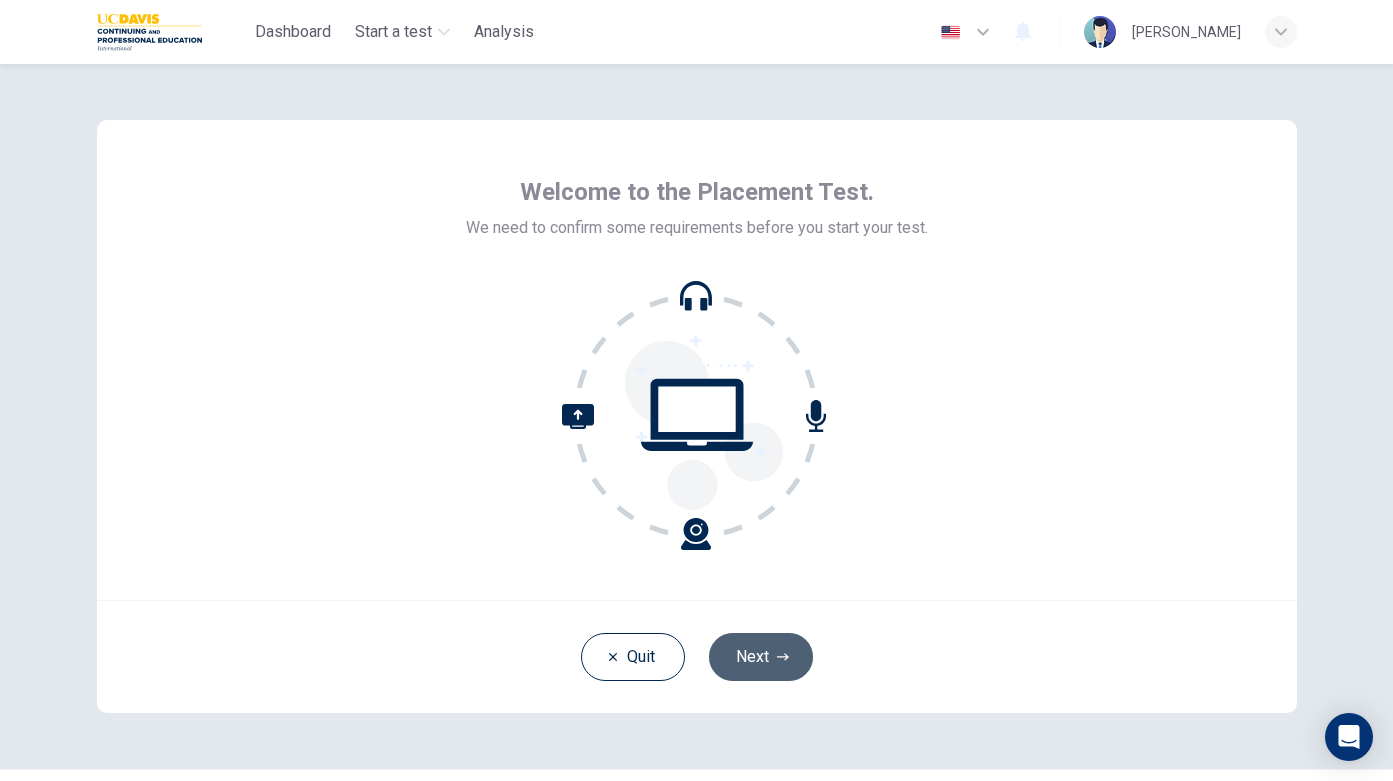click on "Next" at bounding box center [761, 657] 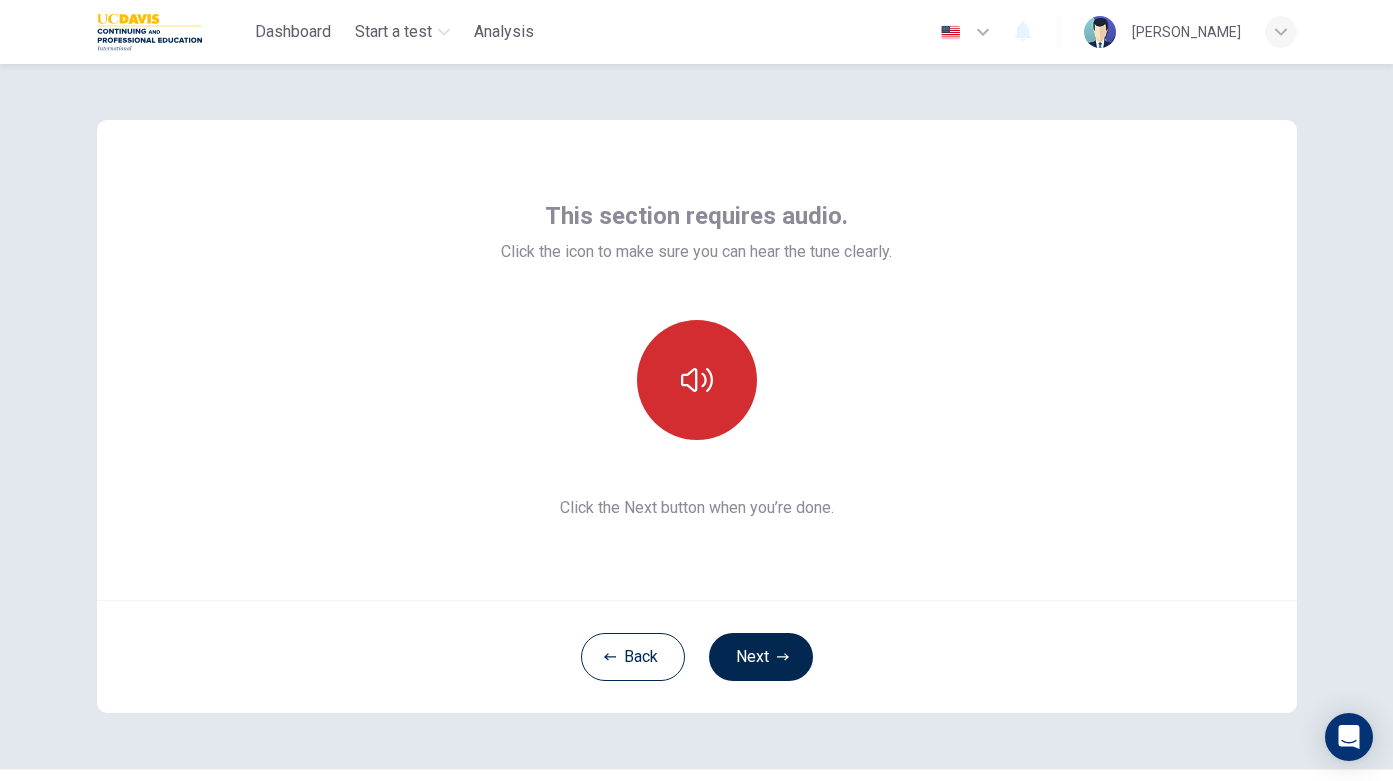 click 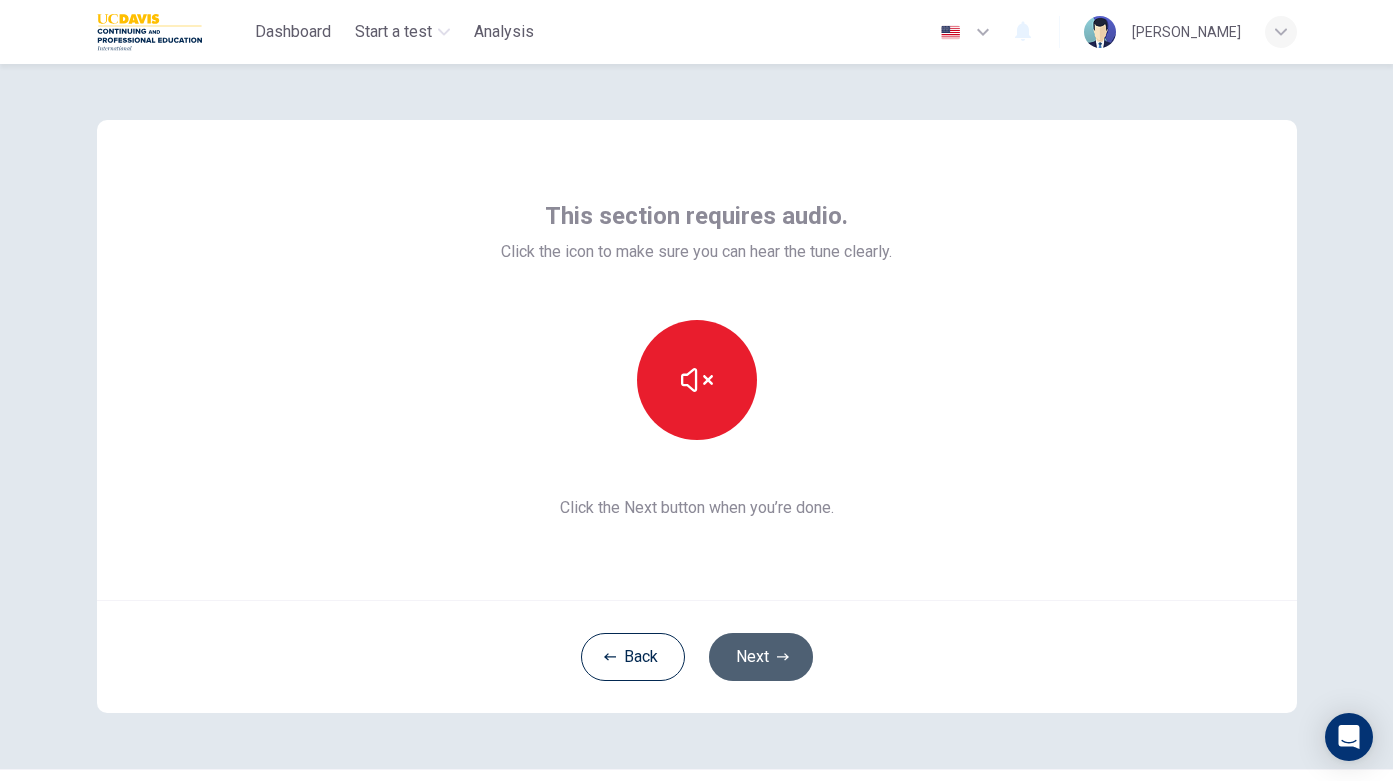 click on "Next" at bounding box center (761, 657) 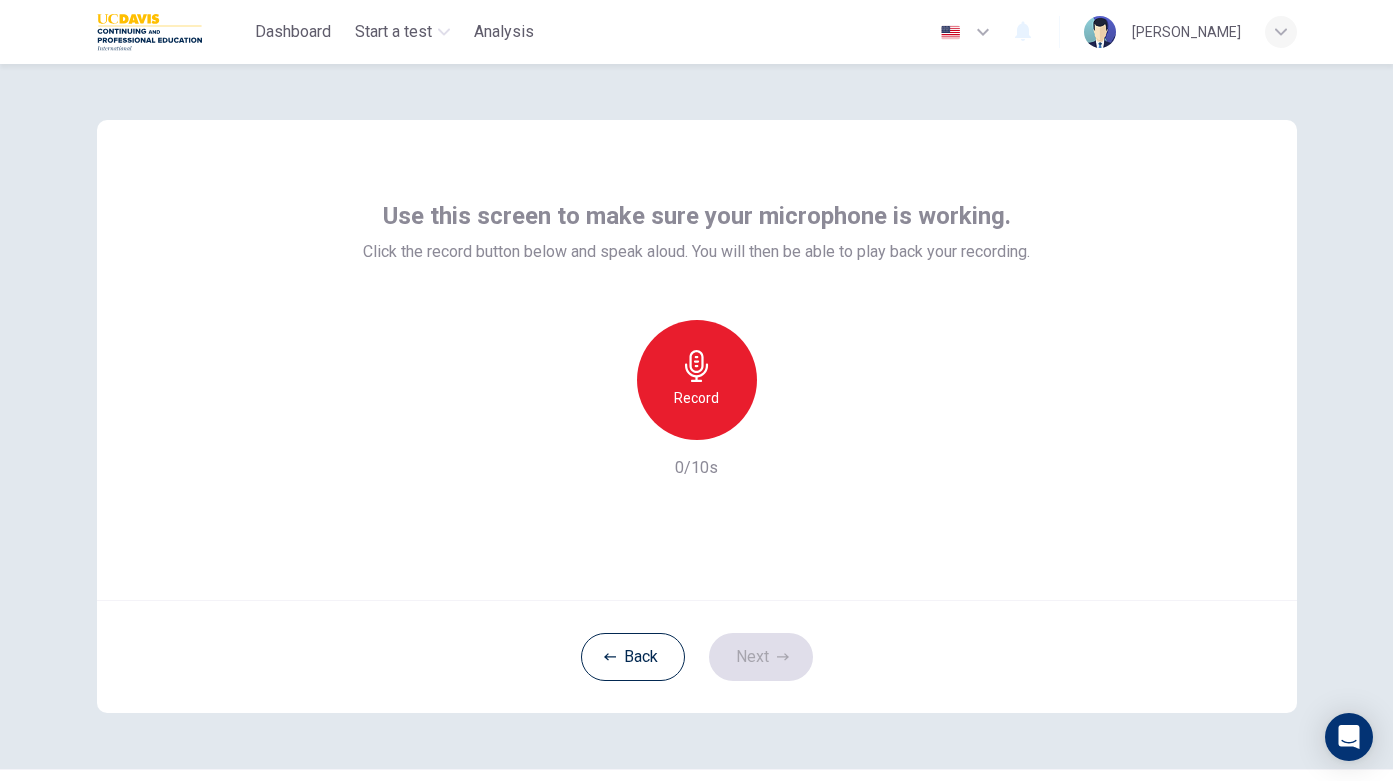 click on "Record" at bounding box center [697, 380] 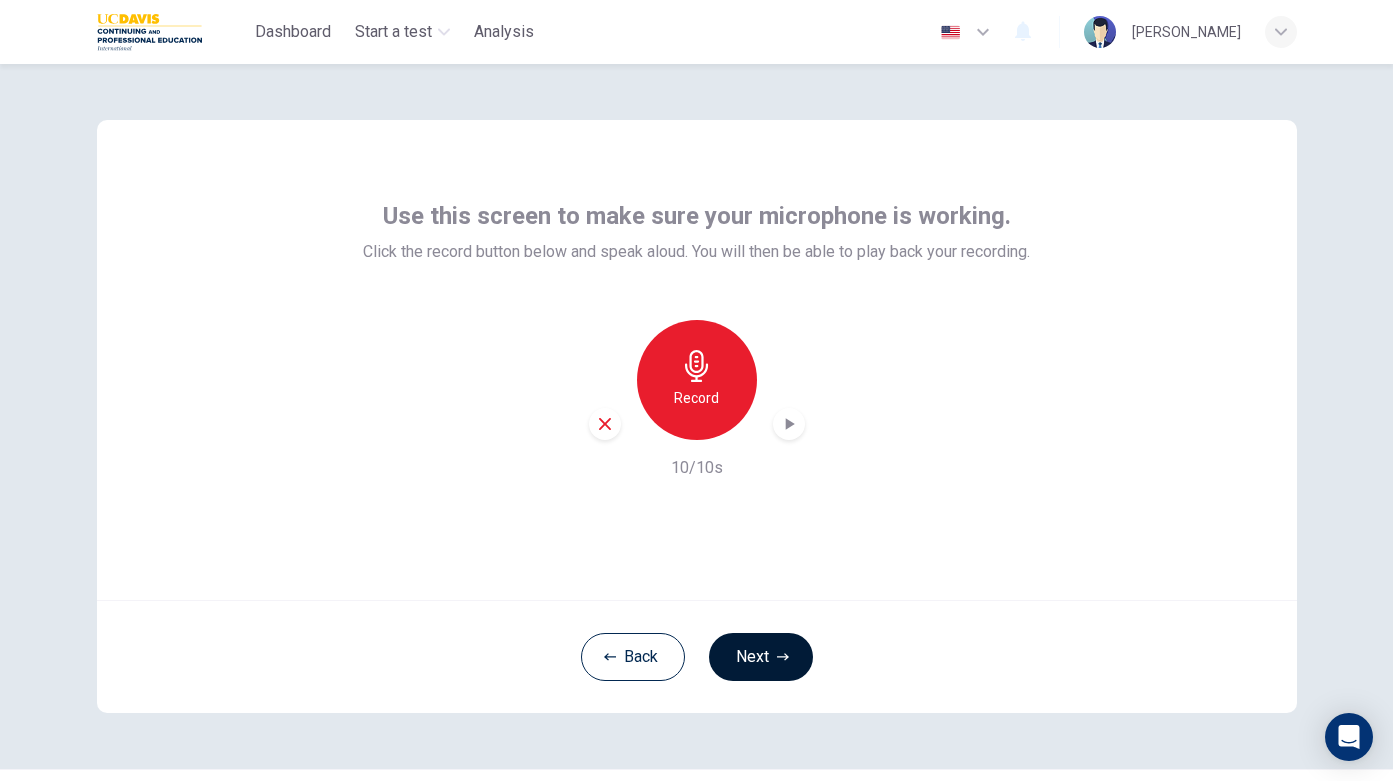 click on "Next" at bounding box center [761, 657] 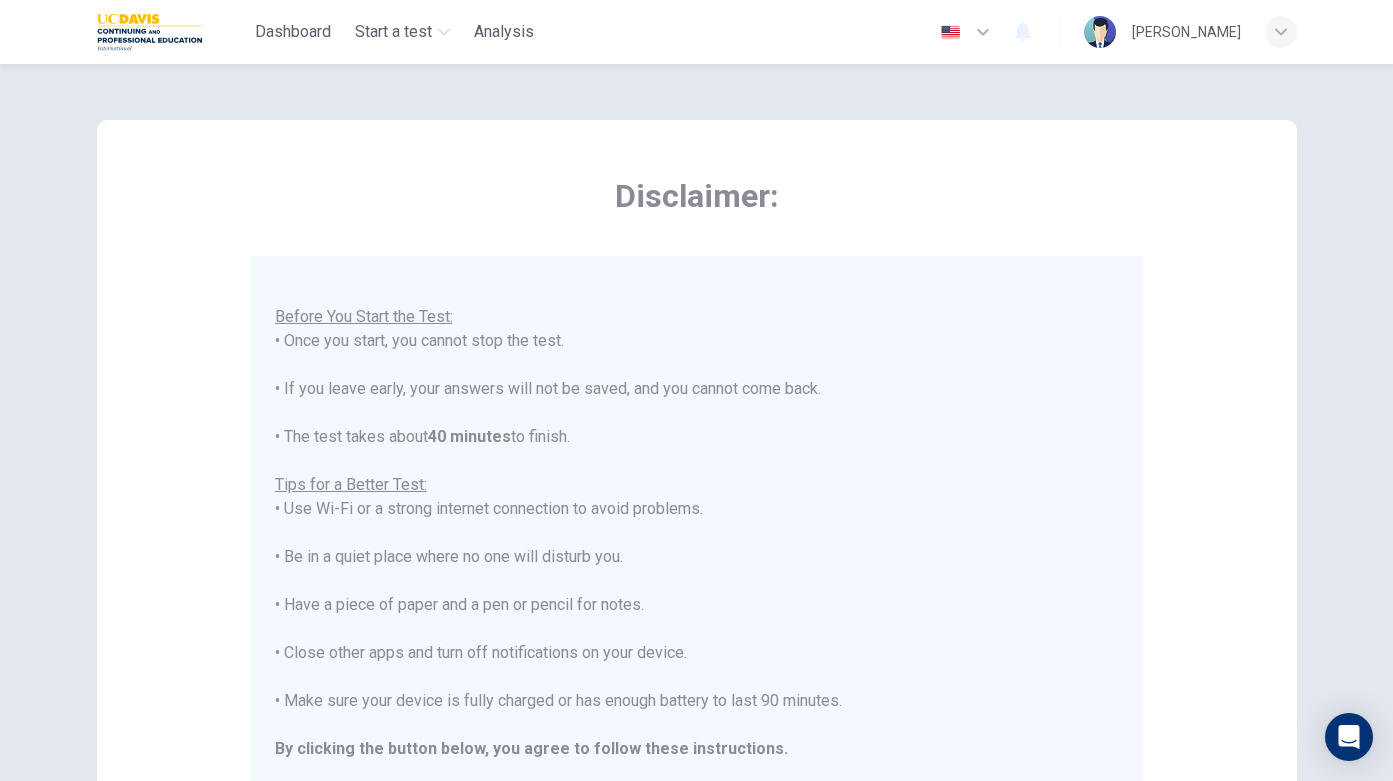 scroll, scrollTop: 21, scrollLeft: 0, axis: vertical 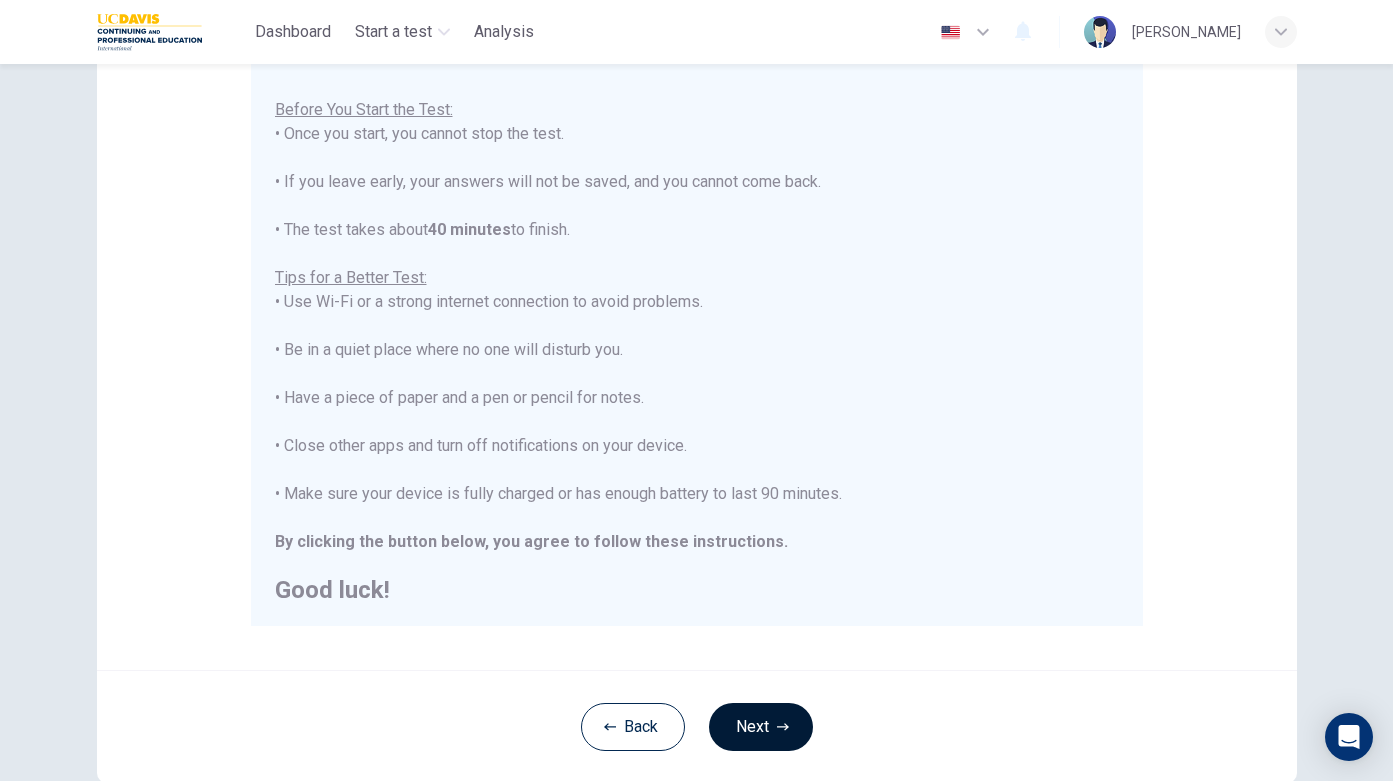click on "Next" at bounding box center [761, 727] 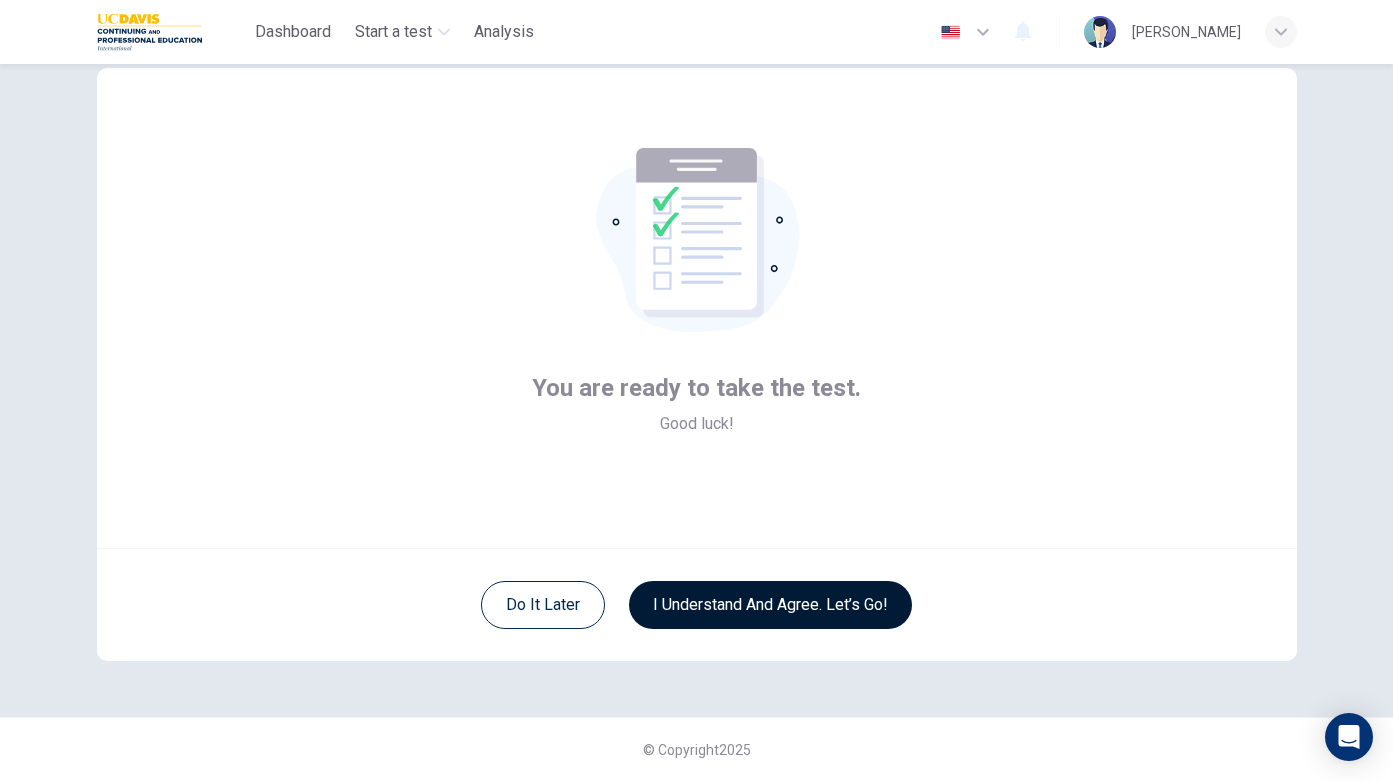 scroll, scrollTop: 52, scrollLeft: 0, axis: vertical 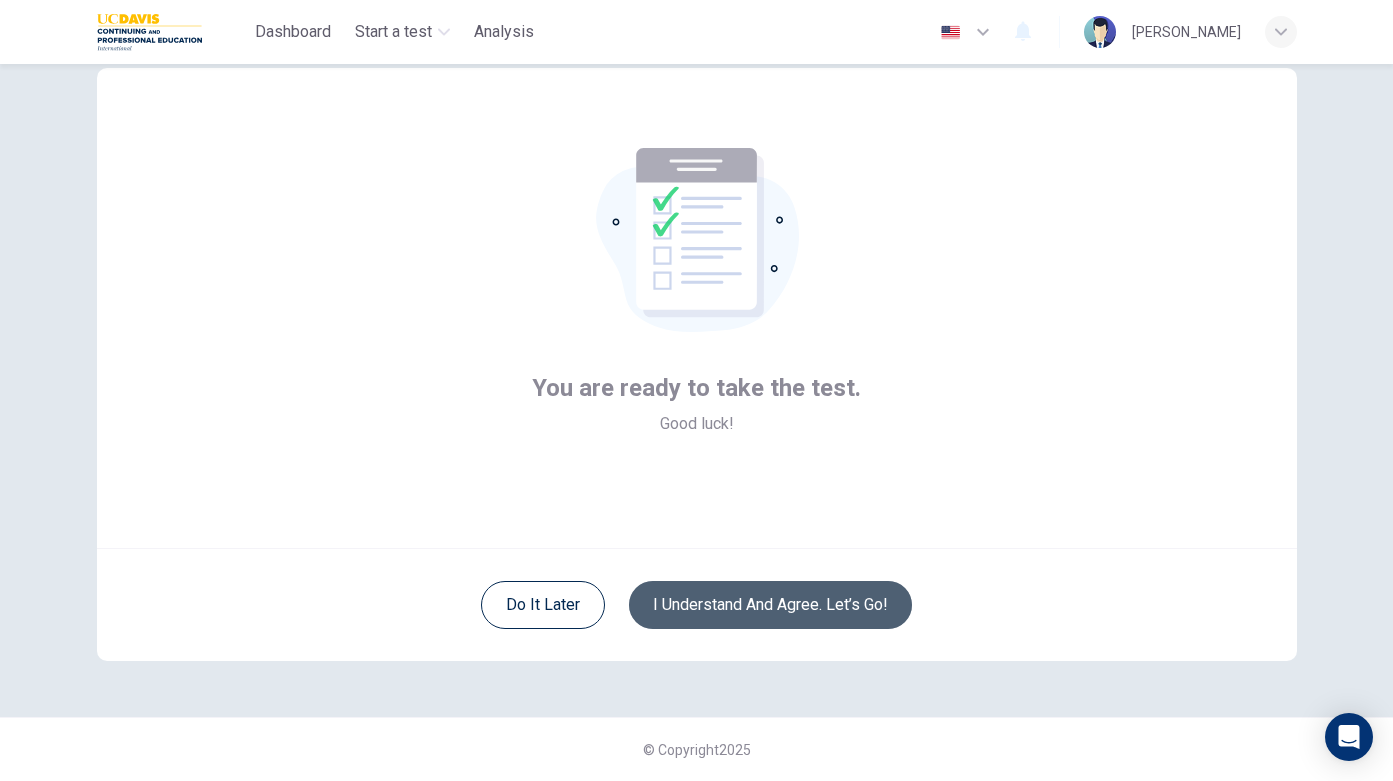 click on "I understand and agree. Let’s go!" at bounding box center [770, 605] 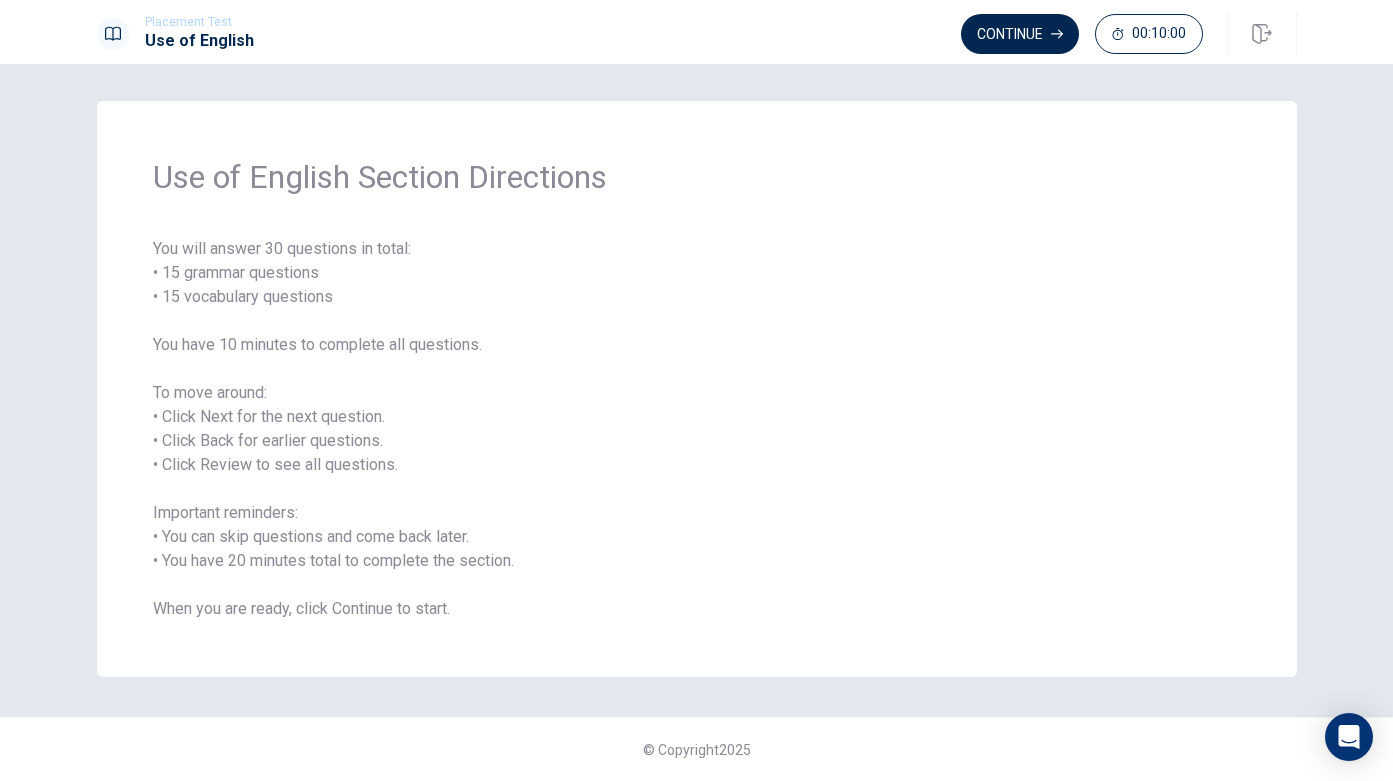 scroll, scrollTop: 3, scrollLeft: 0, axis: vertical 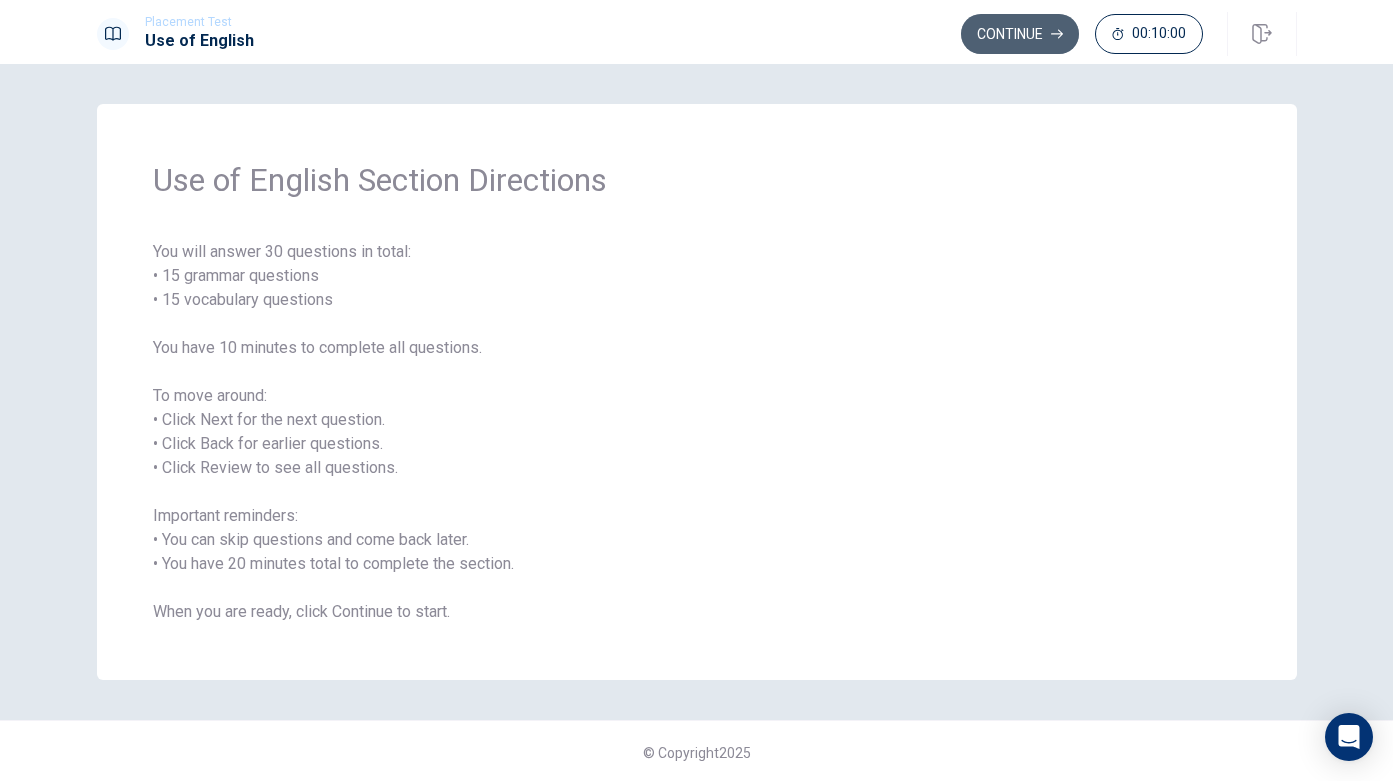click on "Continue" at bounding box center [1020, 34] 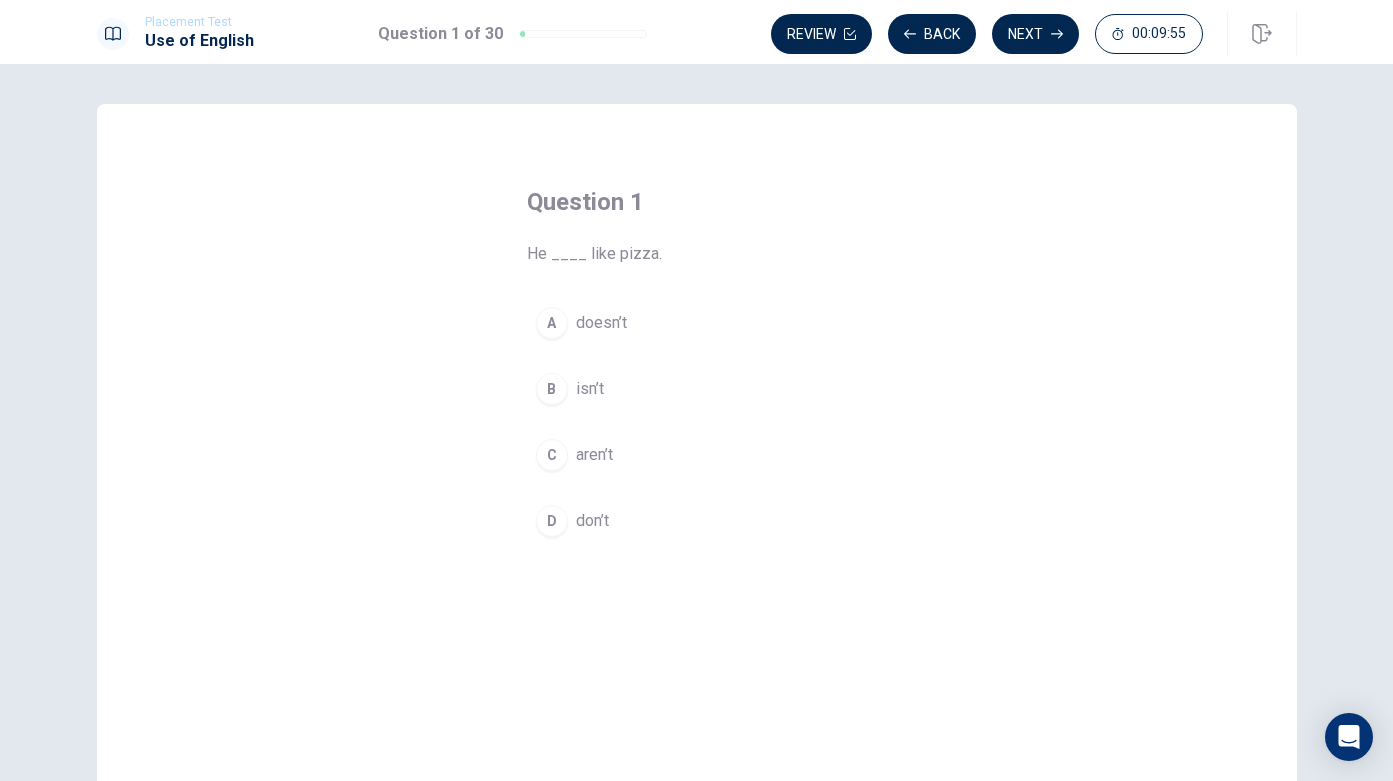 click on "A" at bounding box center (552, 323) 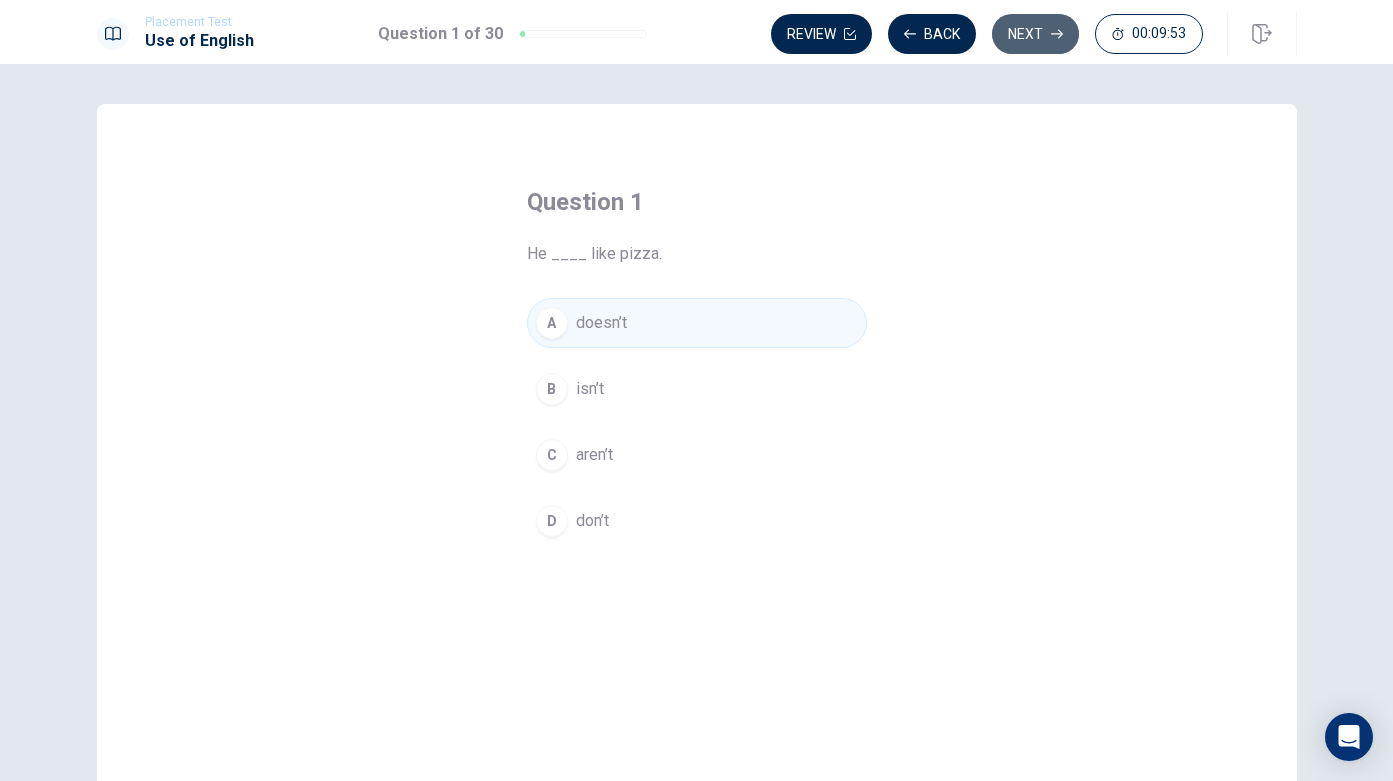 click on "Next" at bounding box center (1035, 34) 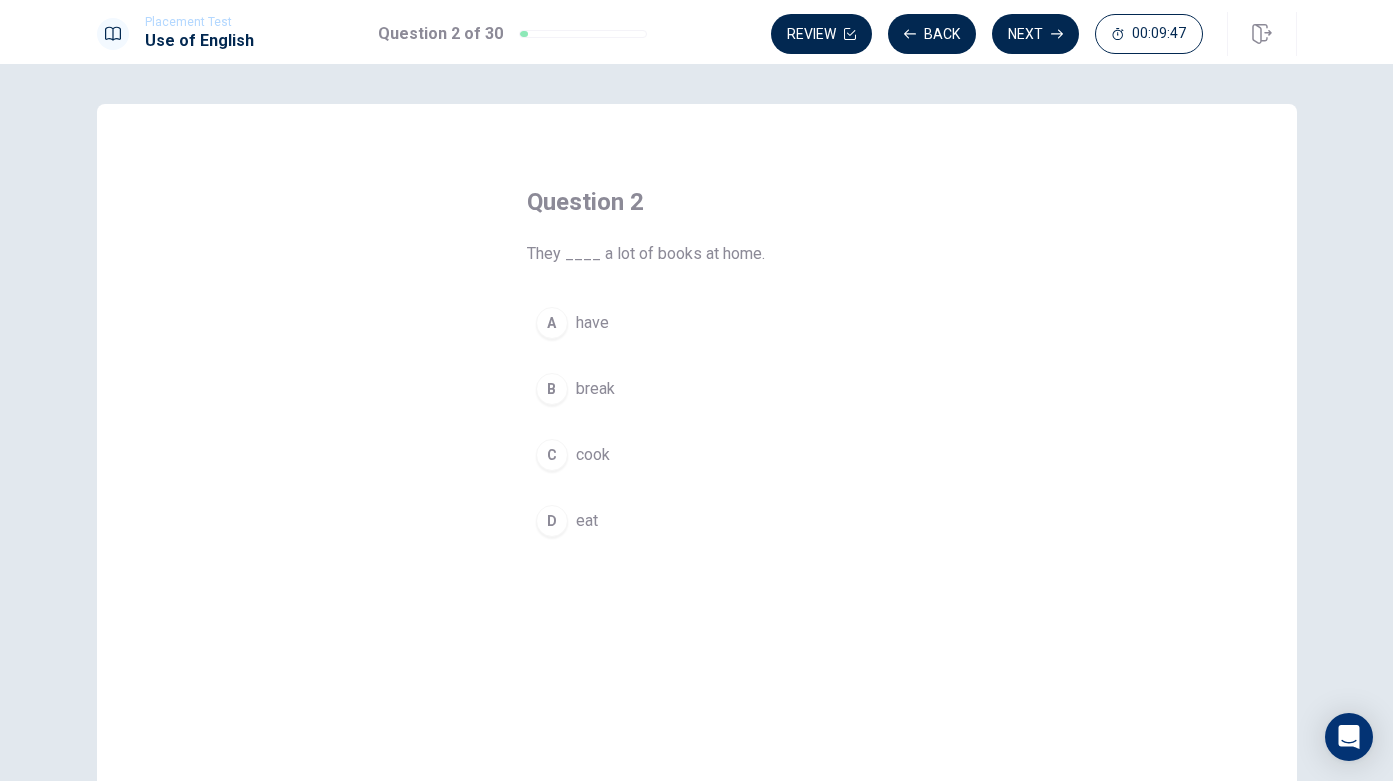 click on "have" at bounding box center [592, 323] 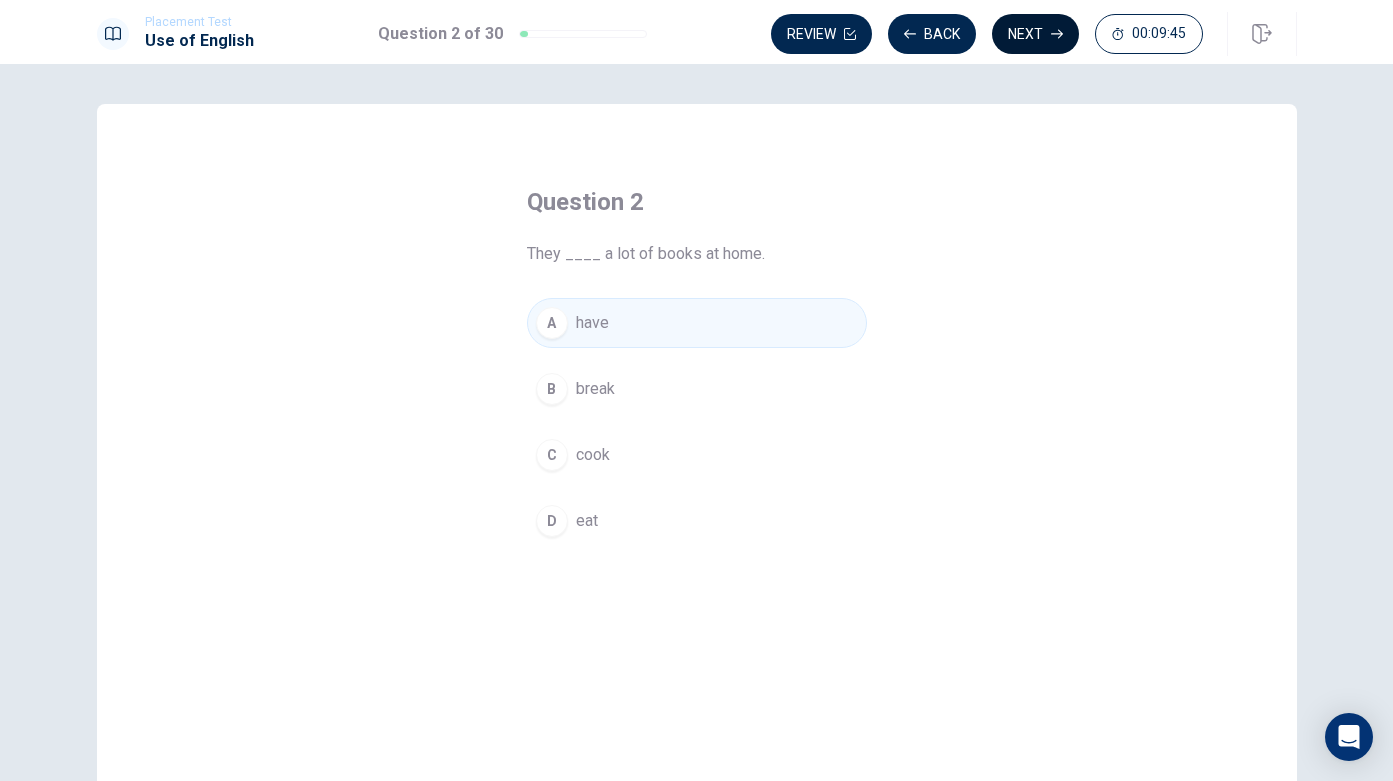 click on "Next" at bounding box center (1035, 34) 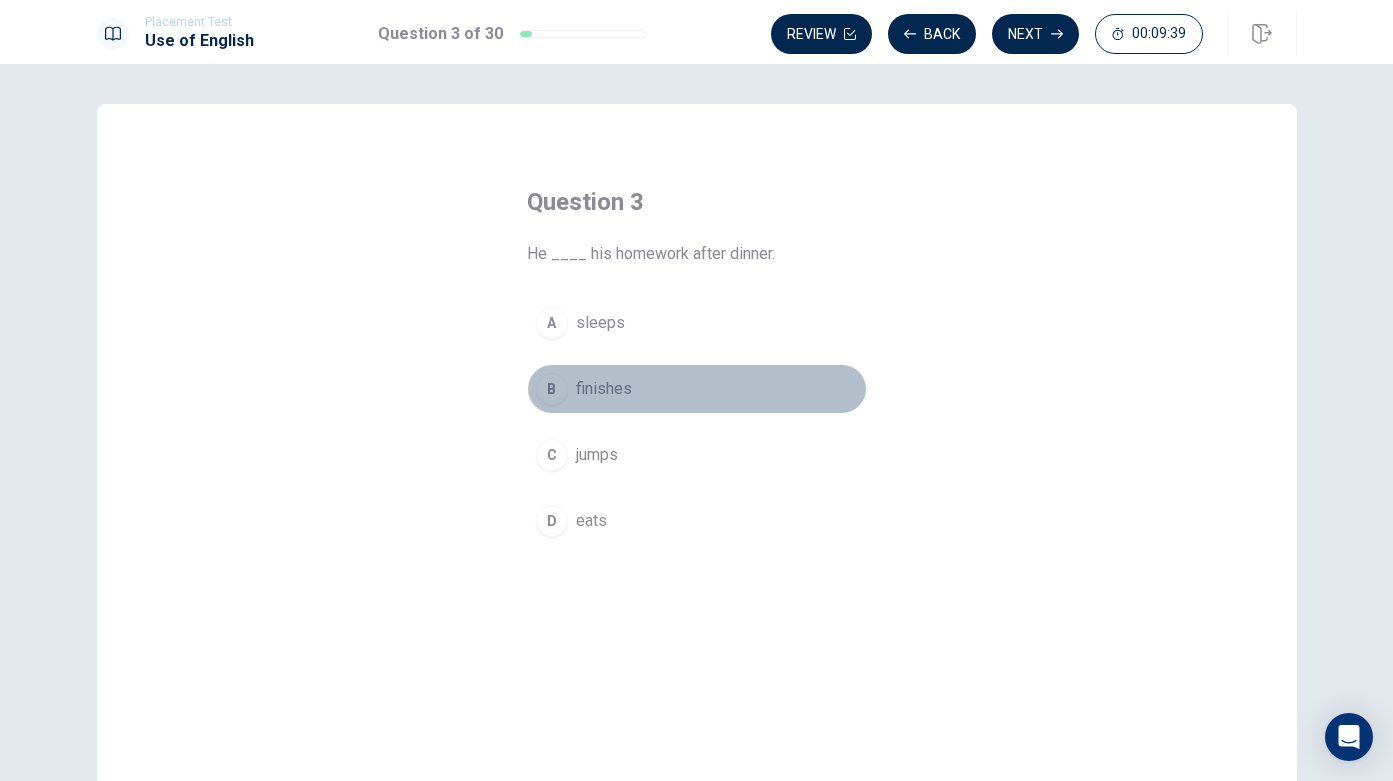 click on "finishes" at bounding box center [604, 389] 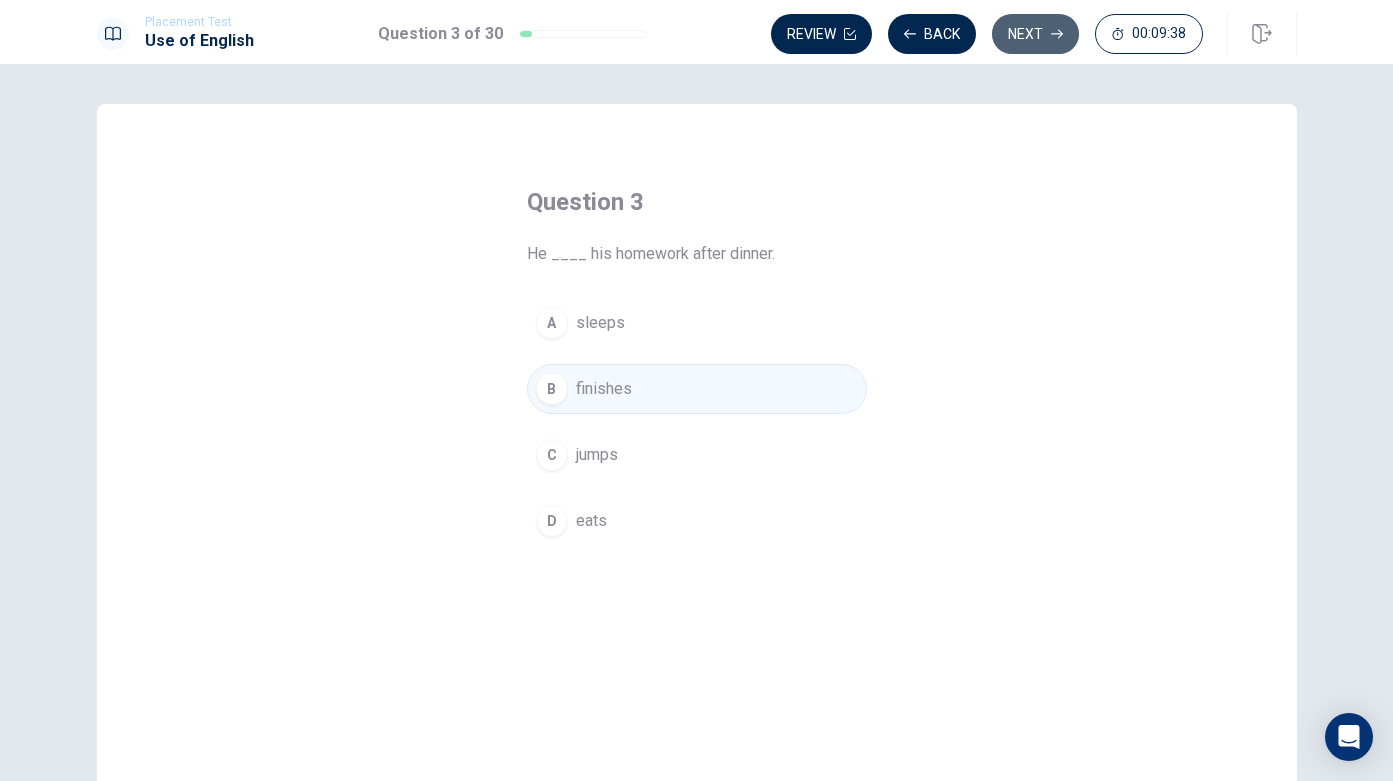 click 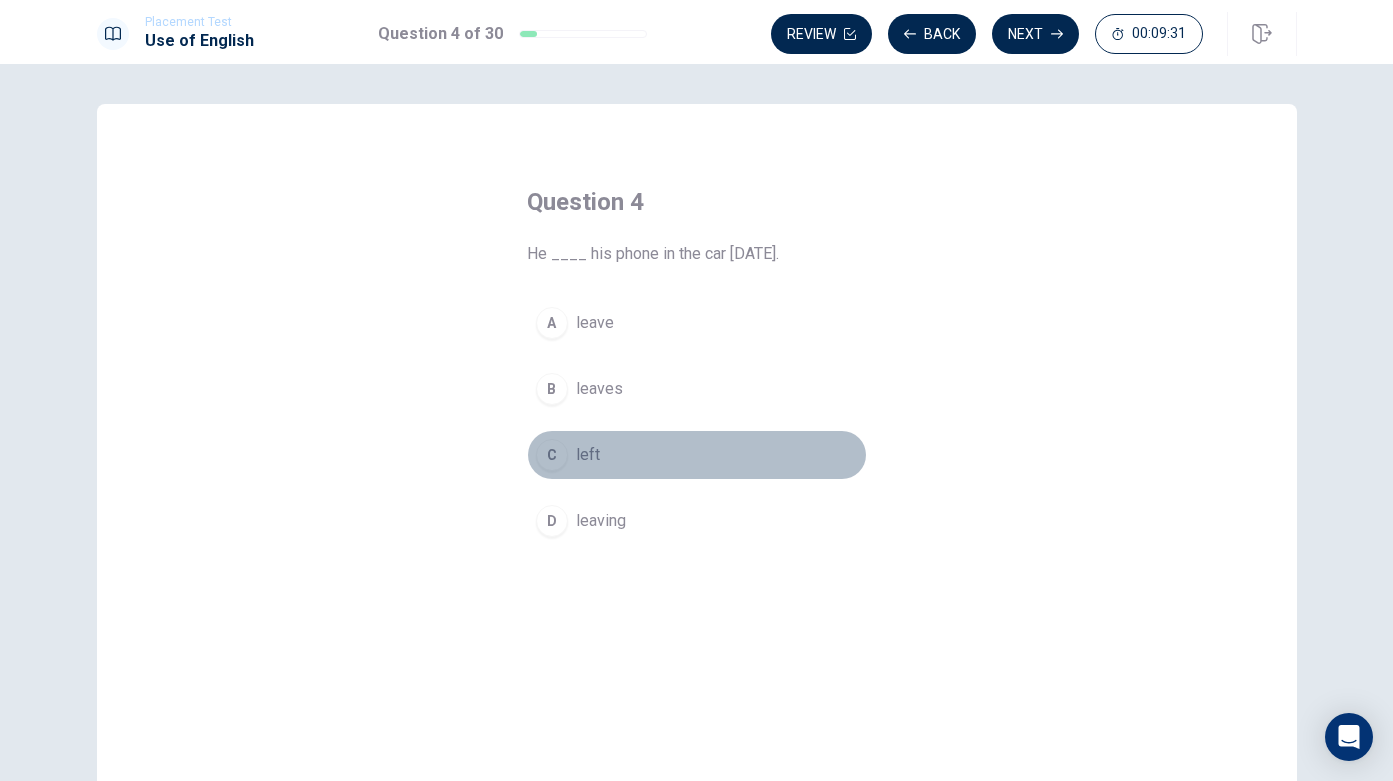 click on "left" at bounding box center (588, 455) 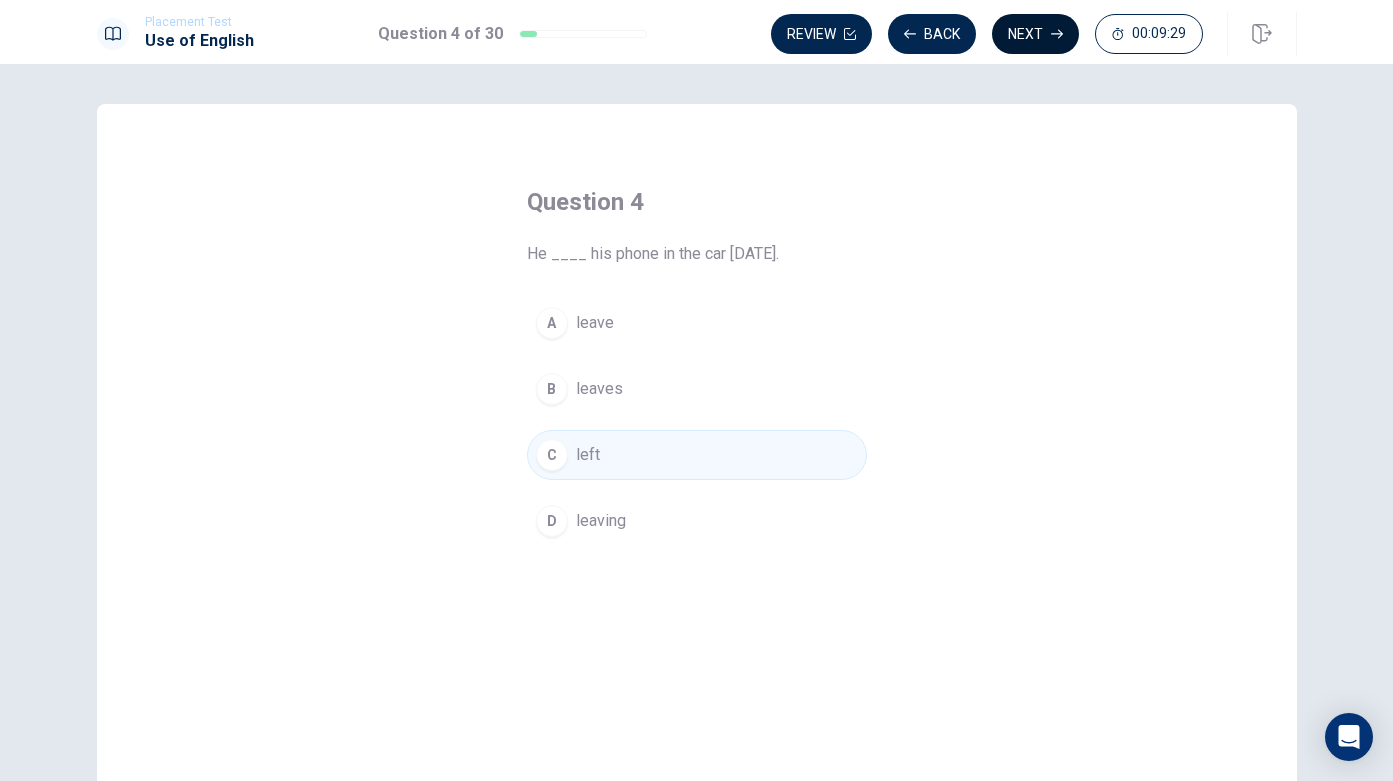 click on "Next" at bounding box center (1035, 34) 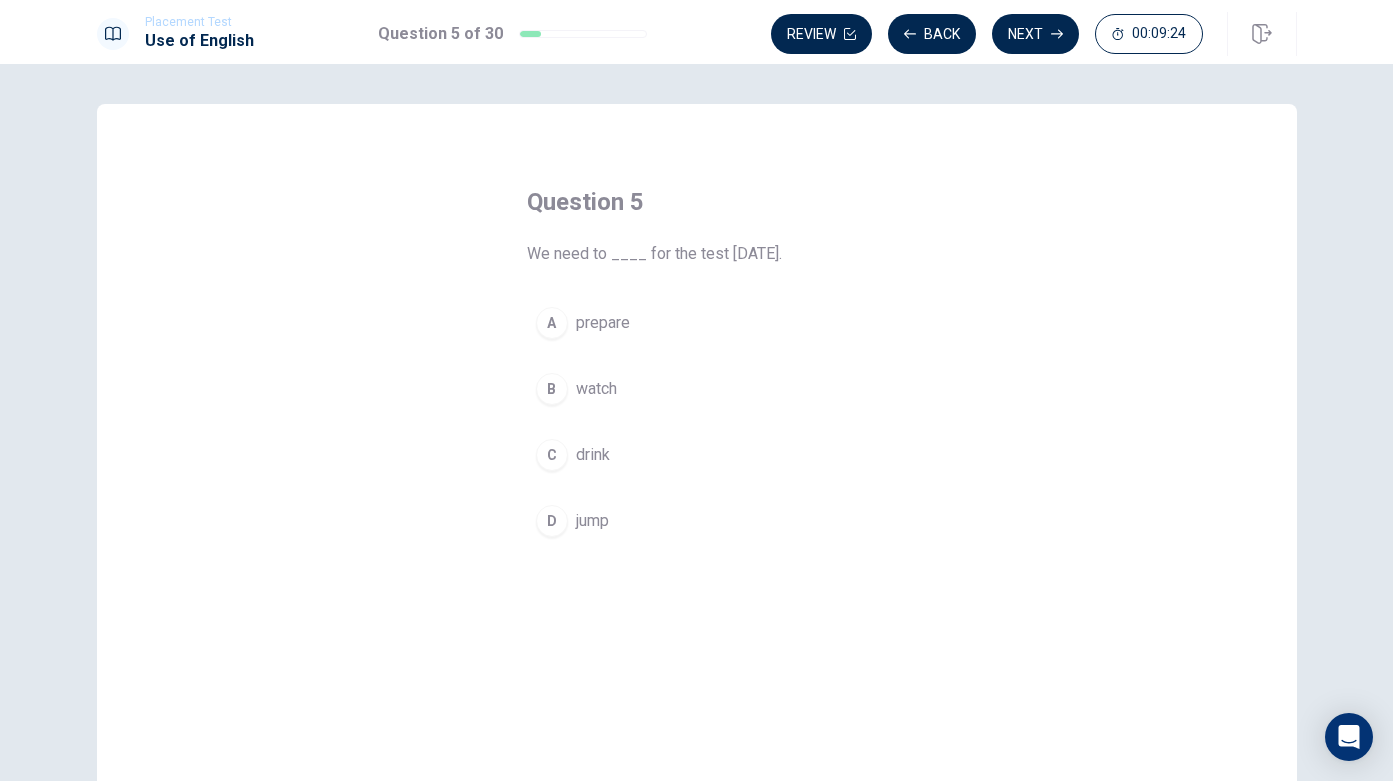 click on "prepare" at bounding box center [603, 323] 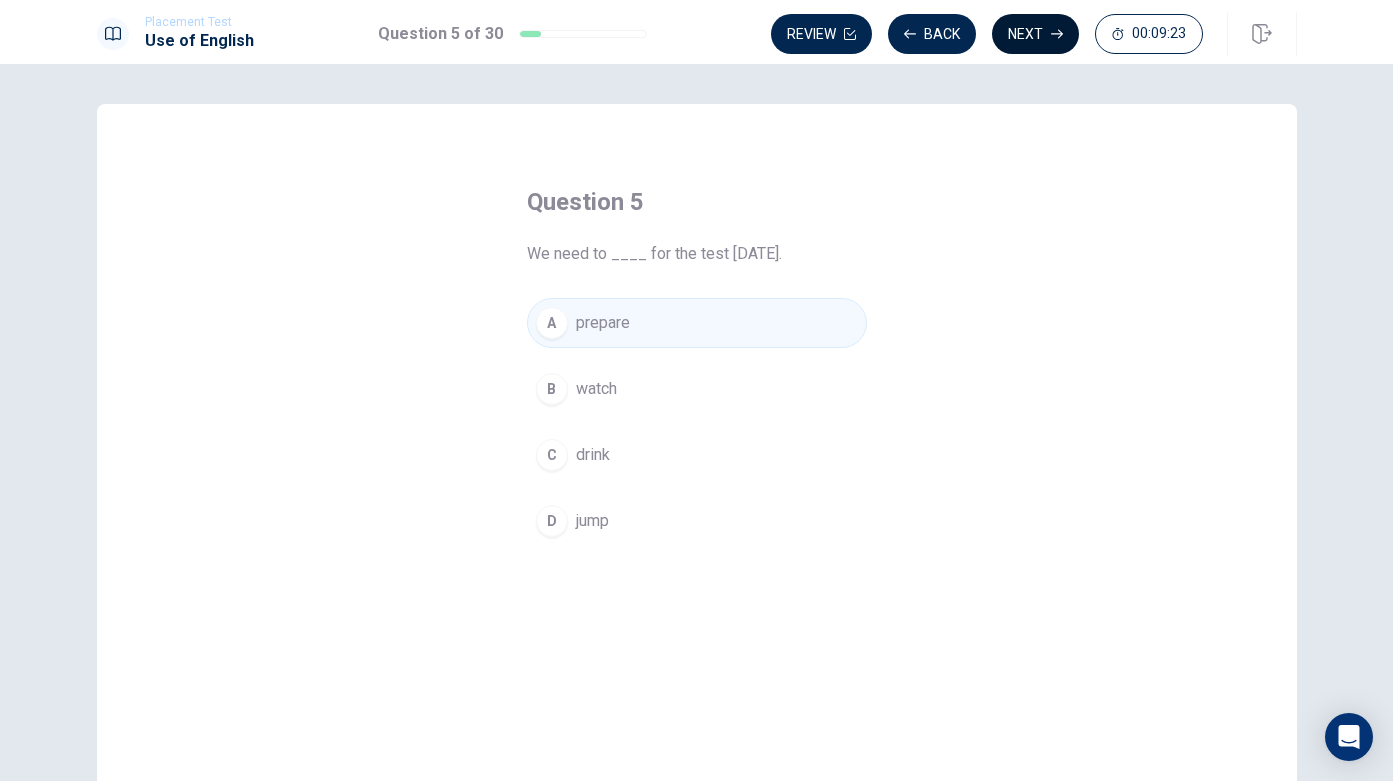 click 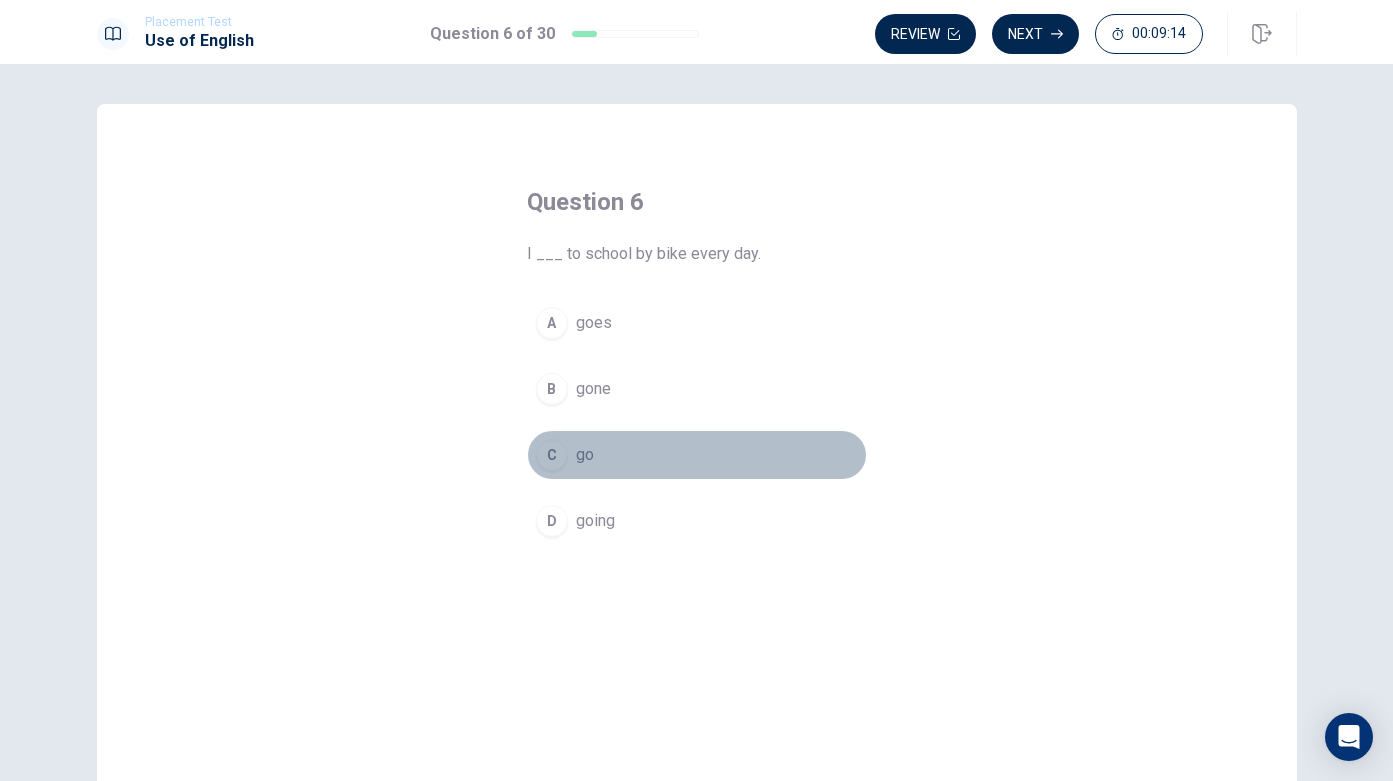 click on "C" at bounding box center [552, 455] 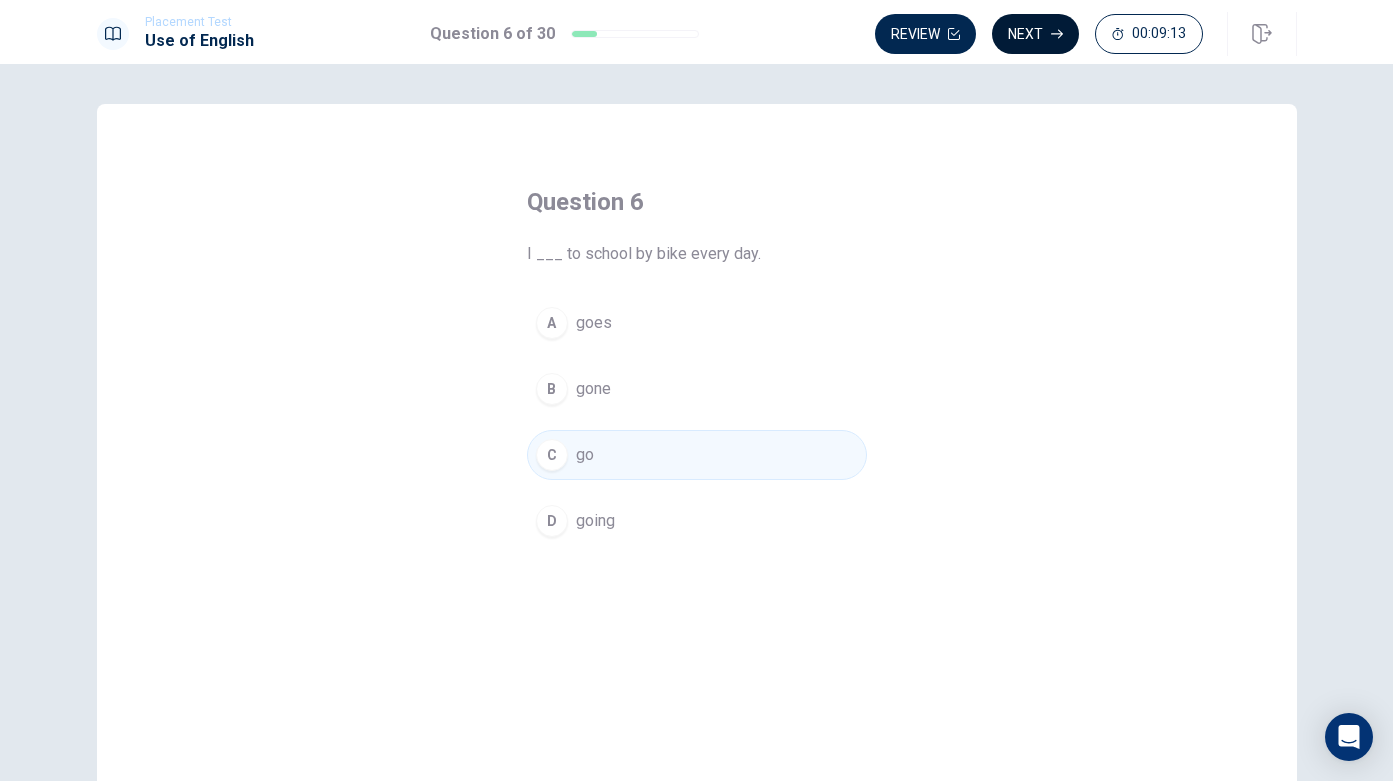click 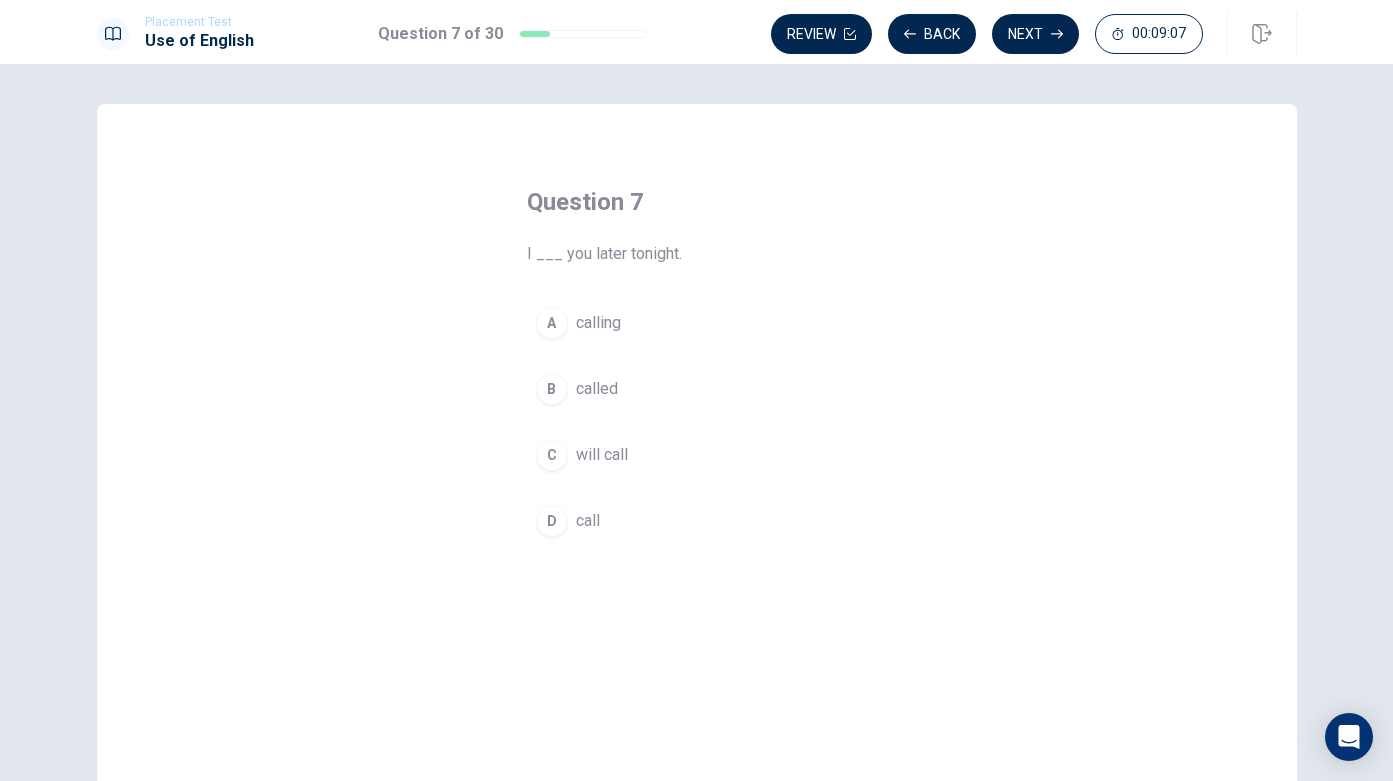 click on "will call" at bounding box center (602, 455) 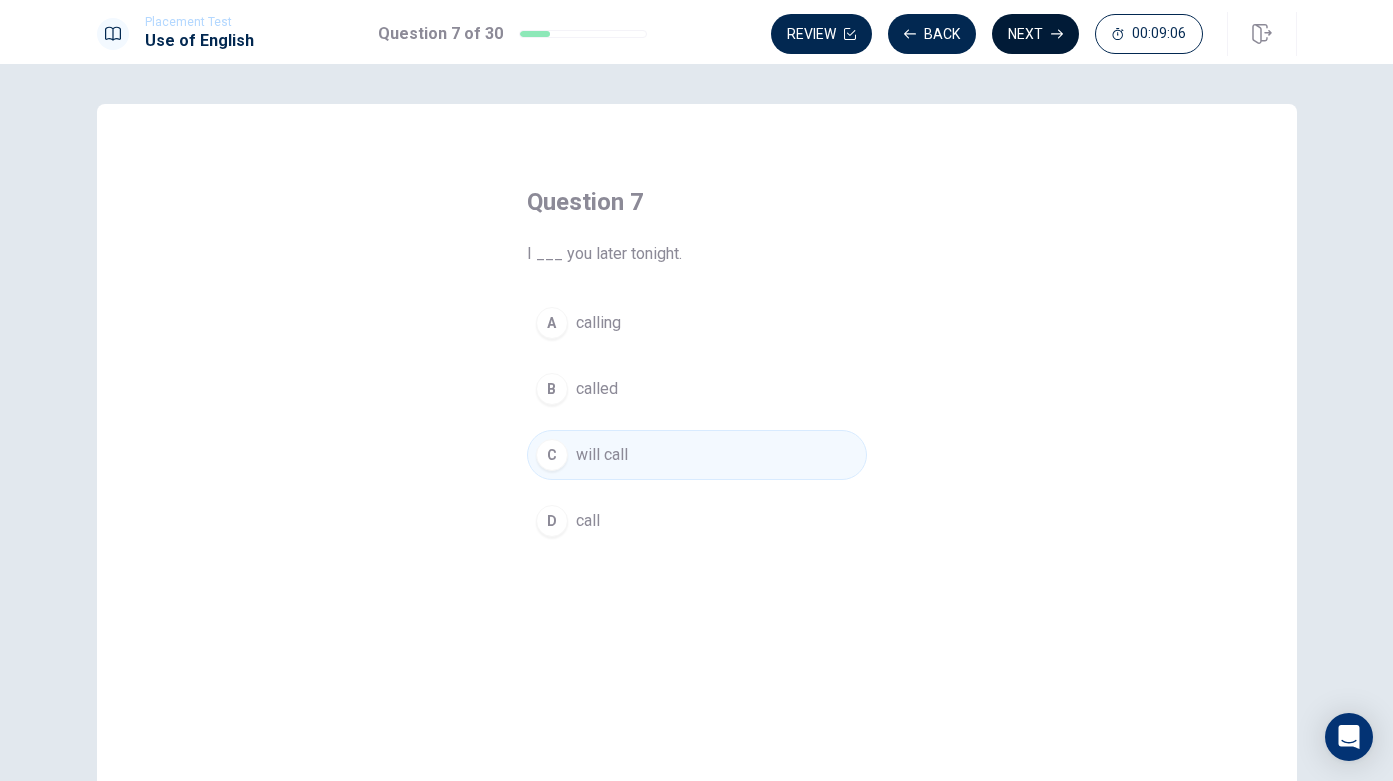 click on "Next" at bounding box center [1035, 34] 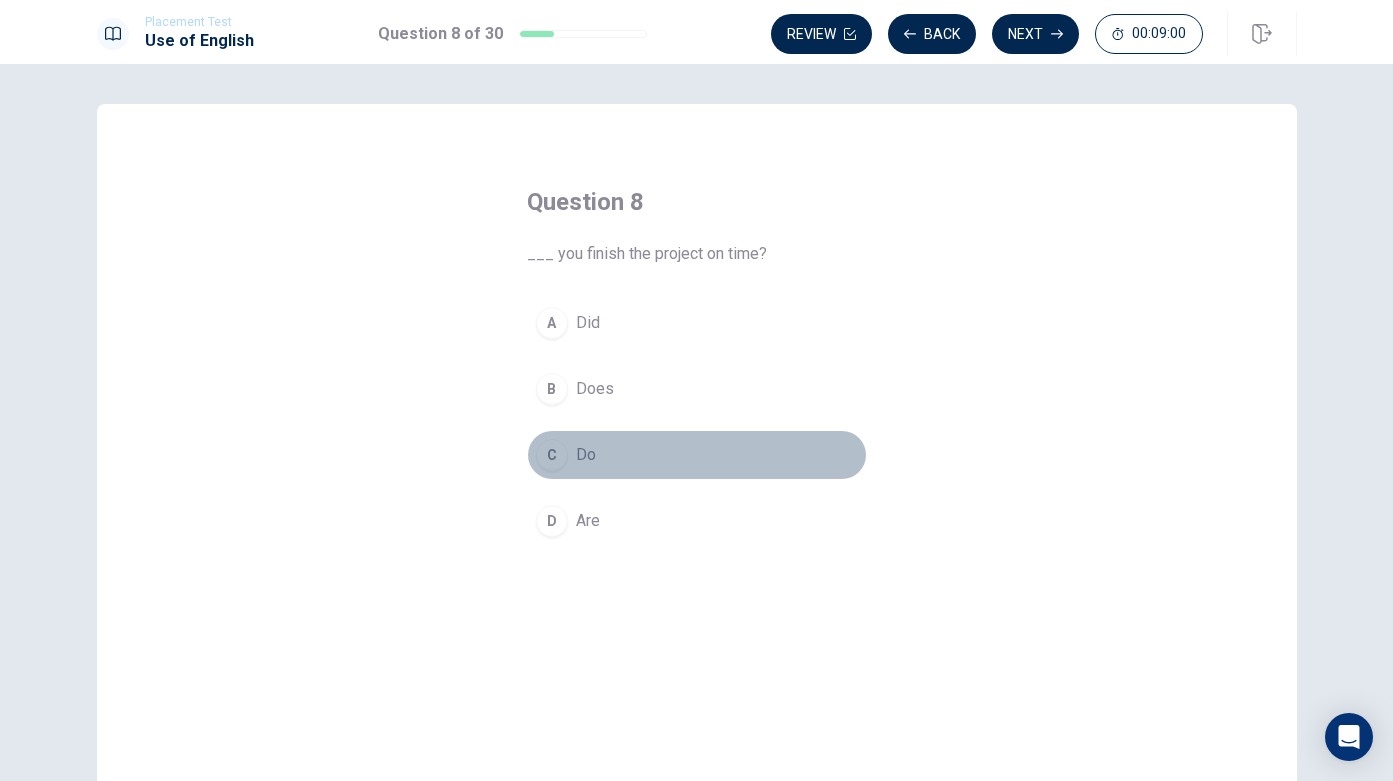 click on "C" at bounding box center [552, 455] 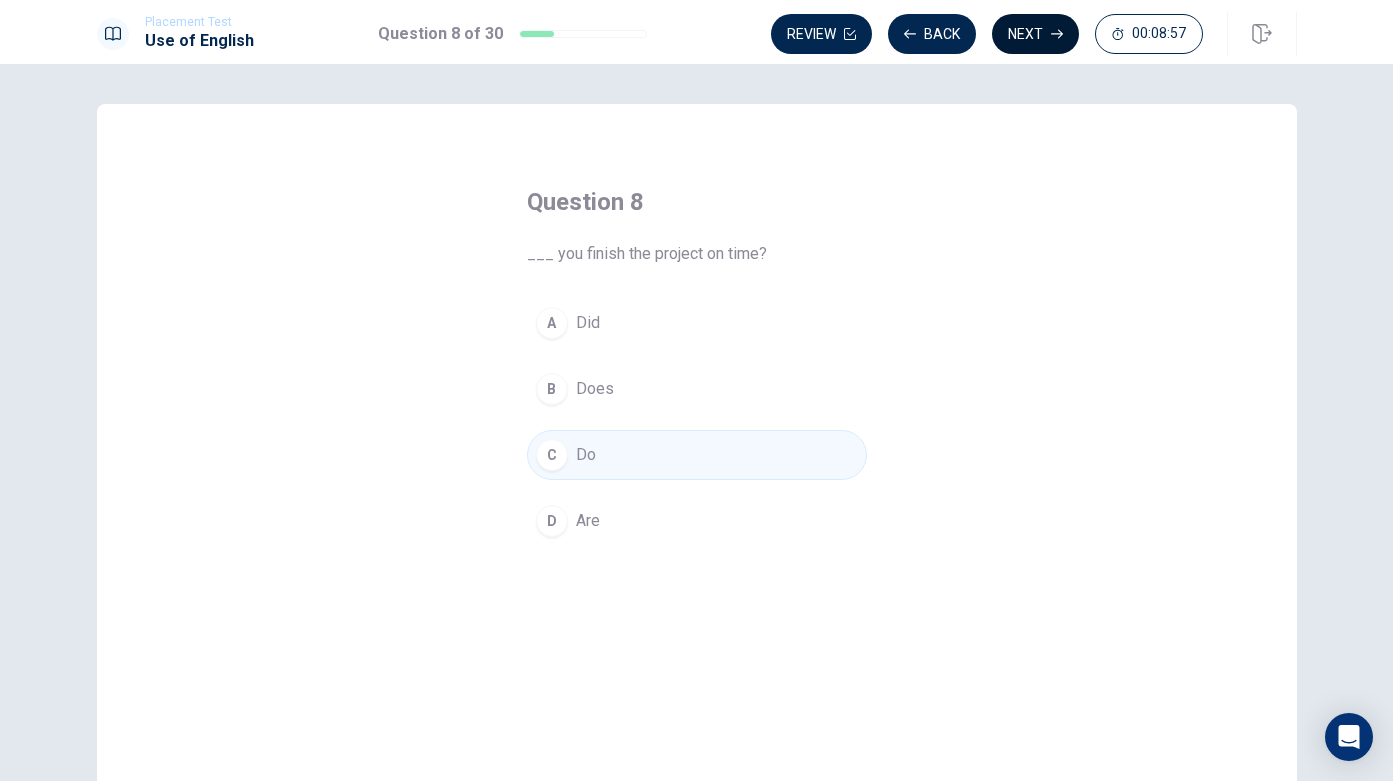 click on "Next" at bounding box center [1035, 34] 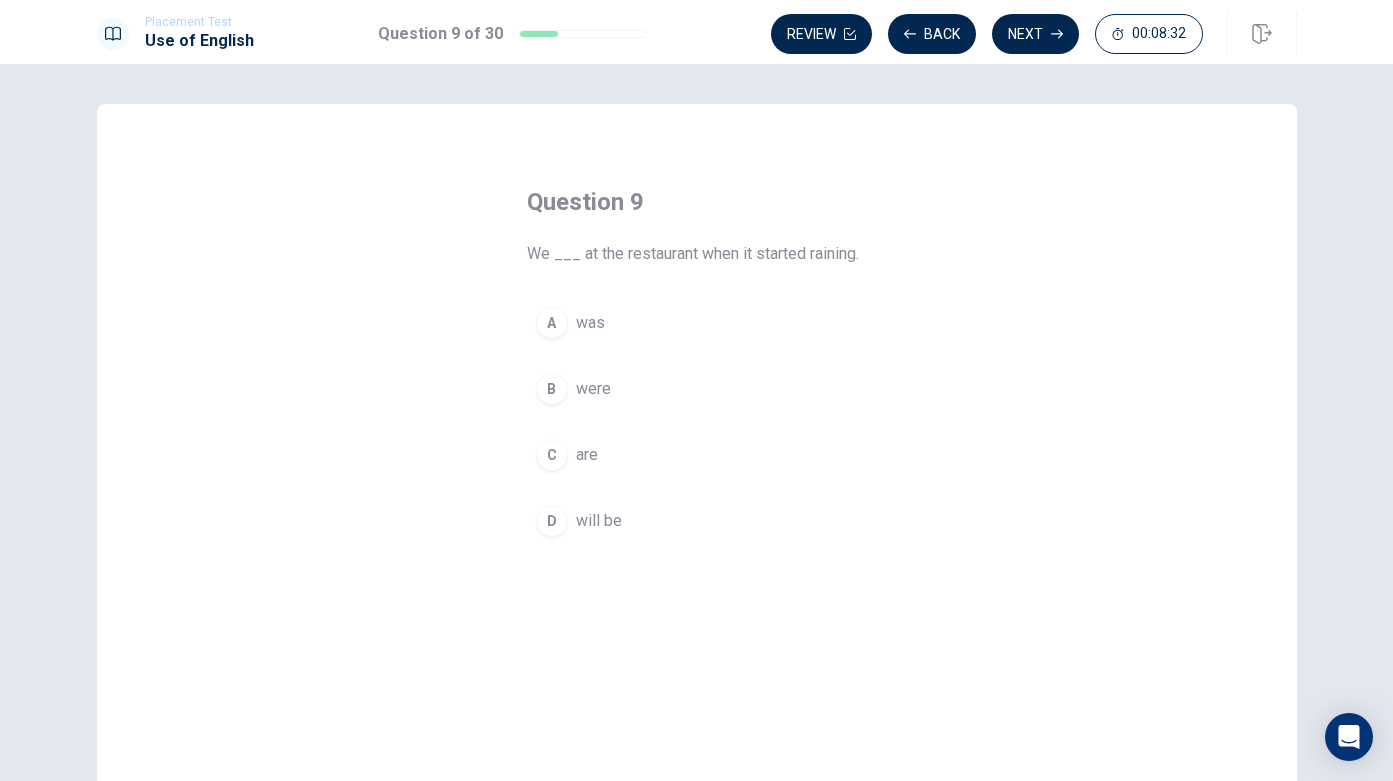 click on "were" at bounding box center (593, 389) 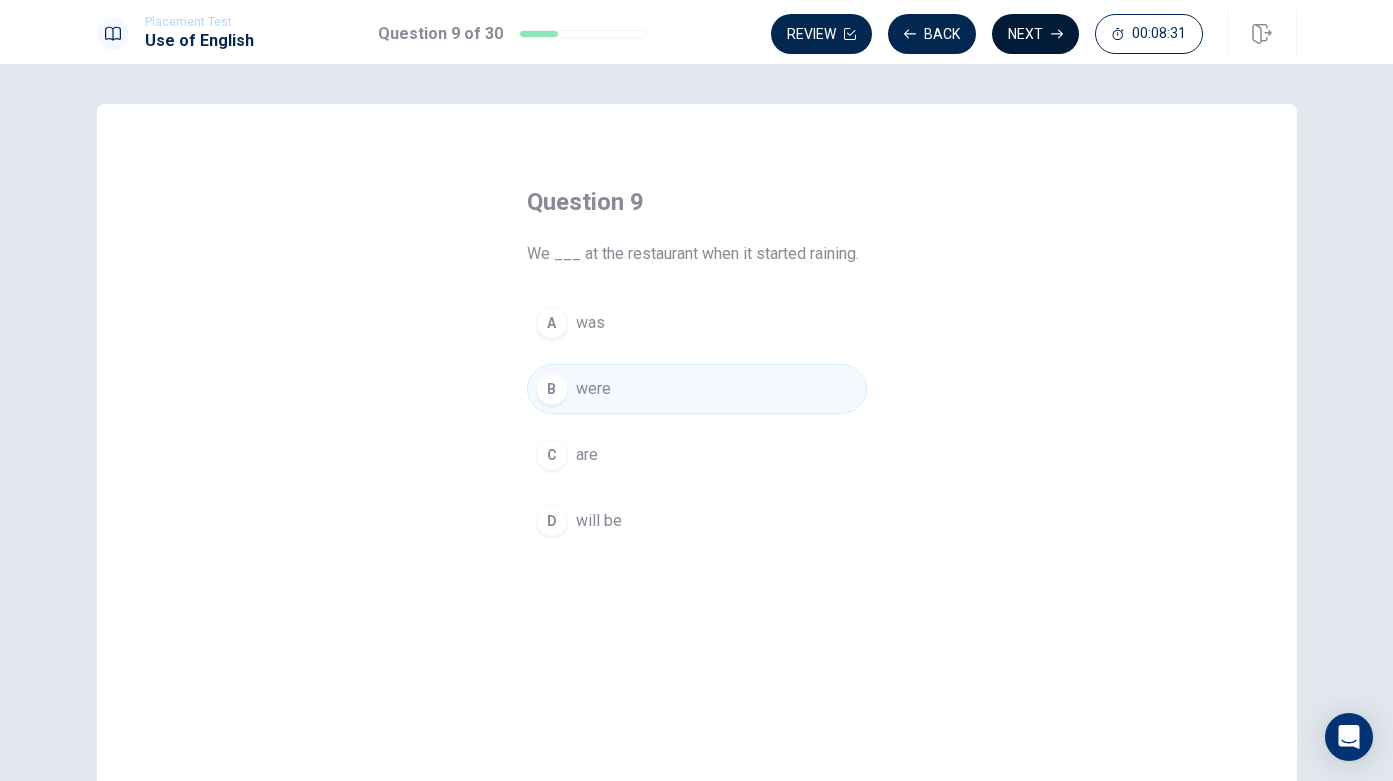 click on "Next" at bounding box center [1035, 34] 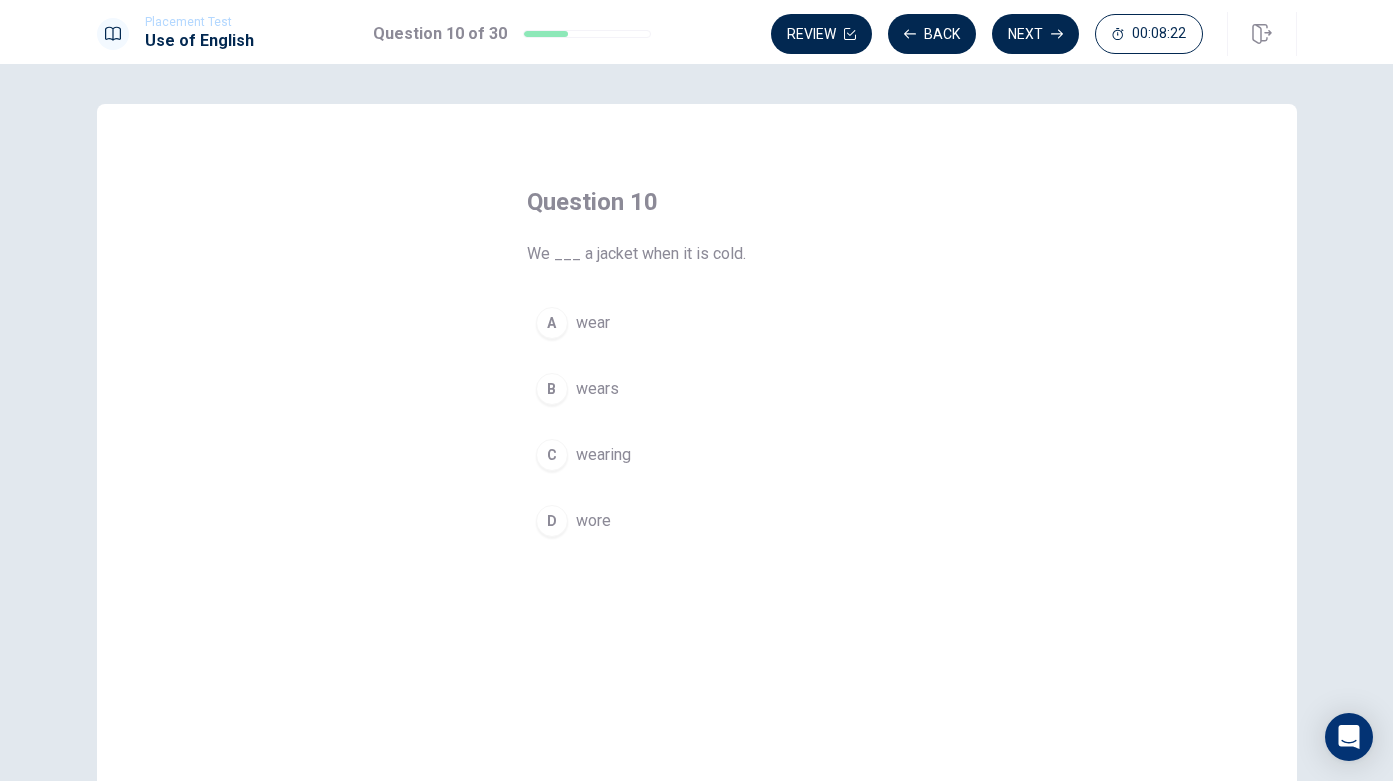 click on "wear" at bounding box center (593, 323) 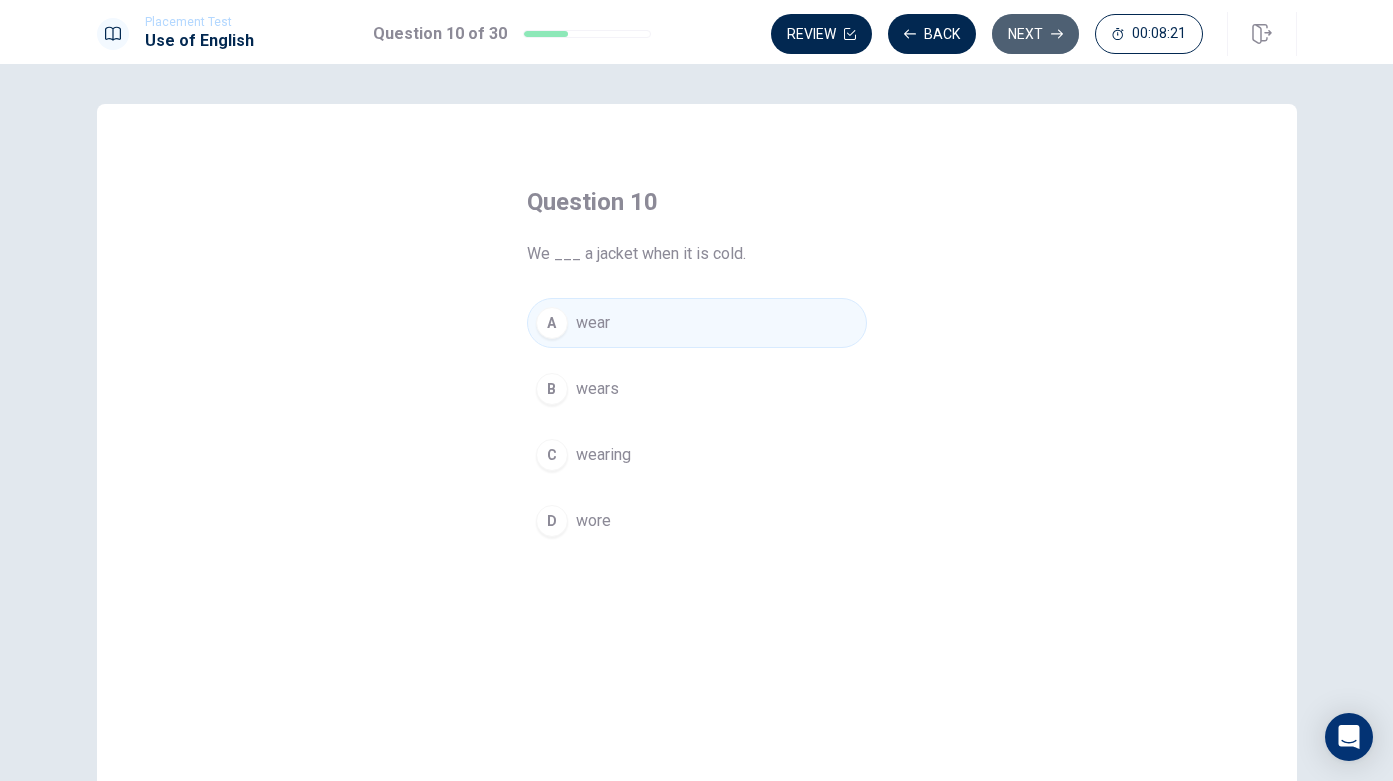 click on "Next" at bounding box center (1035, 34) 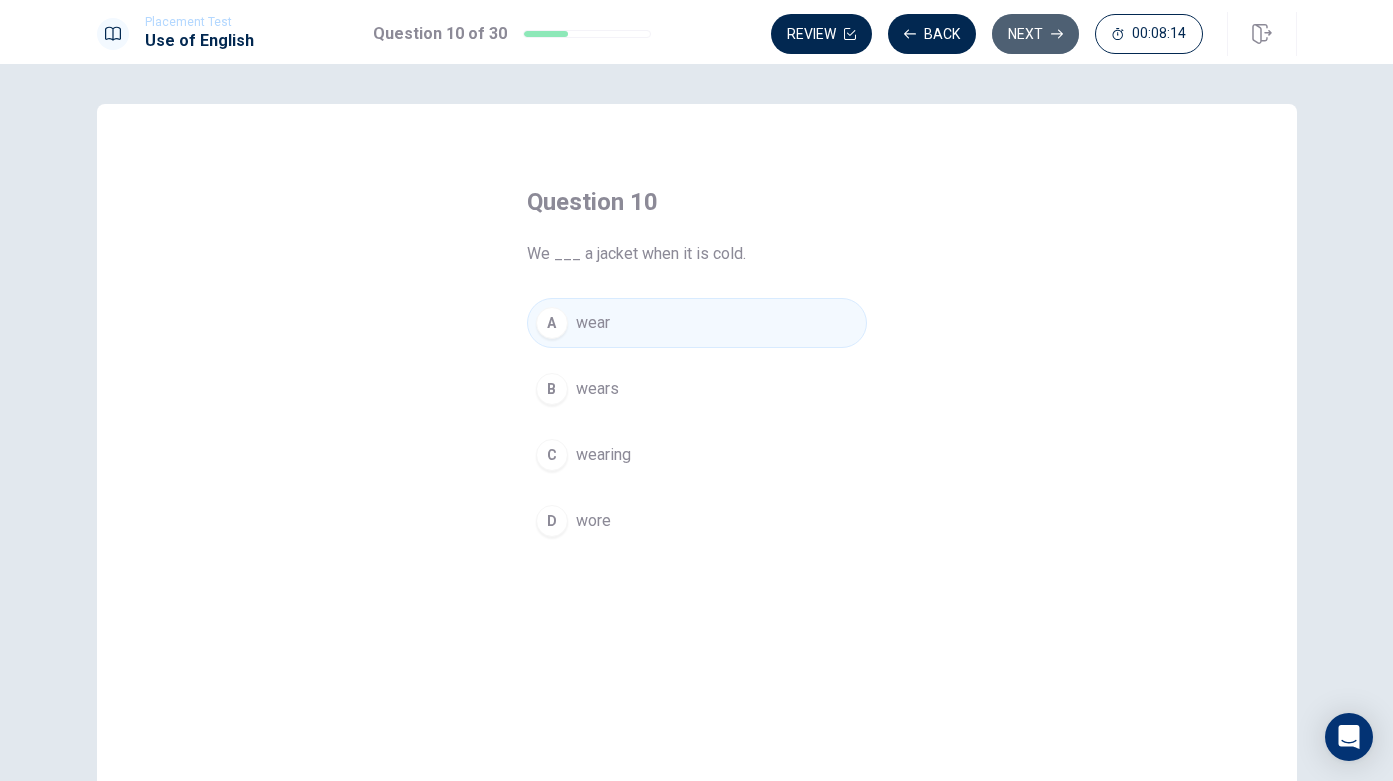 click on "Next" at bounding box center [1035, 34] 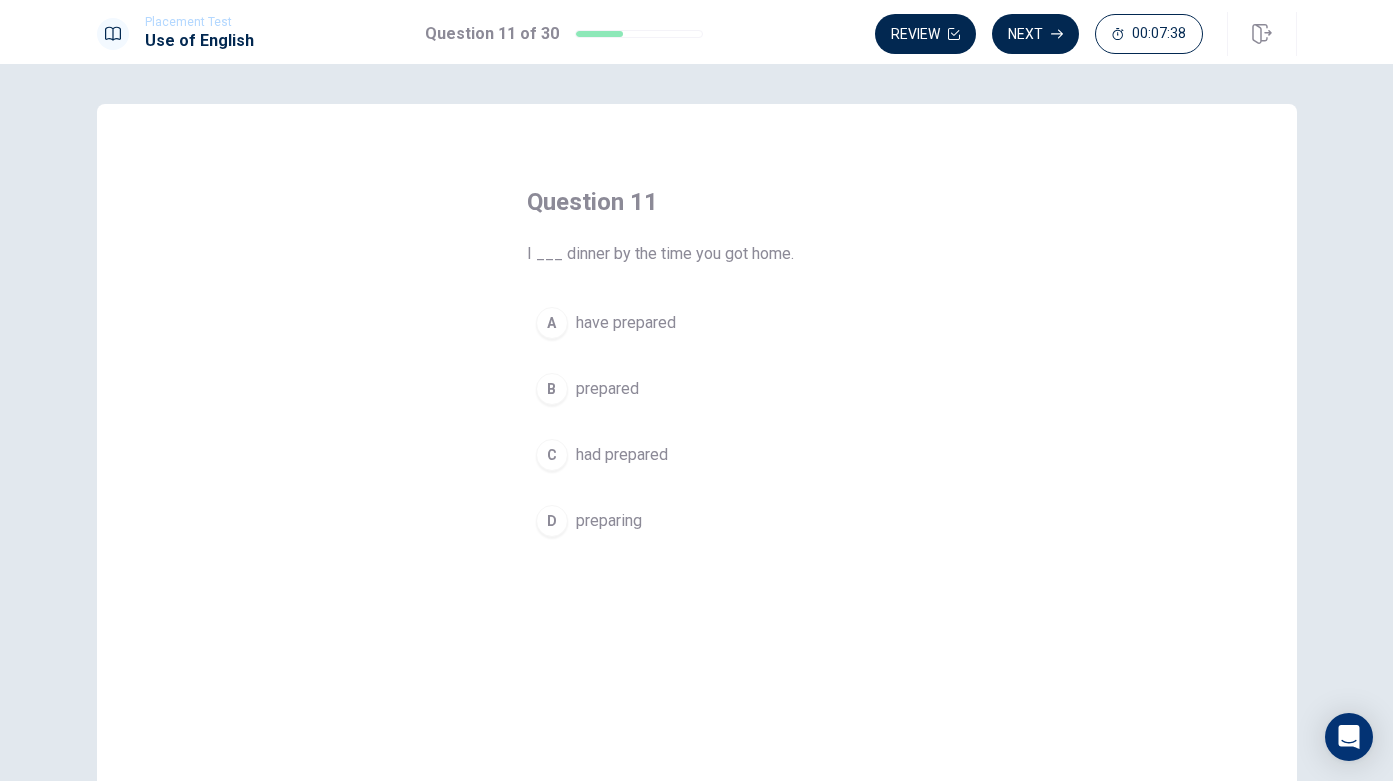 click on "had prepared" at bounding box center [622, 455] 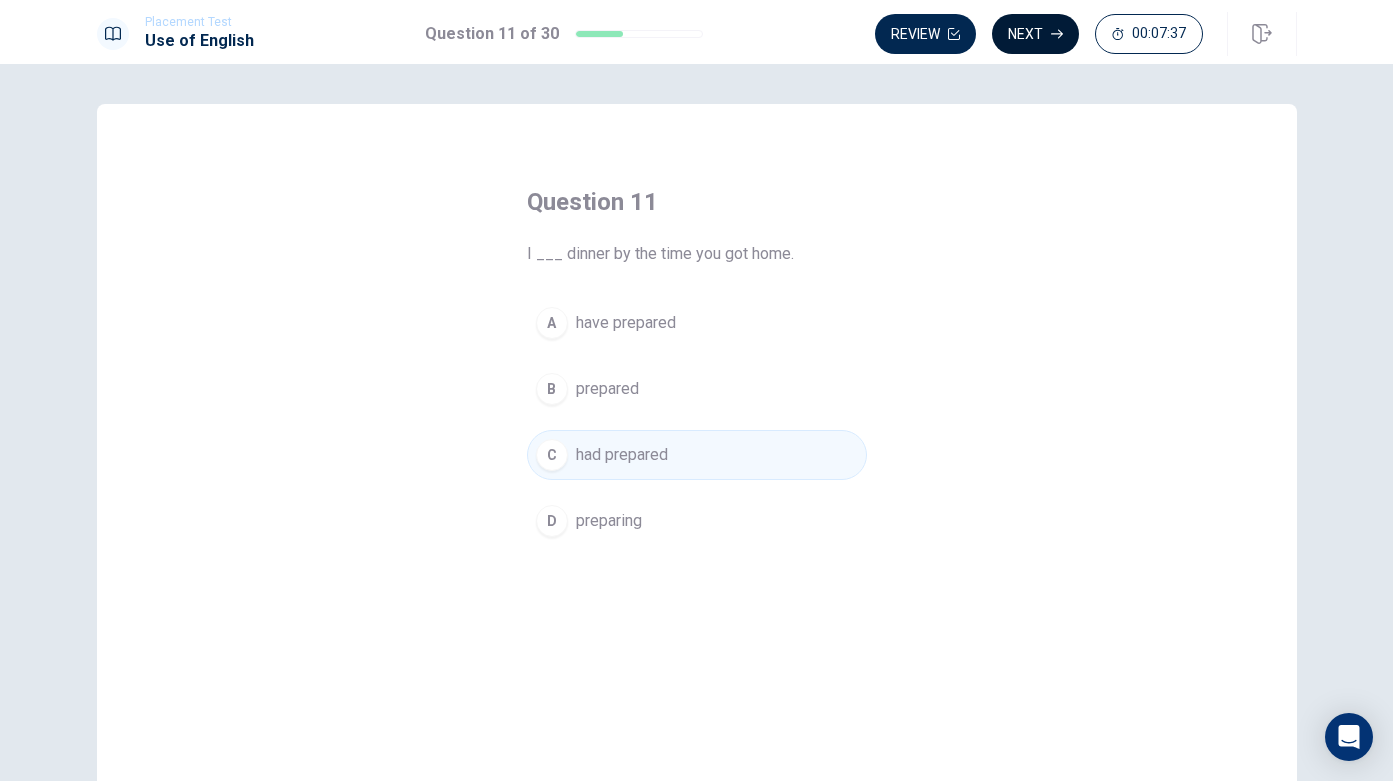 click on "Next" at bounding box center [1035, 34] 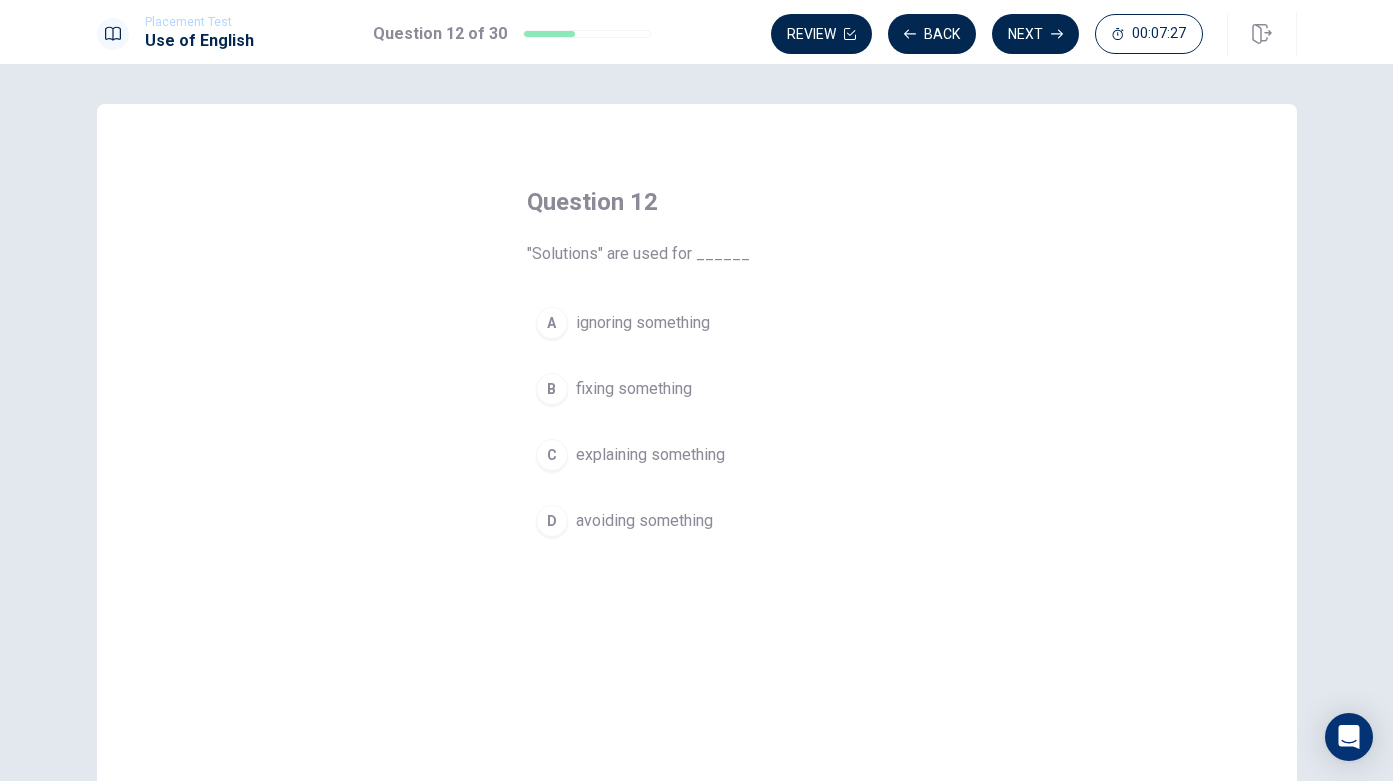 click on "fixing something" at bounding box center [634, 389] 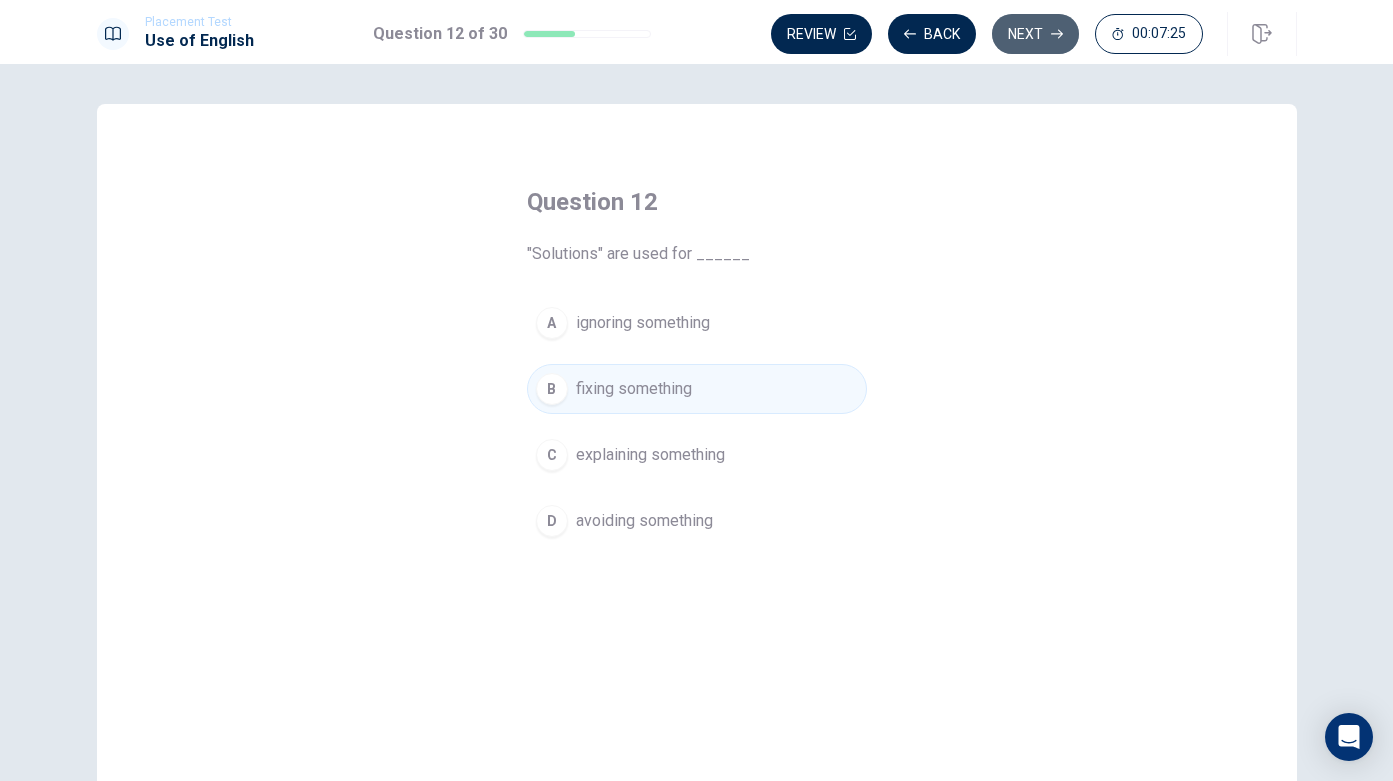 click on "Next" at bounding box center (1035, 34) 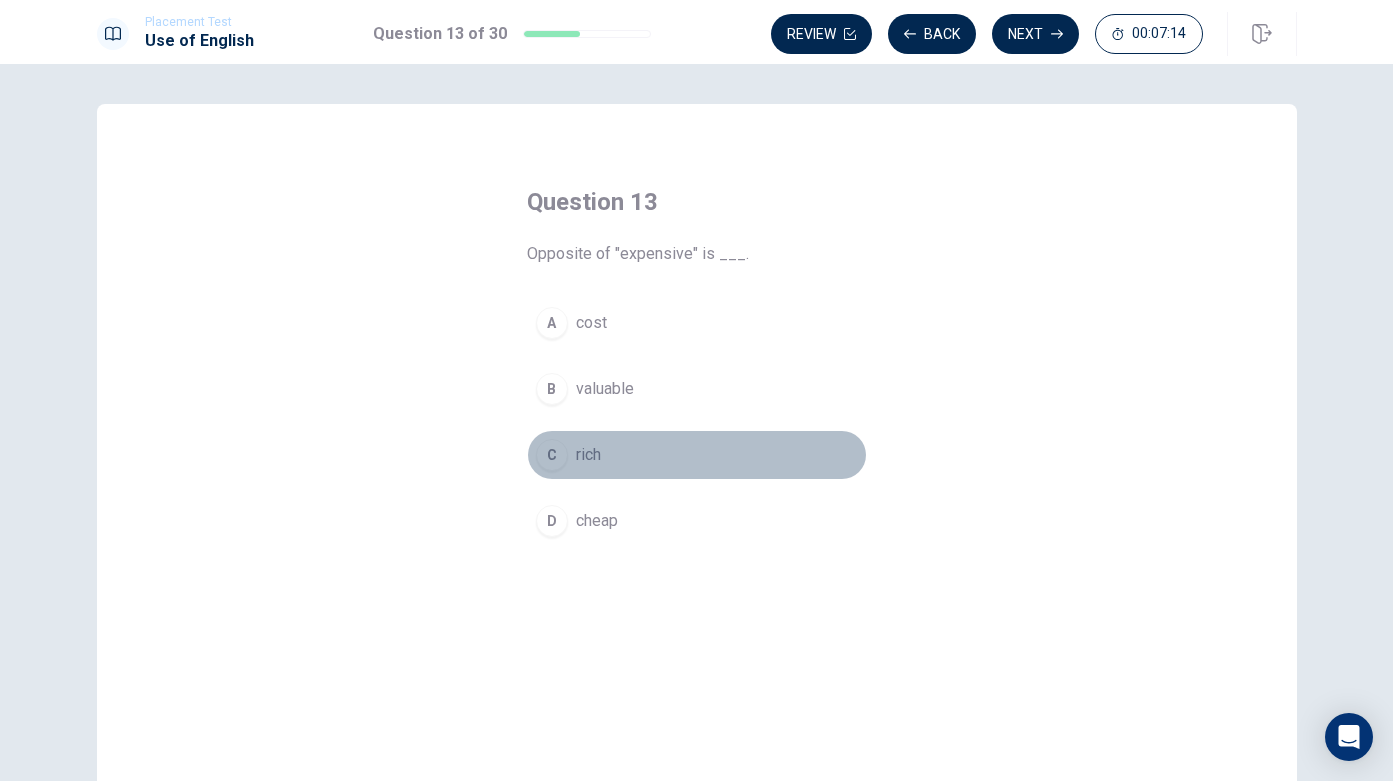 click on "C rich" at bounding box center (697, 455) 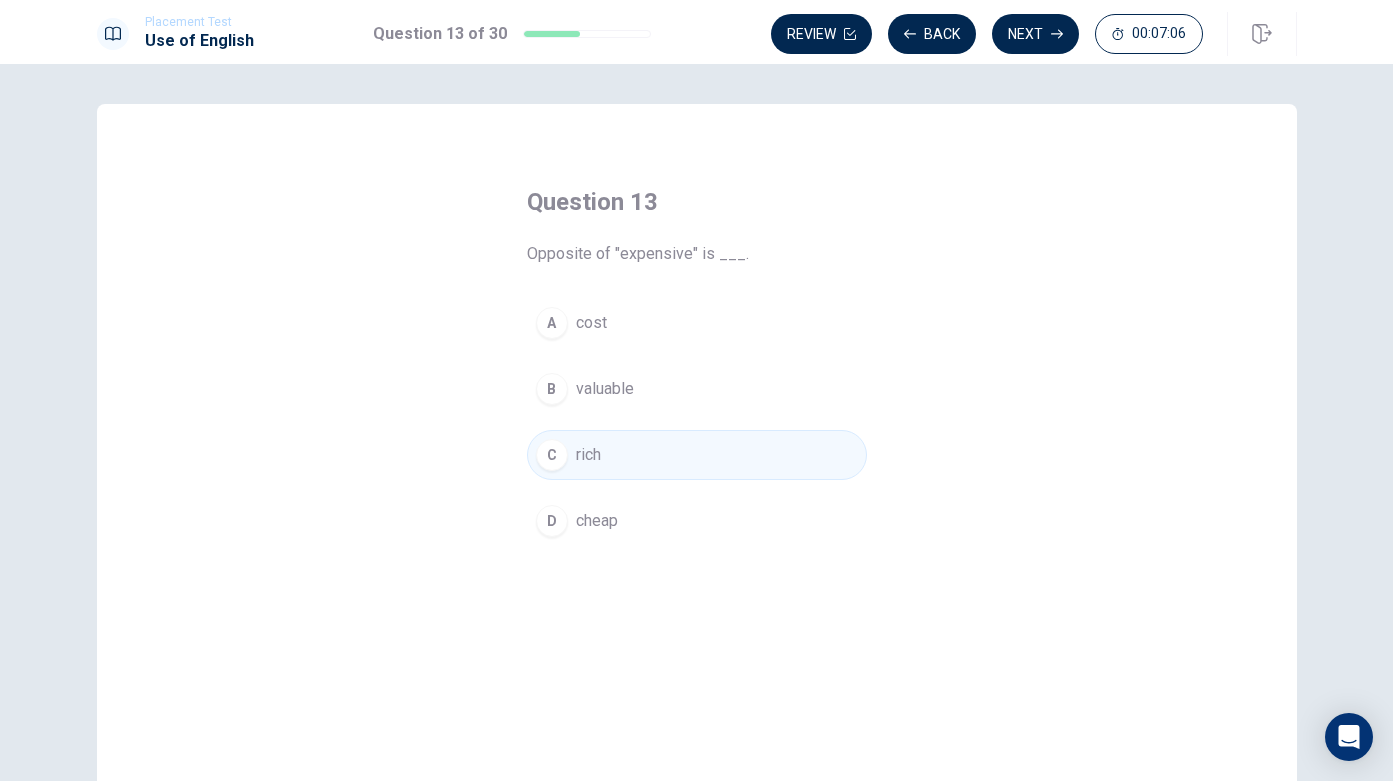 click on "cheap" at bounding box center [597, 521] 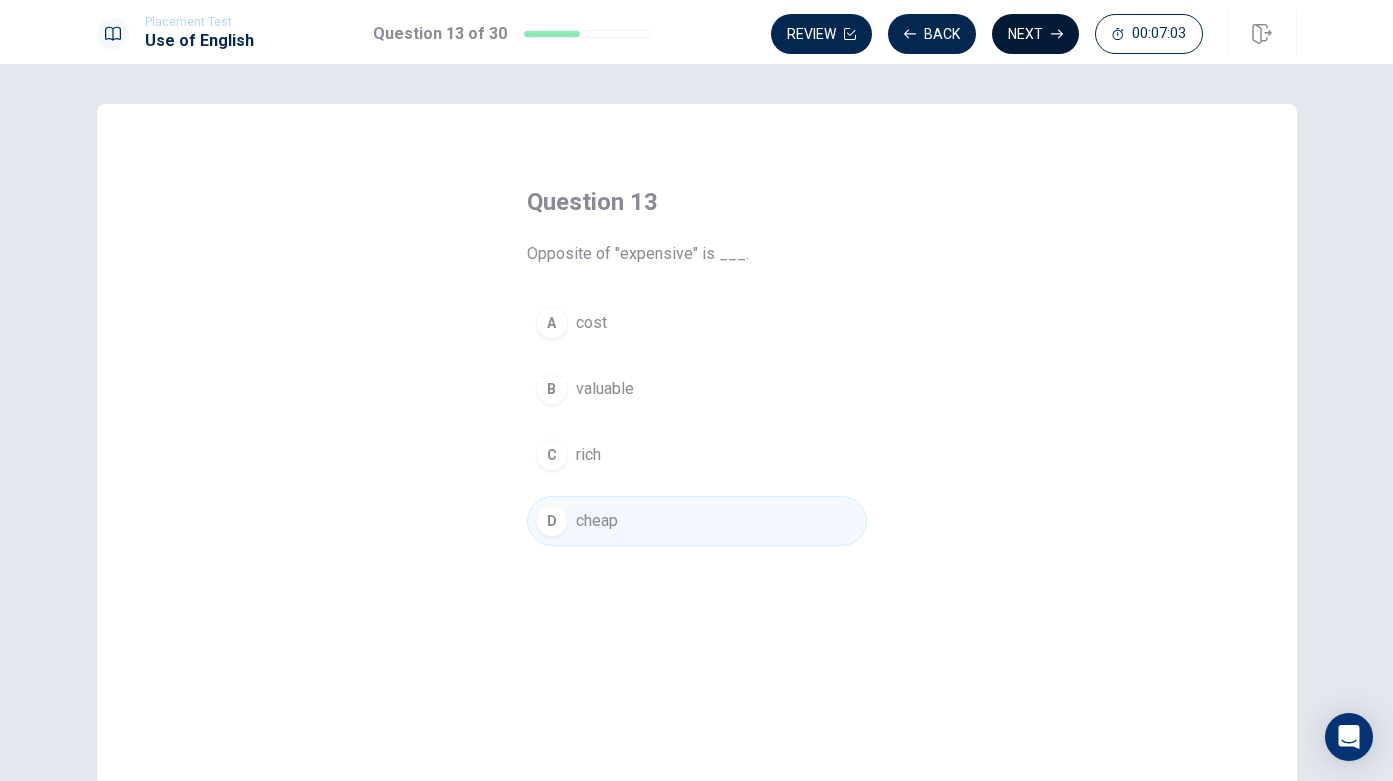 click on "Next" at bounding box center (1035, 34) 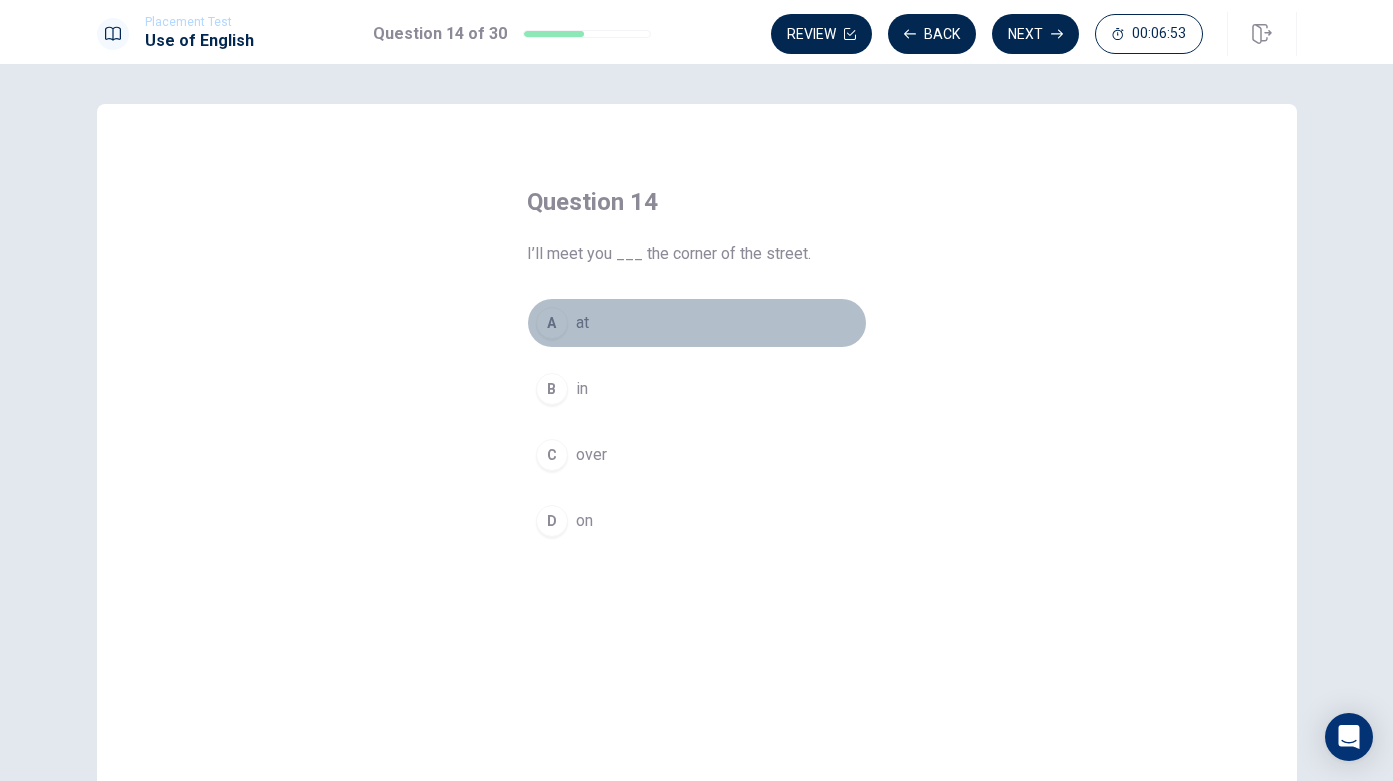 click on "A at" at bounding box center (697, 323) 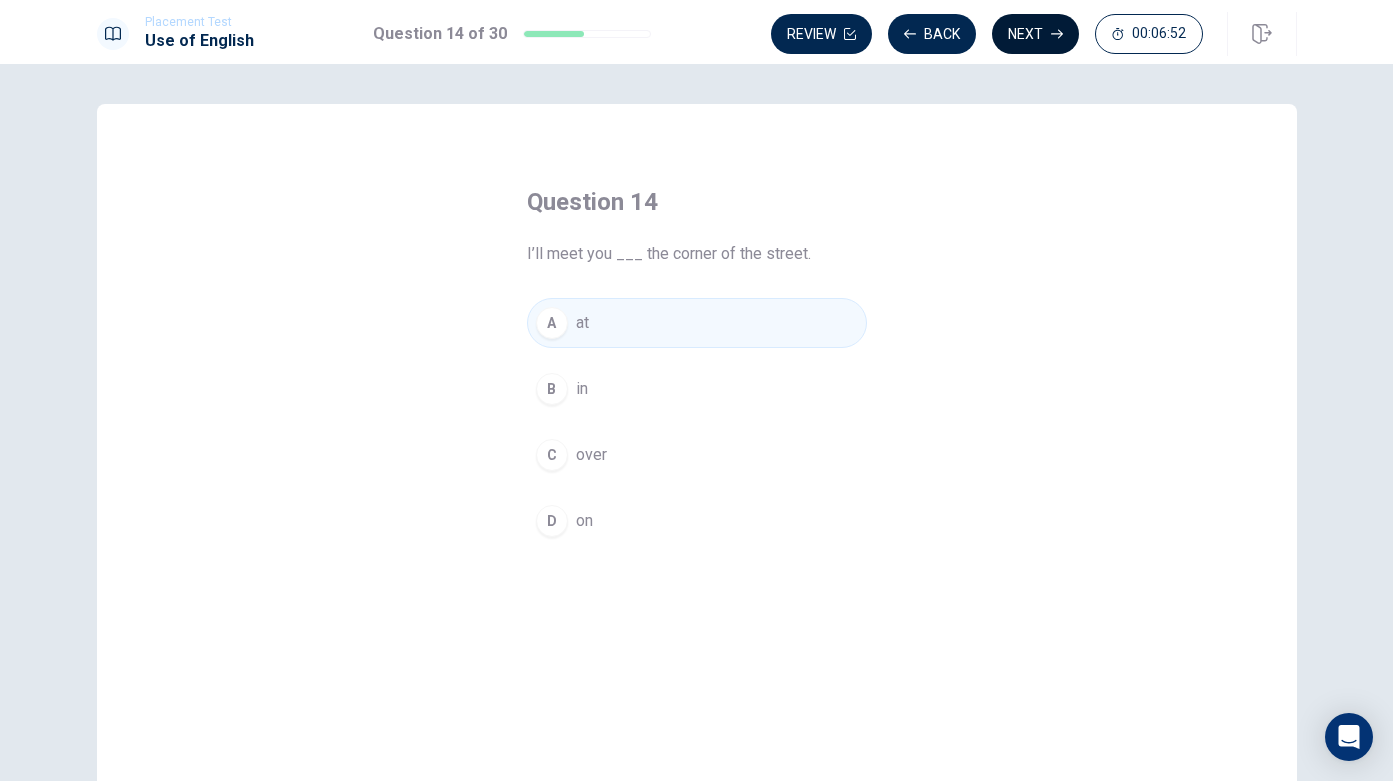 click on "Next" at bounding box center [1035, 34] 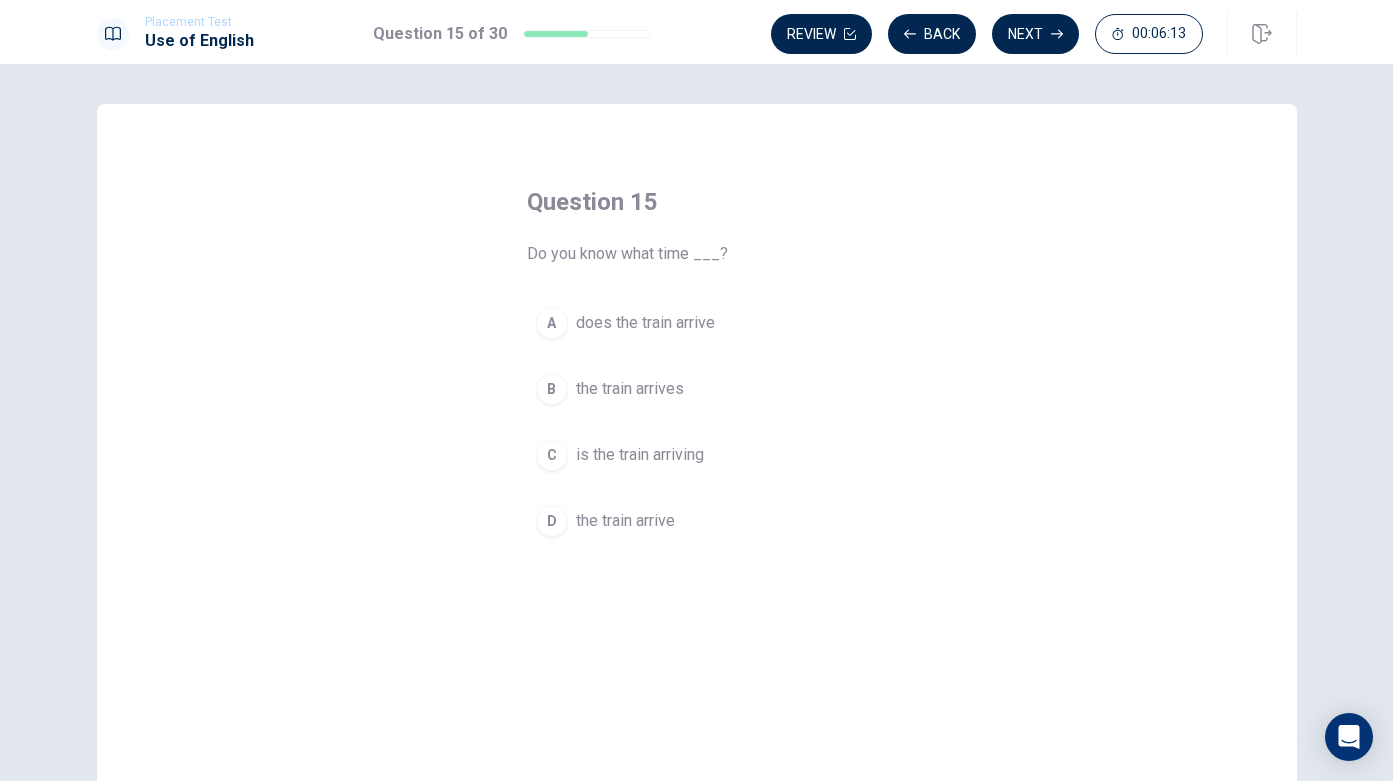 click on "the train arrives" at bounding box center (630, 389) 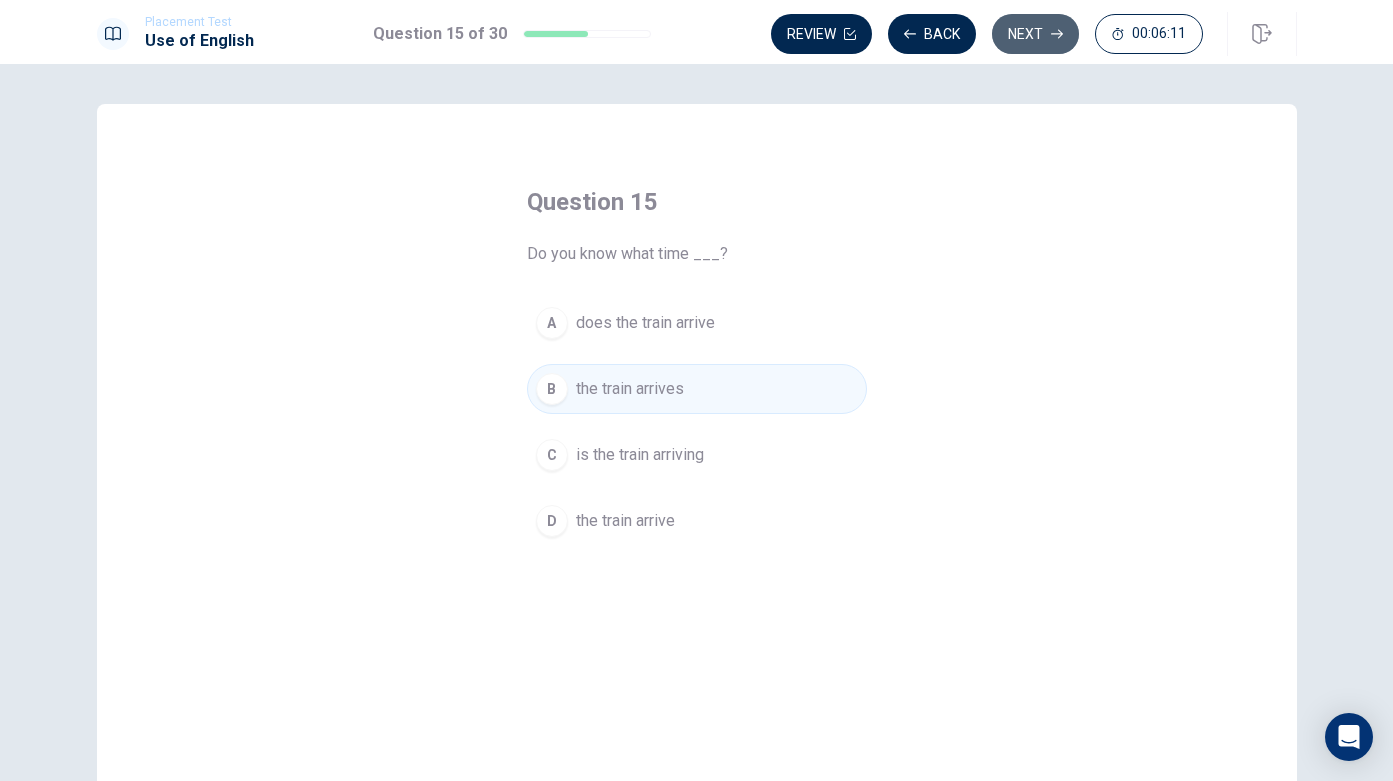 click on "Next" at bounding box center [1035, 34] 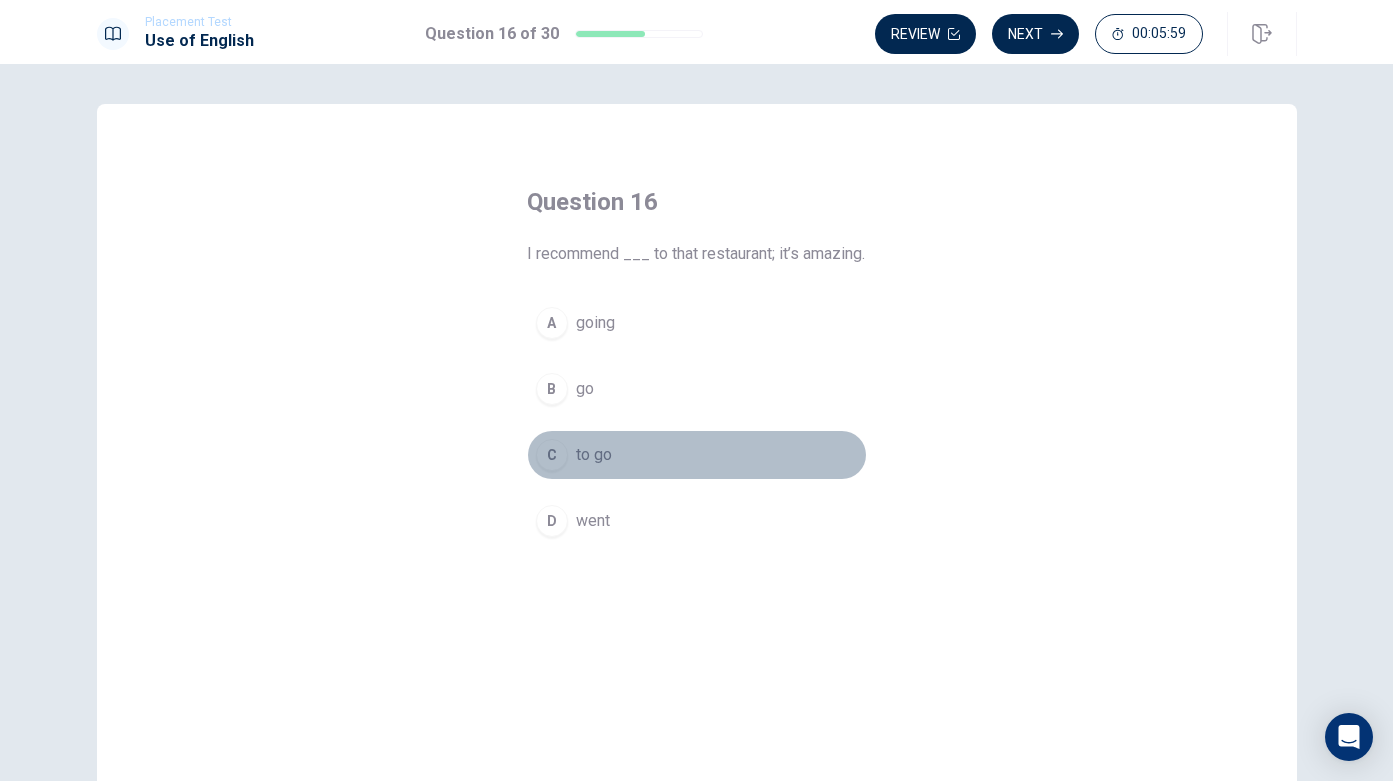click on "to go" at bounding box center [594, 455] 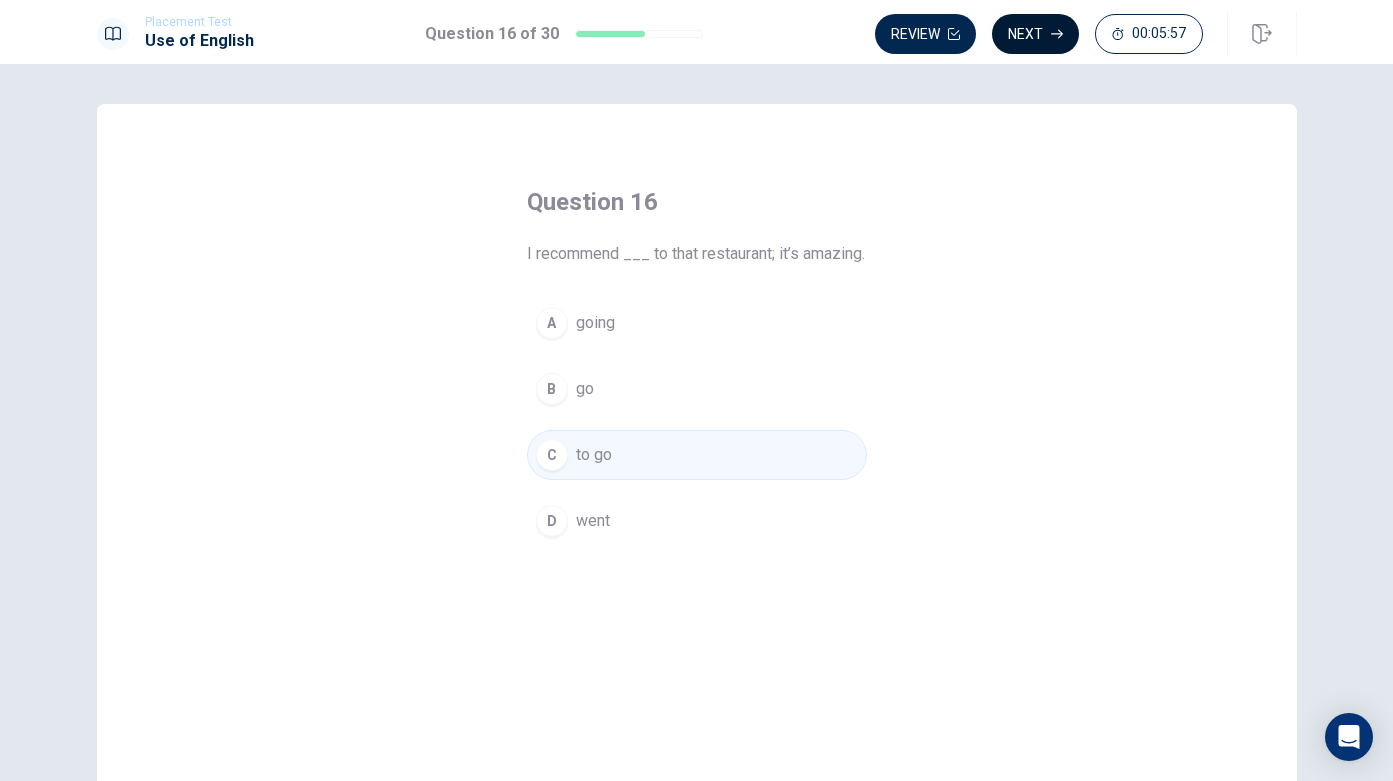 click on "Next" at bounding box center [1035, 34] 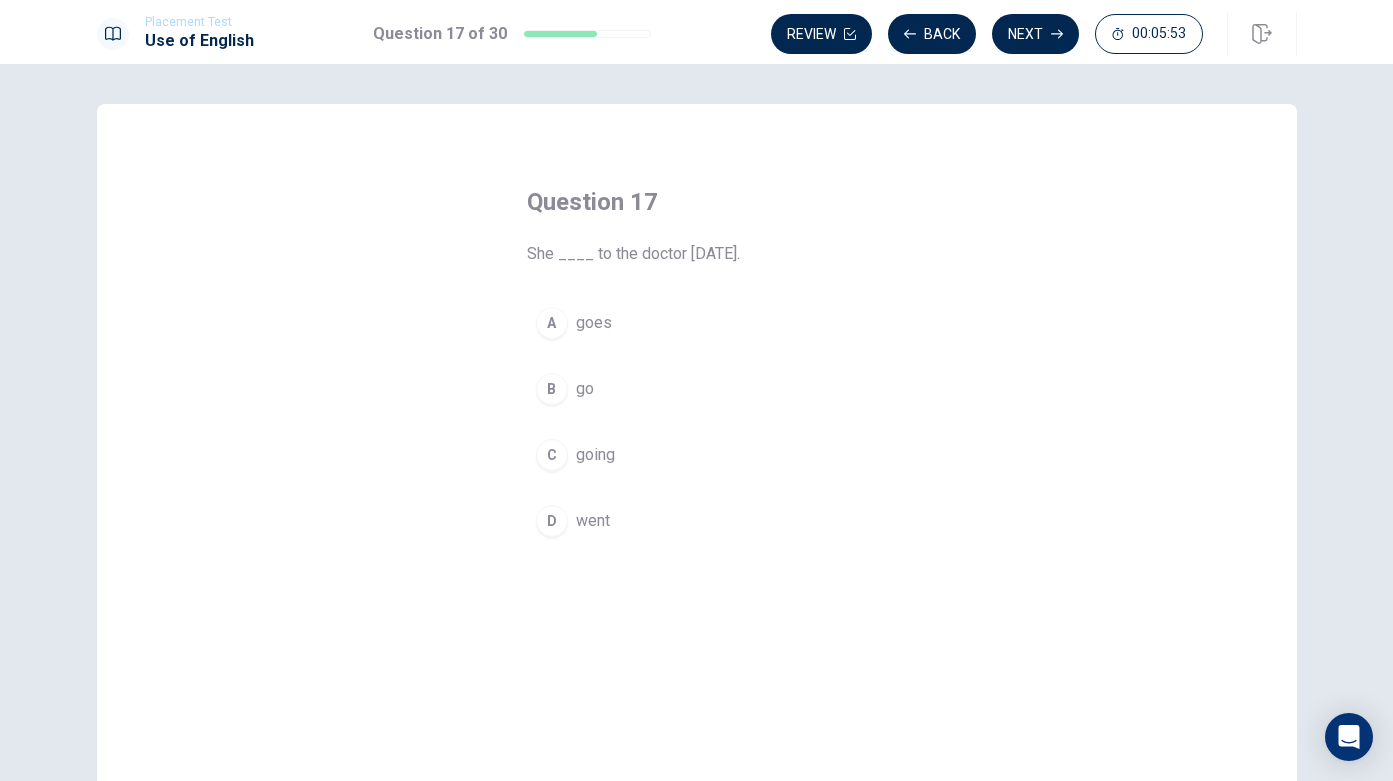 click on "D" at bounding box center (552, 521) 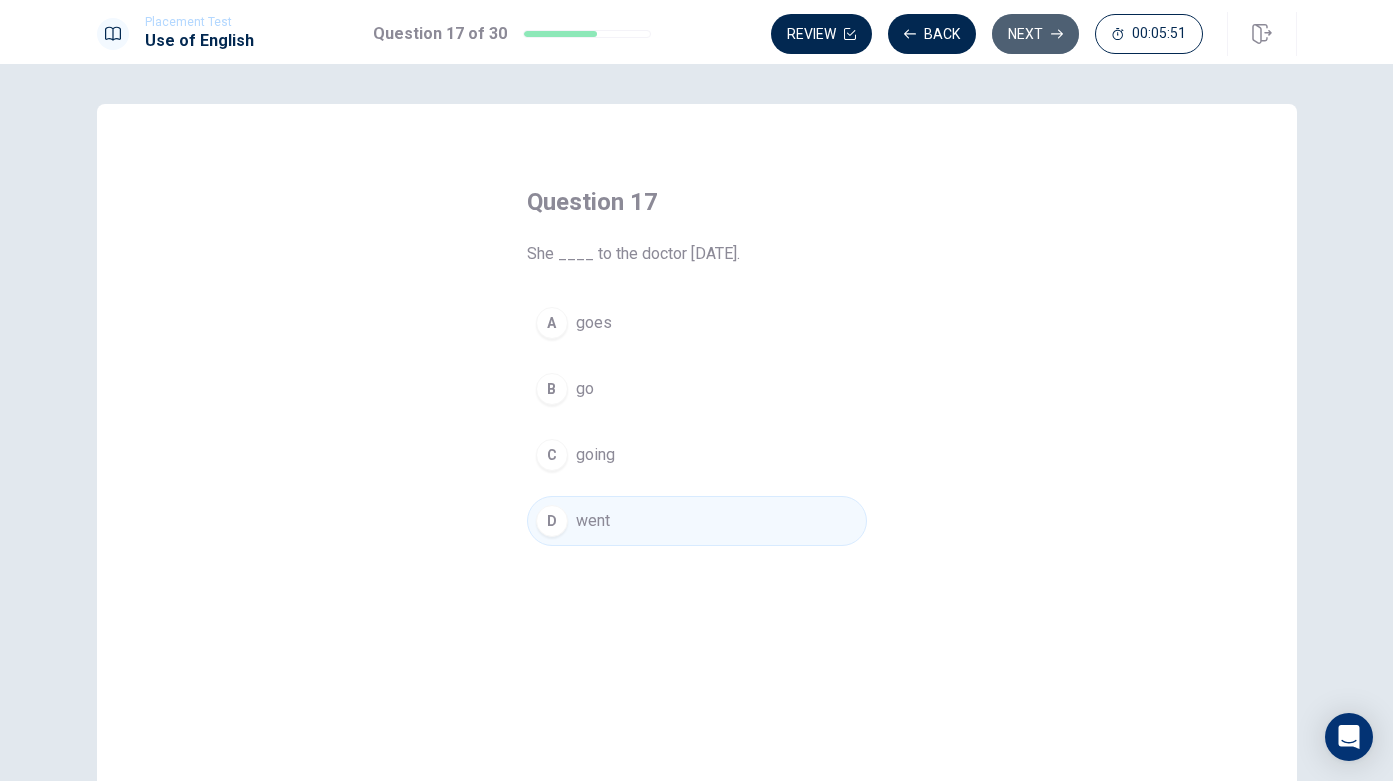 click on "Next" at bounding box center [1035, 34] 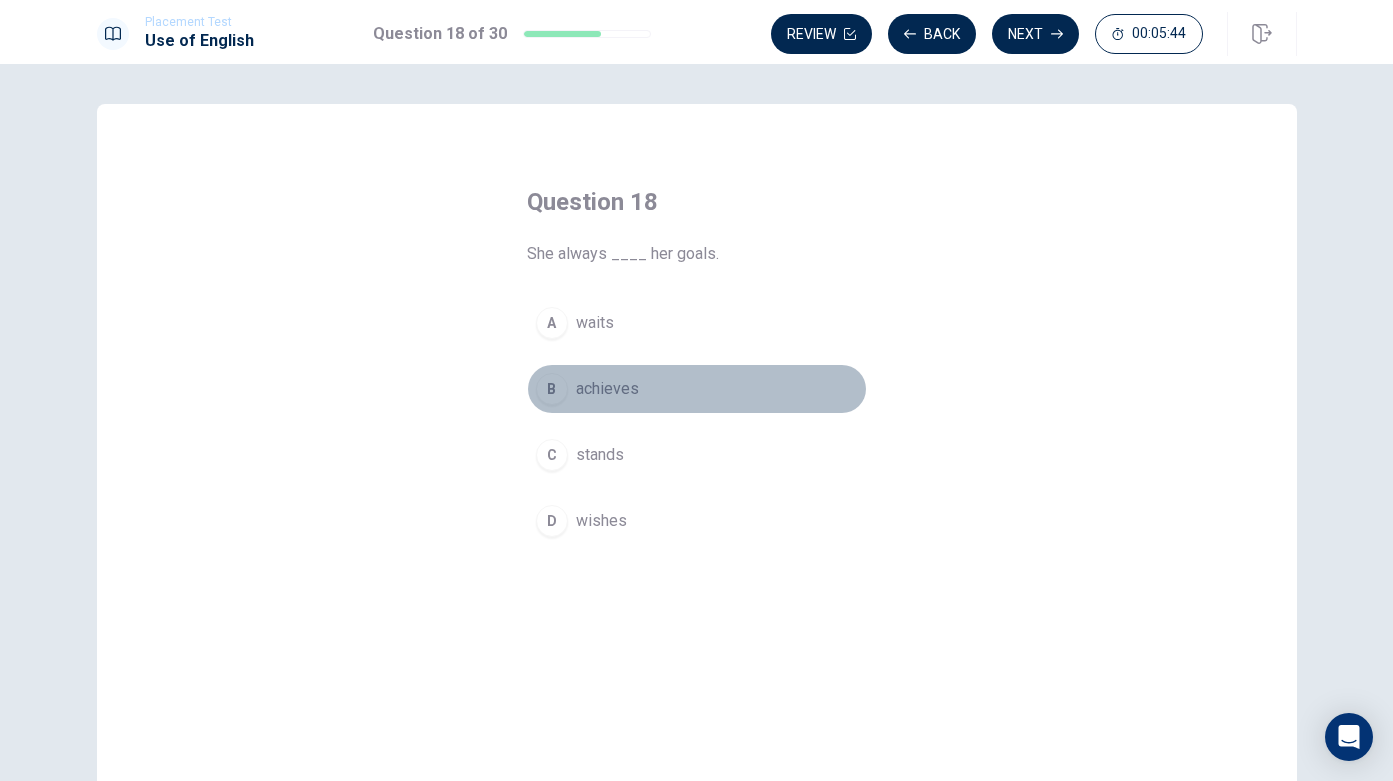 click on "achieves" at bounding box center (607, 389) 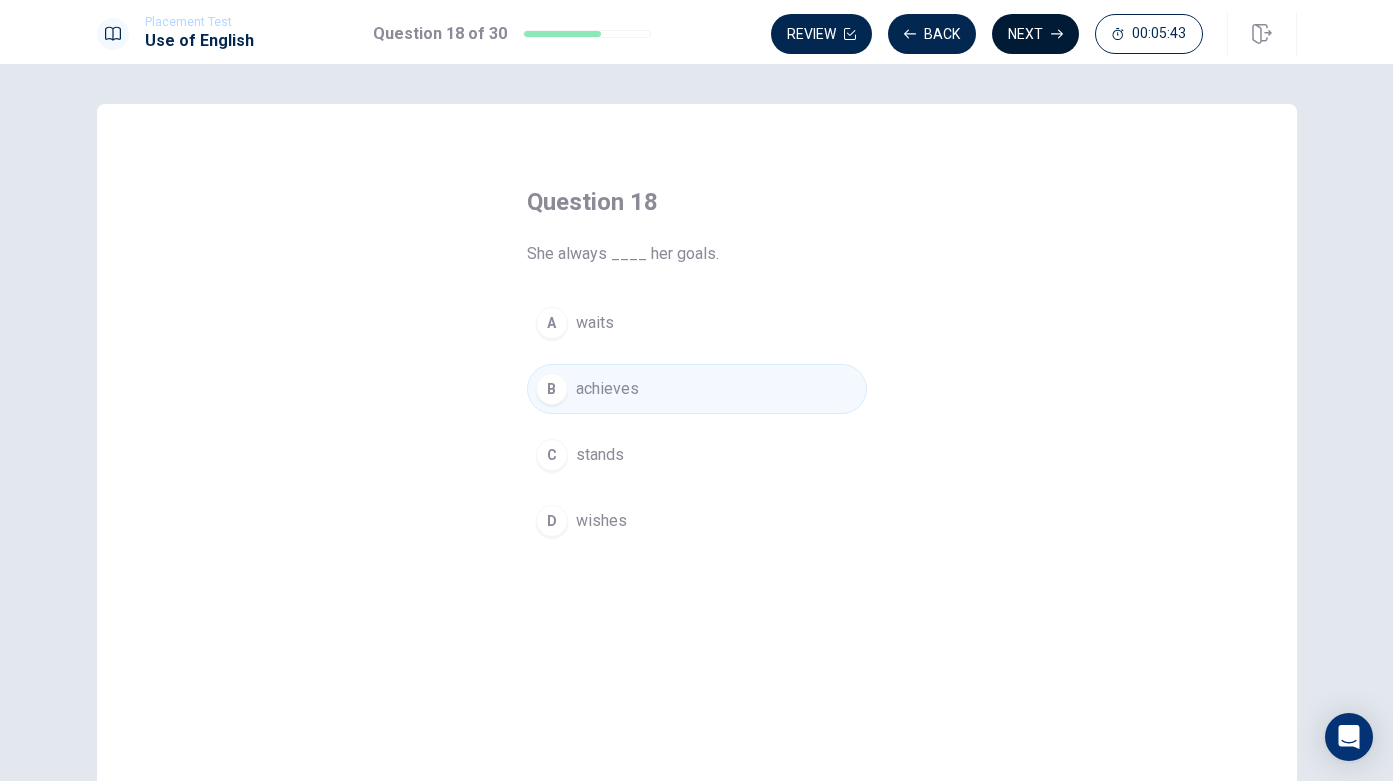 click on "Next" at bounding box center (1035, 34) 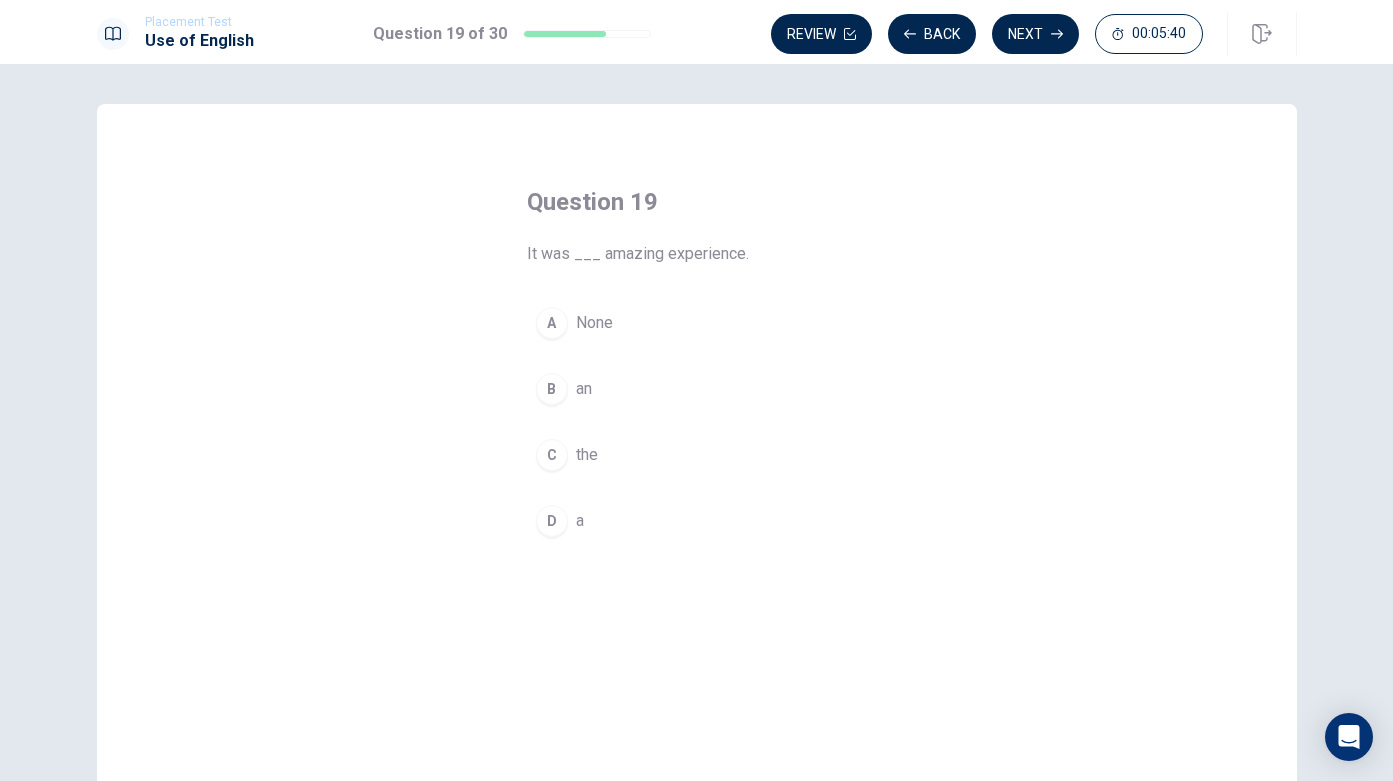 click on "an" at bounding box center [584, 389] 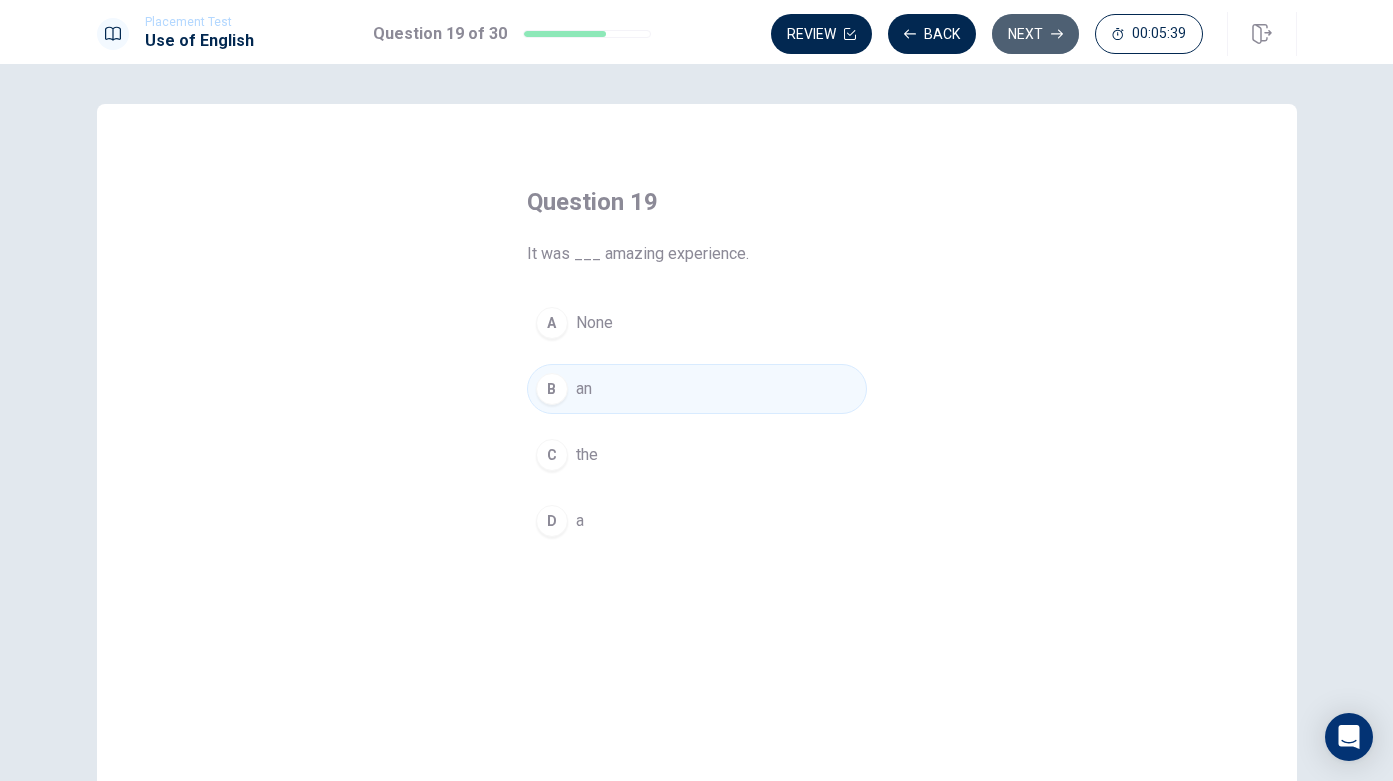 click on "Next" at bounding box center [1035, 34] 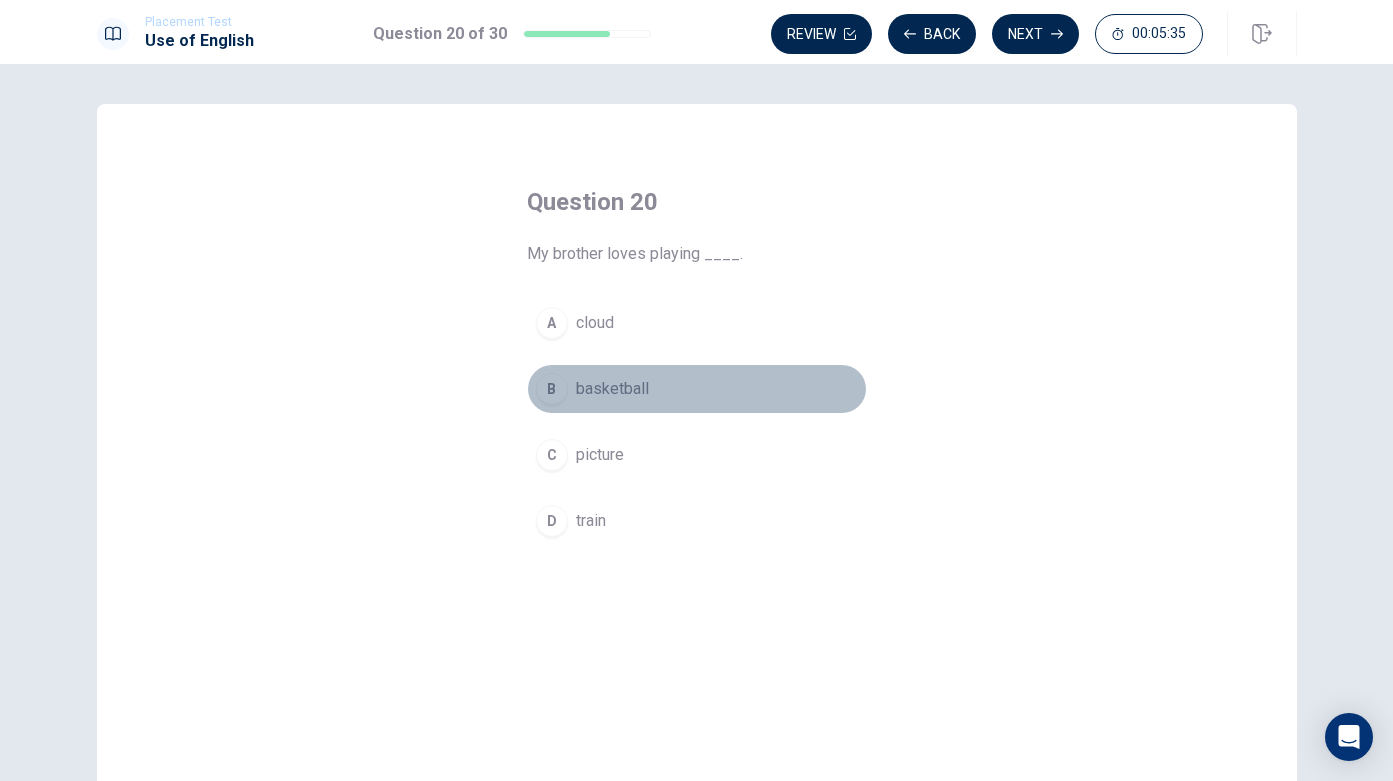 click on "B basketball" at bounding box center (697, 389) 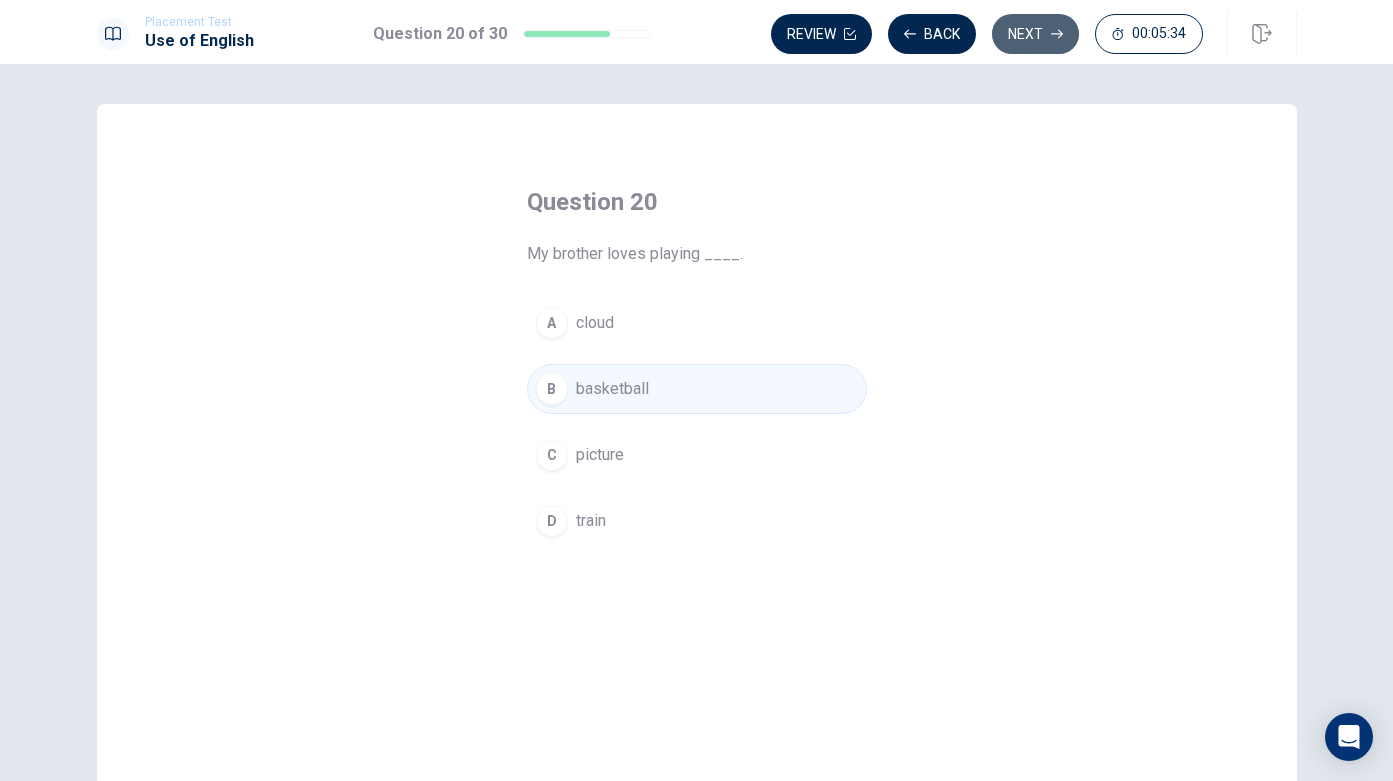 click on "Next" at bounding box center (1035, 34) 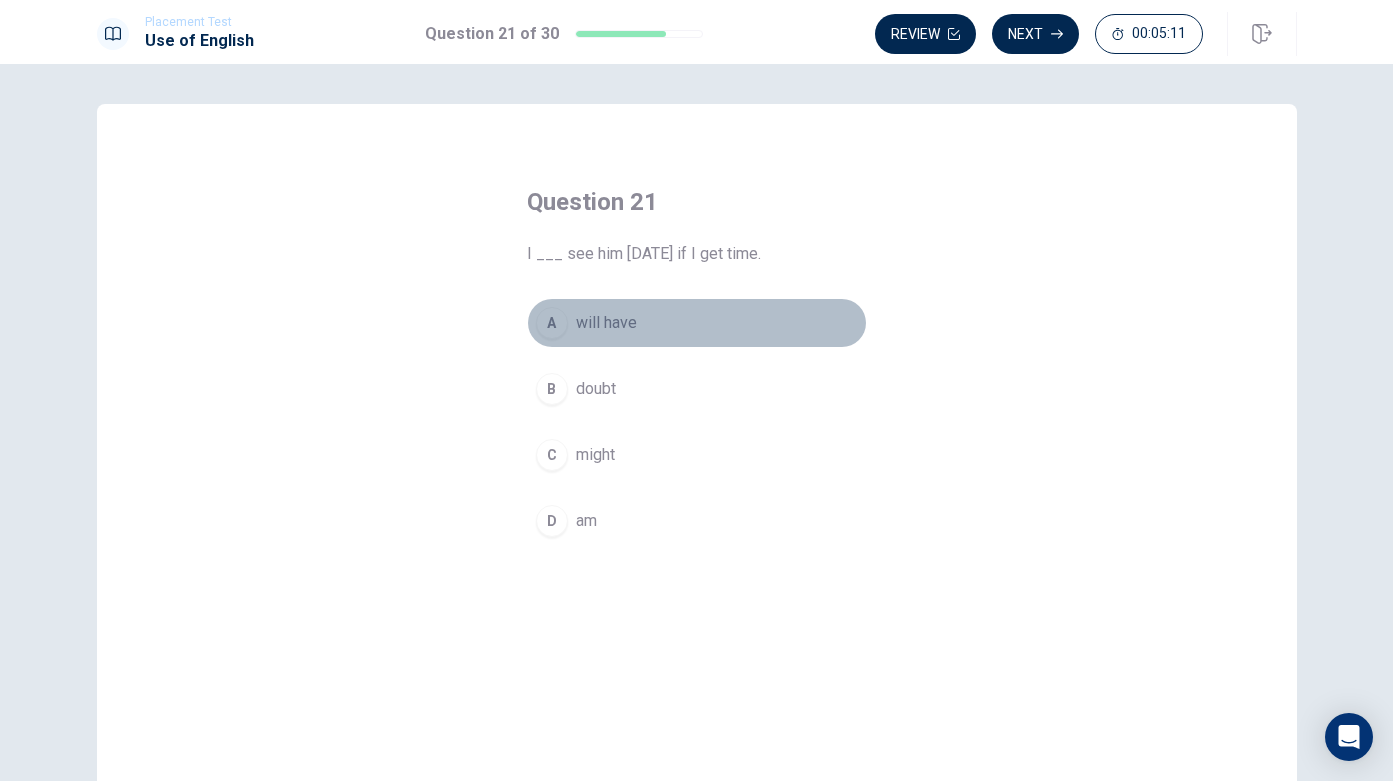 click on "A will have" at bounding box center (697, 323) 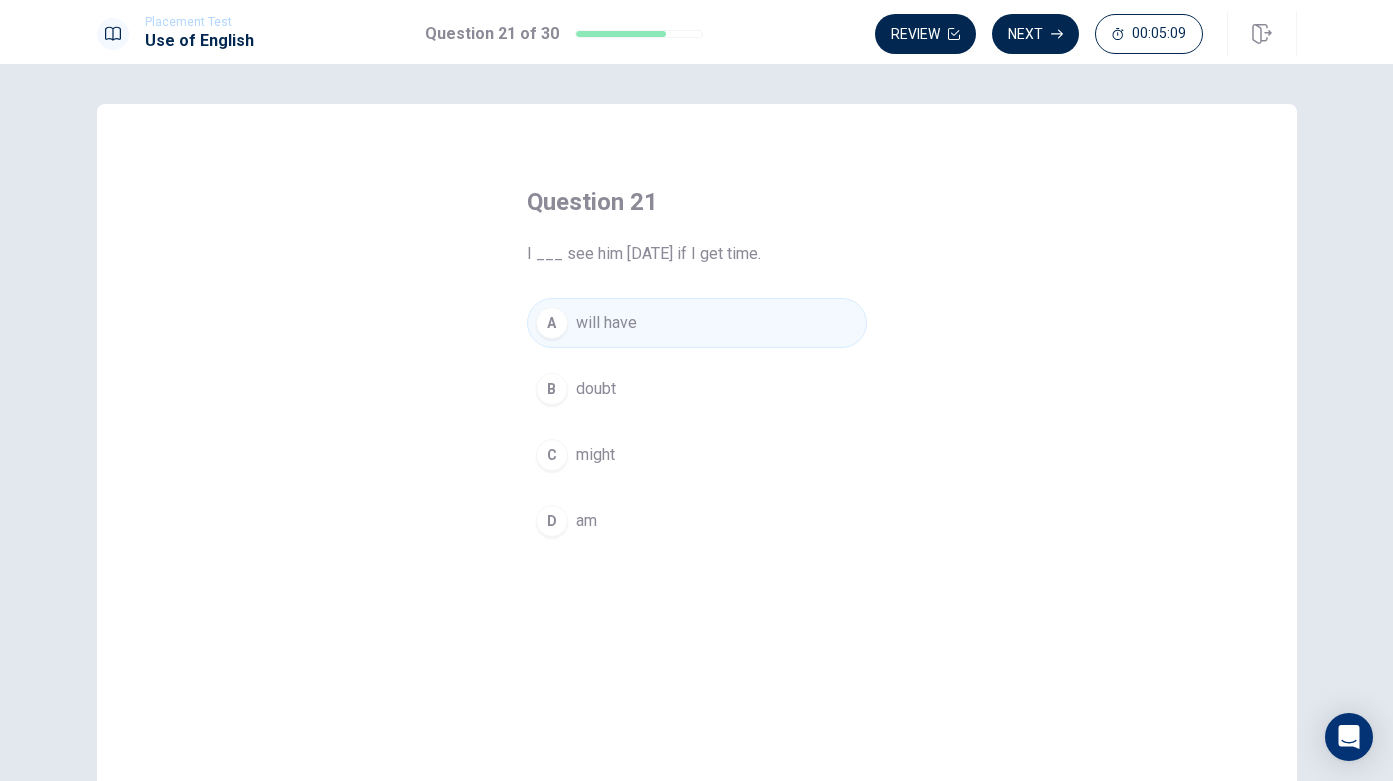 click on "might" at bounding box center [595, 455] 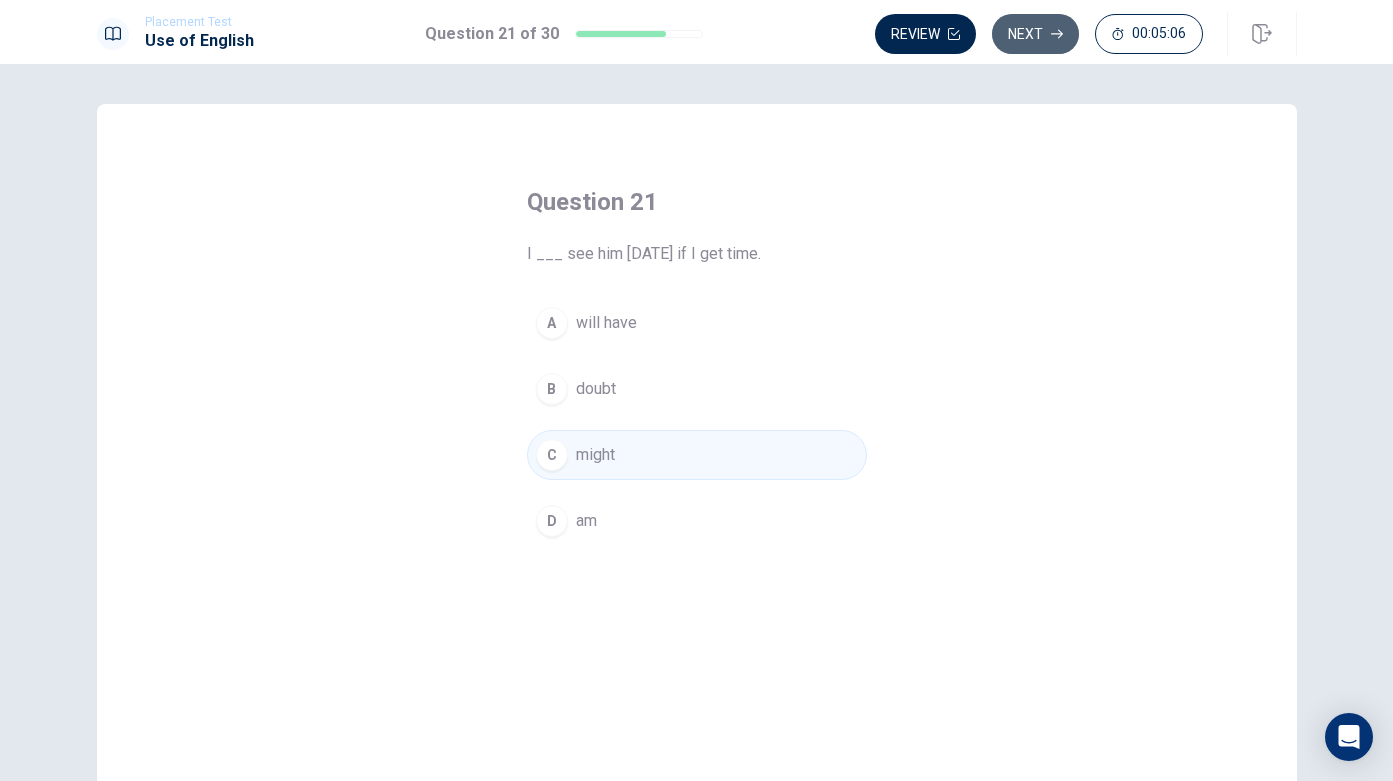 click on "Next" at bounding box center (1035, 34) 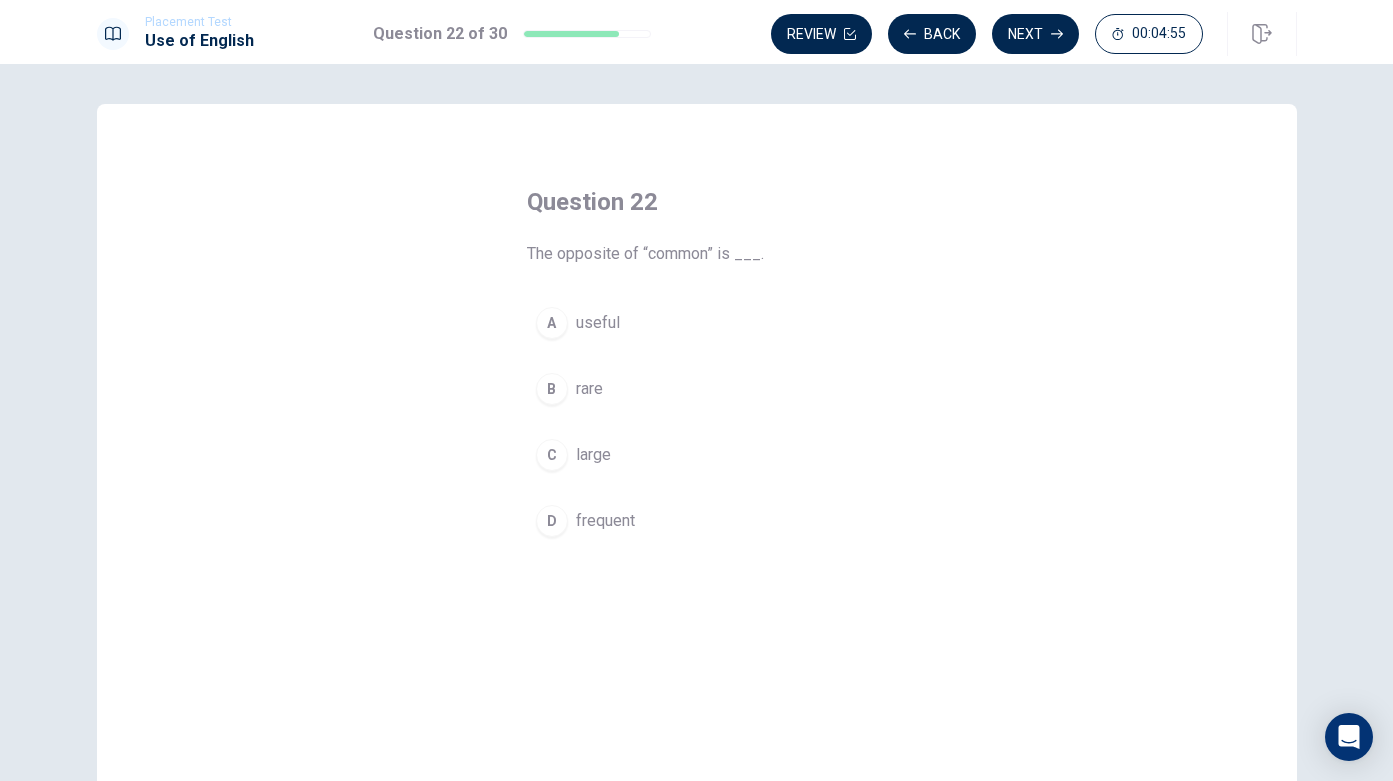 click on "B rare" at bounding box center [697, 389] 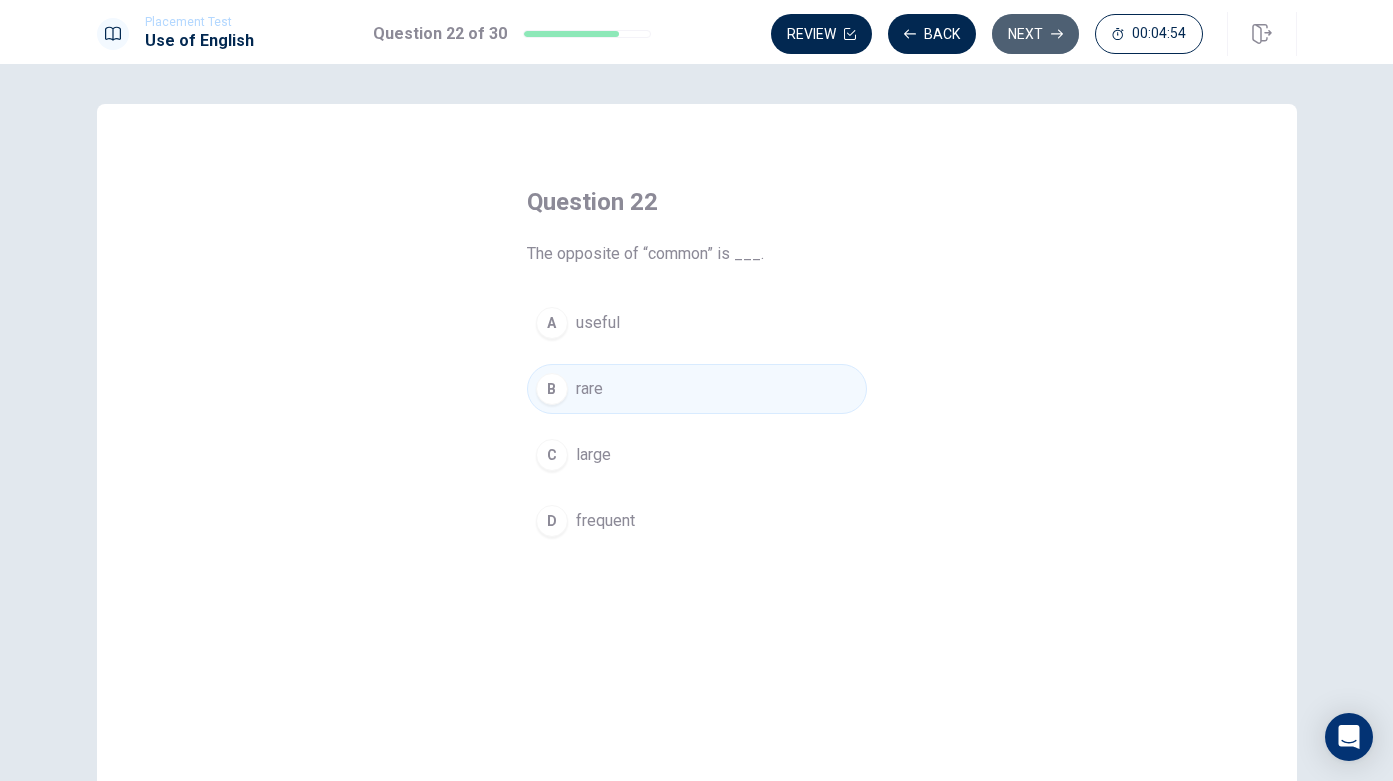 click on "Next" at bounding box center [1035, 34] 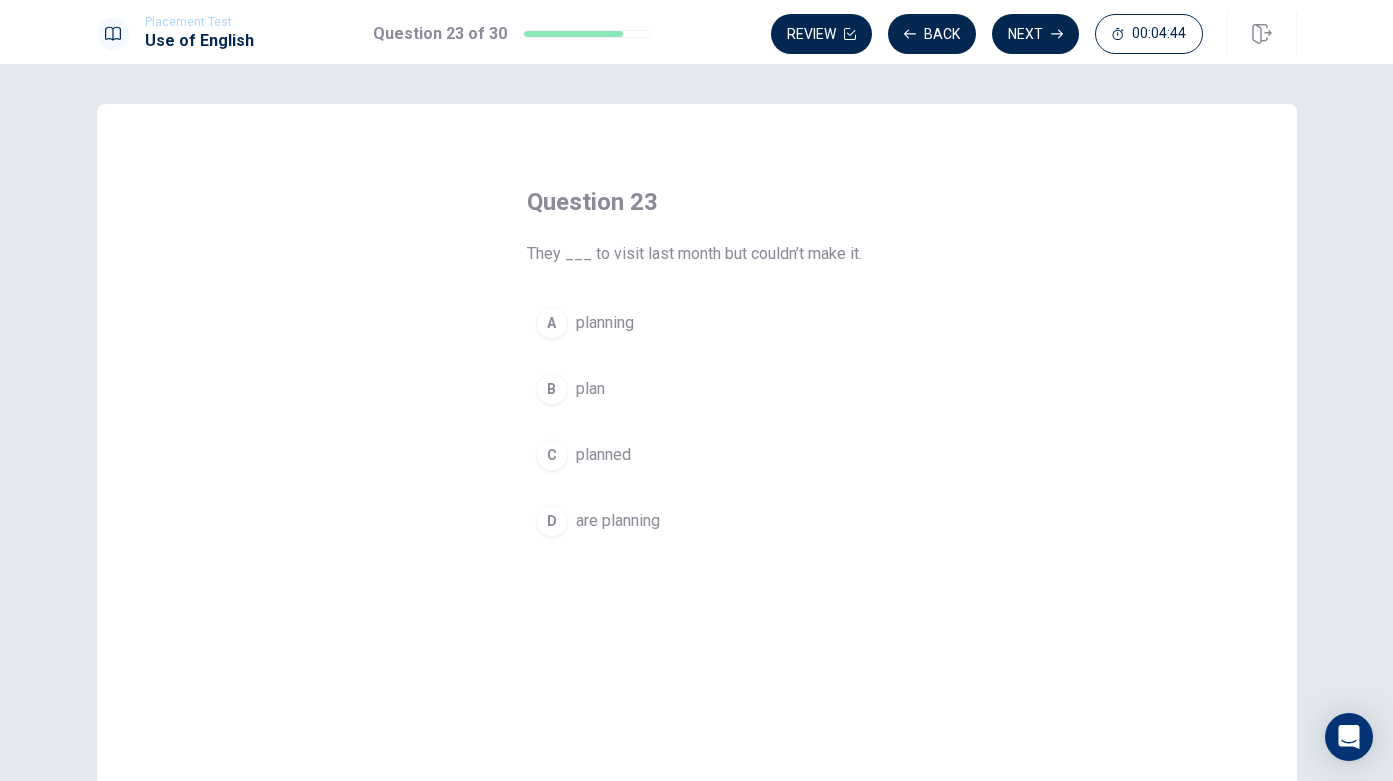 click on "planned" at bounding box center (603, 455) 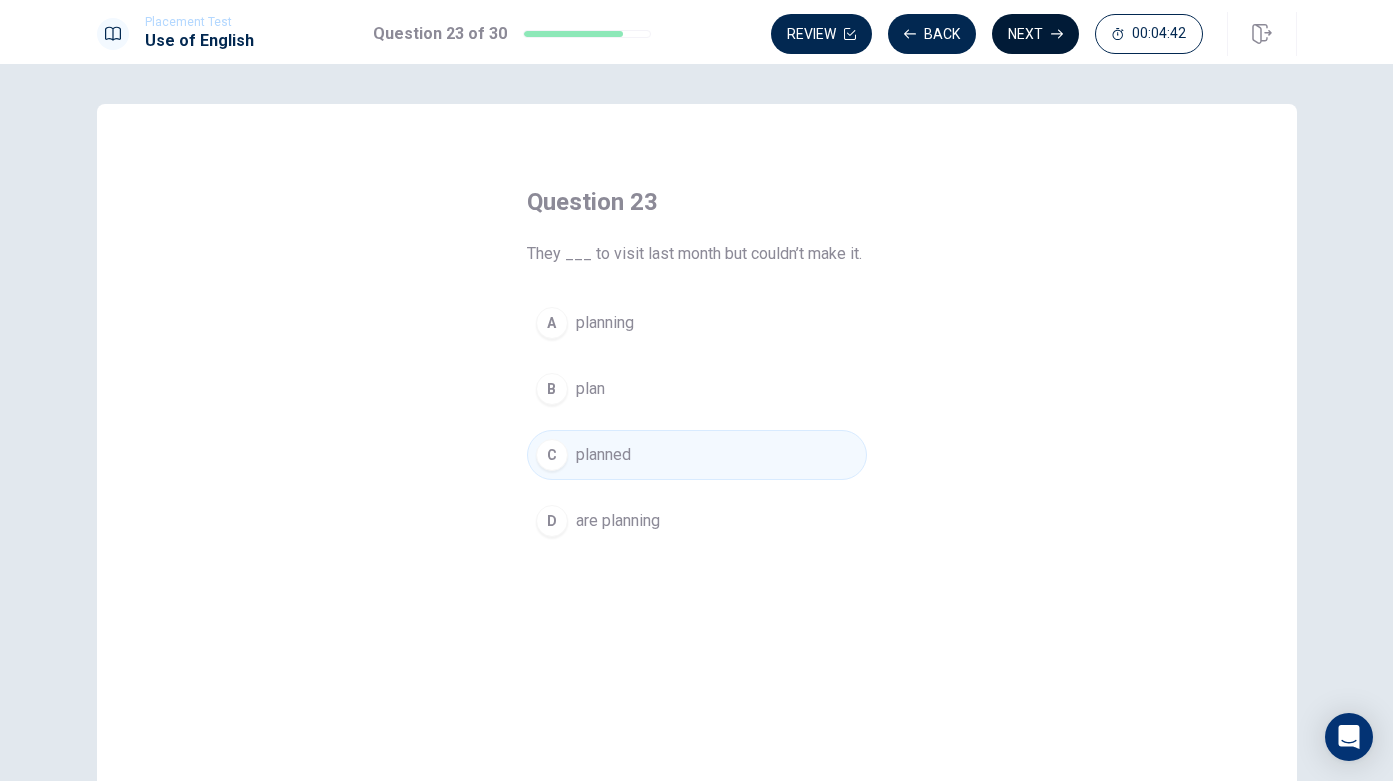 click on "Next" at bounding box center (1035, 34) 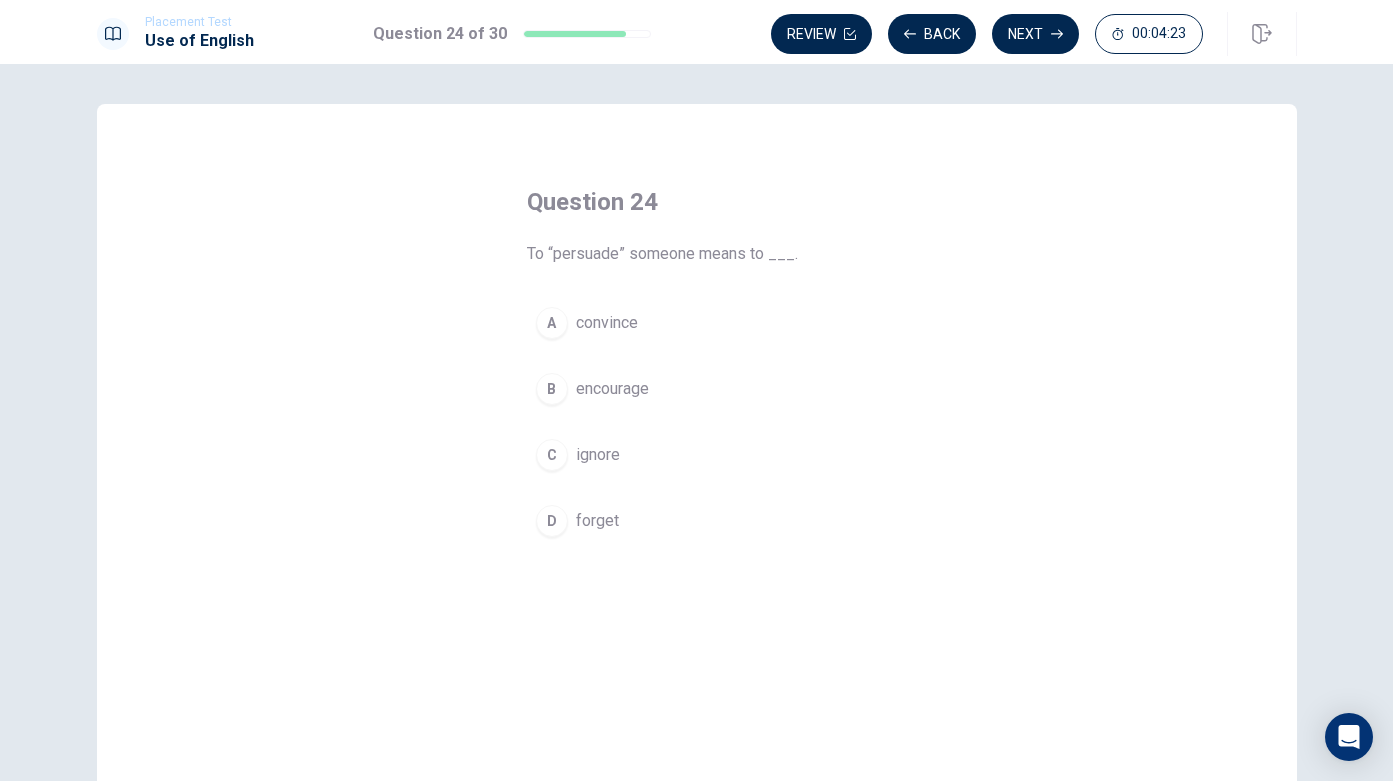 click on "convince" at bounding box center [607, 323] 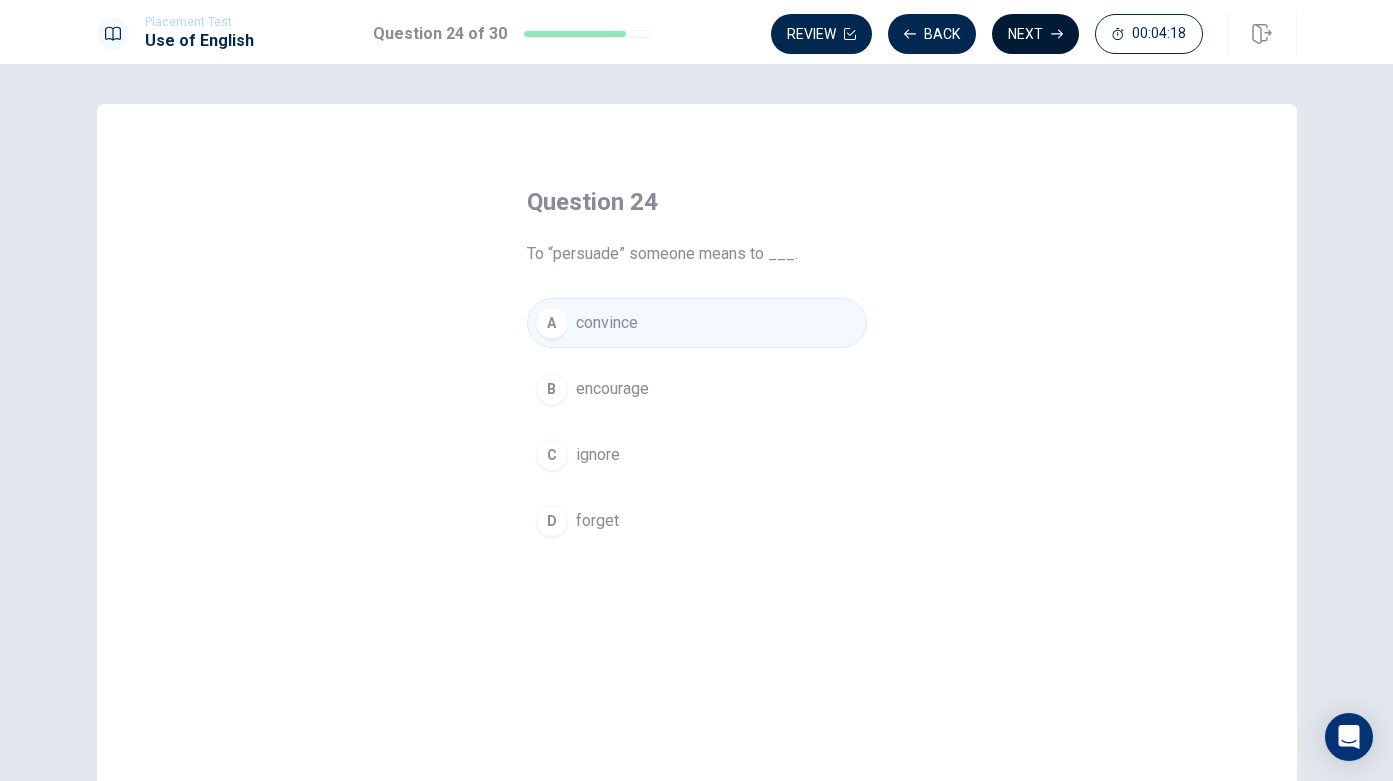 click on "Next" at bounding box center (1035, 34) 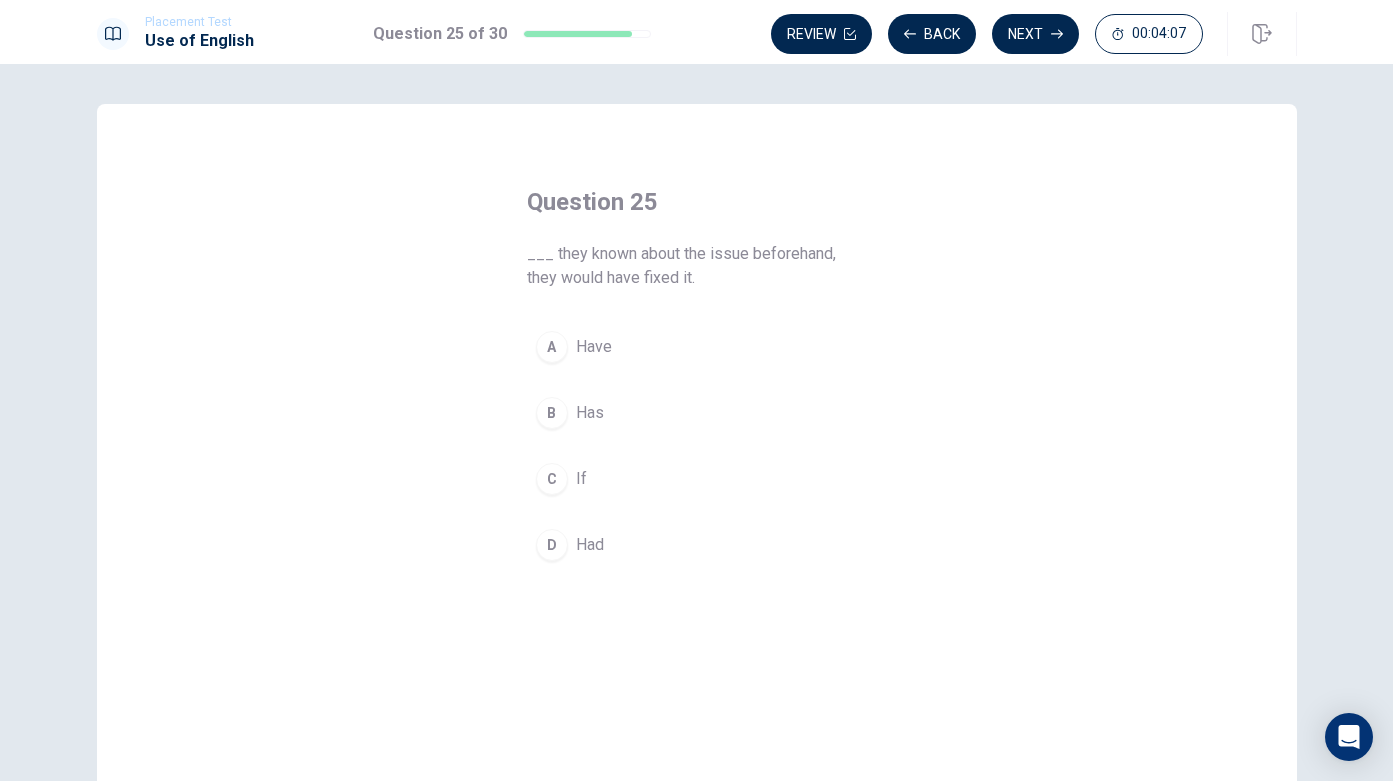 click on "If" at bounding box center [581, 479] 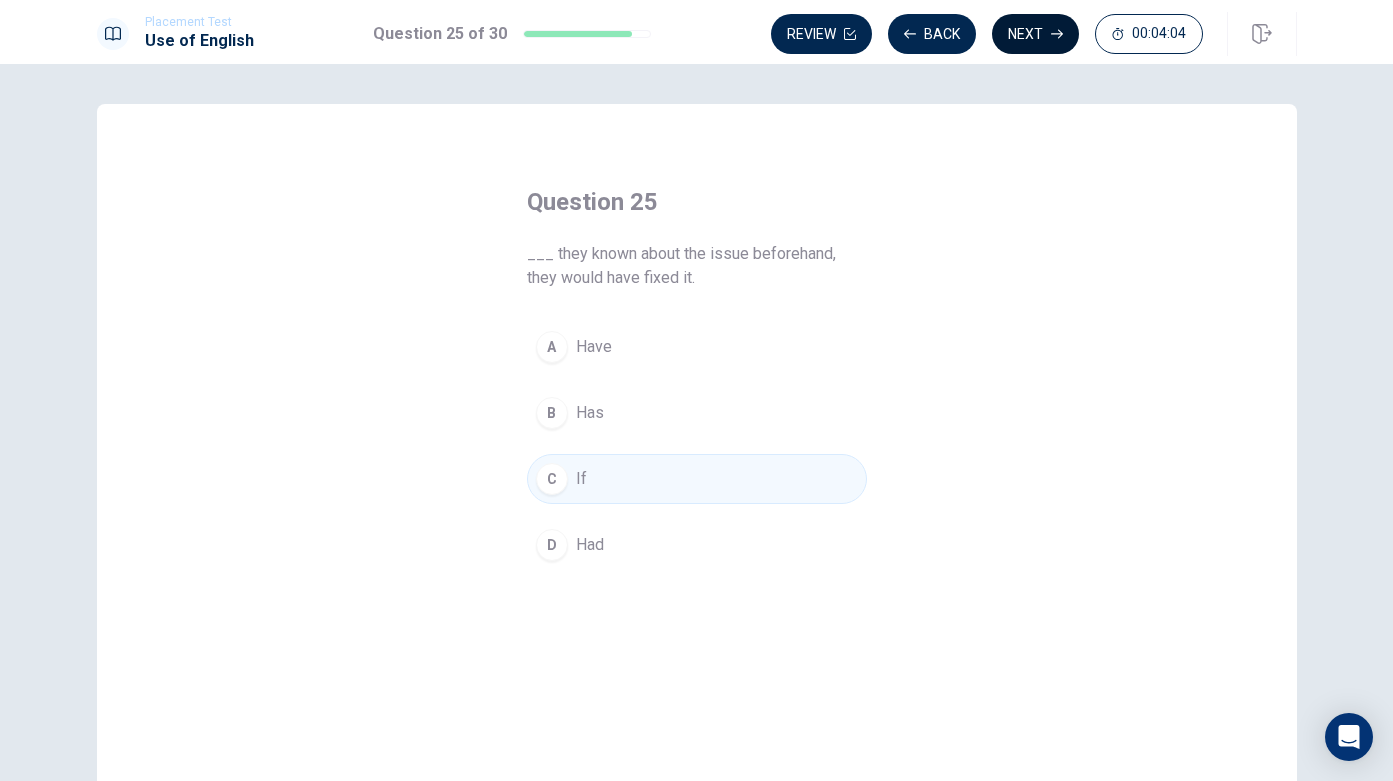 click 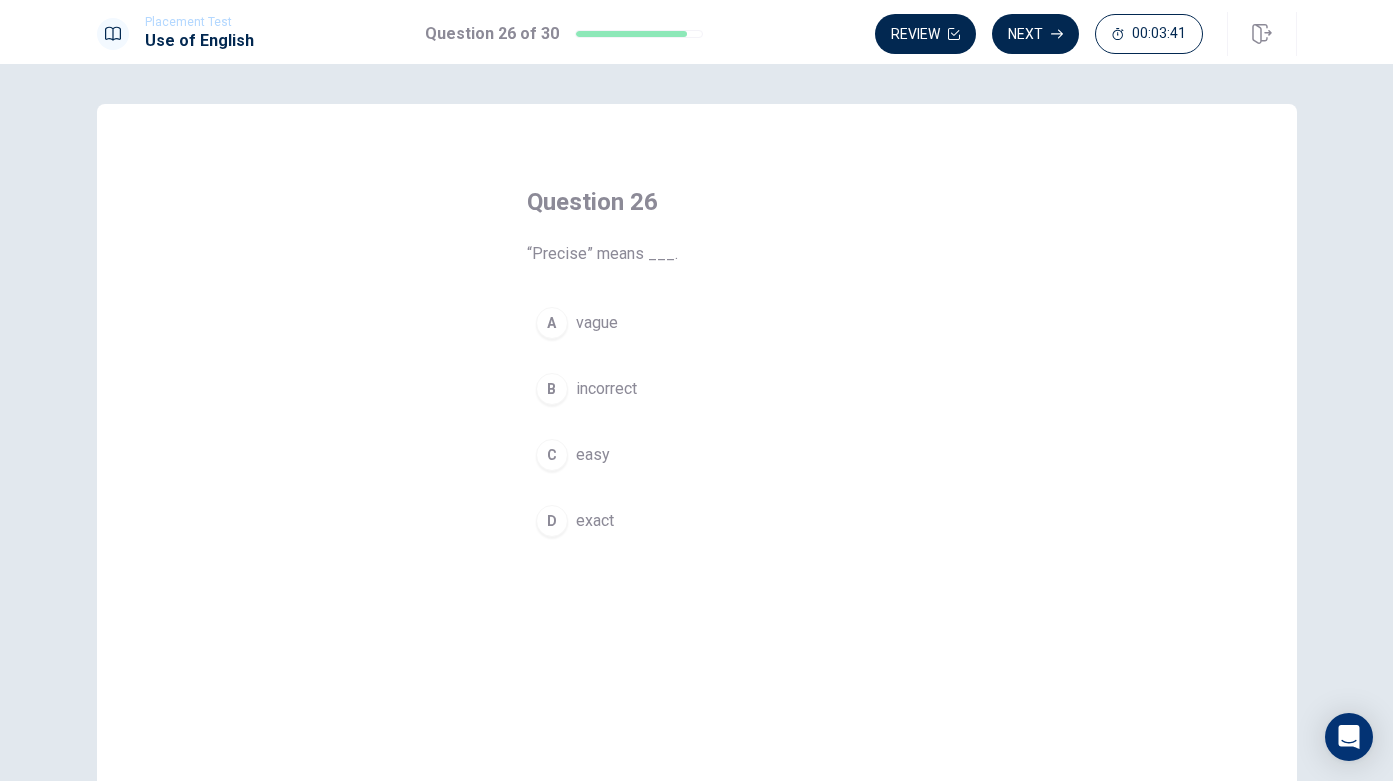 click on "A vague" at bounding box center [697, 323] 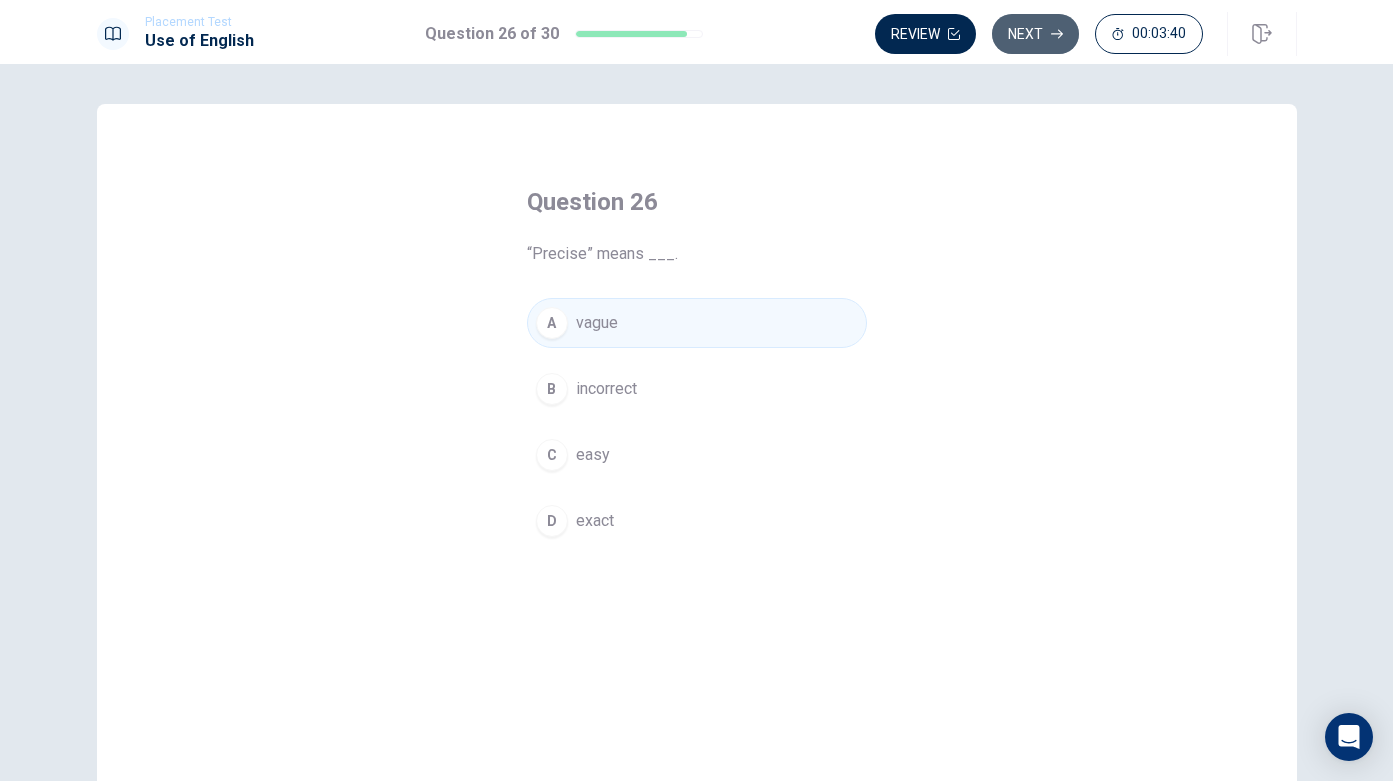 click 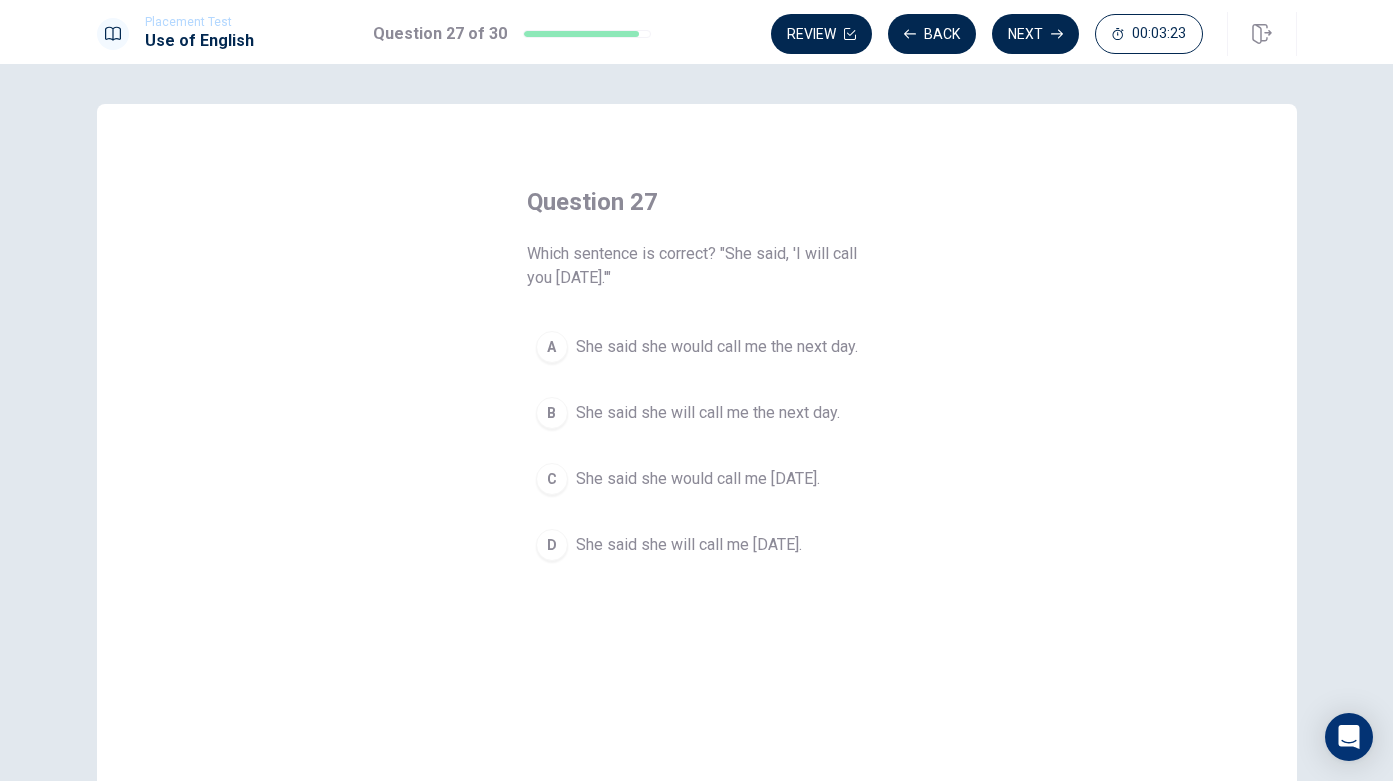 click on "She said she would call me [DATE]." at bounding box center (698, 479) 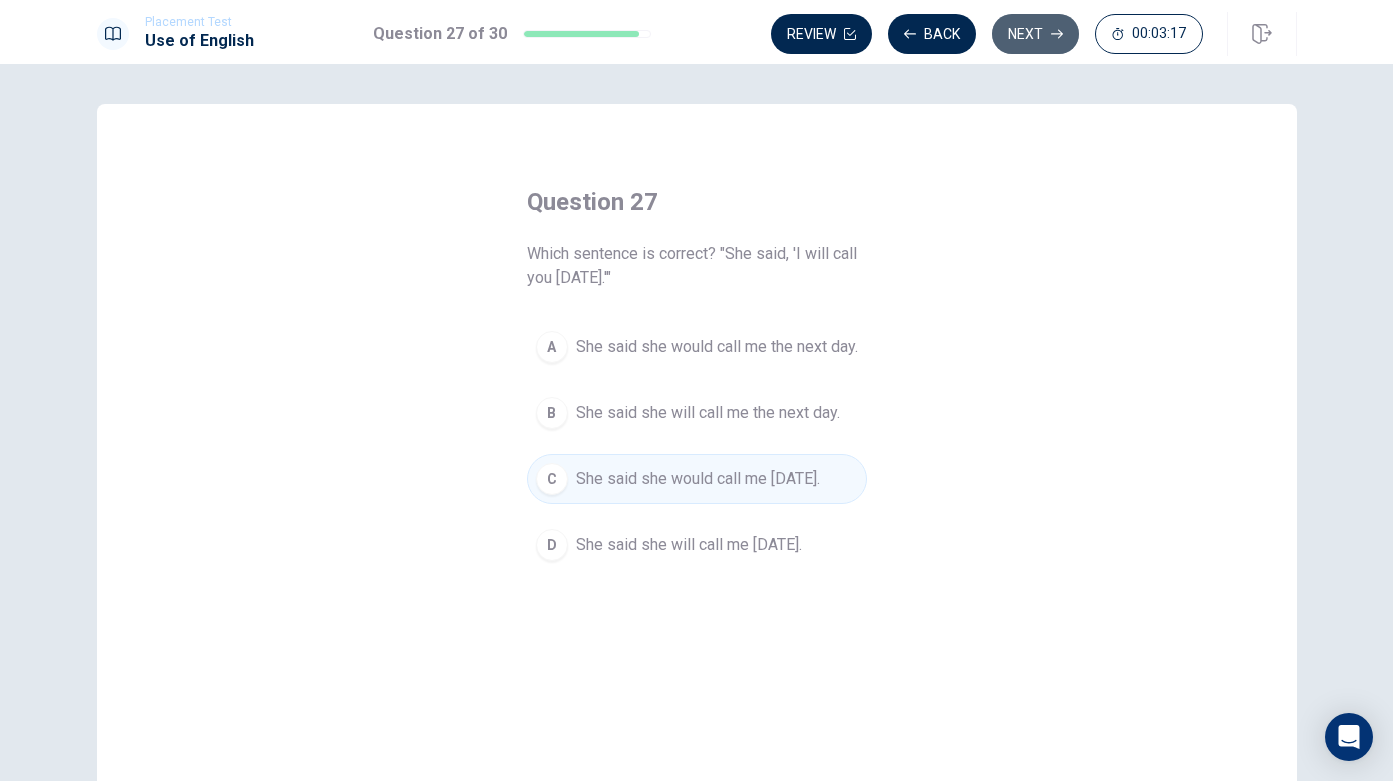 click 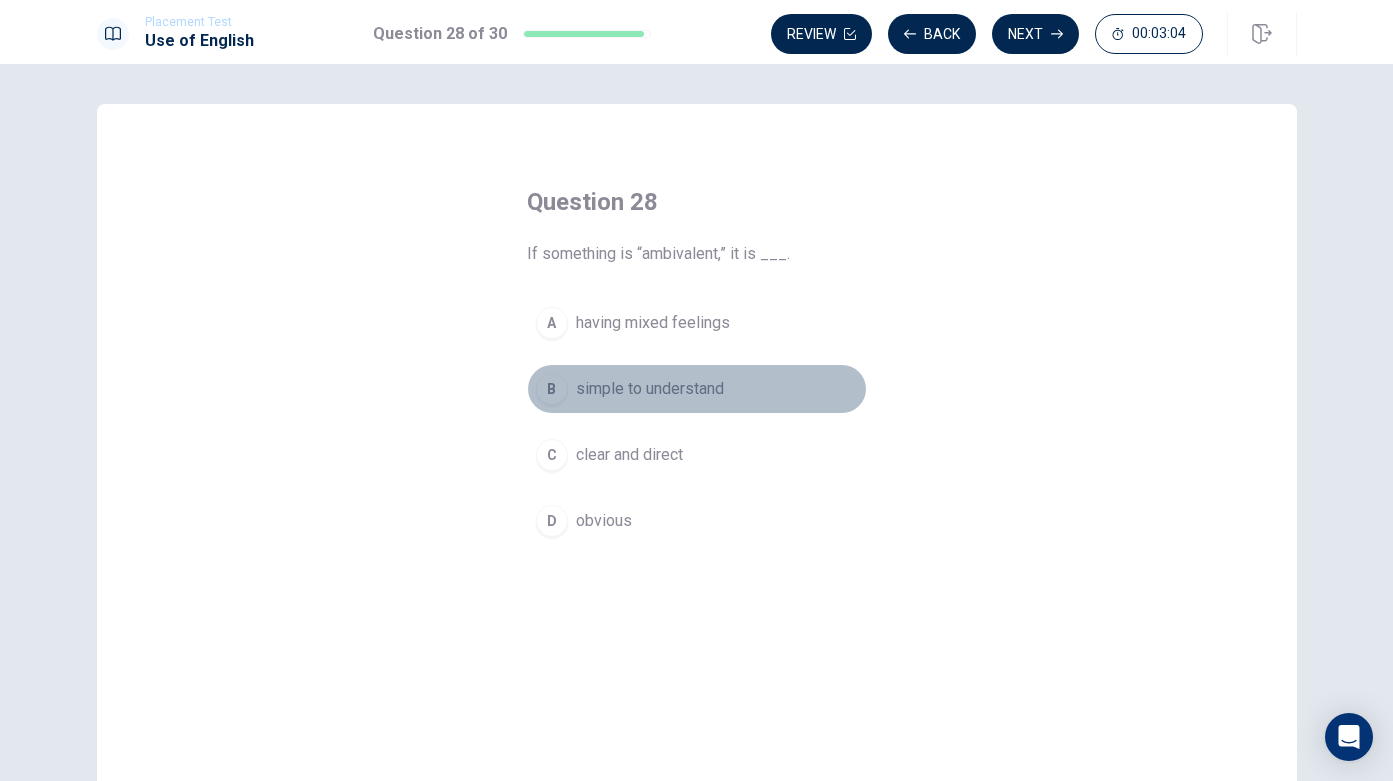 click on "simple to understand" at bounding box center (650, 389) 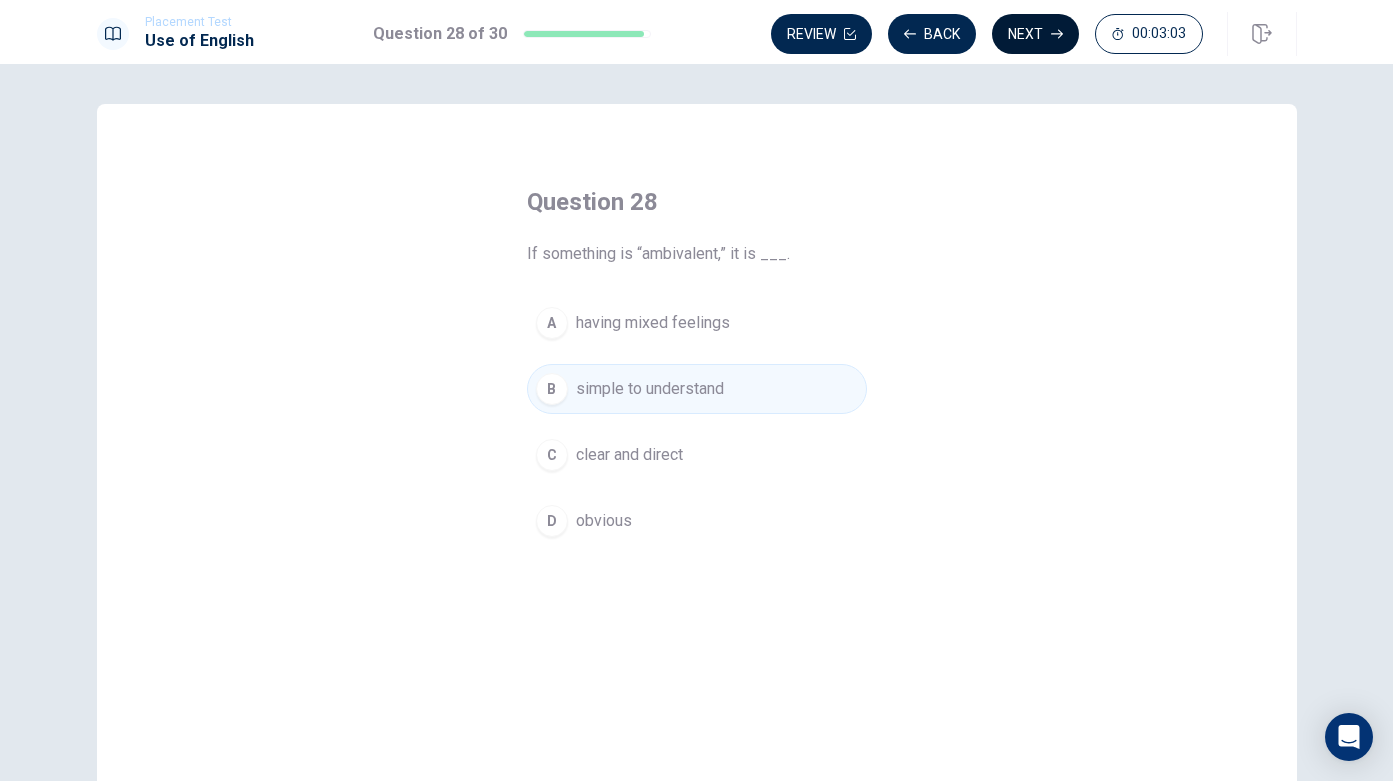 click on "Next" at bounding box center (1035, 34) 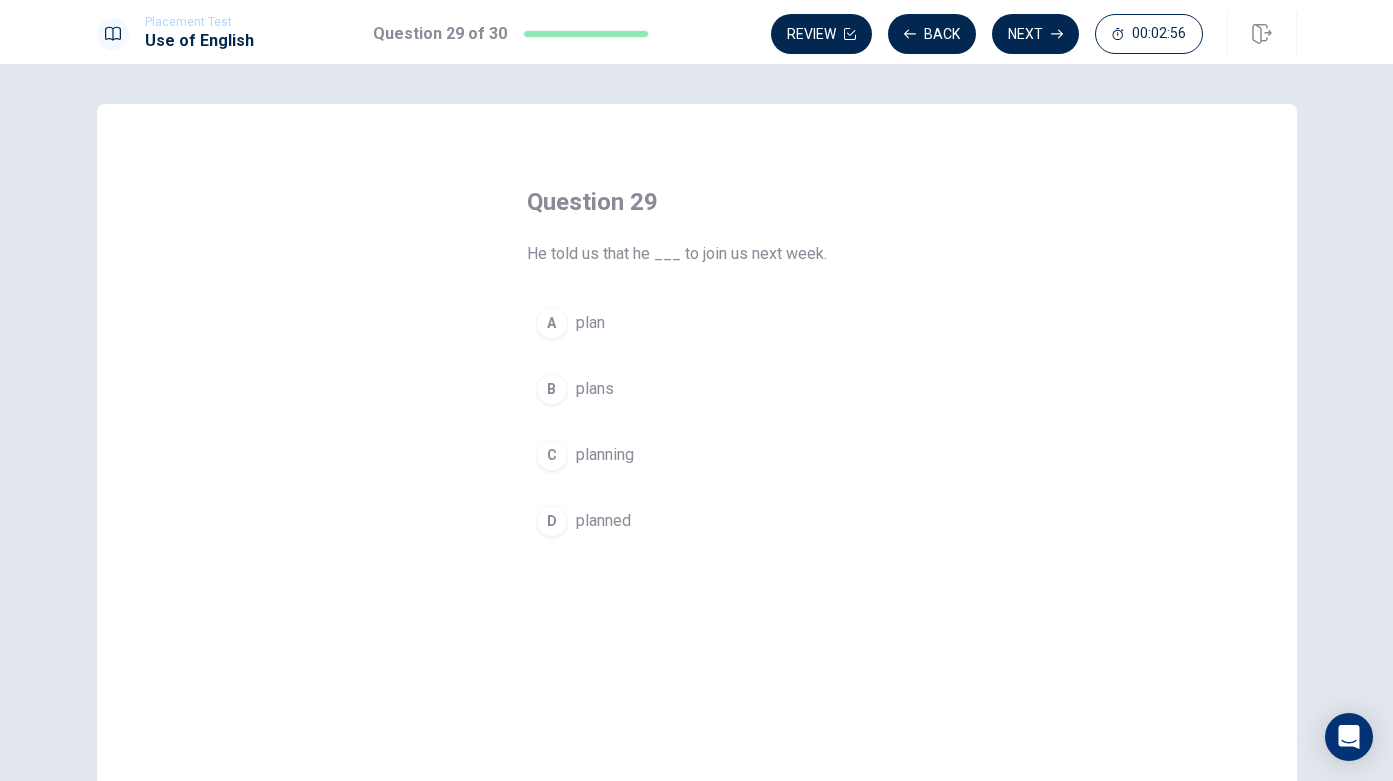 click on "planned" at bounding box center (603, 521) 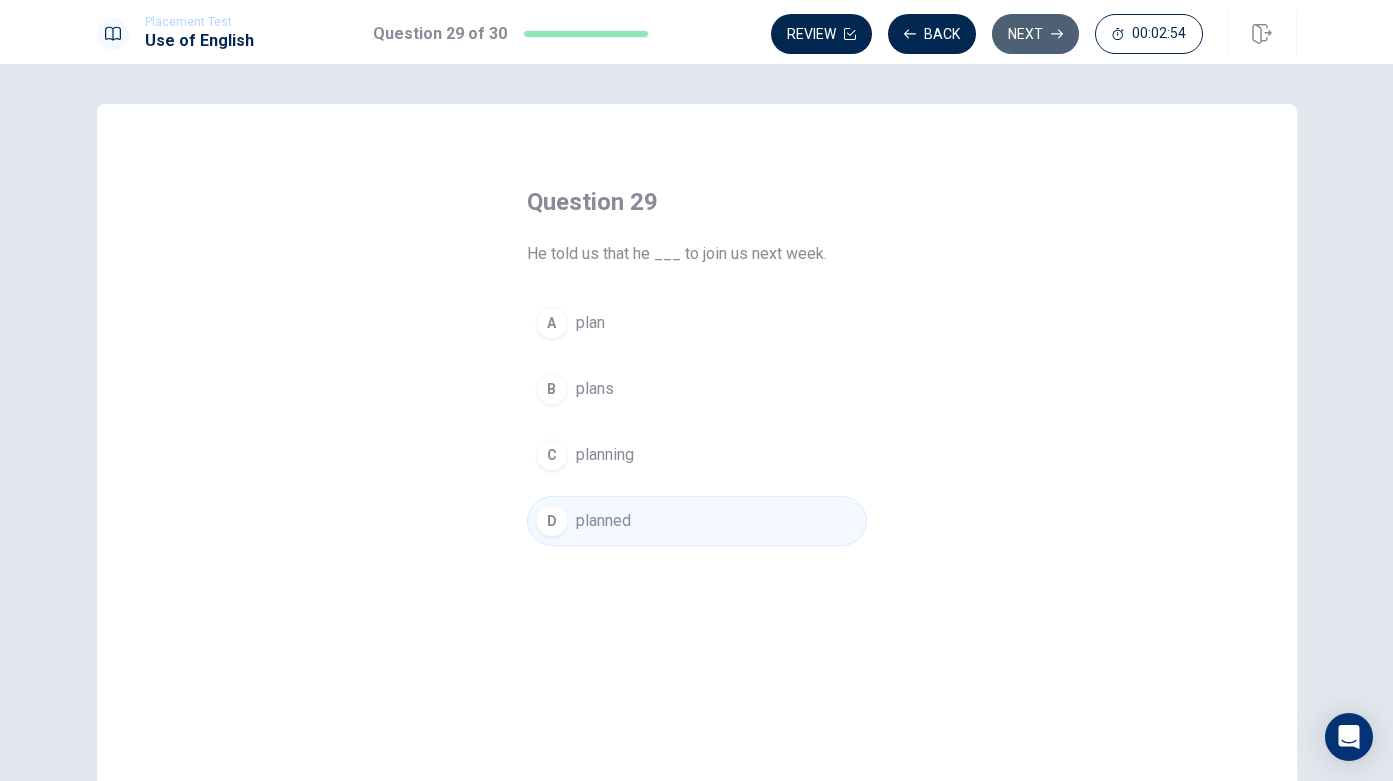 click on "Next" at bounding box center (1035, 34) 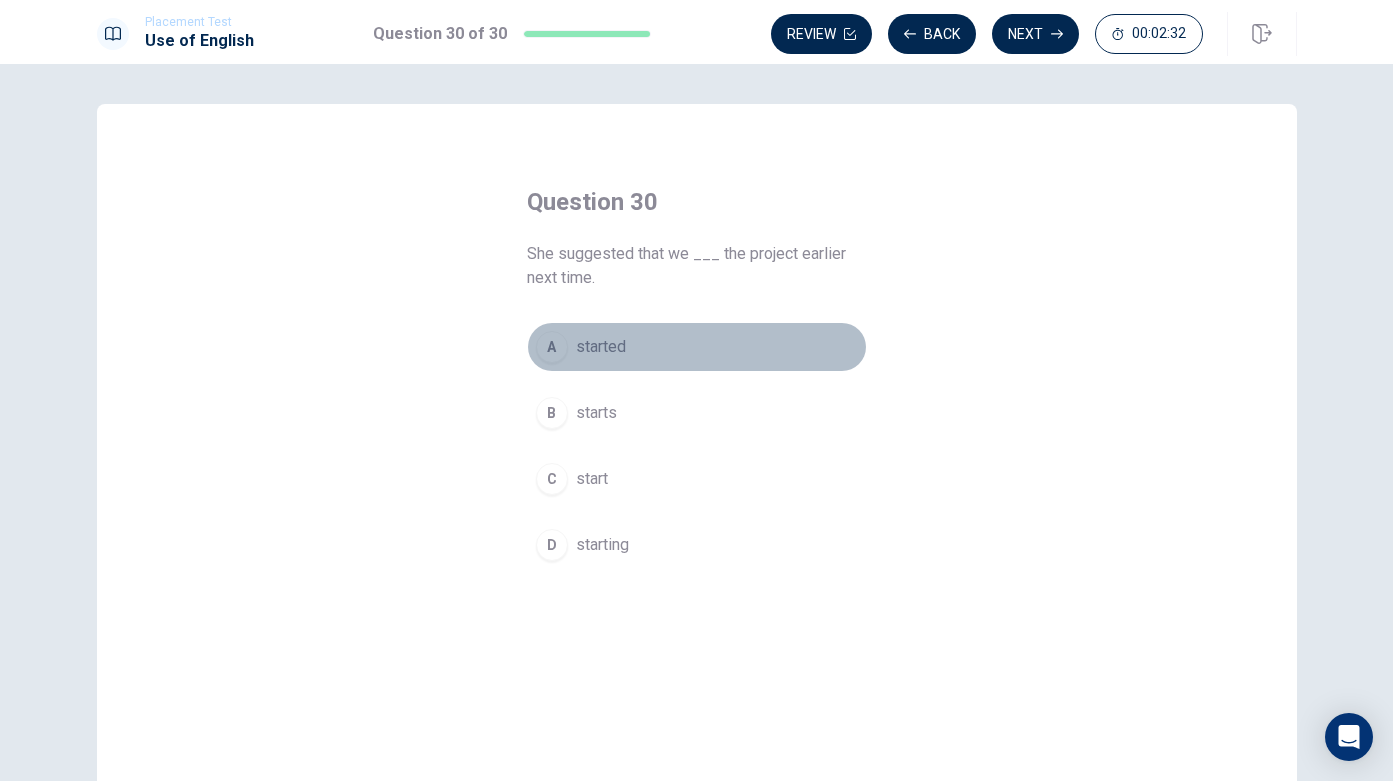 click on "started" at bounding box center [601, 347] 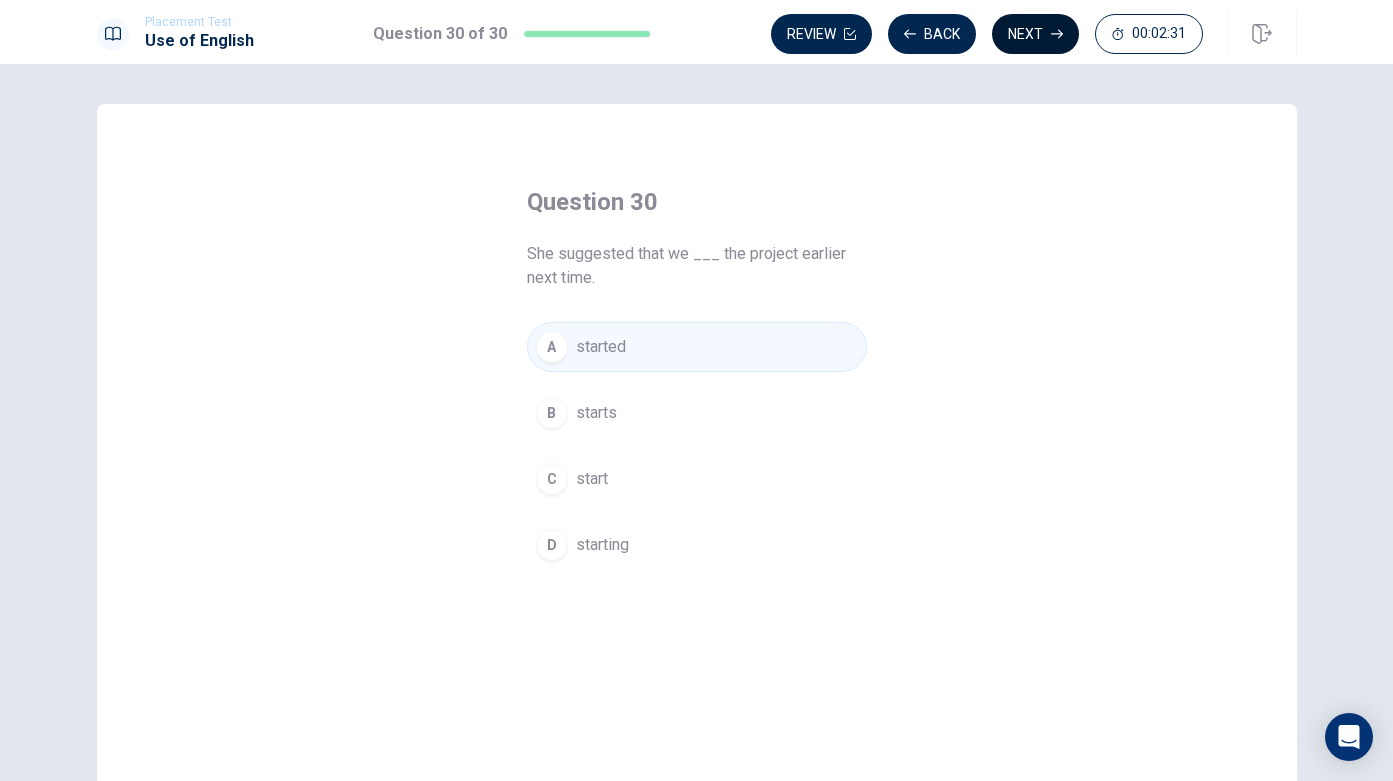 click on "Next" at bounding box center [1035, 34] 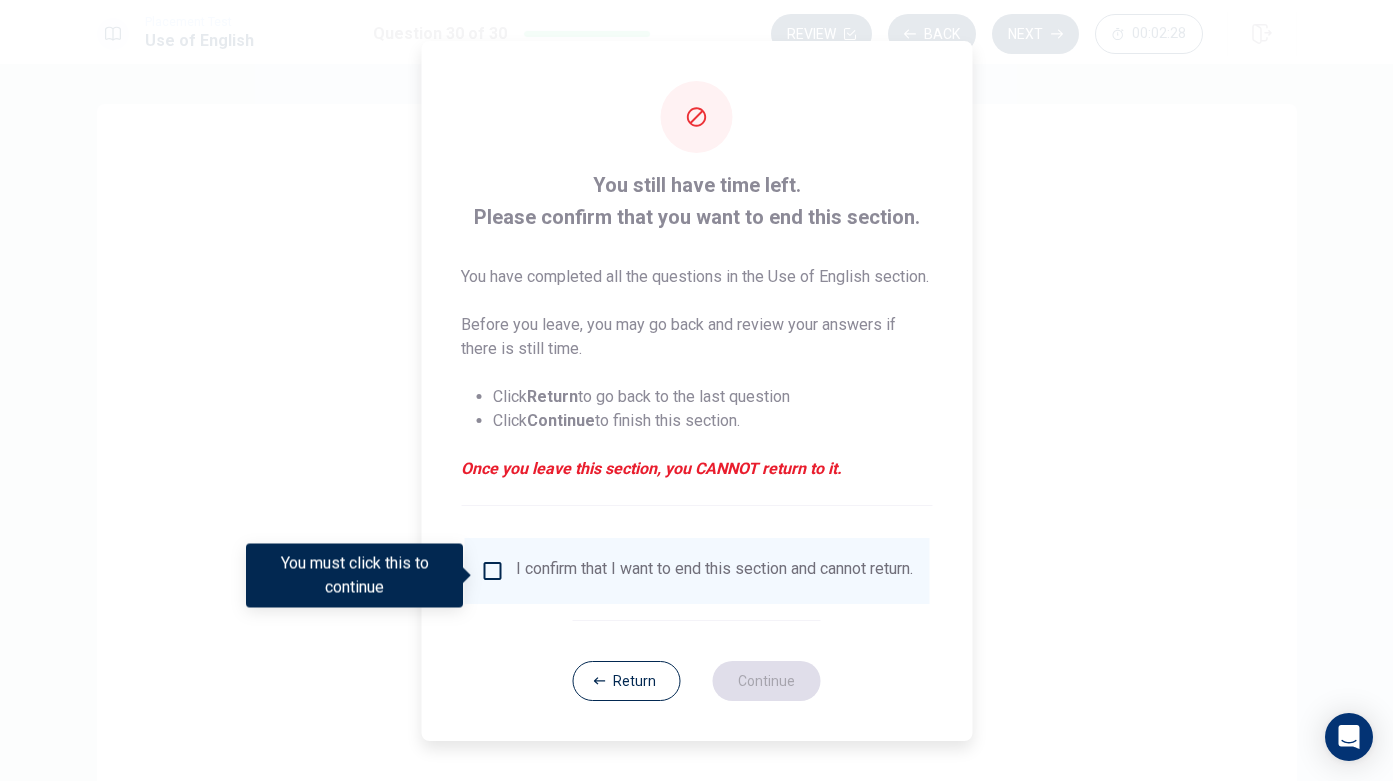click at bounding box center (492, 571) 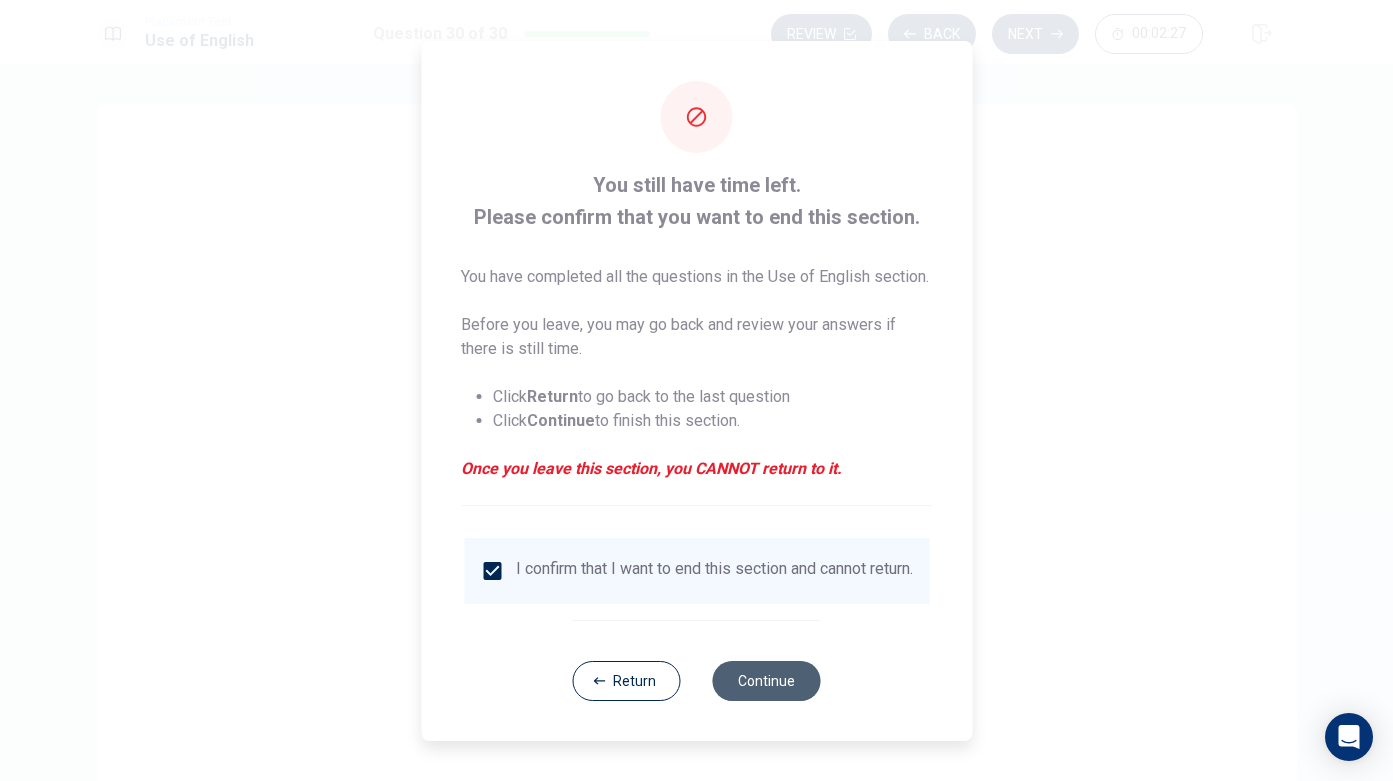 click on "Continue" at bounding box center [767, 681] 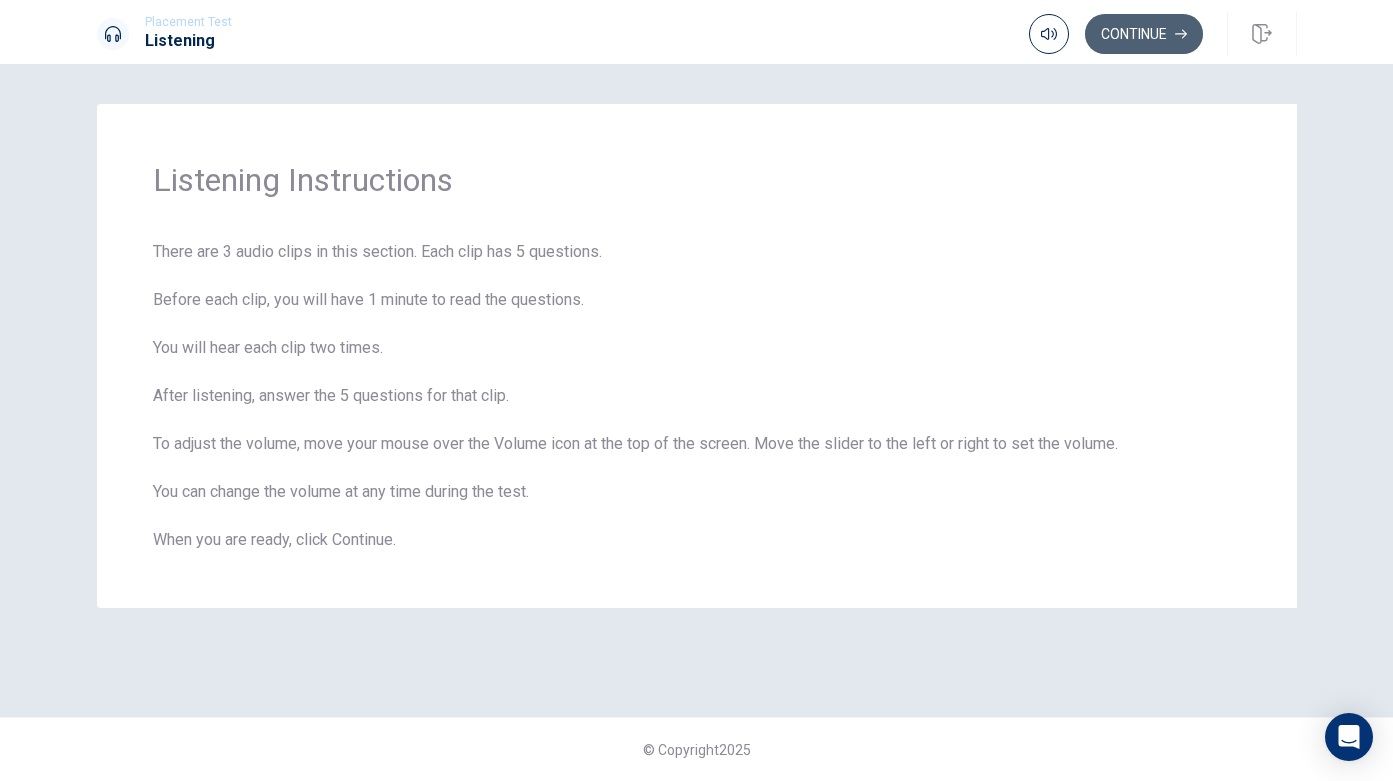 click on "Continue" at bounding box center [1144, 34] 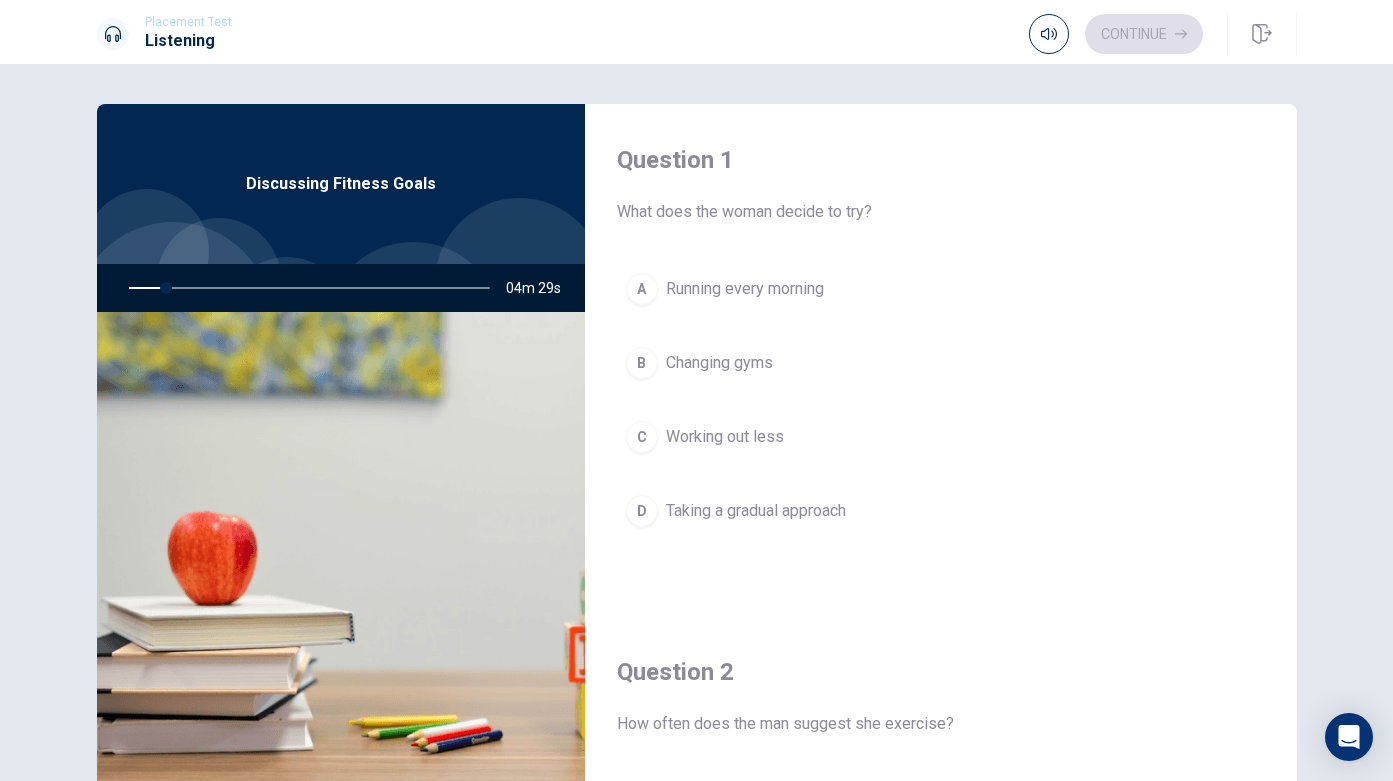 scroll, scrollTop: 0, scrollLeft: 0, axis: both 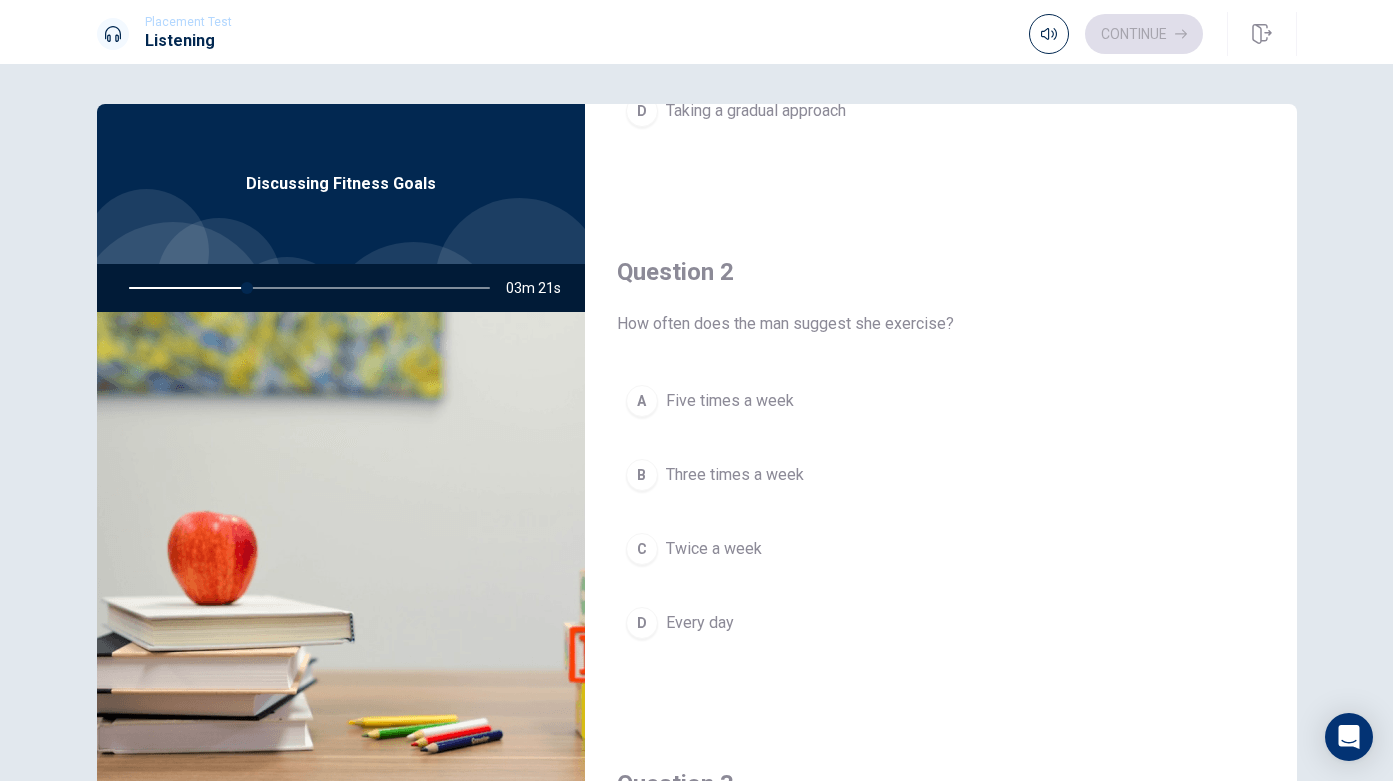click on "Three times a week" at bounding box center (735, 475) 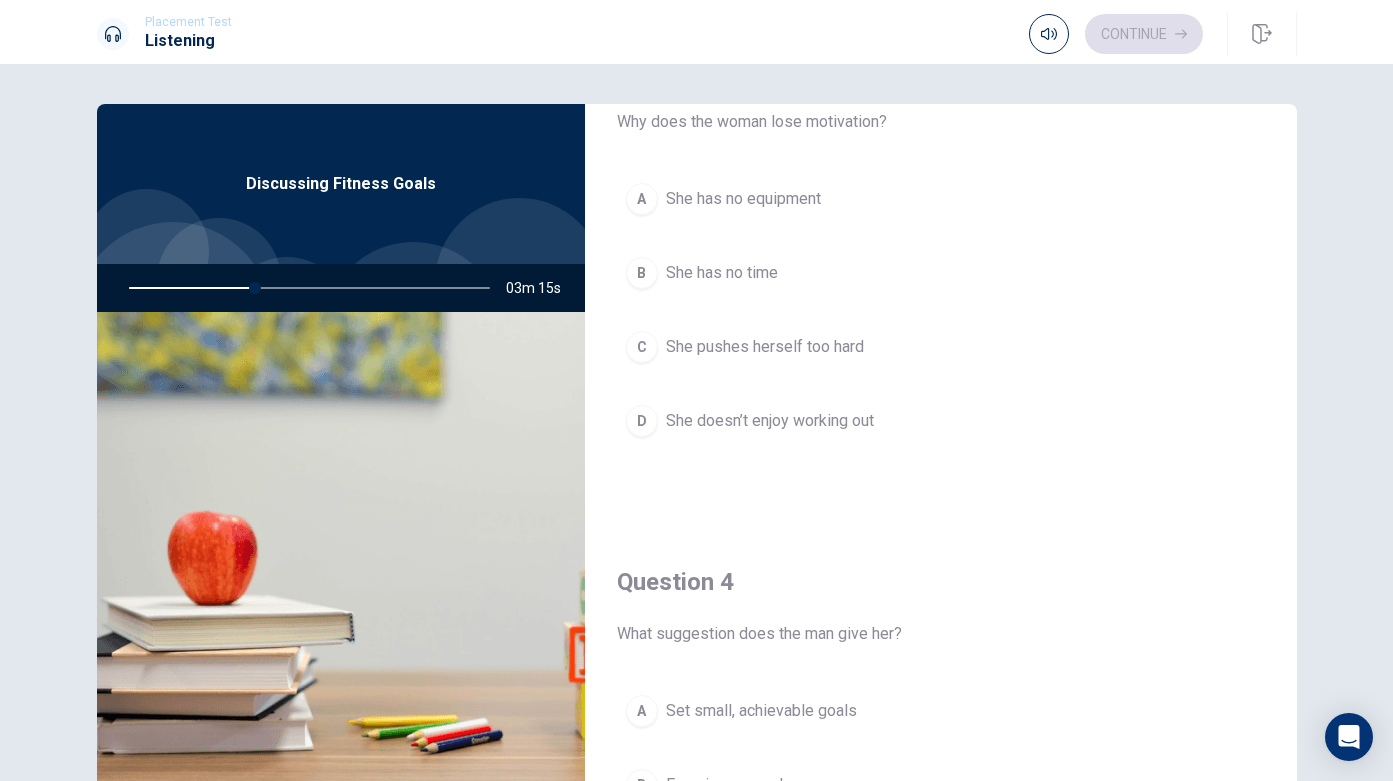scroll, scrollTop: 1130, scrollLeft: 0, axis: vertical 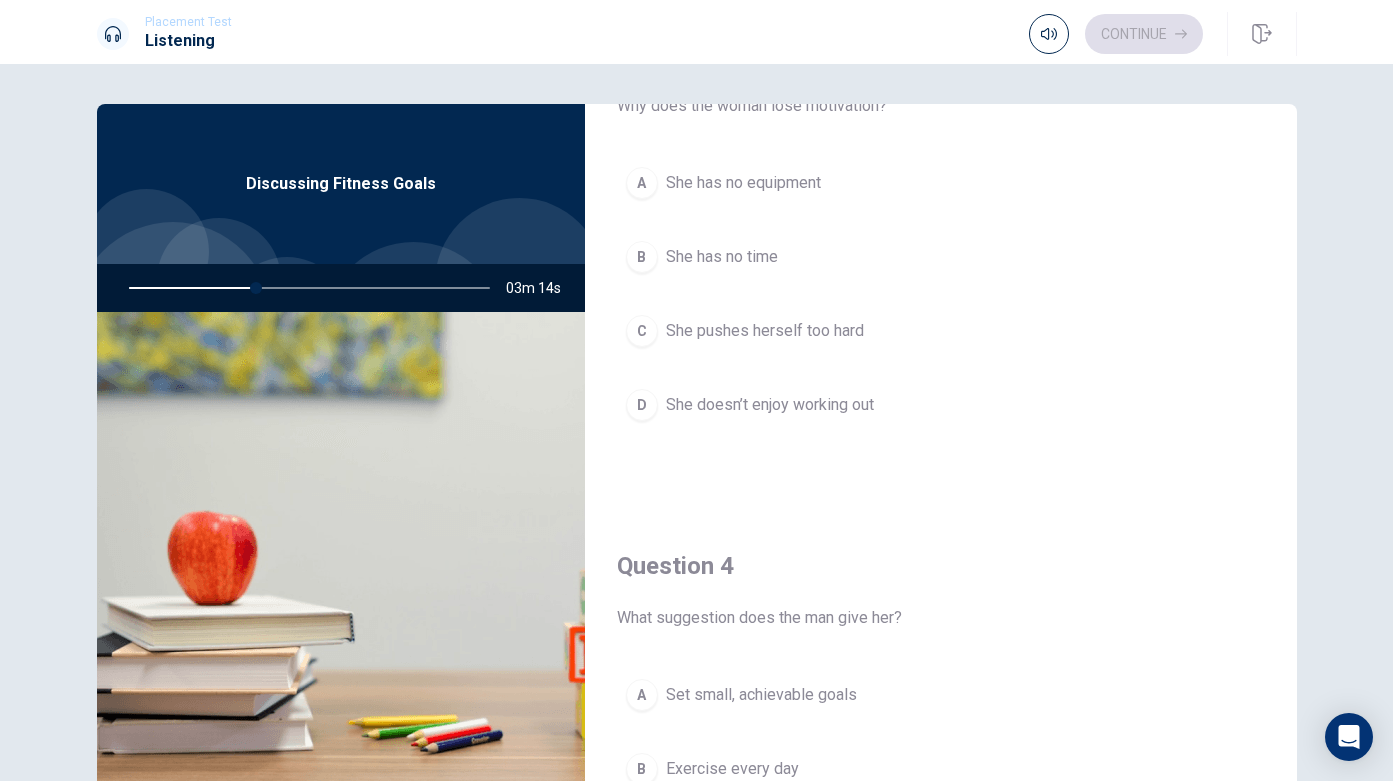 click on "She pushes herself too hard" at bounding box center [765, 331] 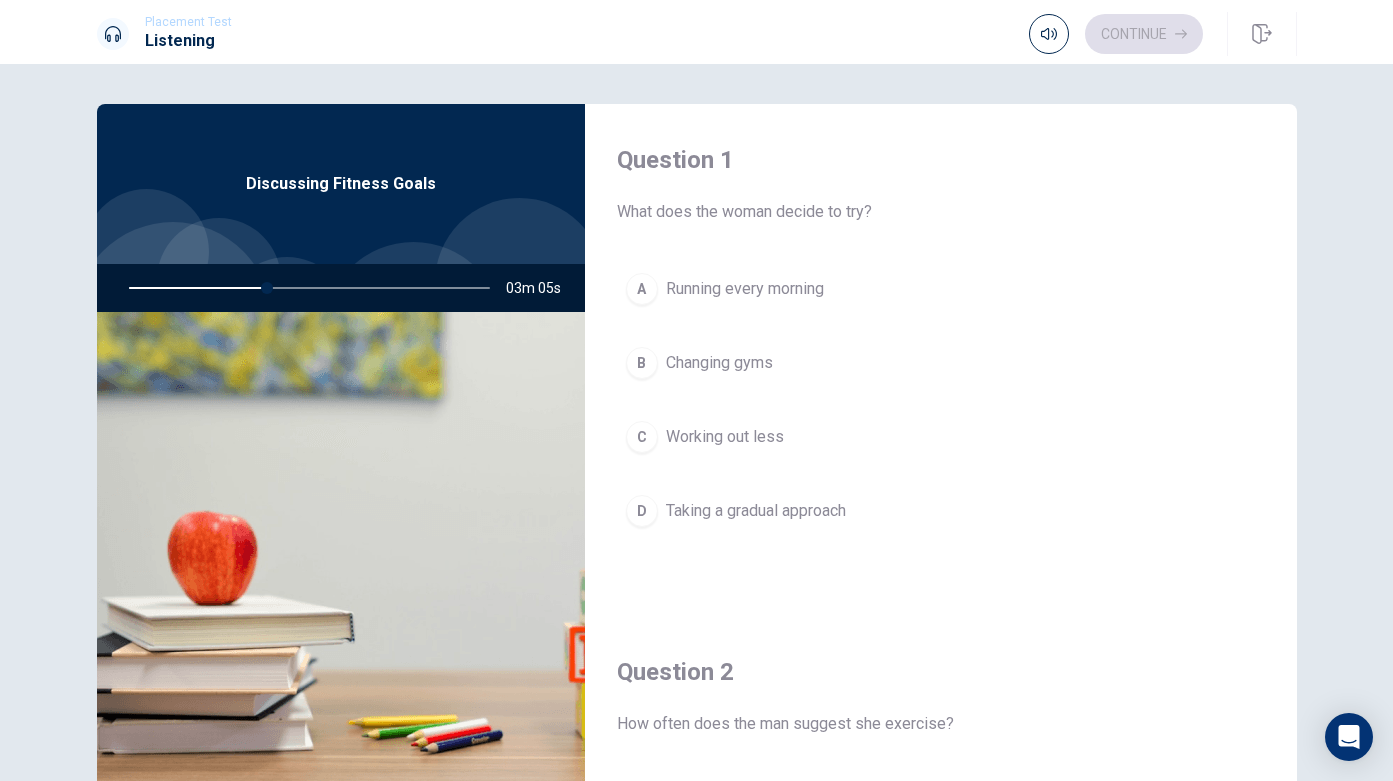 scroll, scrollTop: 0, scrollLeft: 0, axis: both 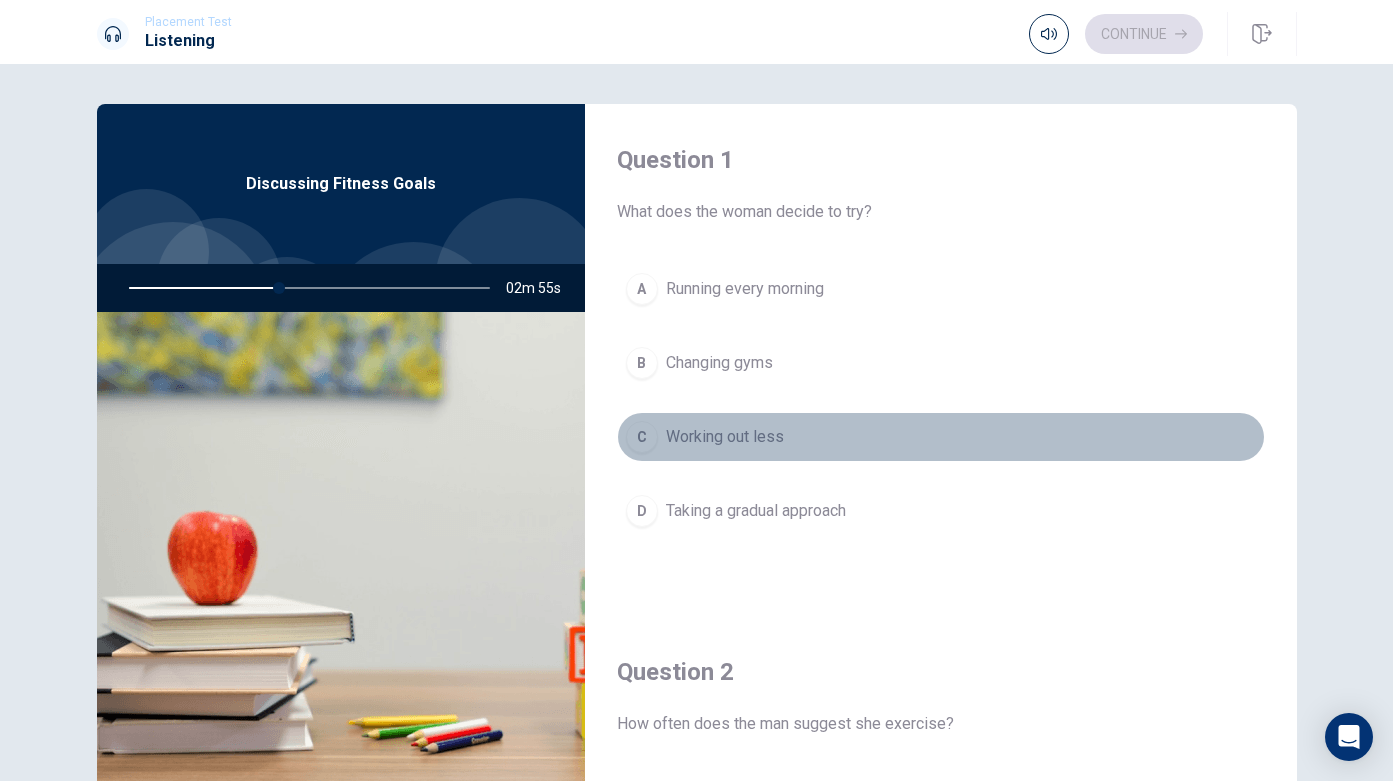 click on "Working out less" at bounding box center (725, 437) 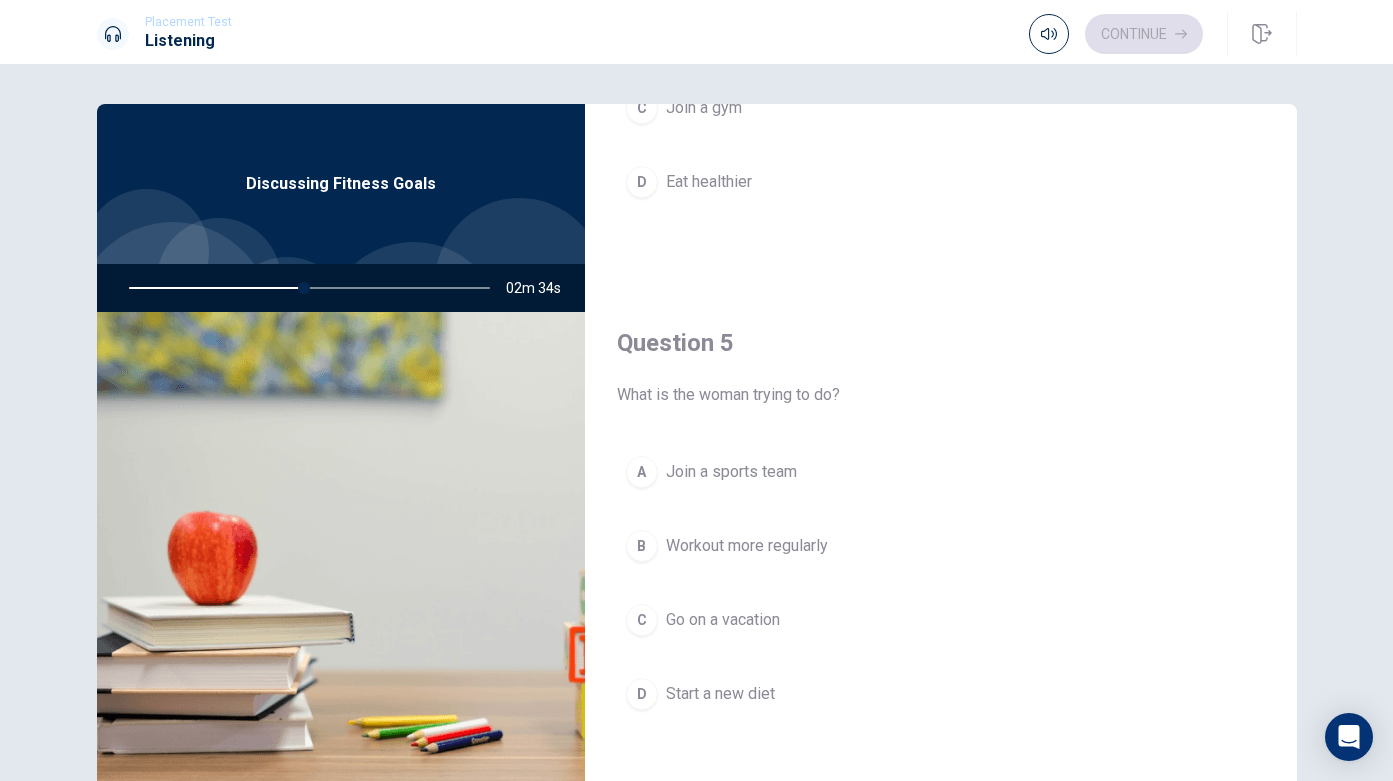 scroll, scrollTop: 1865, scrollLeft: 0, axis: vertical 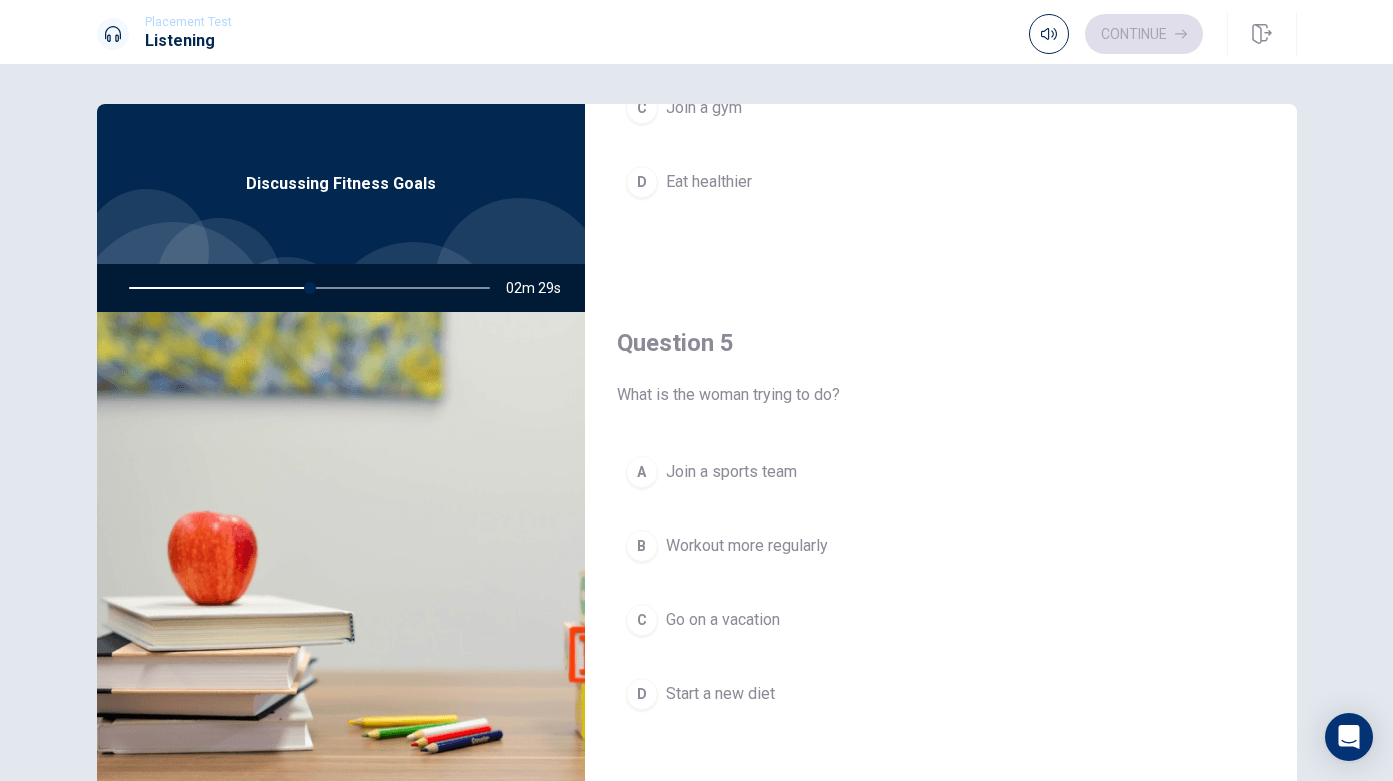 click on "Start a new diet" at bounding box center [720, 694] 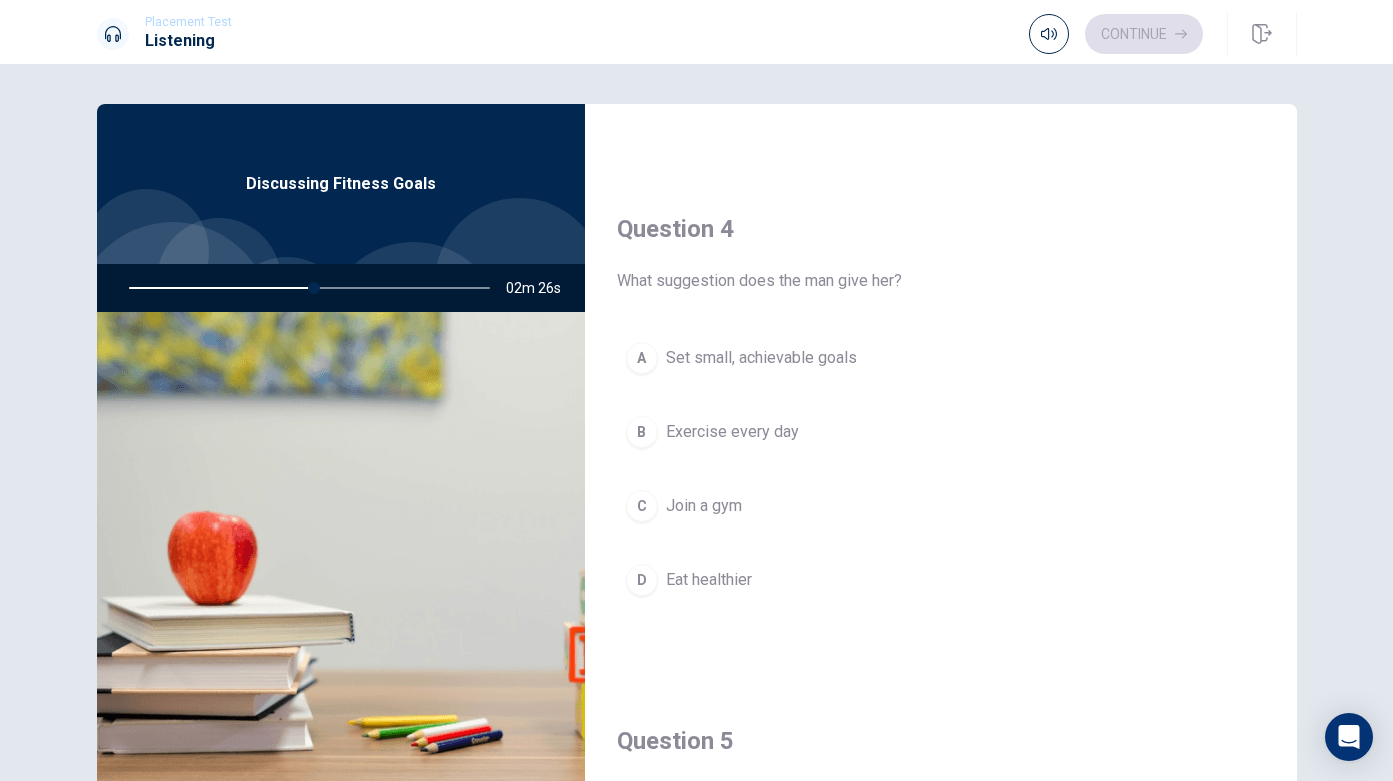 scroll, scrollTop: 1454, scrollLeft: 0, axis: vertical 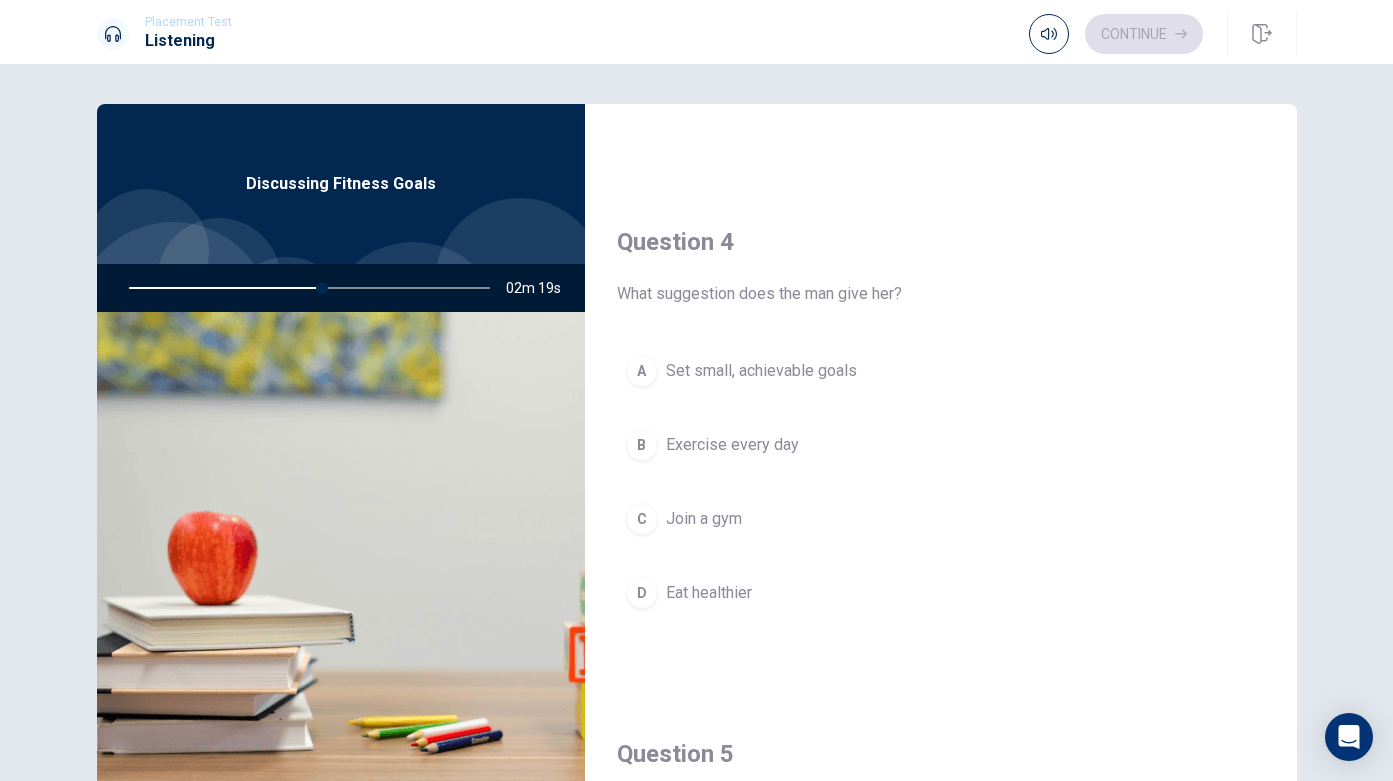 click on "Set small, achievable goals" at bounding box center [761, 371] 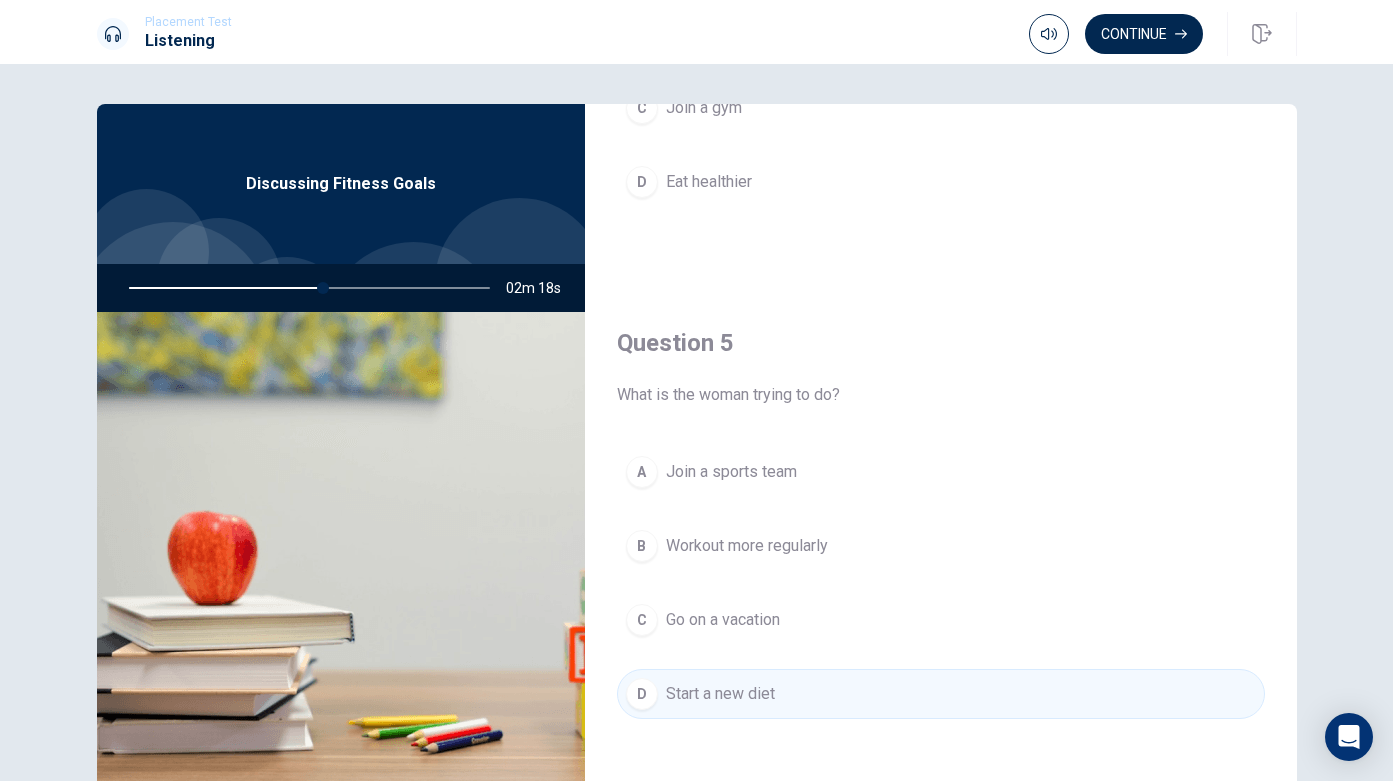 scroll, scrollTop: 1865, scrollLeft: 0, axis: vertical 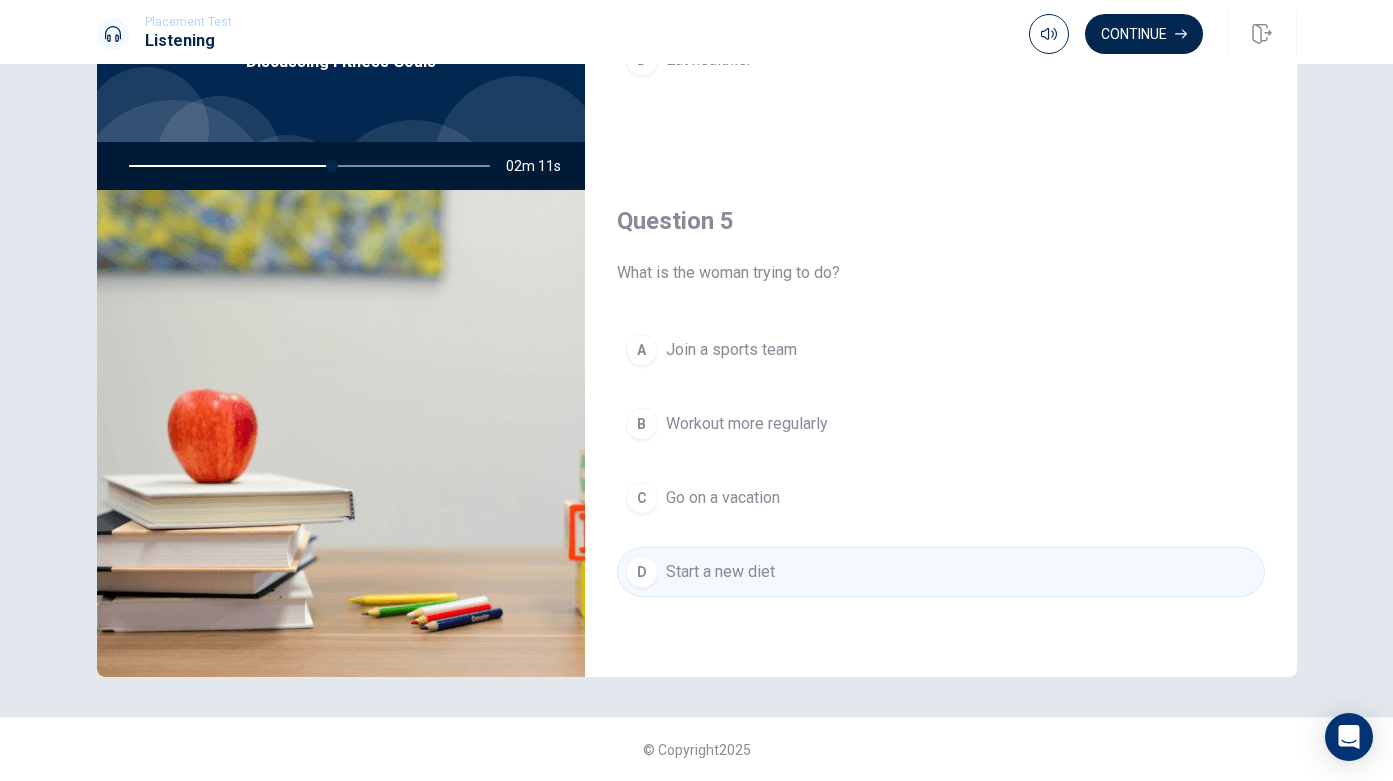 click at bounding box center (305, 166) 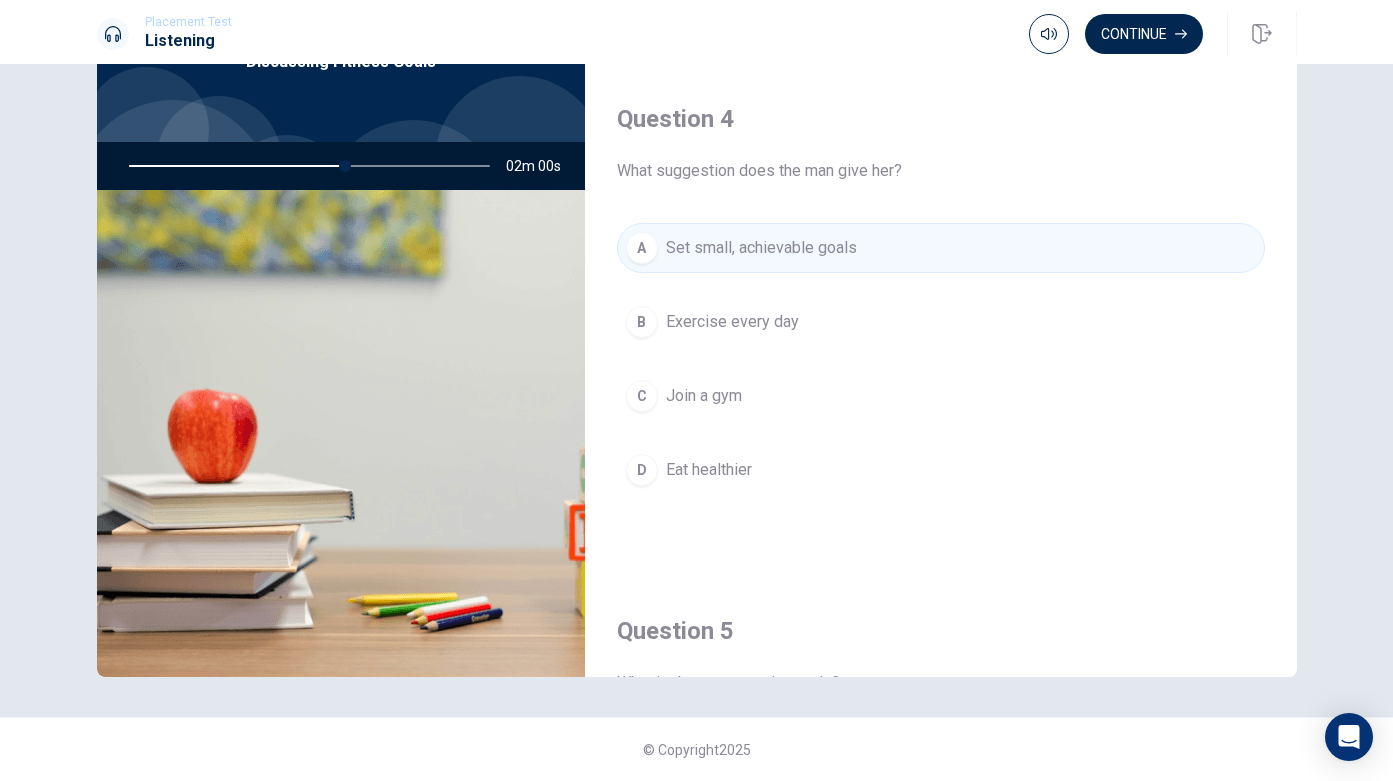 scroll, scrollTop: 1450, scrollLeft: 0, axis: vertical 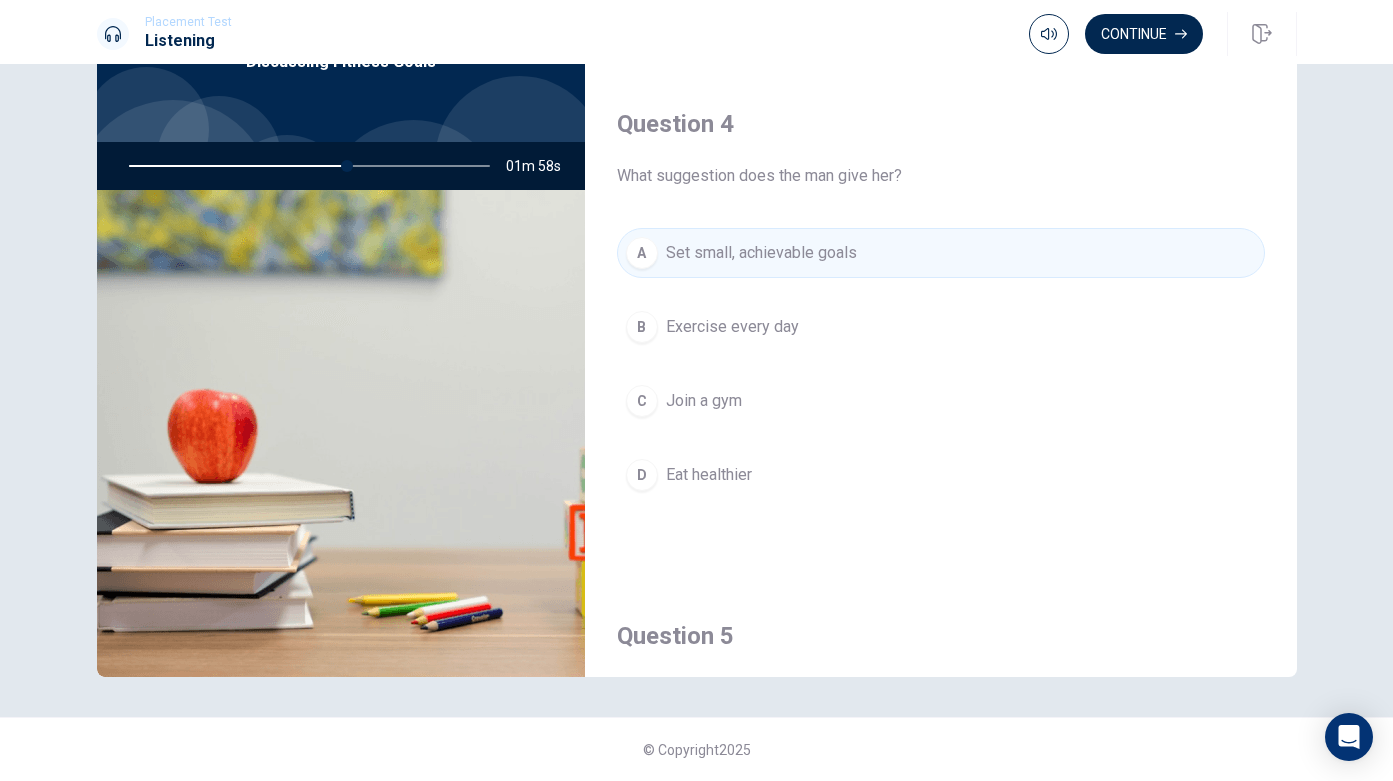 click on "Placement Test   Listening Continue" at bounding box center [696, 32] 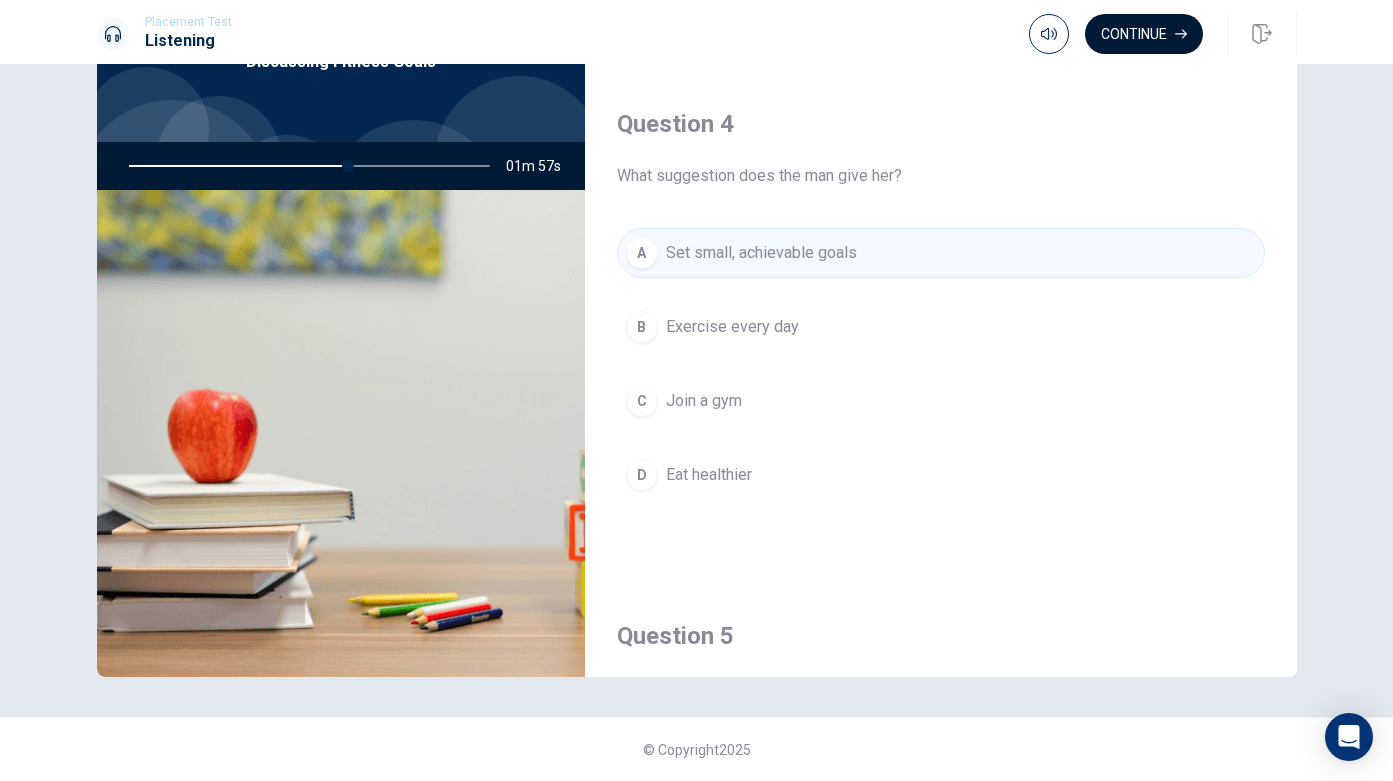 click on "Continue" at bounding box center (1144, 34) 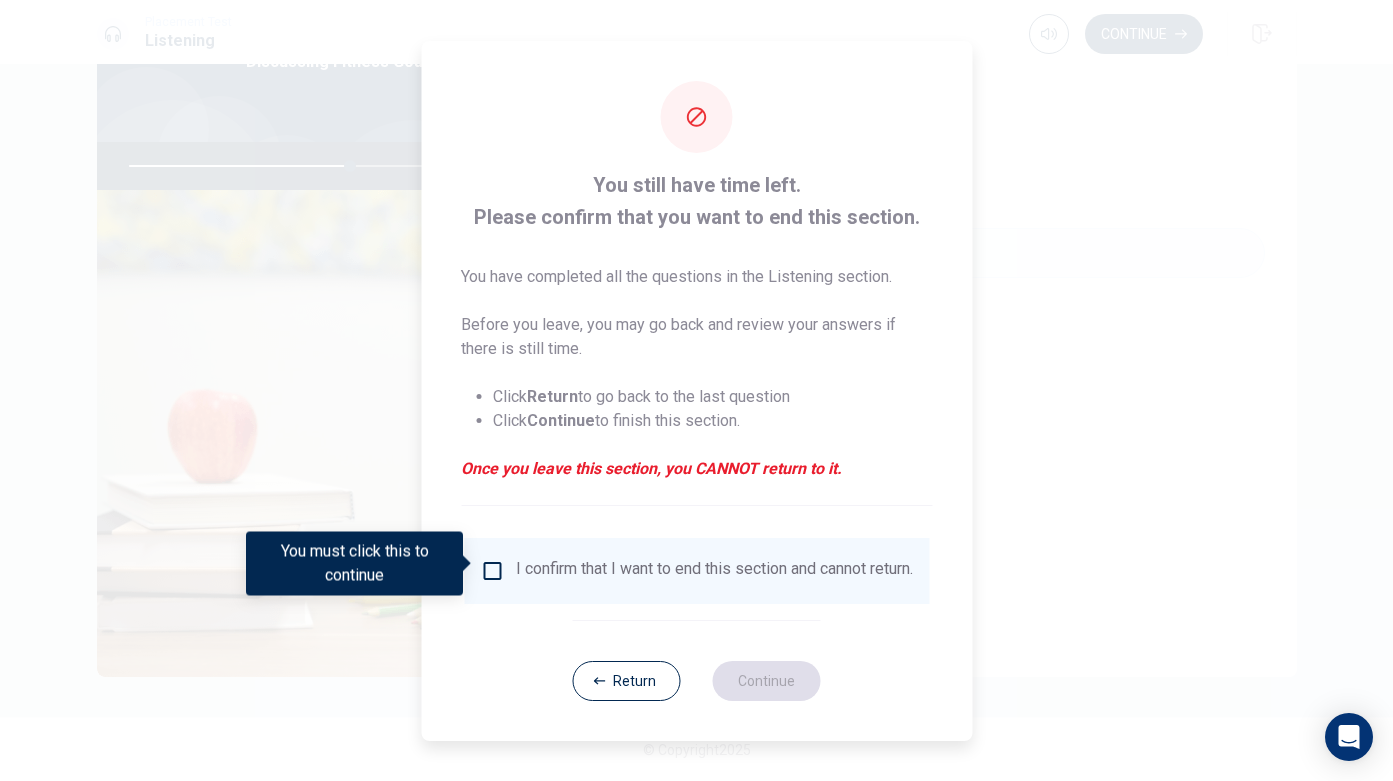 click at bounding box center (492, 571) 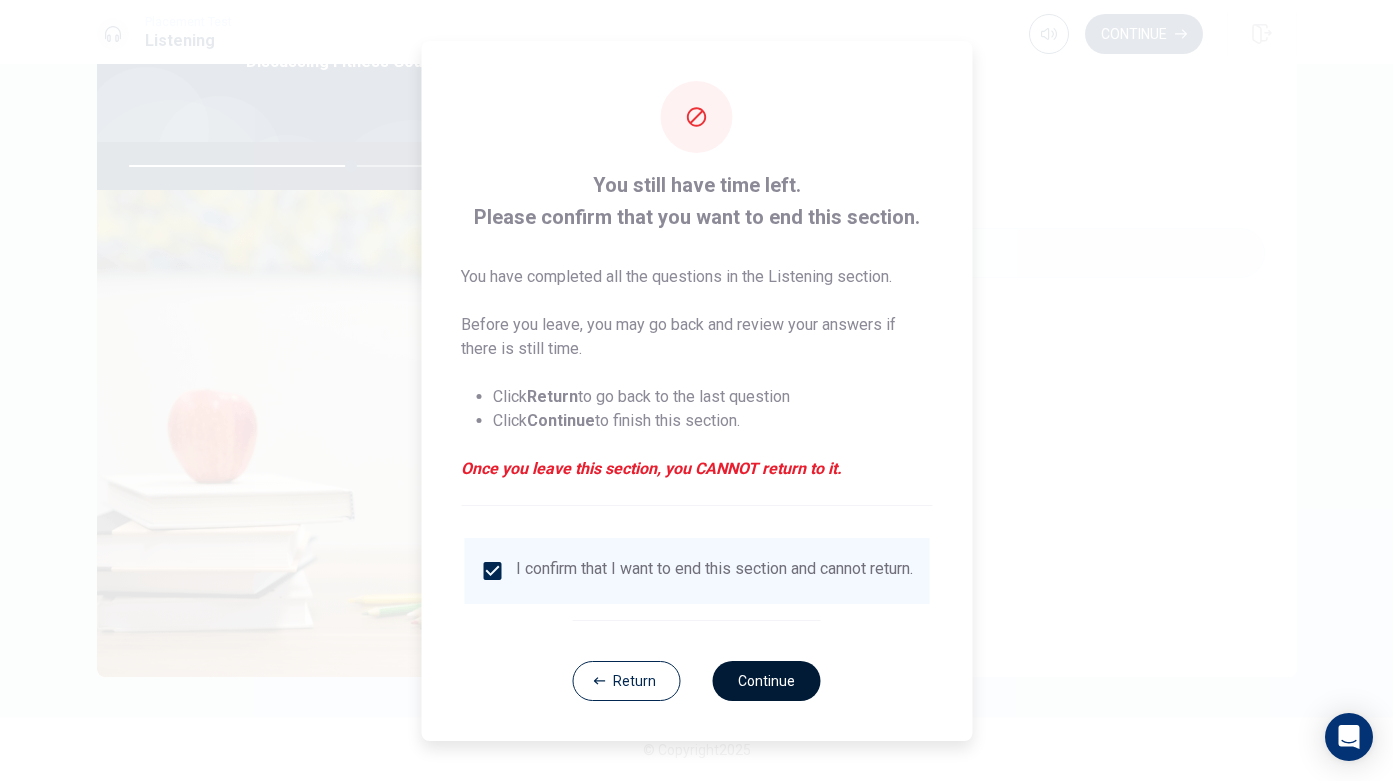 click on "Continue" at bounding box center [767, 681] 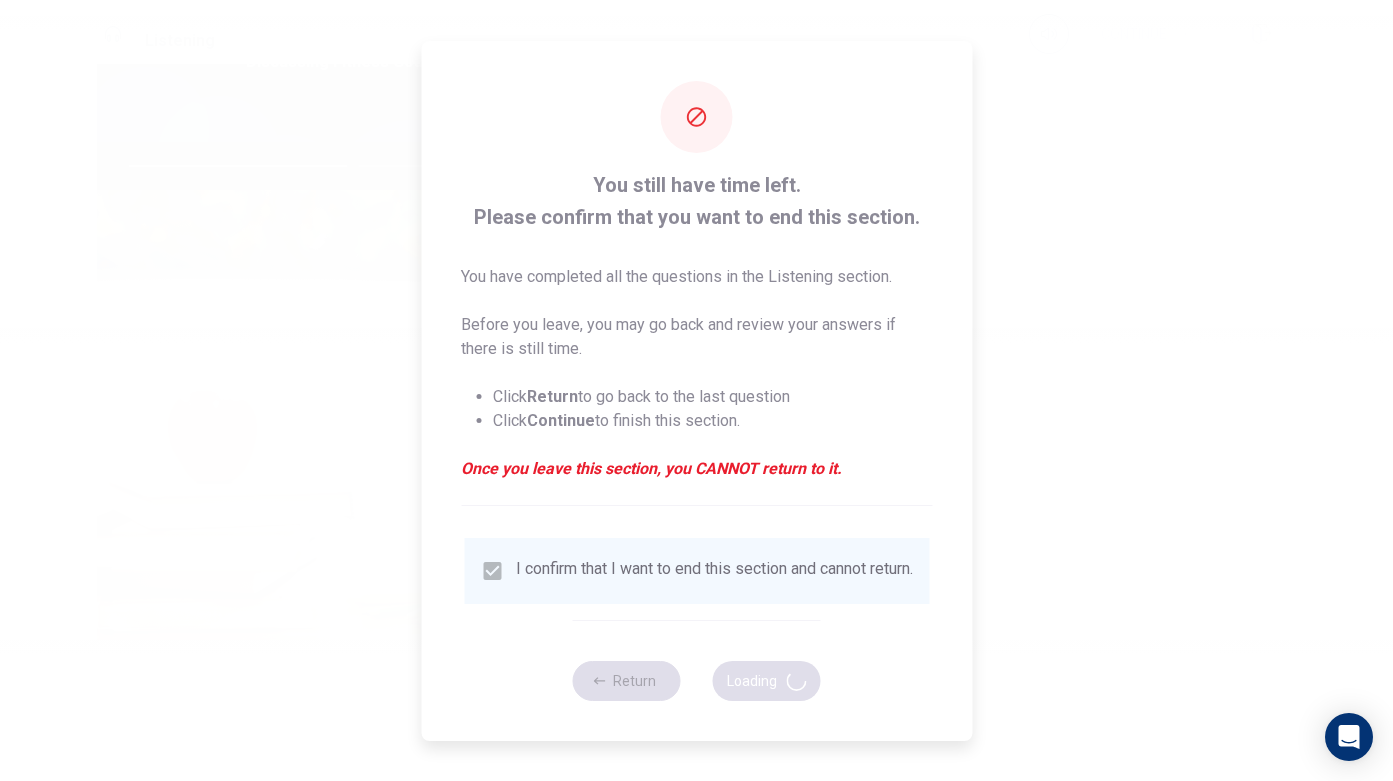 type on "63" 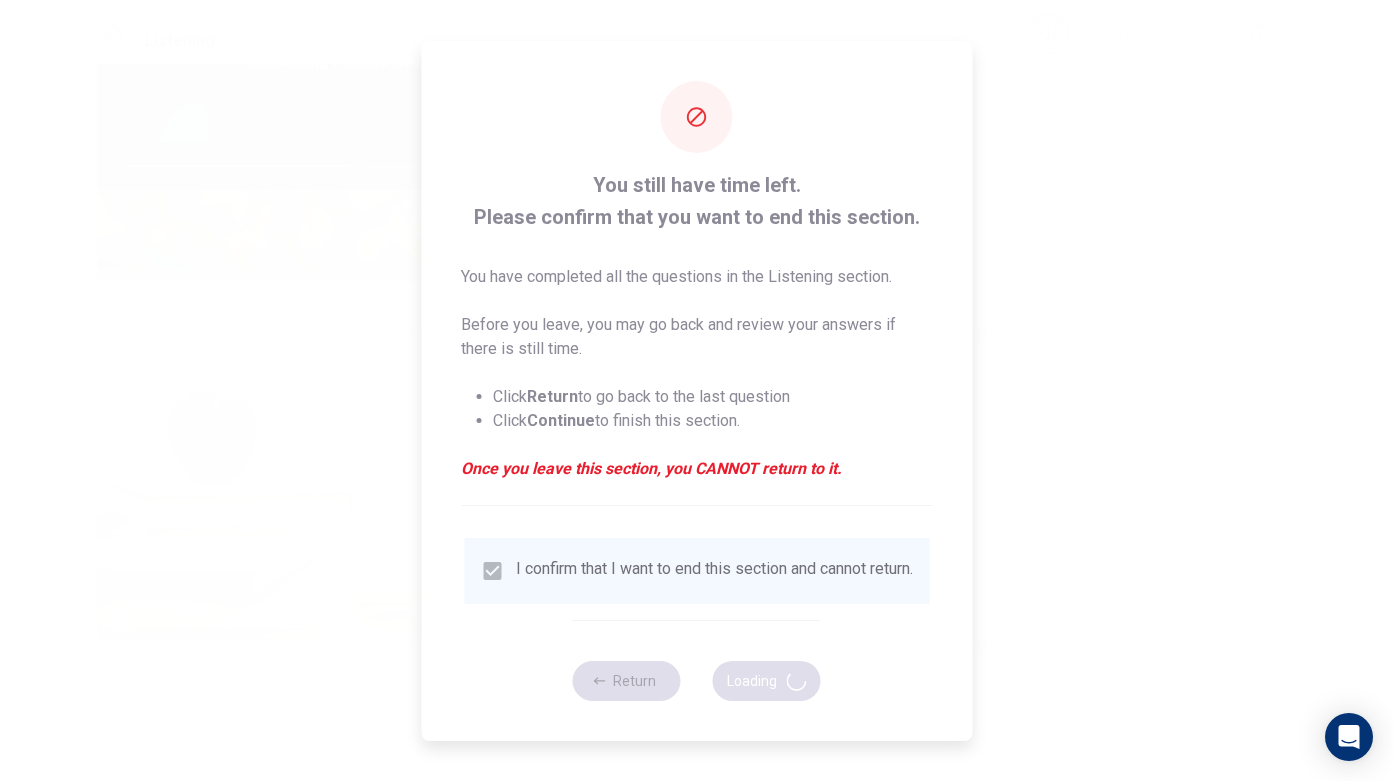 scroll, scrollTop: 0, scrollLeft: 0, axis: both 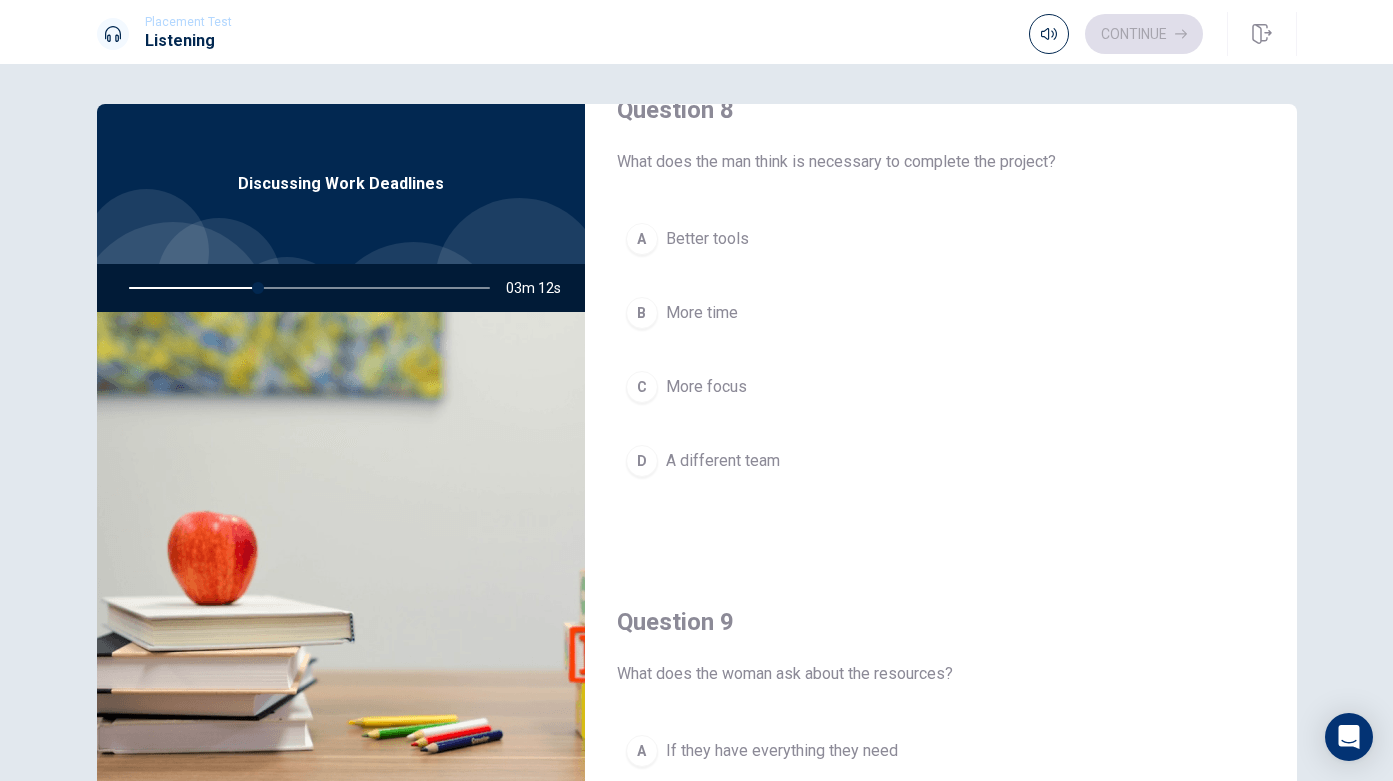 click on "More focus" at bounding box center [706, 387] 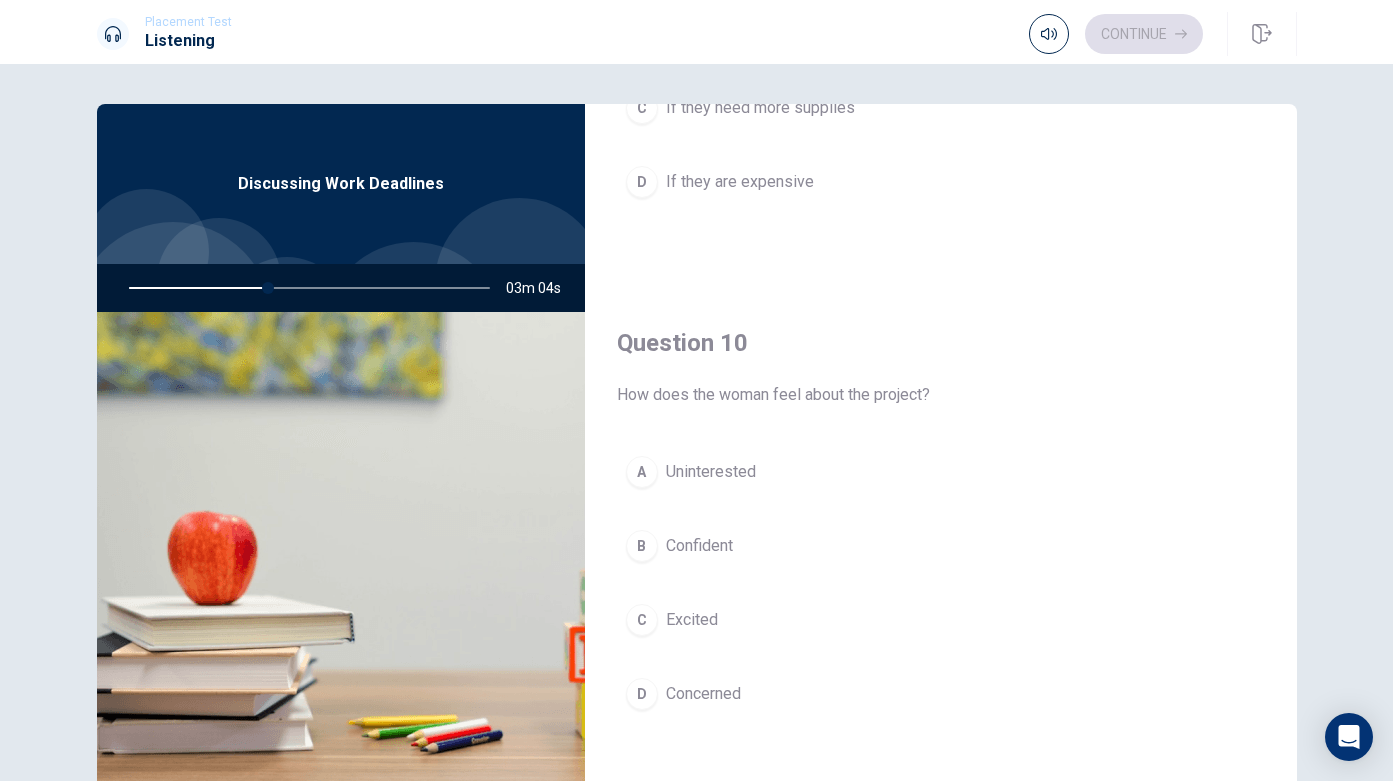 scroll, scrollTop: 1865, scrollLeft: 0, axis: vertical 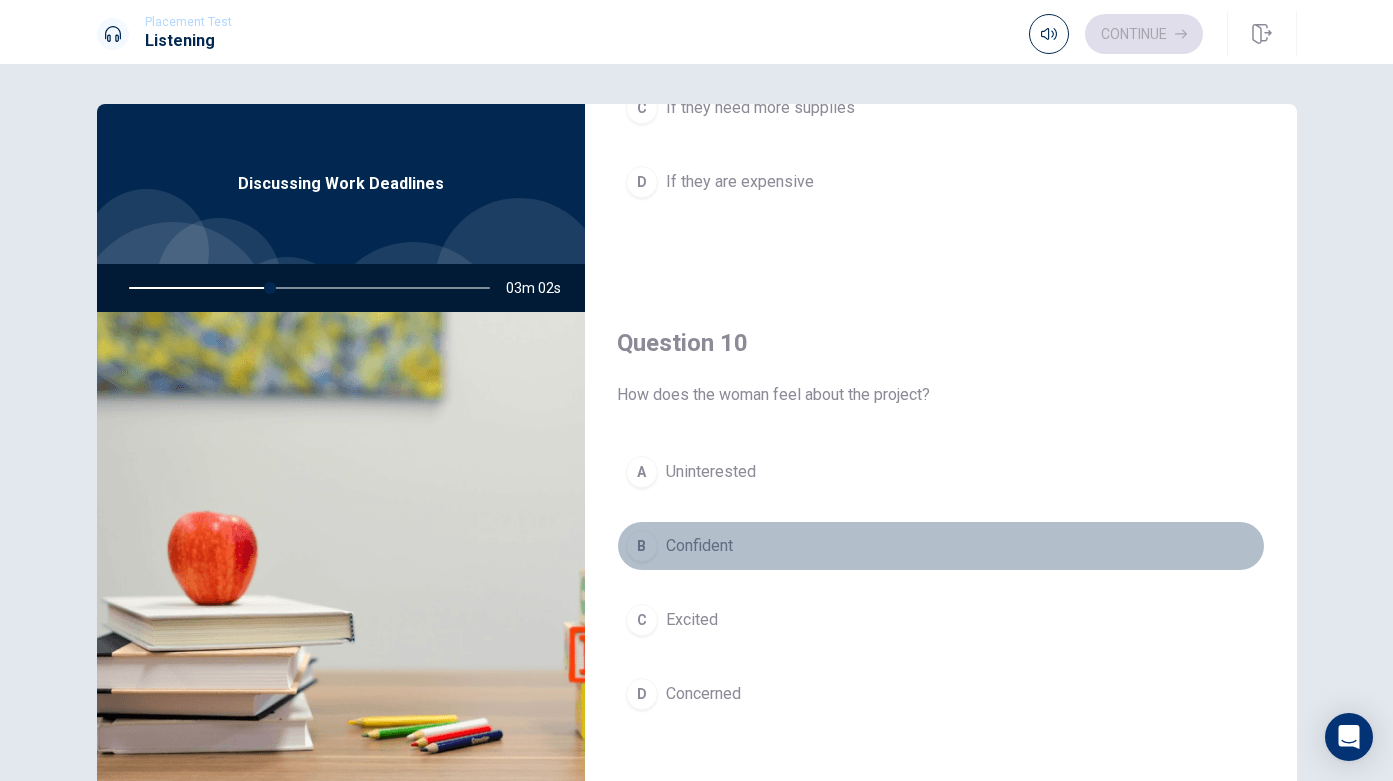 click on "B Confident" at bounding box center (941, 546) 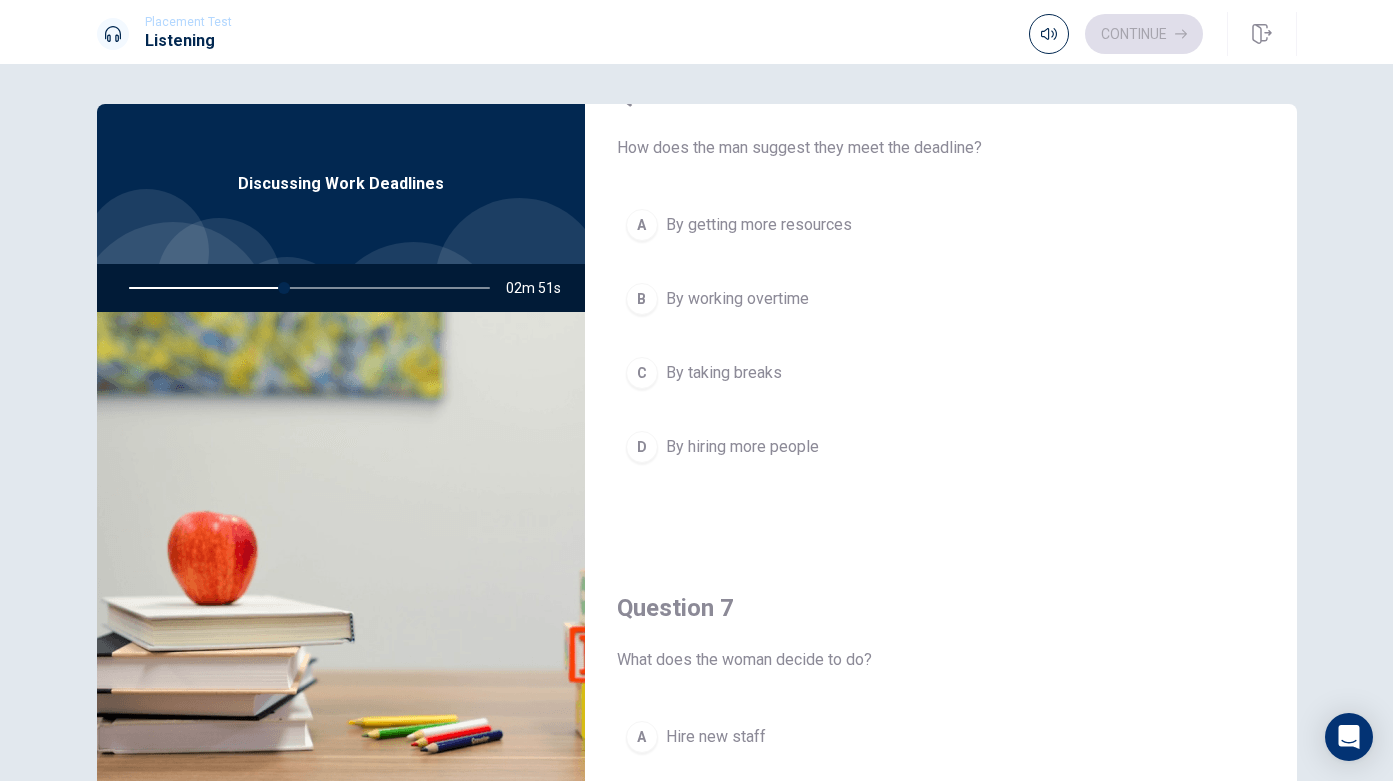 scroll, scrollTop: 72, scrollLeft: 0, axis: vertical 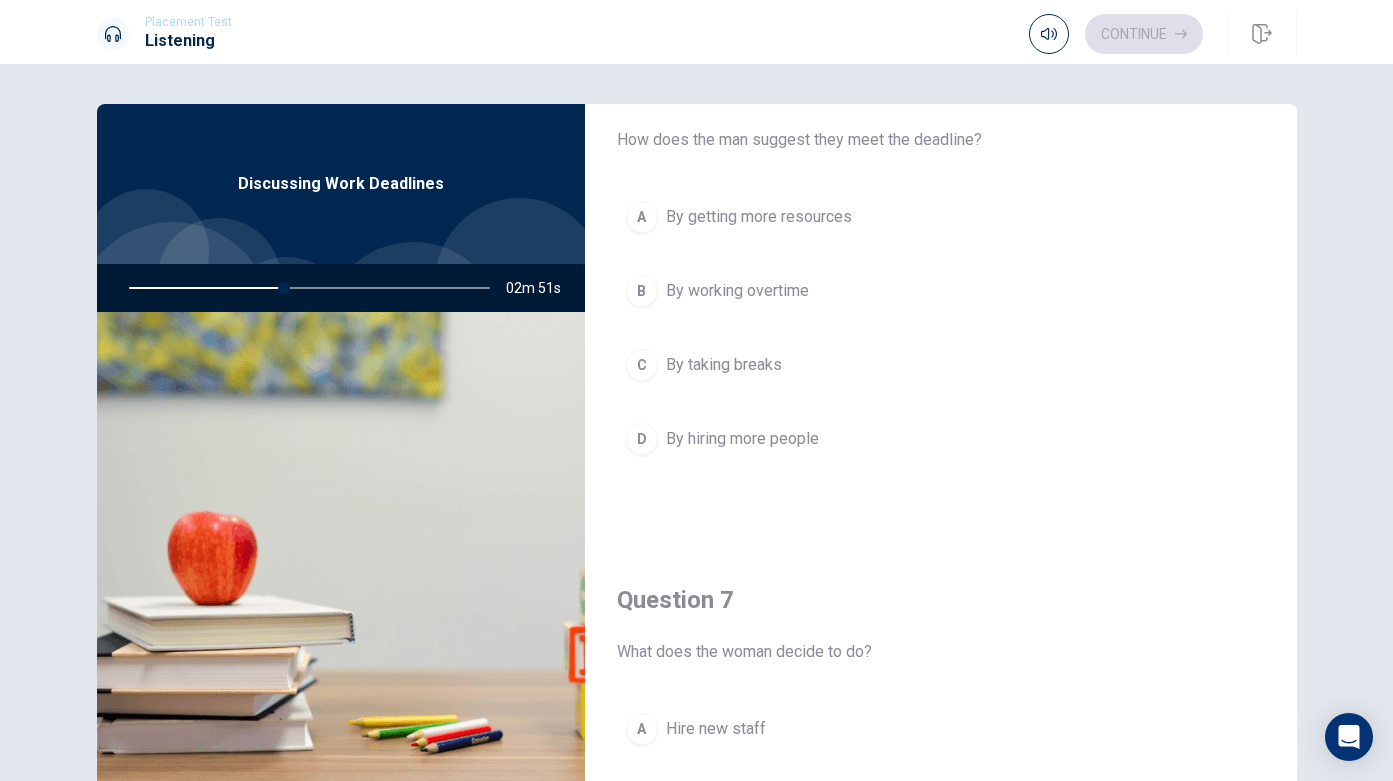 click on "By working overtime" at bounding box center [737, 291] 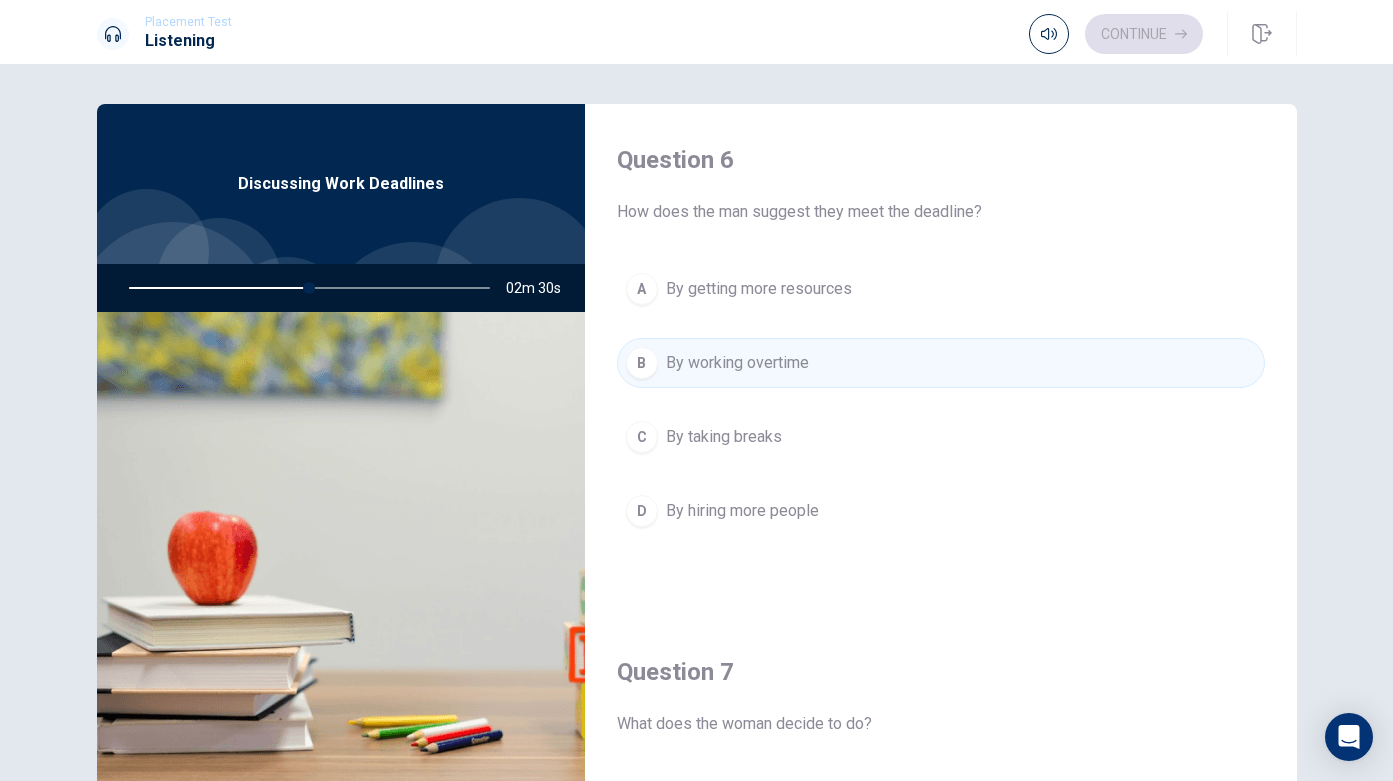 scroll, scrollTop: 0, scrollLeft: 0, axis: both 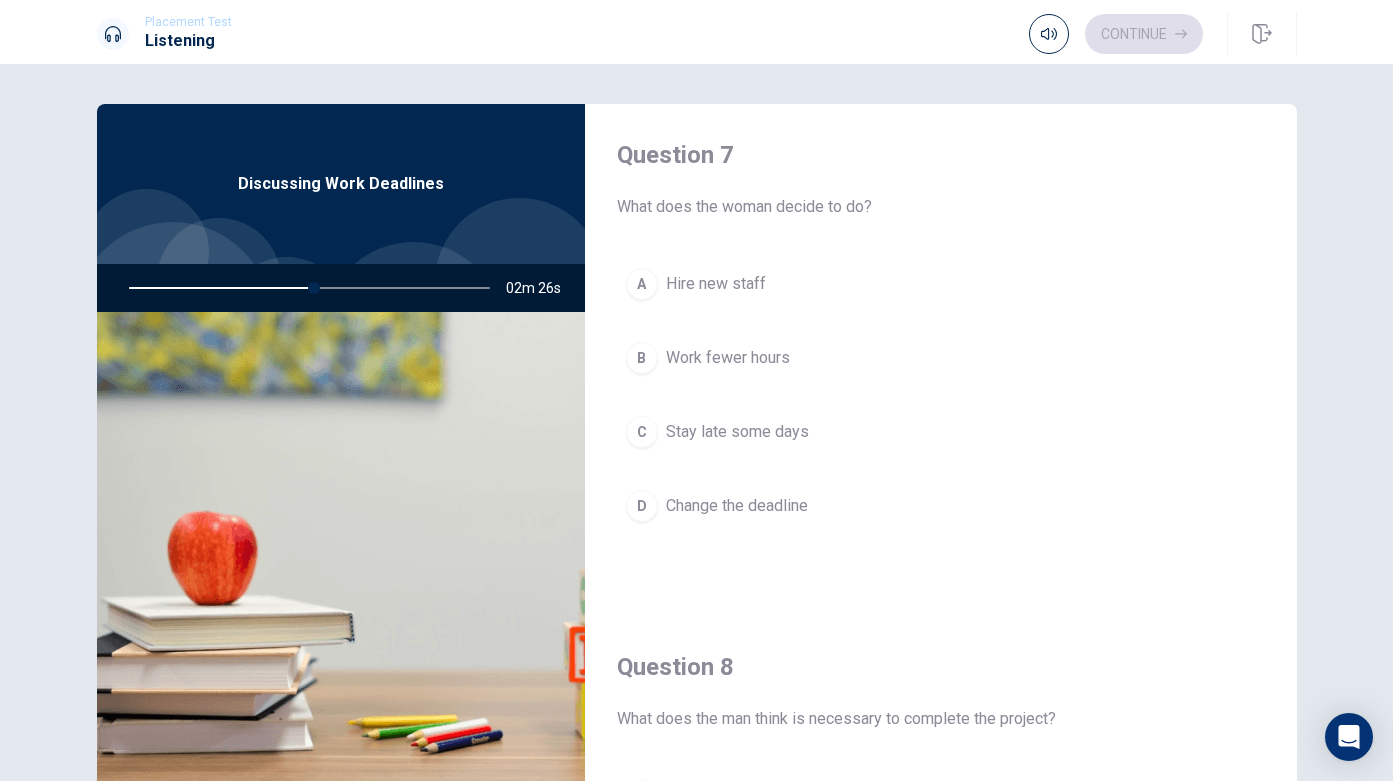 click on "Change the deadline" at bounding box center [737, 506] 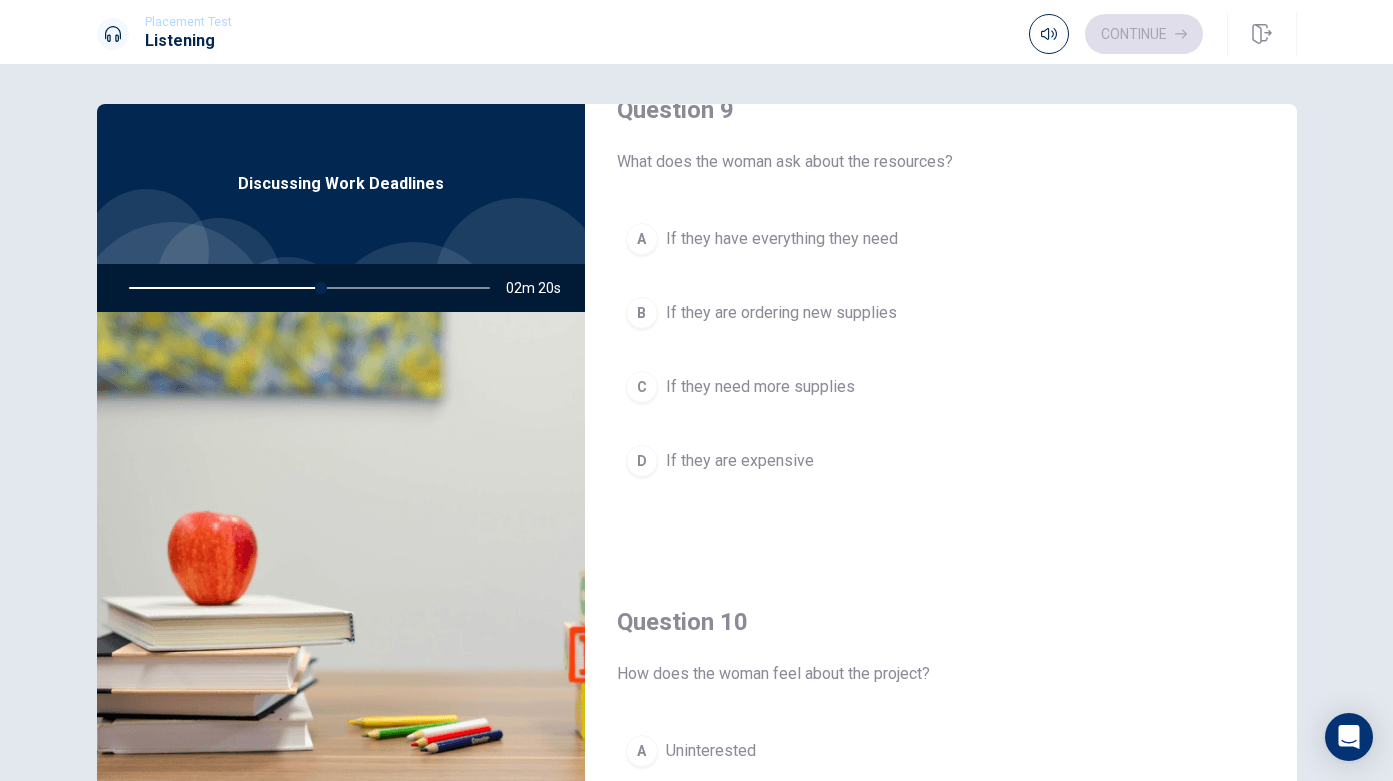scroll, scrollTop: 1587, scrollLeft: 0, axis: vertical 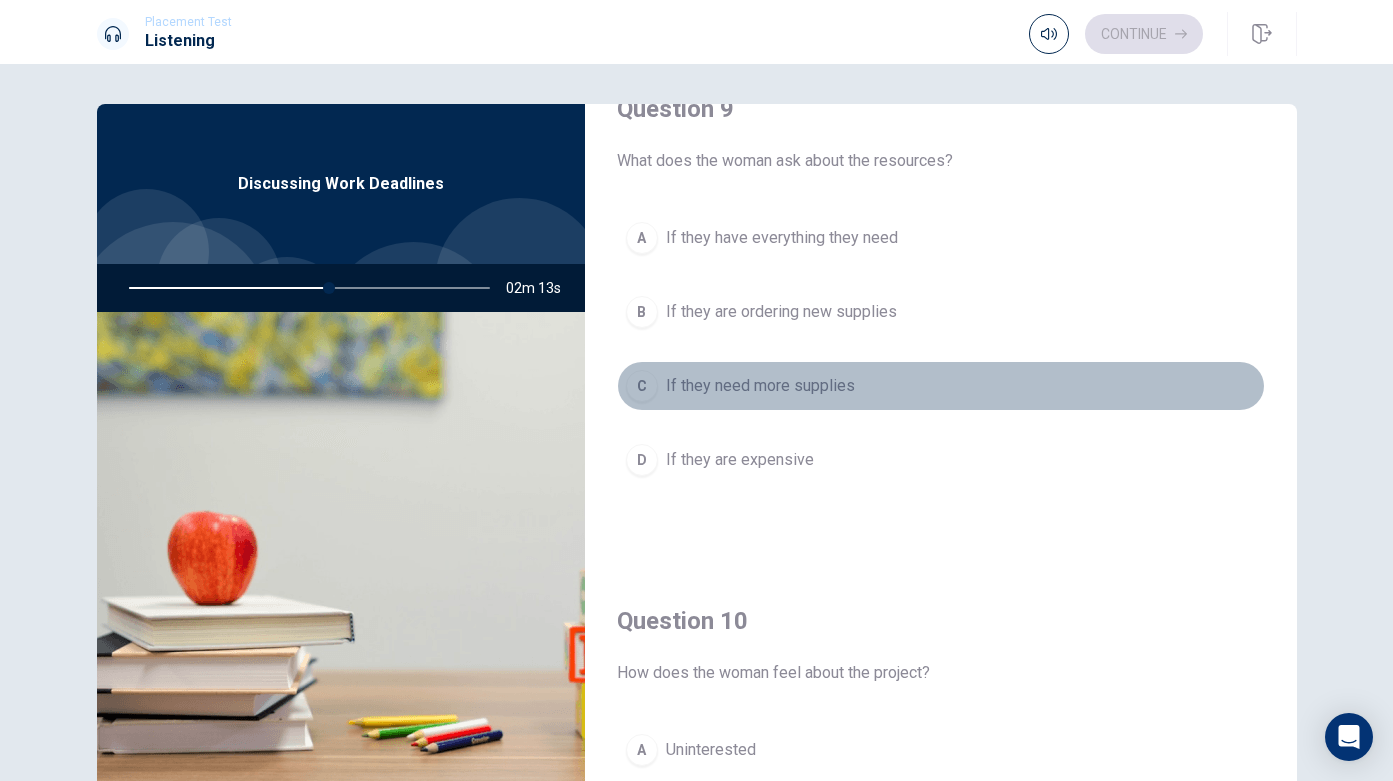 click on "If they need more supplies" at bounding box center [760, 386] 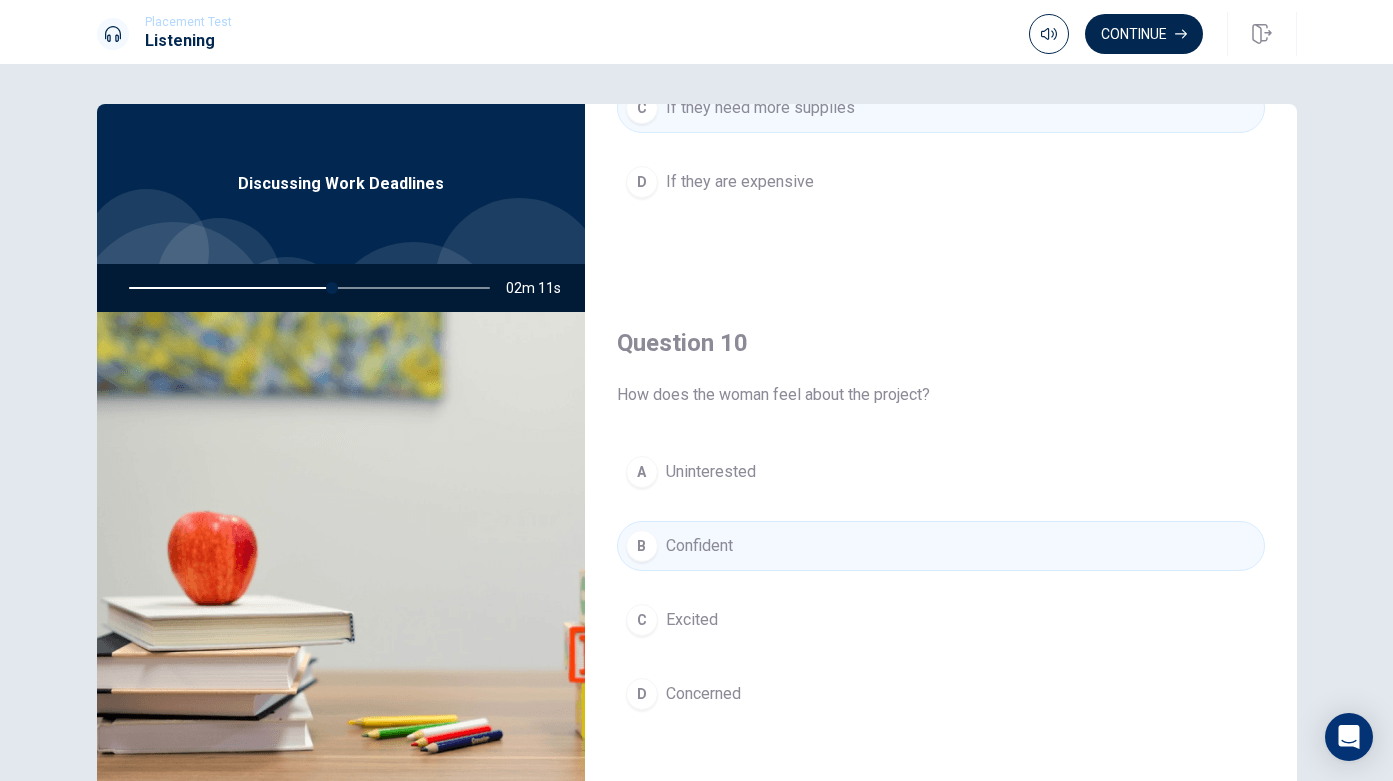 scroll, scrollTop: 1865, scrollLeft: 0, axis: vertical 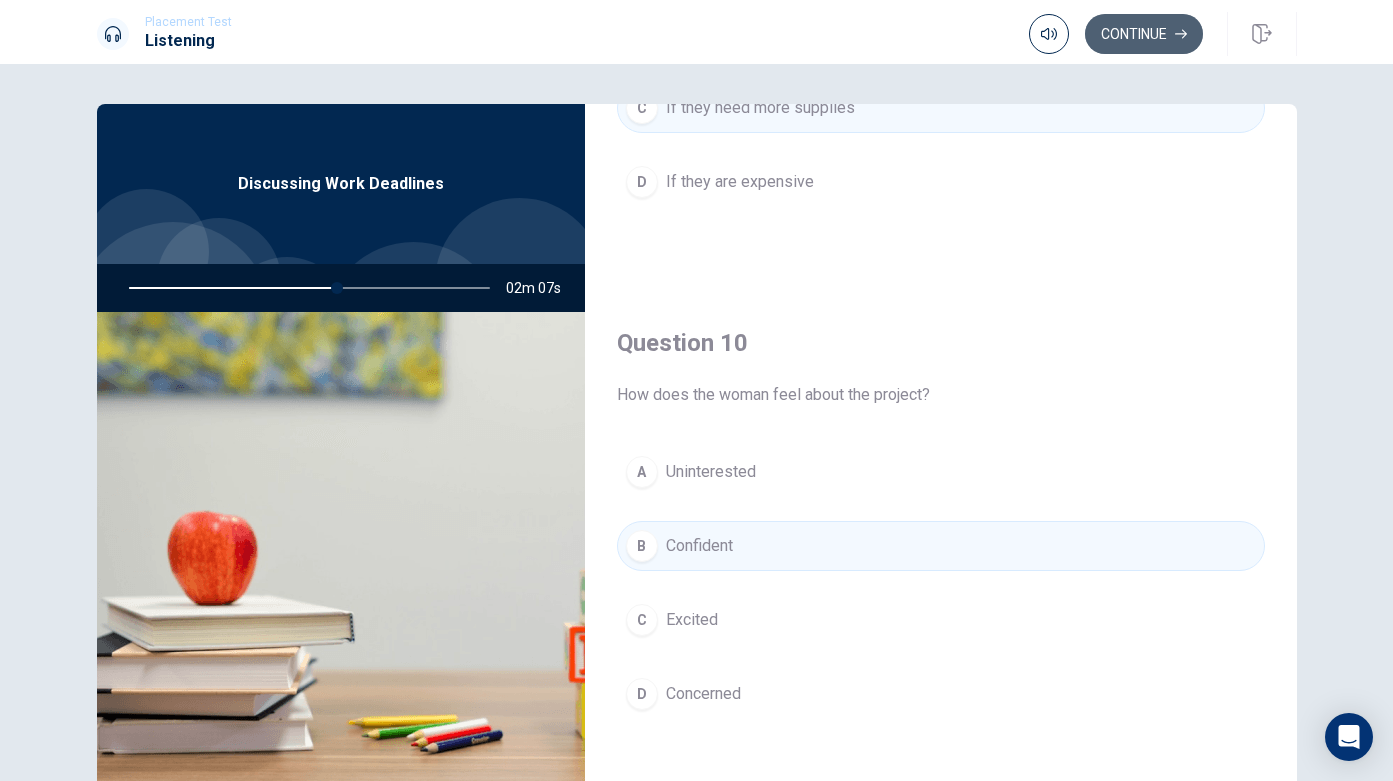 click on "Continue" at bounding box center (1144, 34) 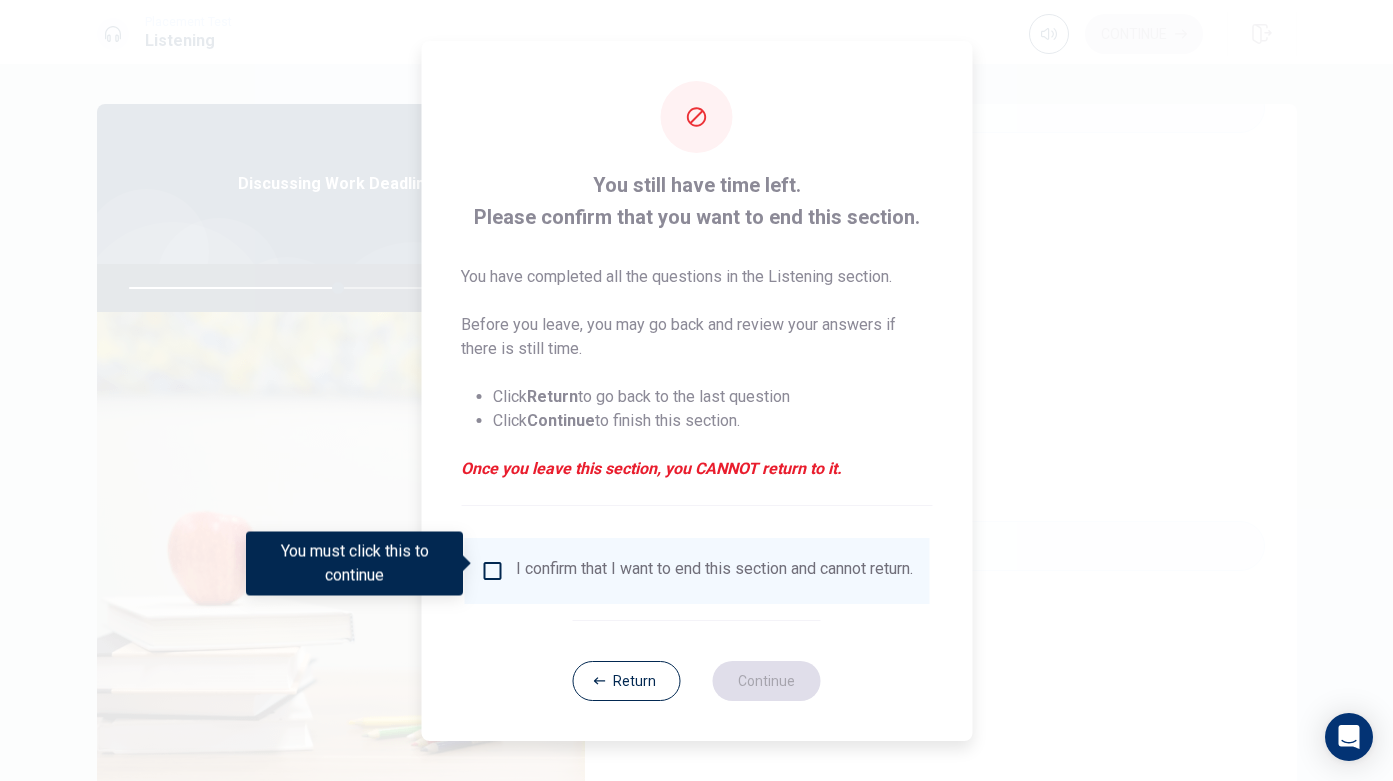 click on "I confirm that I want to end this section and cannot return." at bounding box center [696, 571] 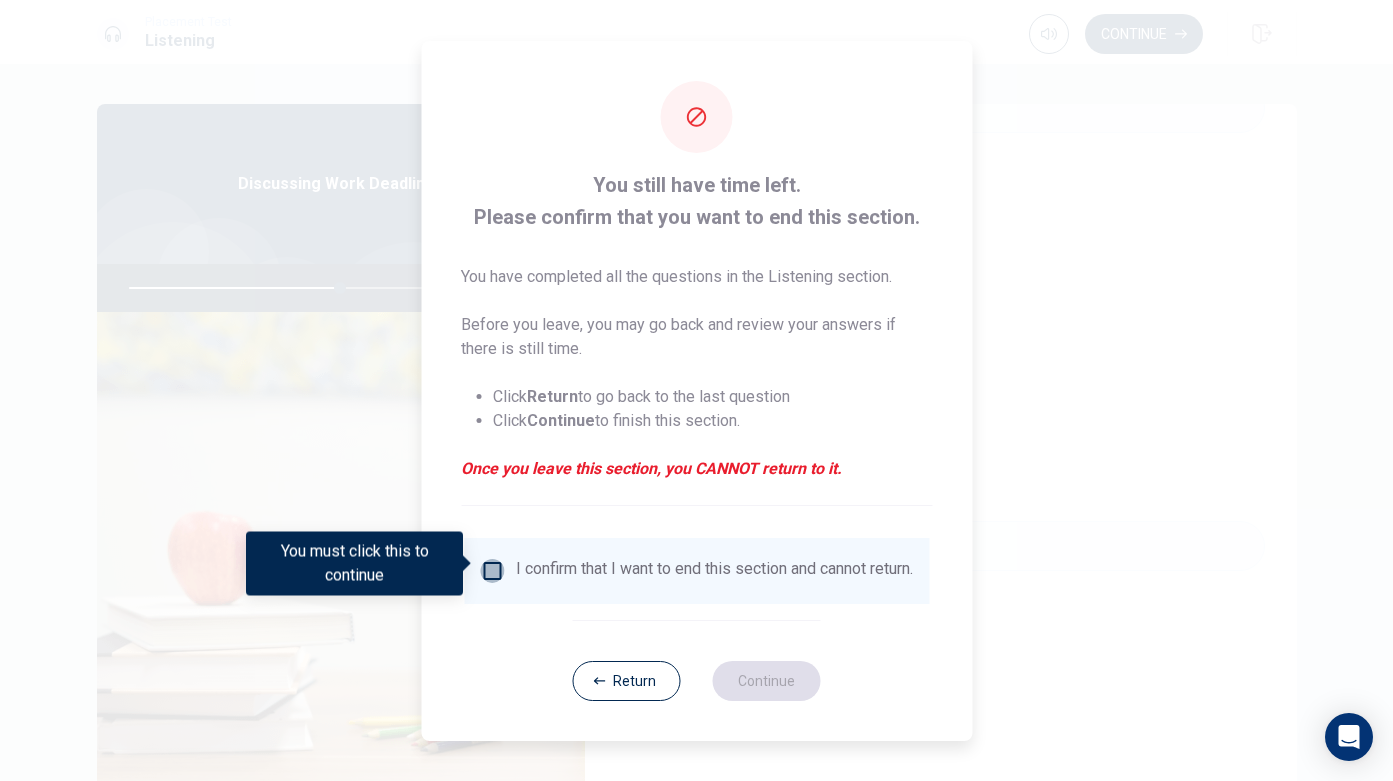 click at bounding box center (492, 571) 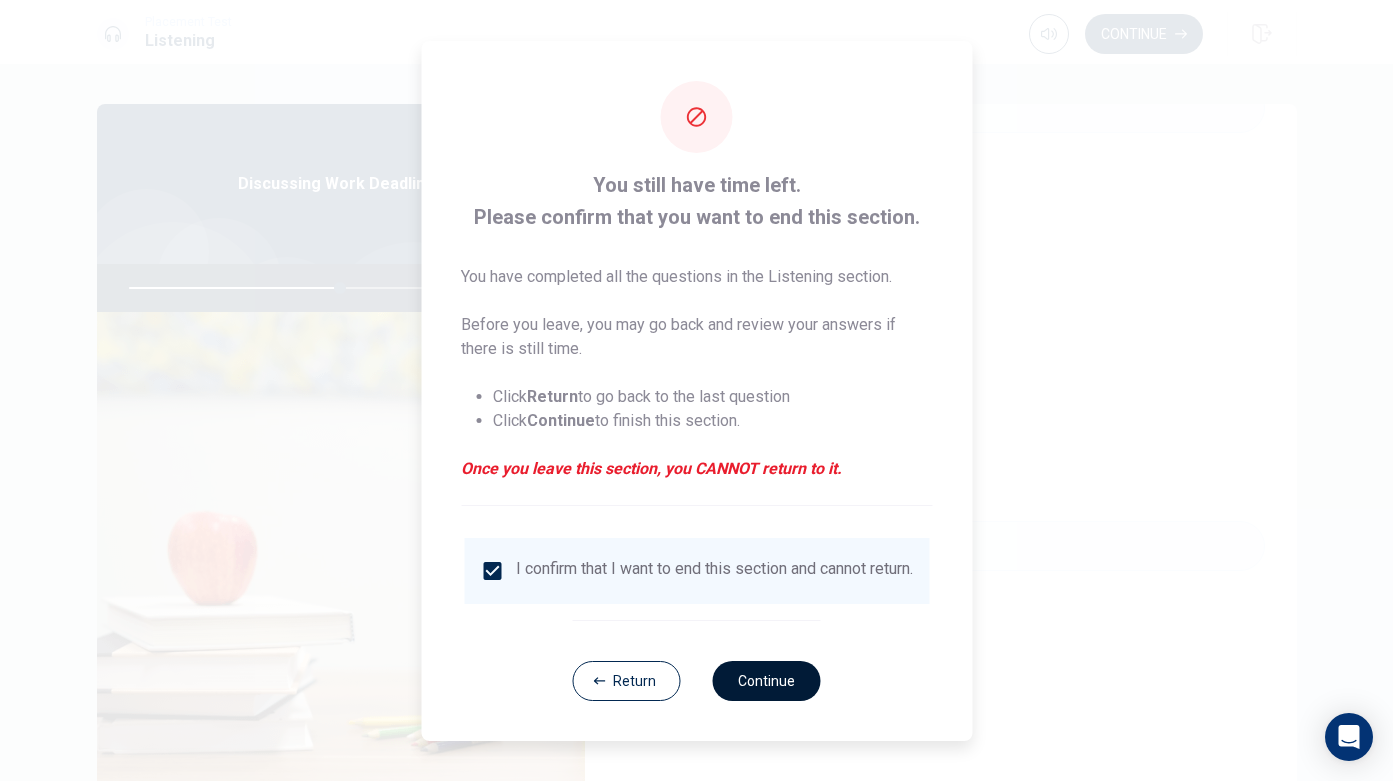 click on "Continue" at bounding box center (767, 681) 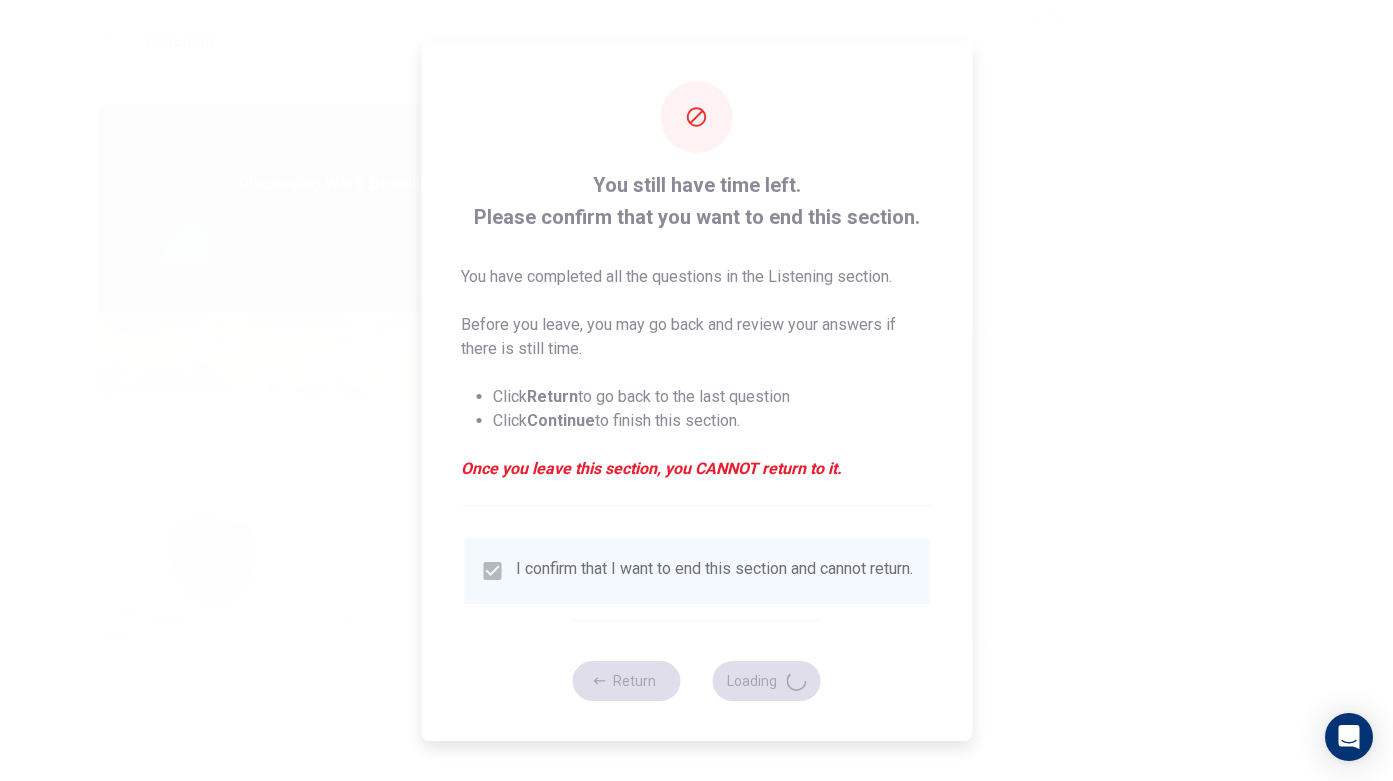 type on "60" 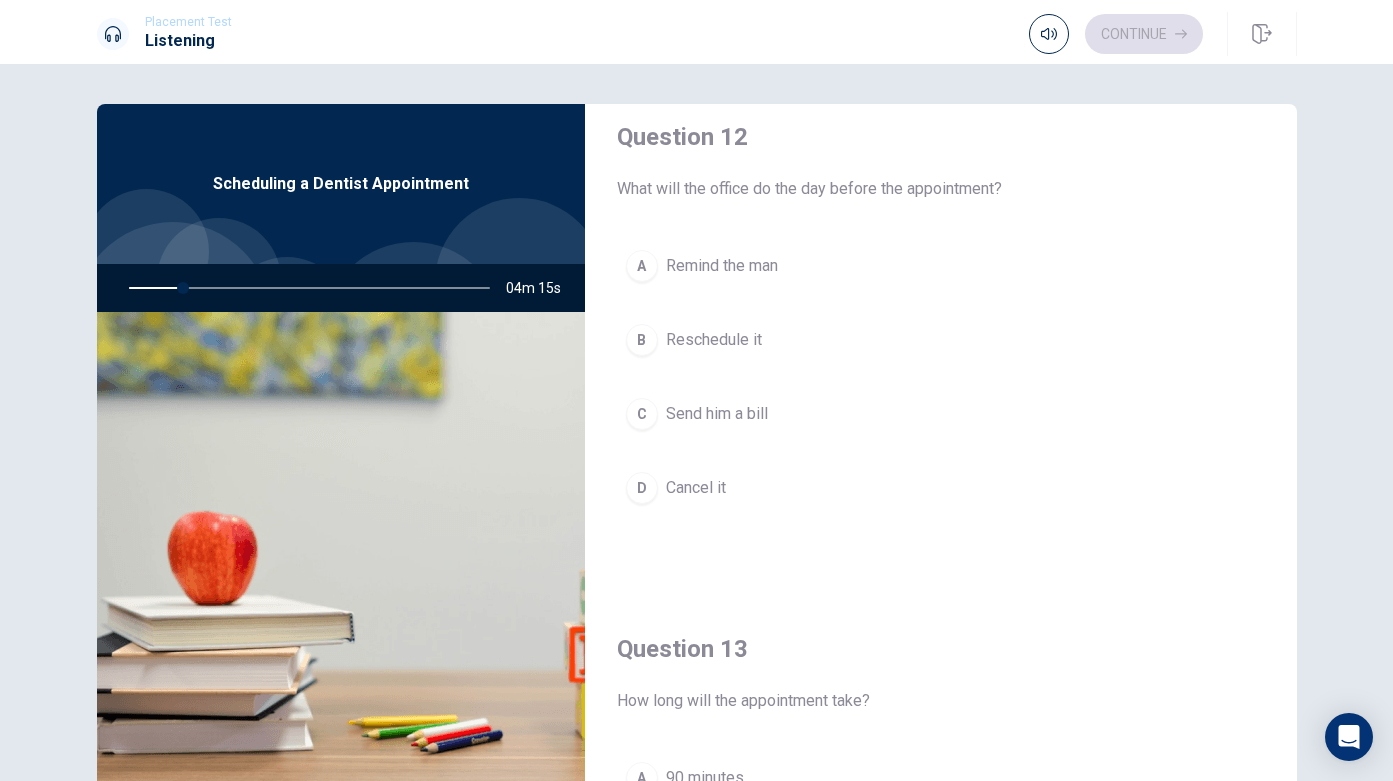 scroll, scrollTop: 533, scrollLeft: 0, axis: vertical 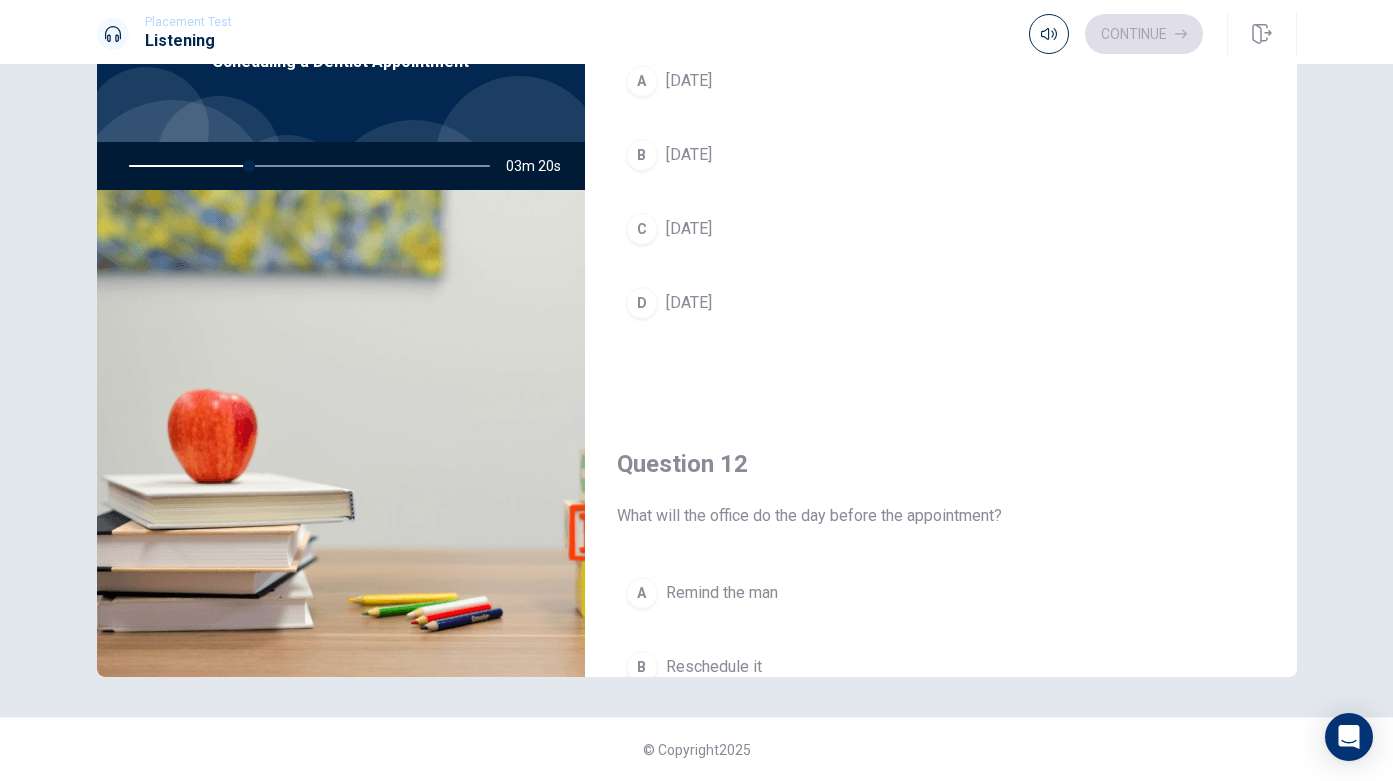 click on "B [DATE]" at bounding box center [941, 155] 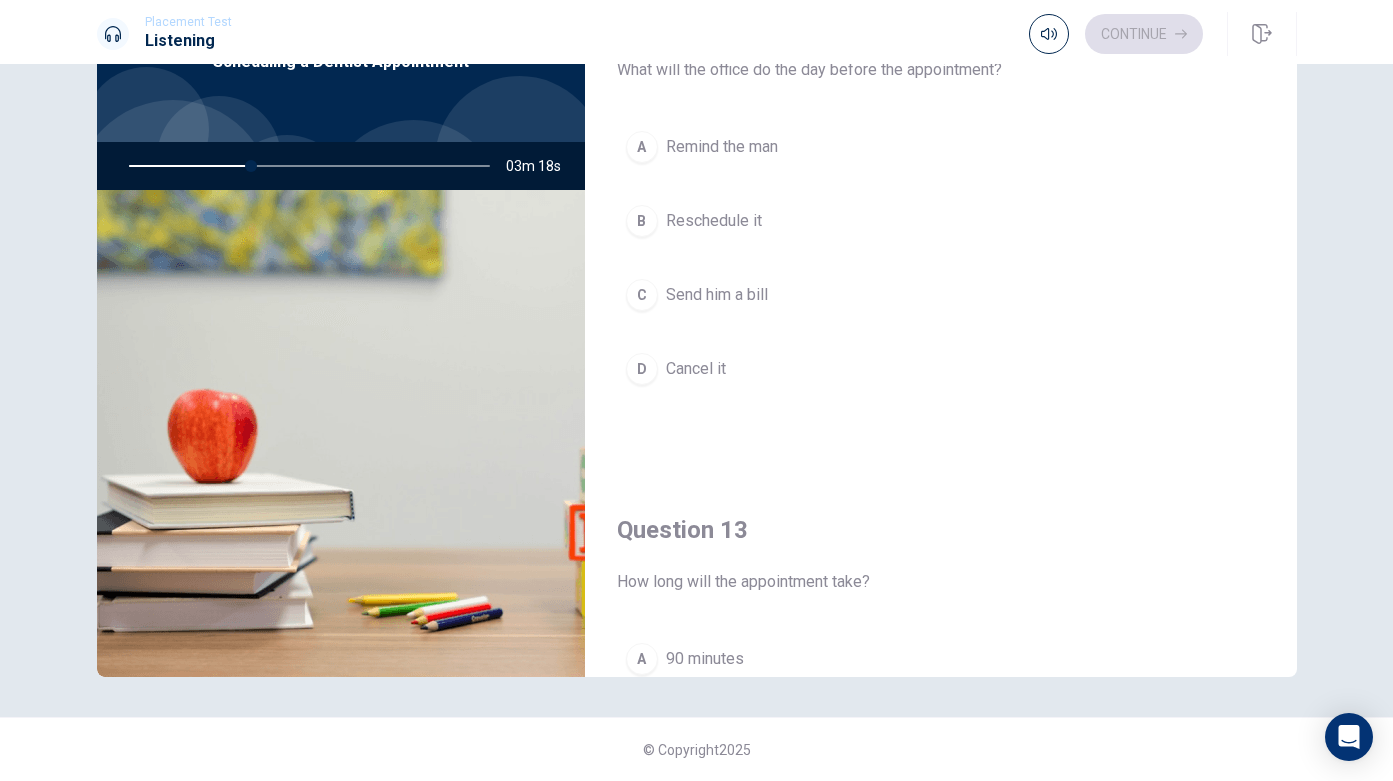 scroll, scrollTop: 532, scrollLeft: 0, axis: vertical 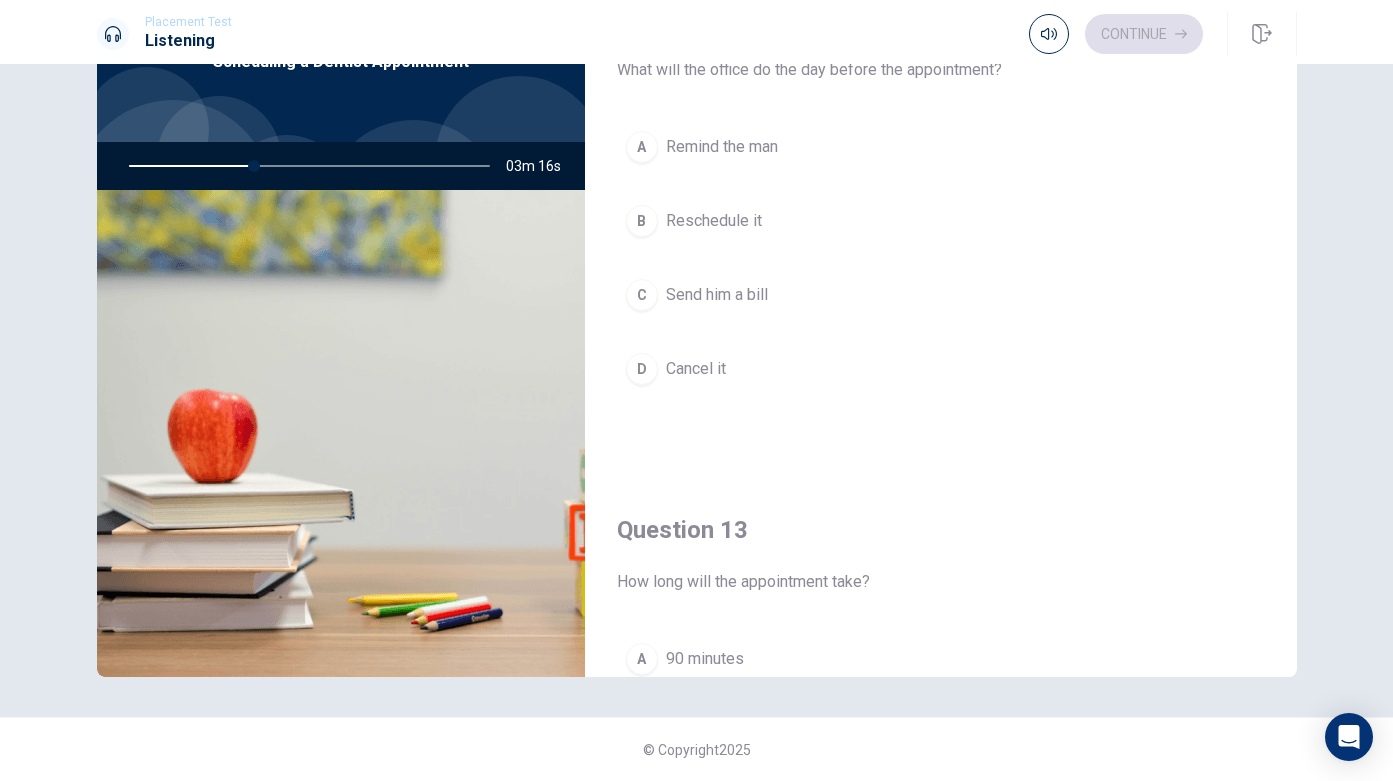 click on "B Reschedule it" at bounding box center [941, 221] 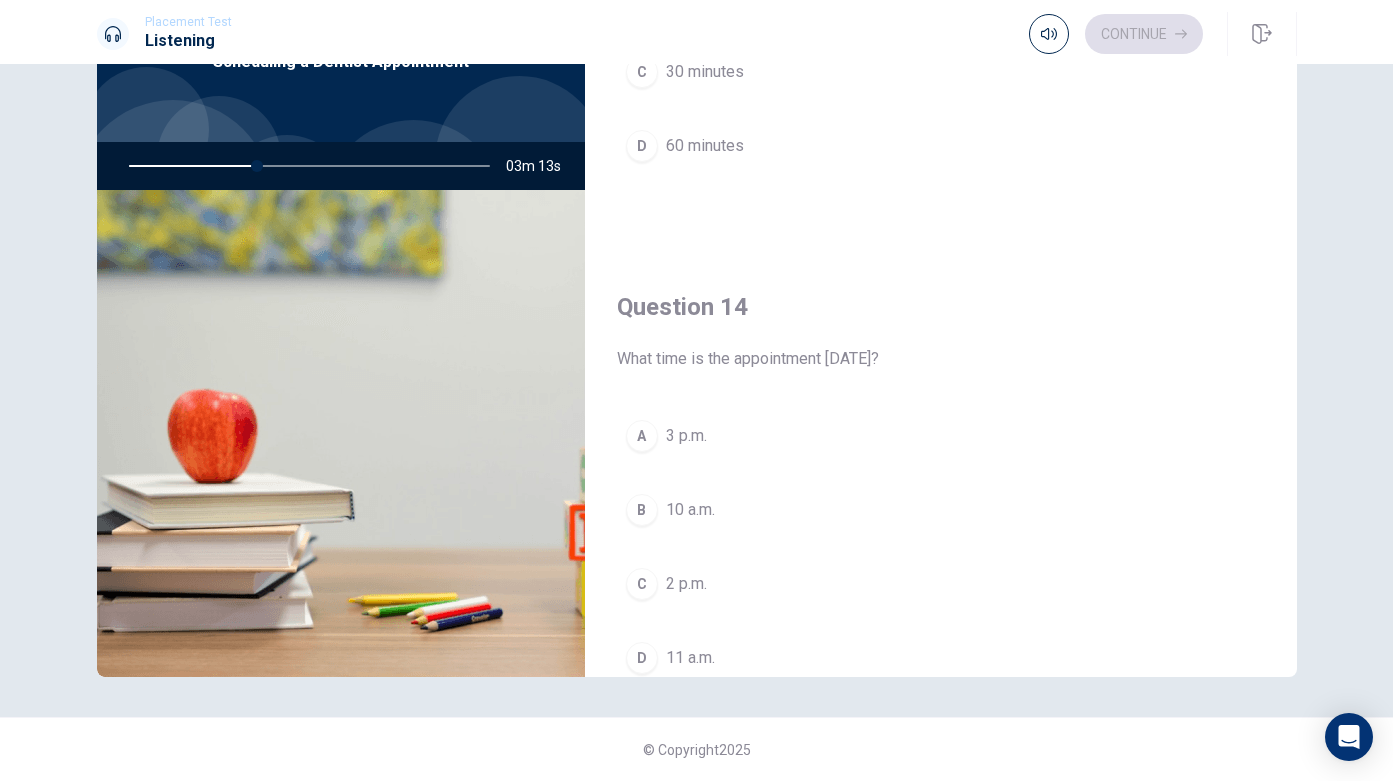 scroll, scrollTop: 1352, scrollLeft: 0, axis: vertical 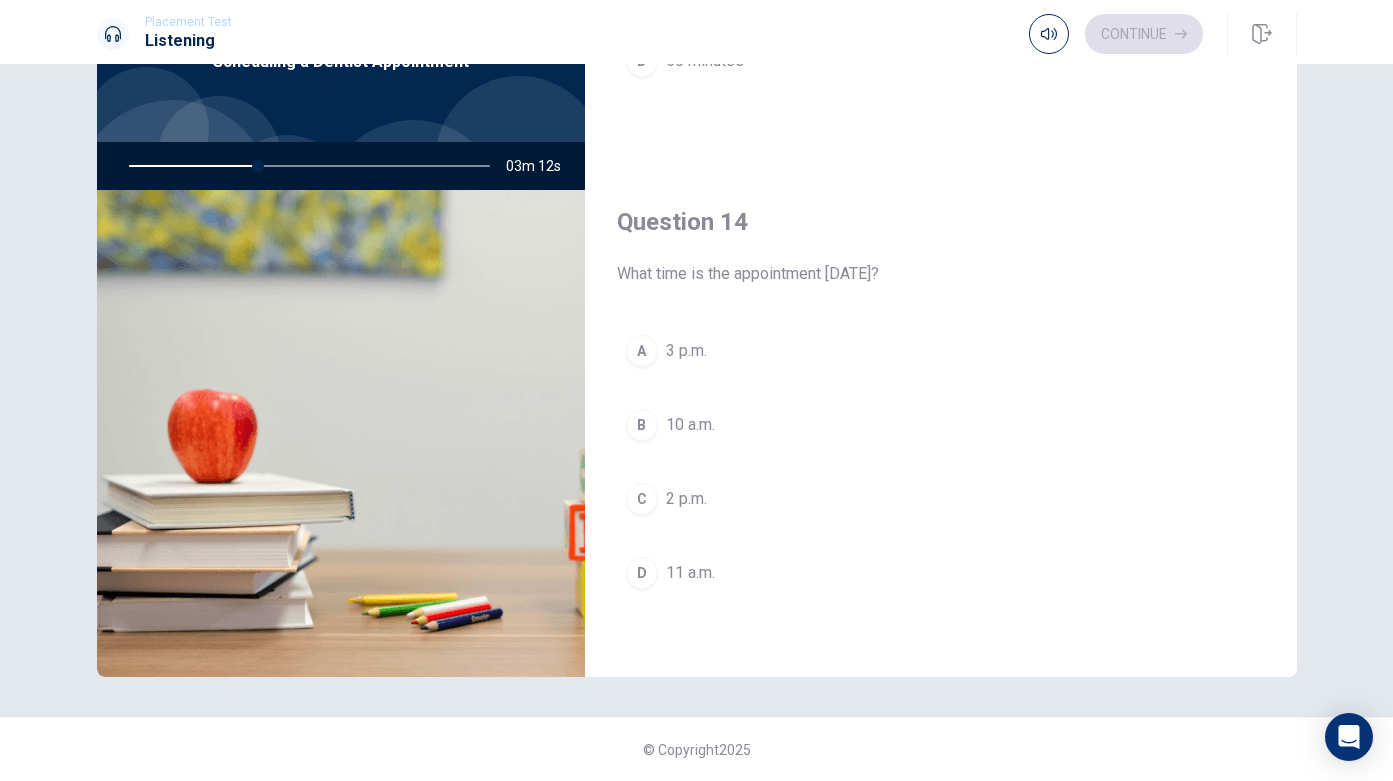 click on "A 3 p.m." at bounding box center (941, 351) 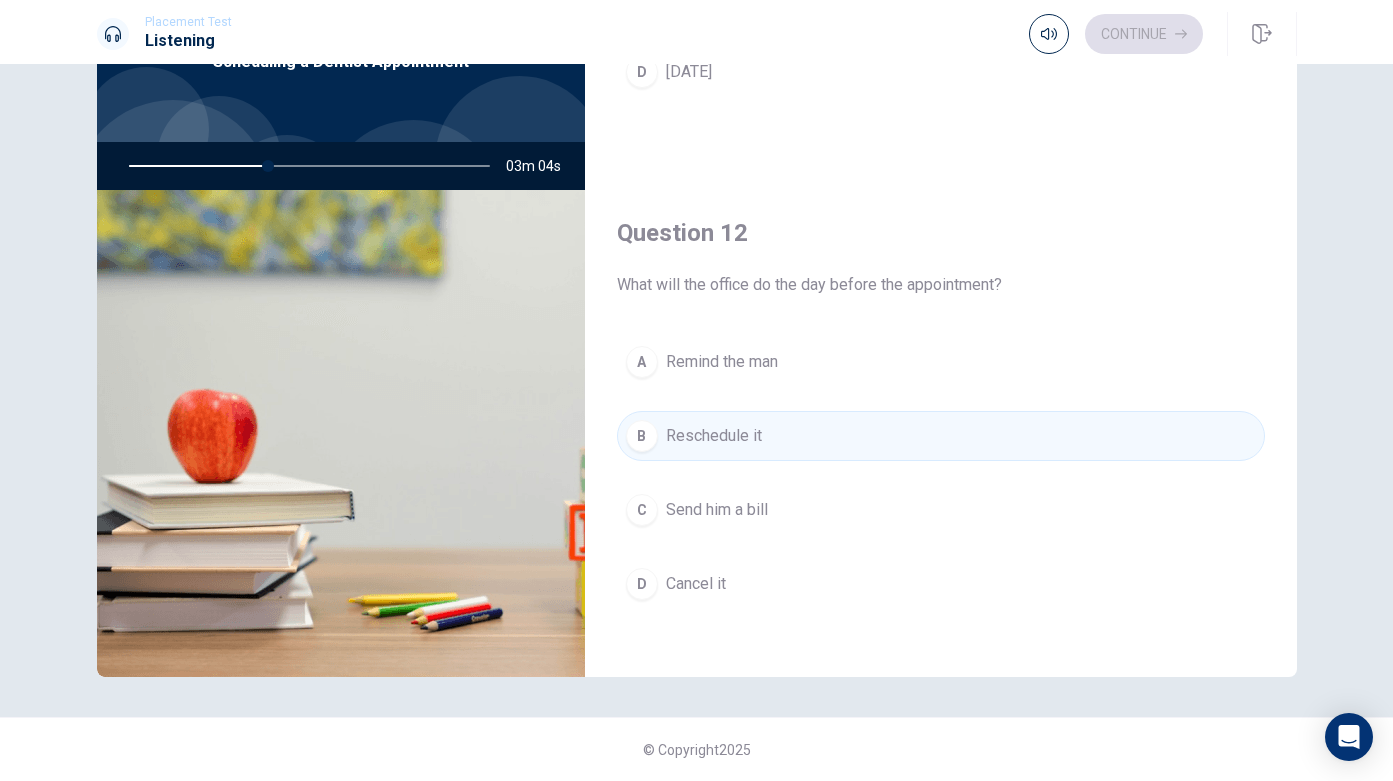 scroll, scrollTop: 381, scrollLeft: 0, axis: vertical 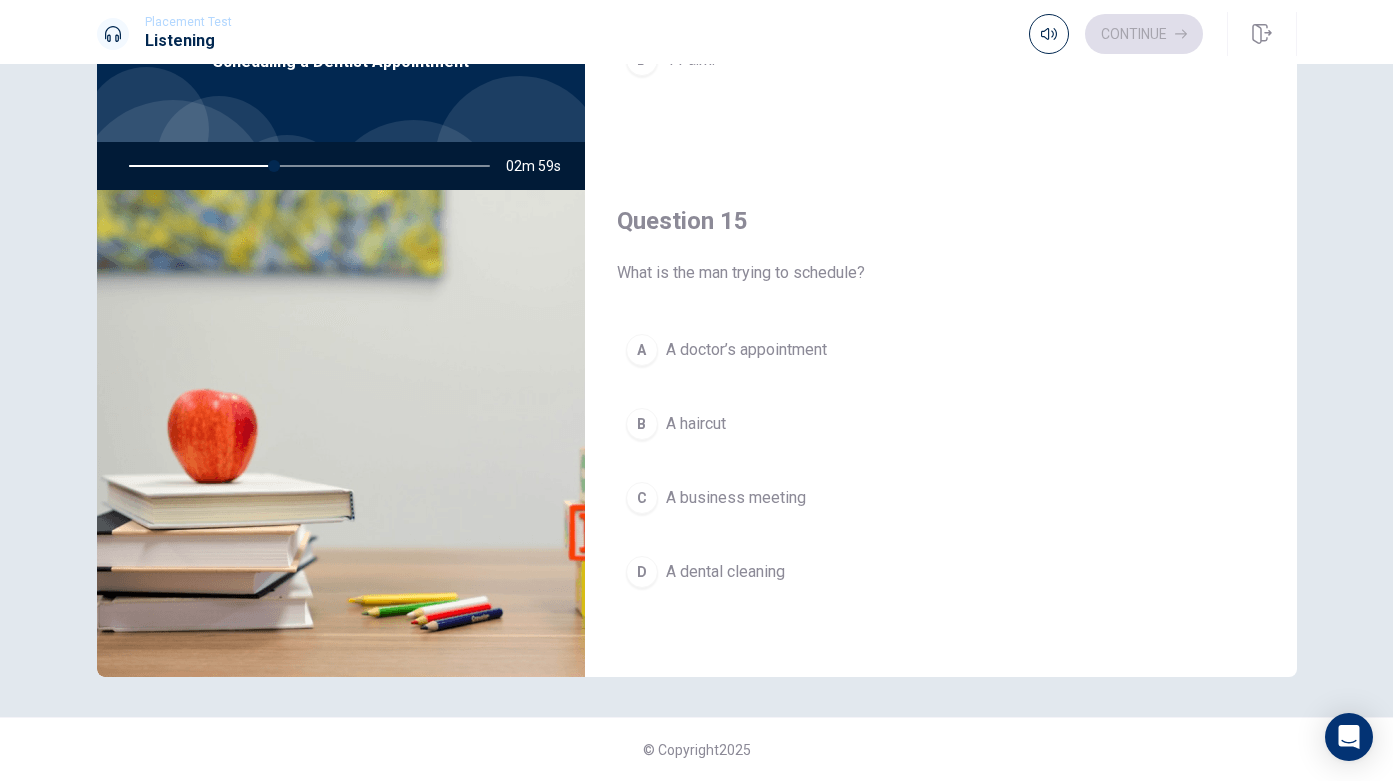 click on "A dental cleaning" at bounding box center (725, 572) 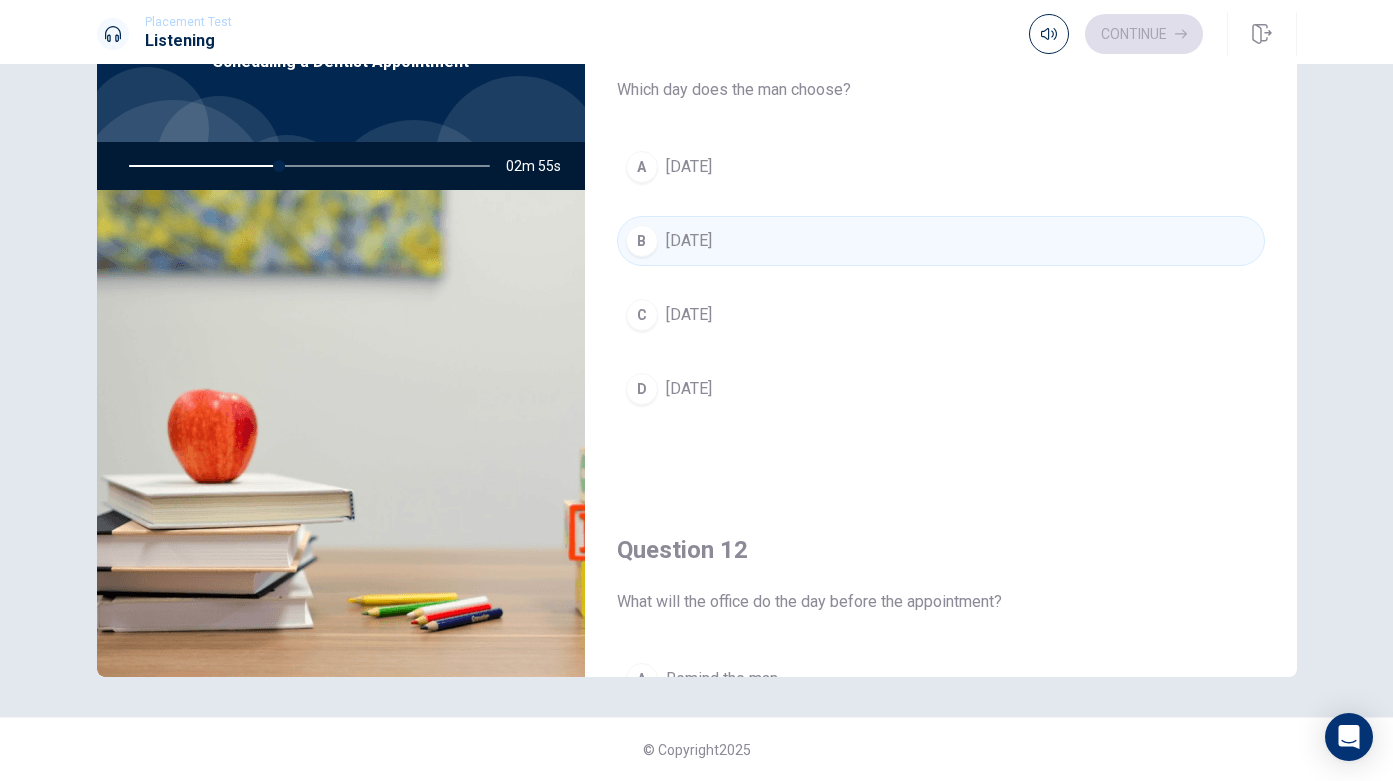 scroll, scrollTop: 0, scrollLeft: 0, axis: both 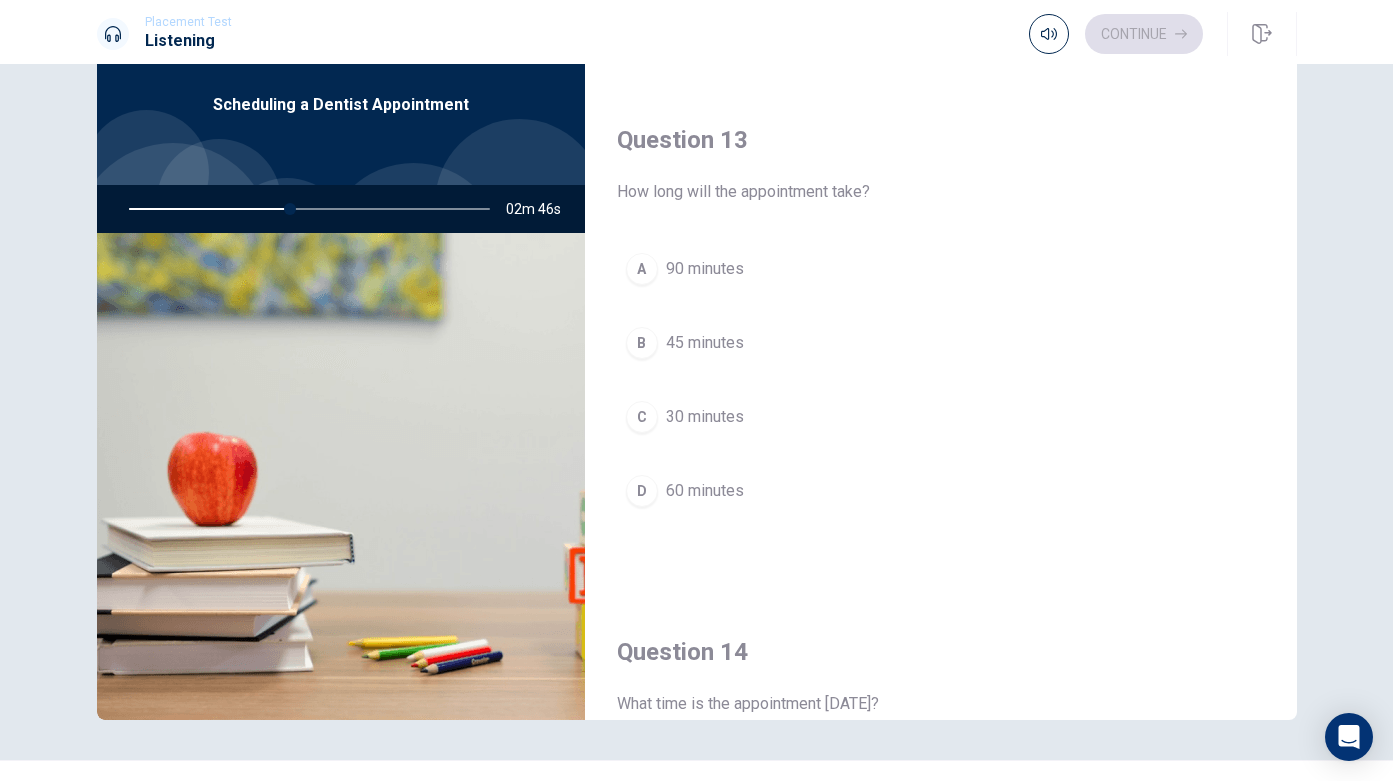 click on "B 45 minutes" at bounding box center (941, 343) 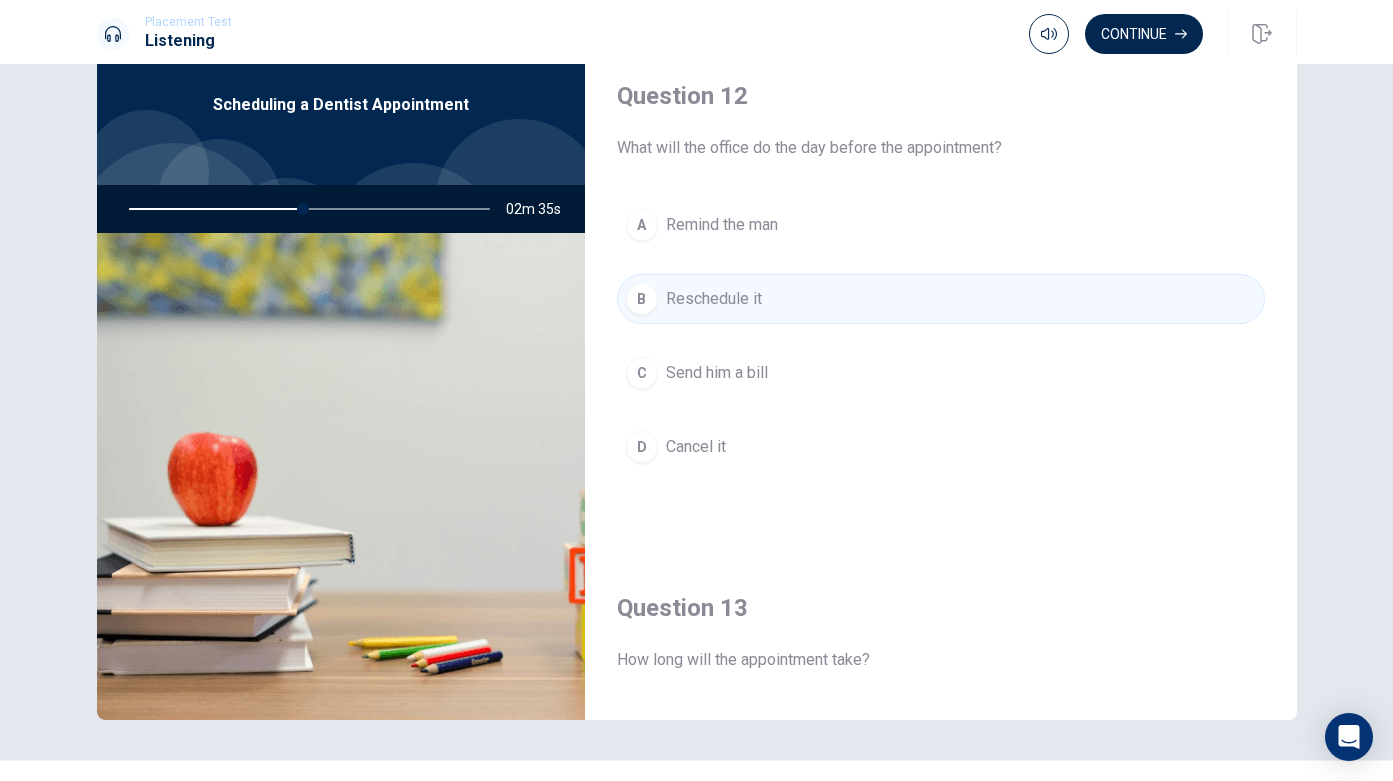 scroll, scrollTop: 494, scrollLeft: 0, axis: vertical 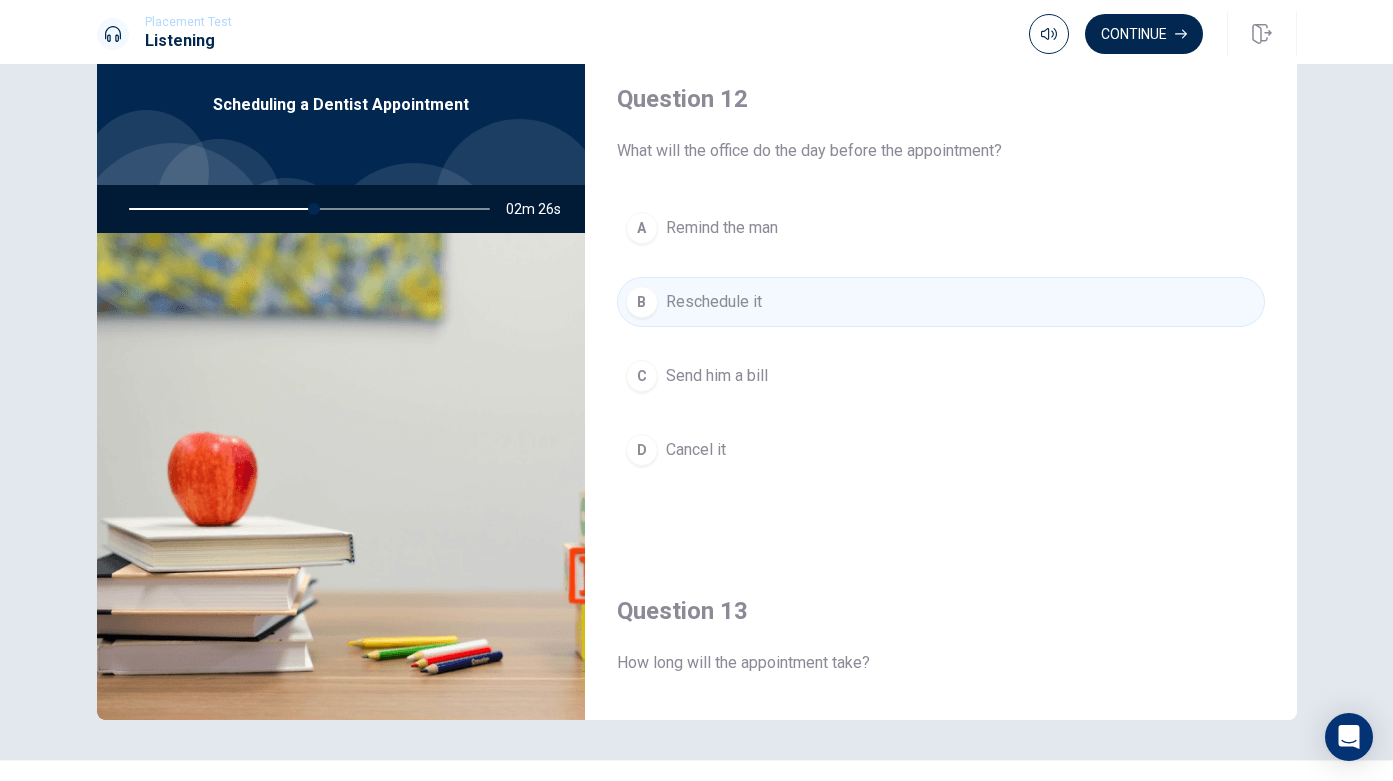 click on "A Remind the man" at bounding box center [941, 228] 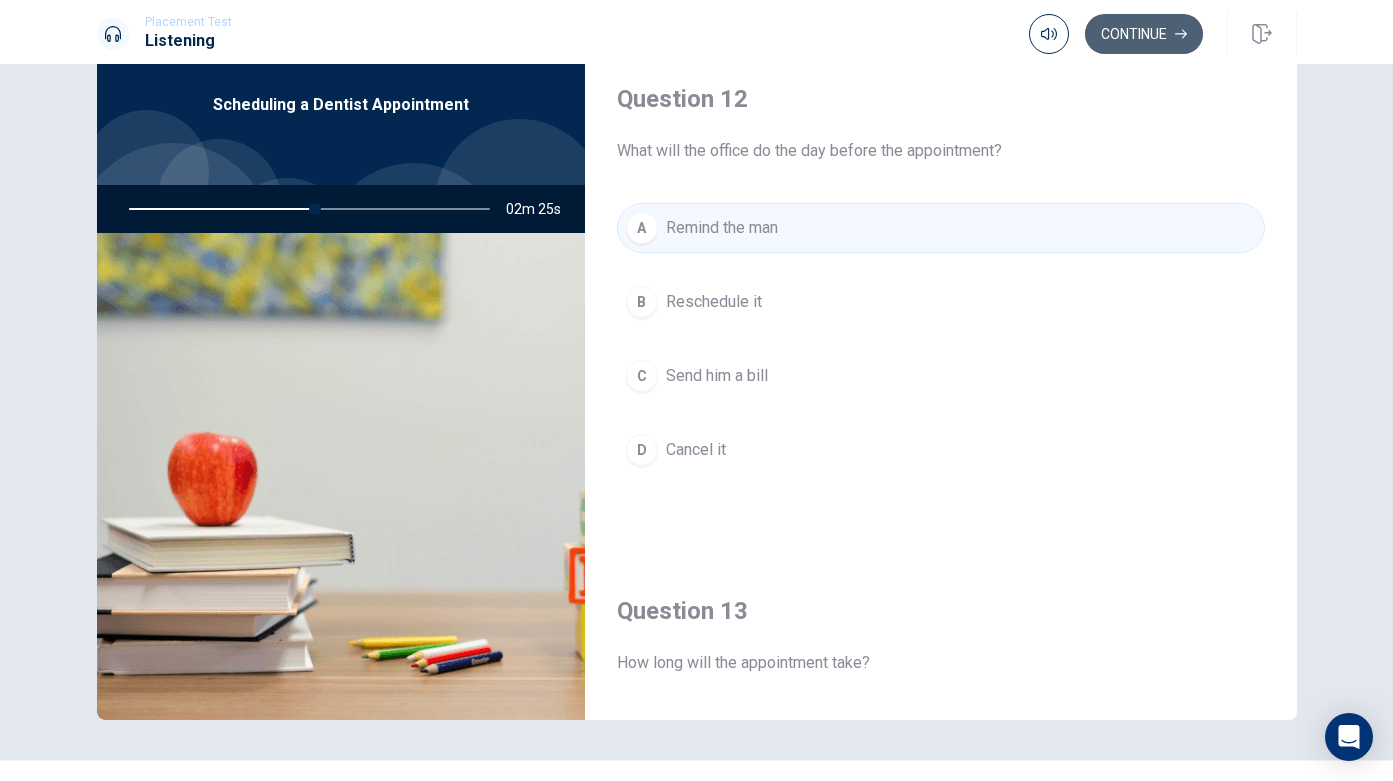 click on "Continue" at bounding box center (1144, 34) 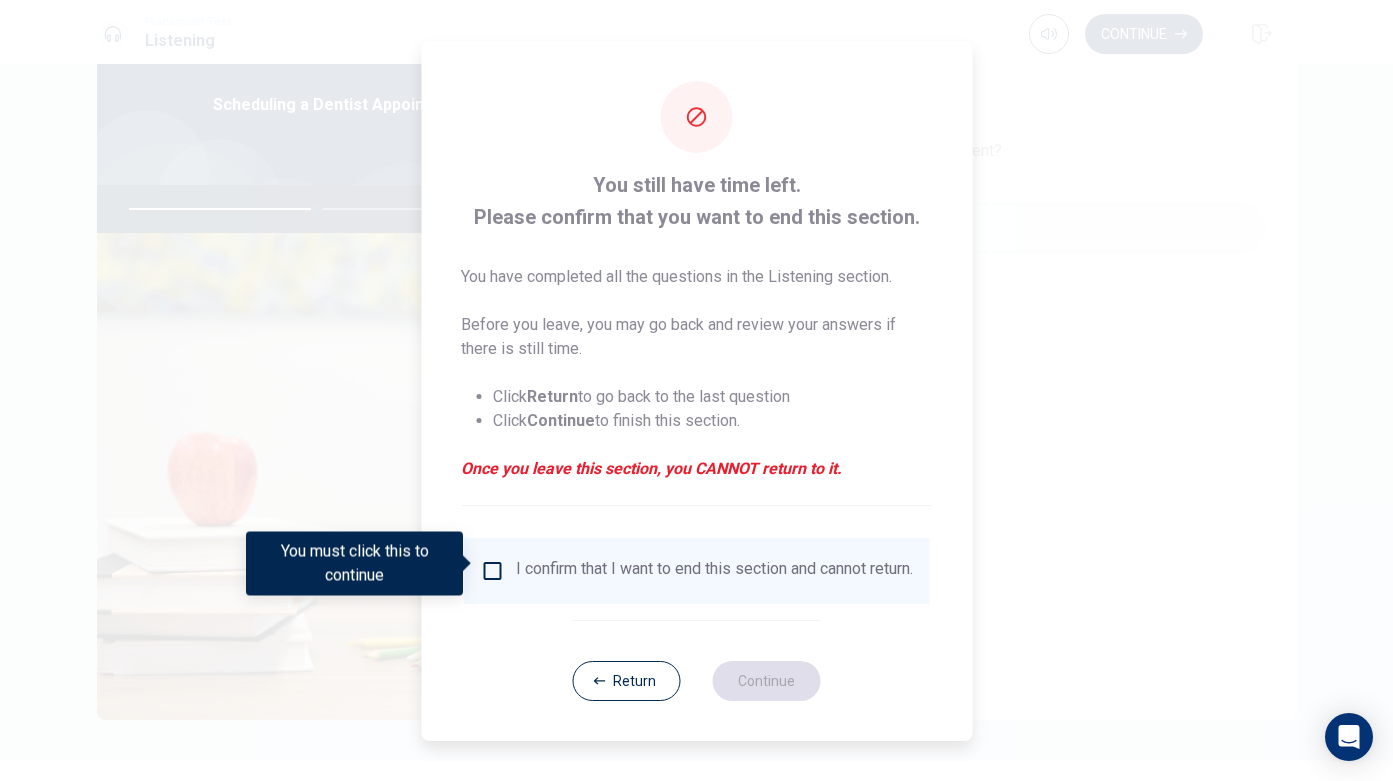 click at bounding box center (492, 571) 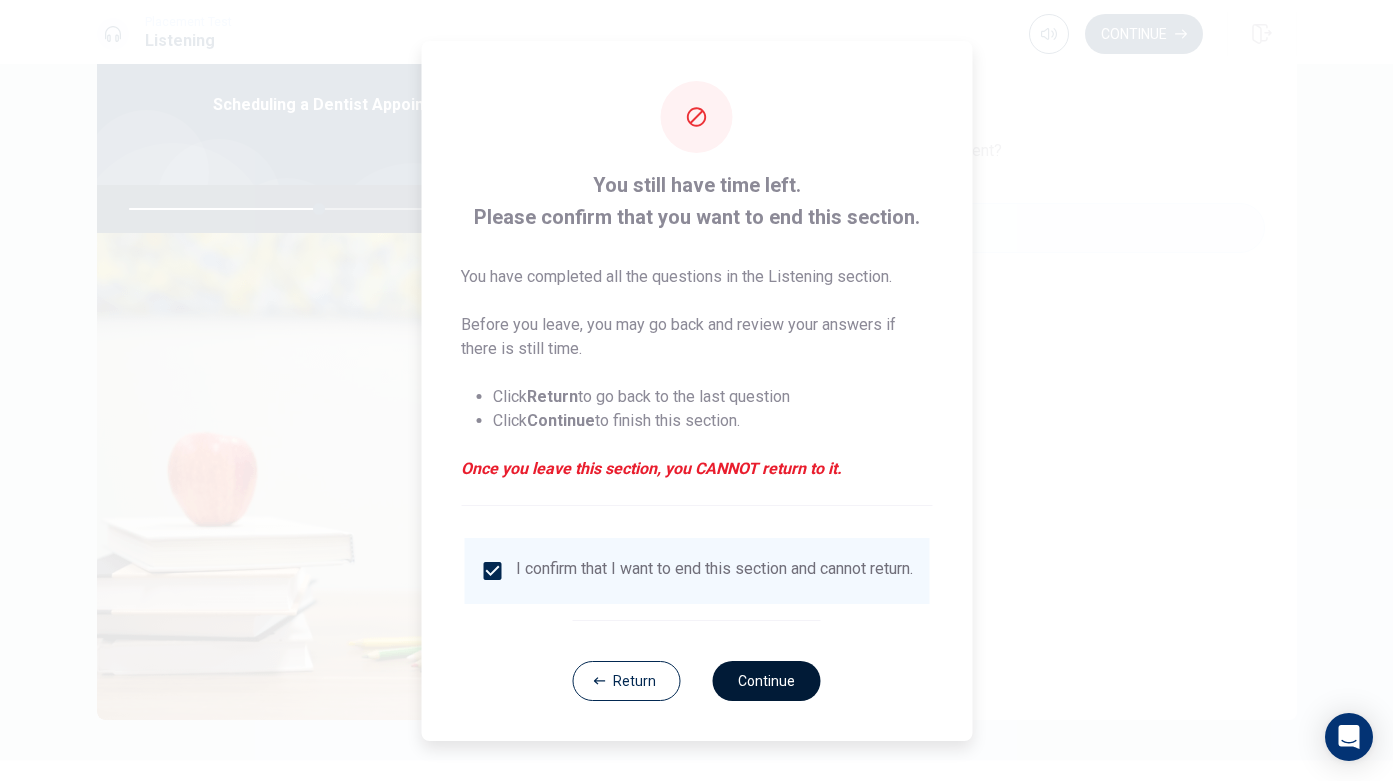 click on "Continue" at bounding box center [767, 681] 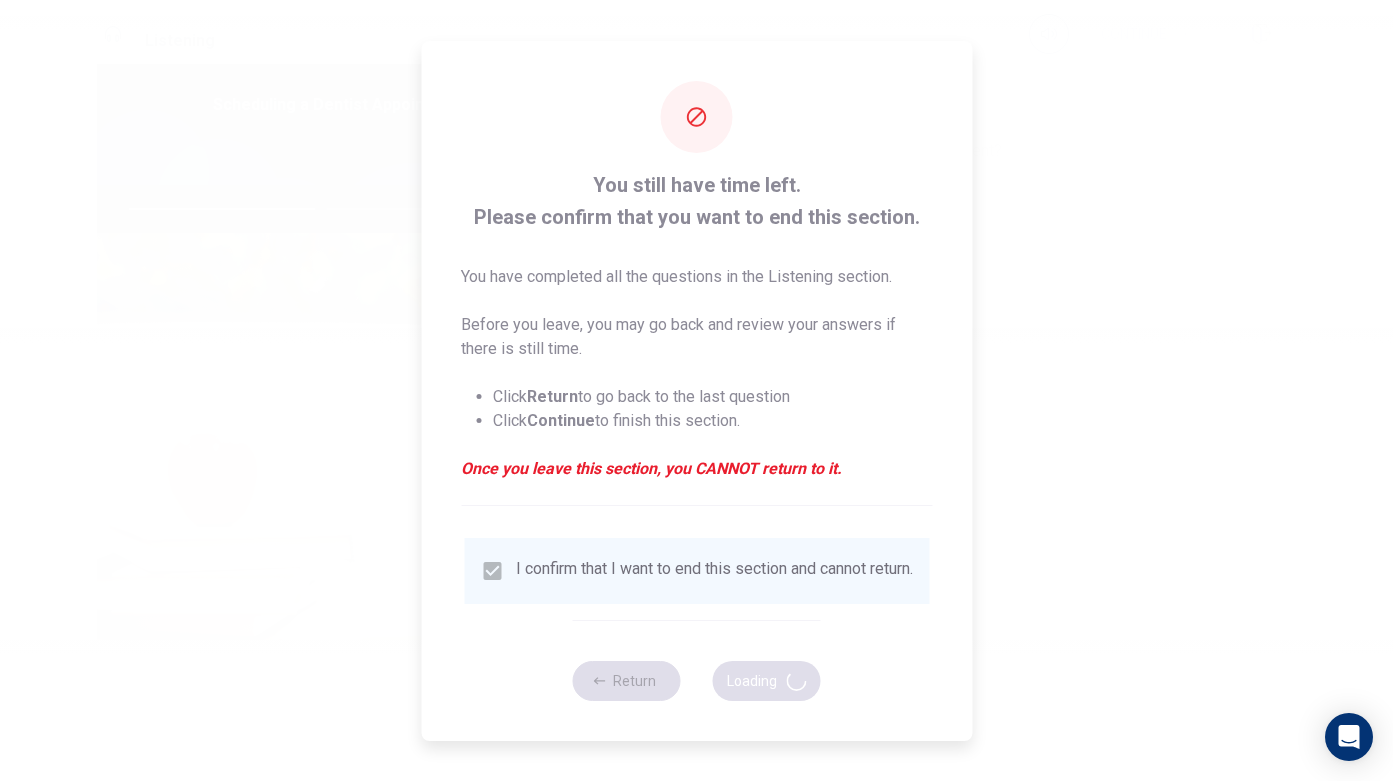 type on "54" 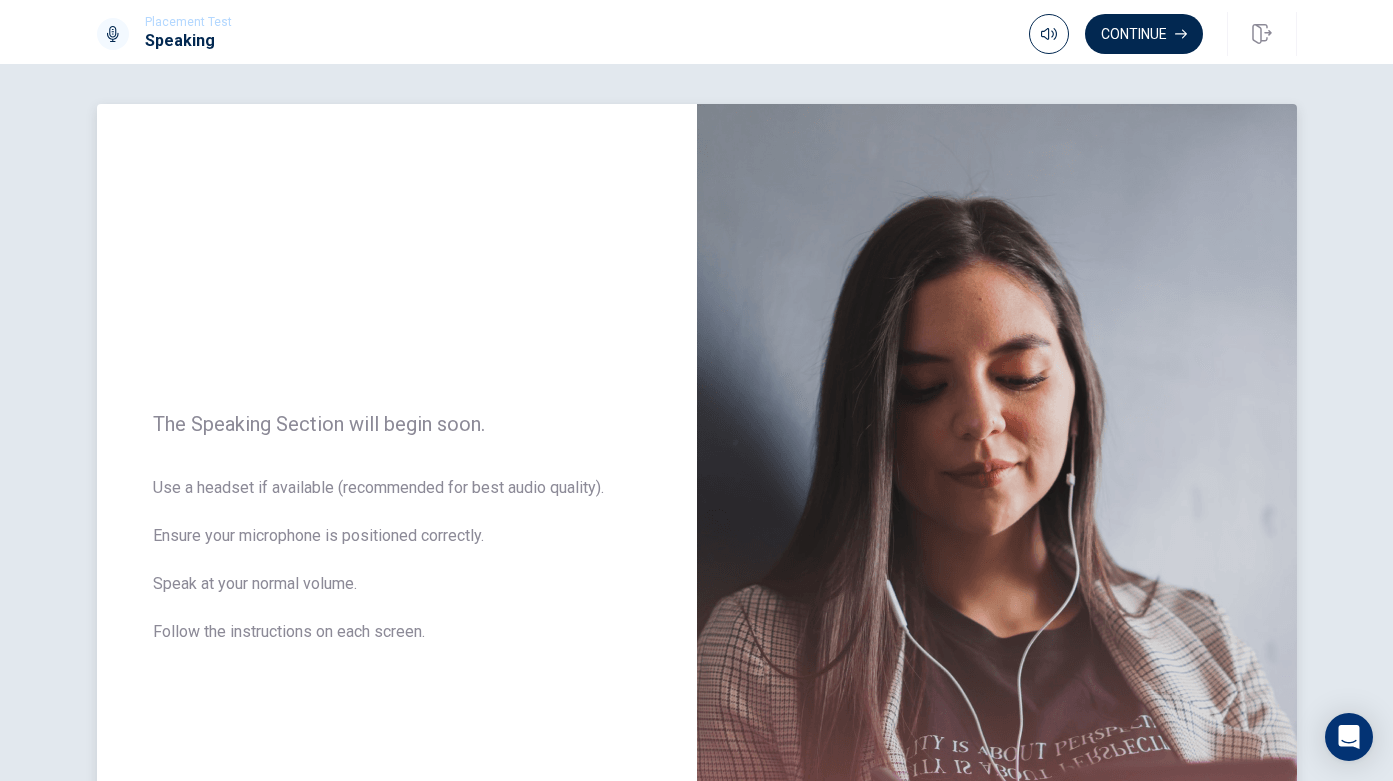 scroll, scrollTop: 0, scrollLeft: 0, axis: both 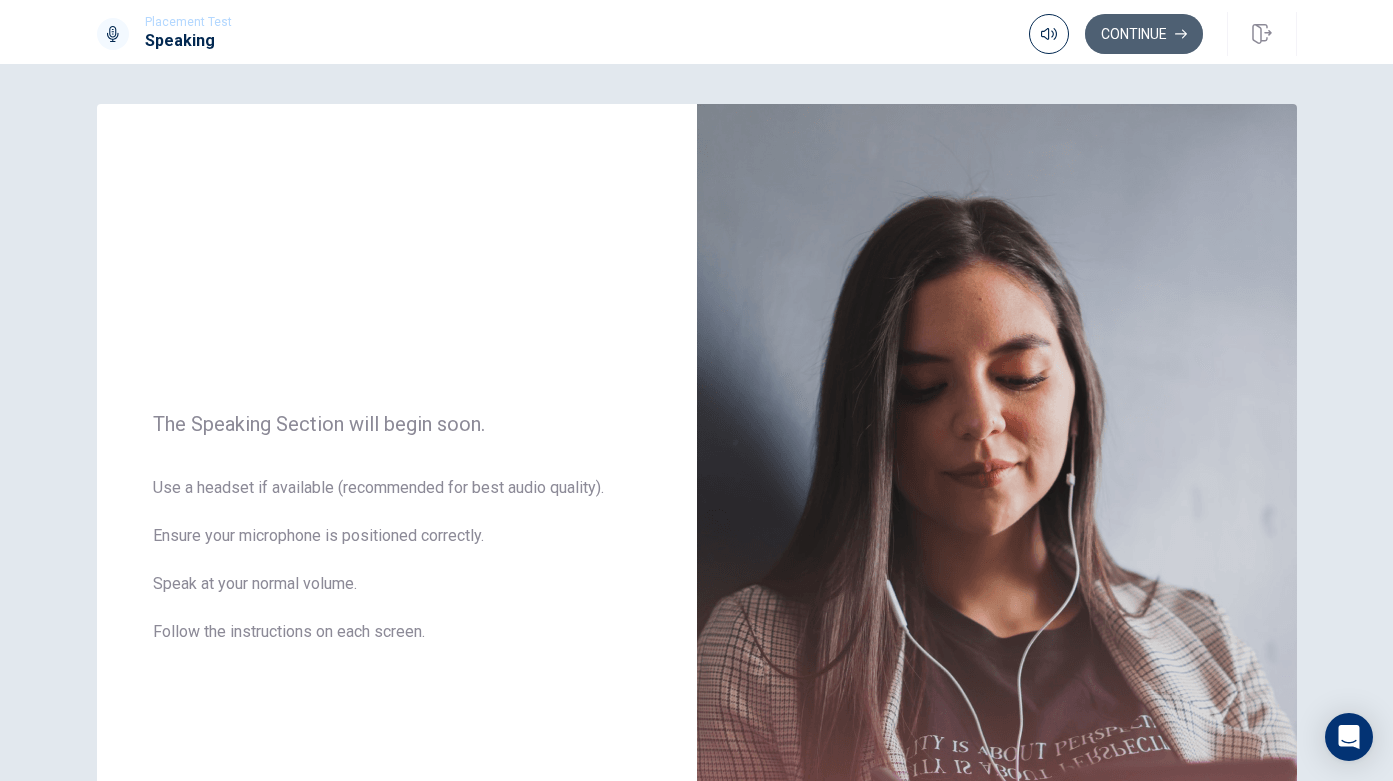 click on "Continue" at bounding box center (1144, 34) 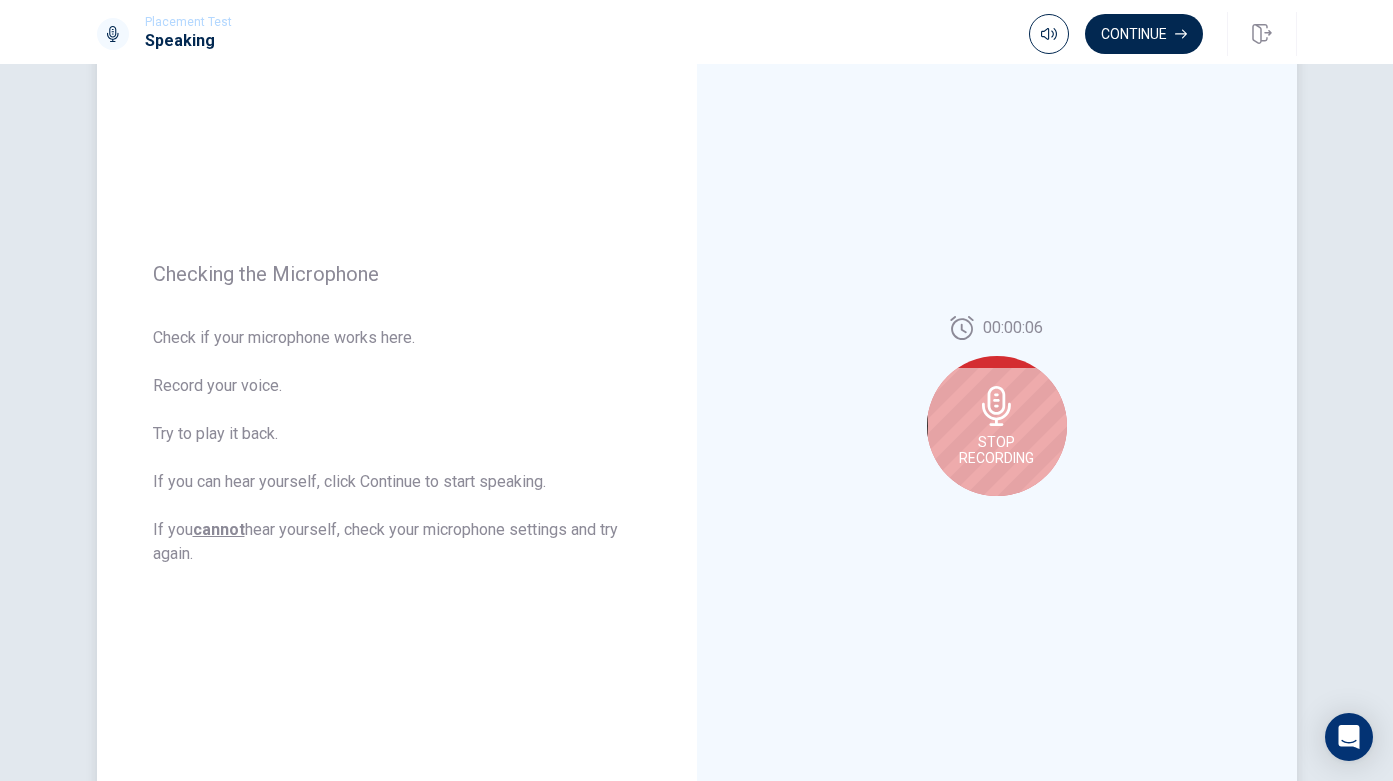 scroll, scrollTop: 128, scrollLeft: 0, axis: vertical 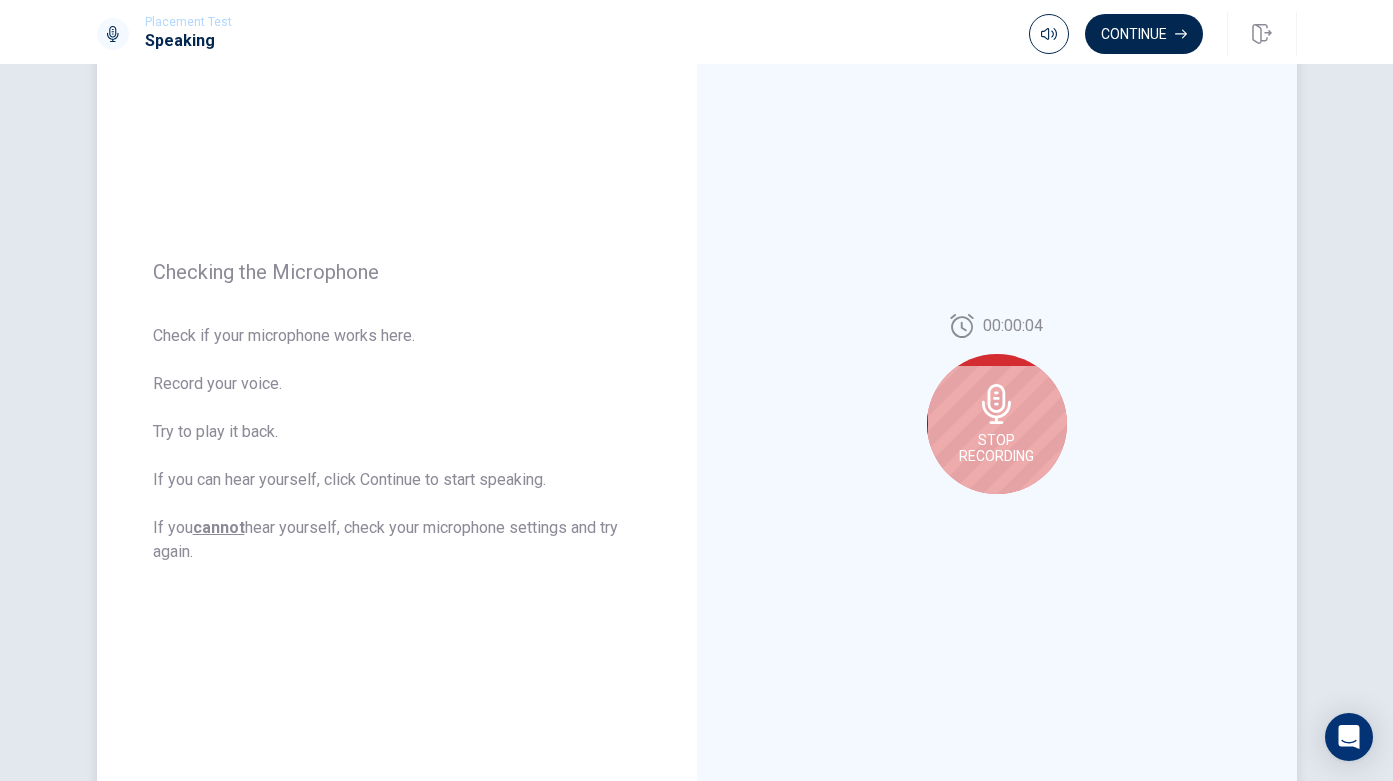 click on "Stop   Recording" at bounding box center [996, 448] 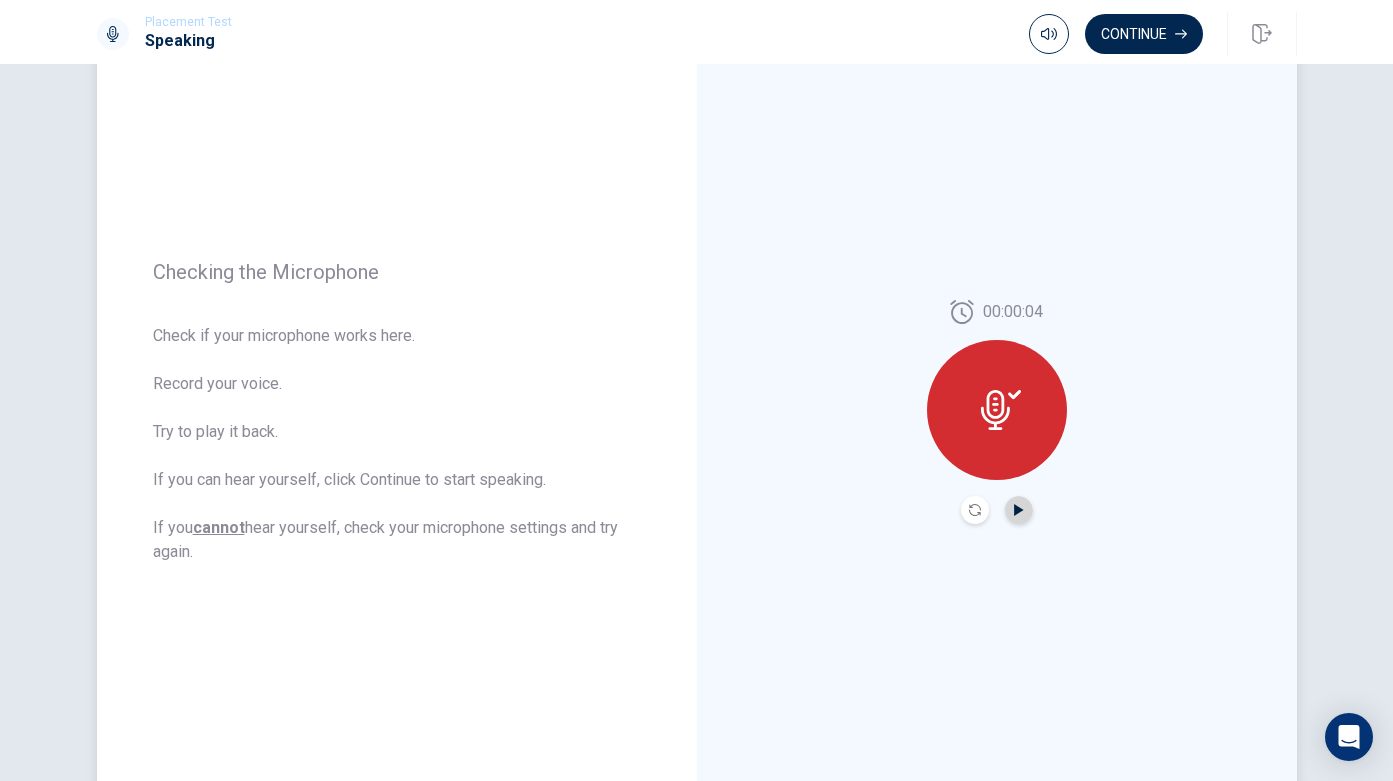 click 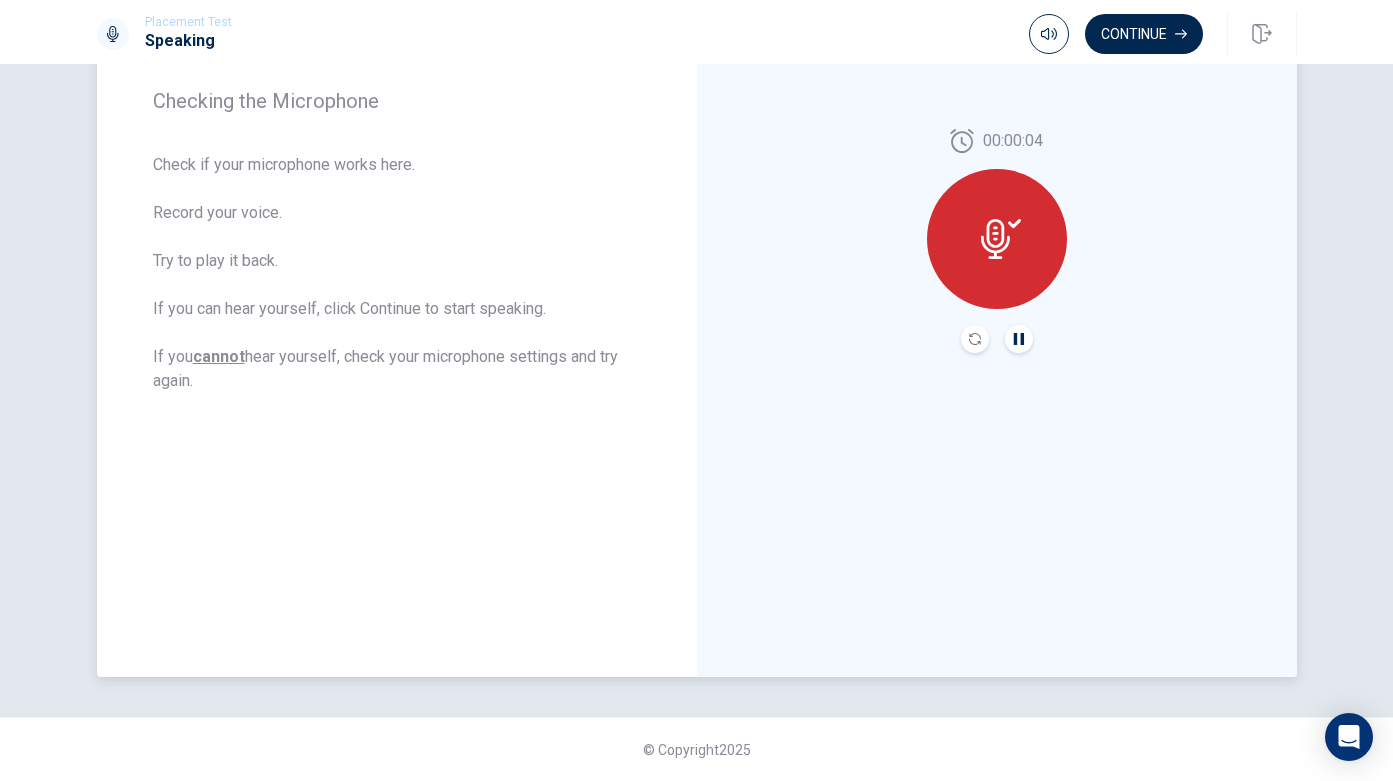 scroll, scrollTop: 299, scrollLeft: 0, axis: vertical 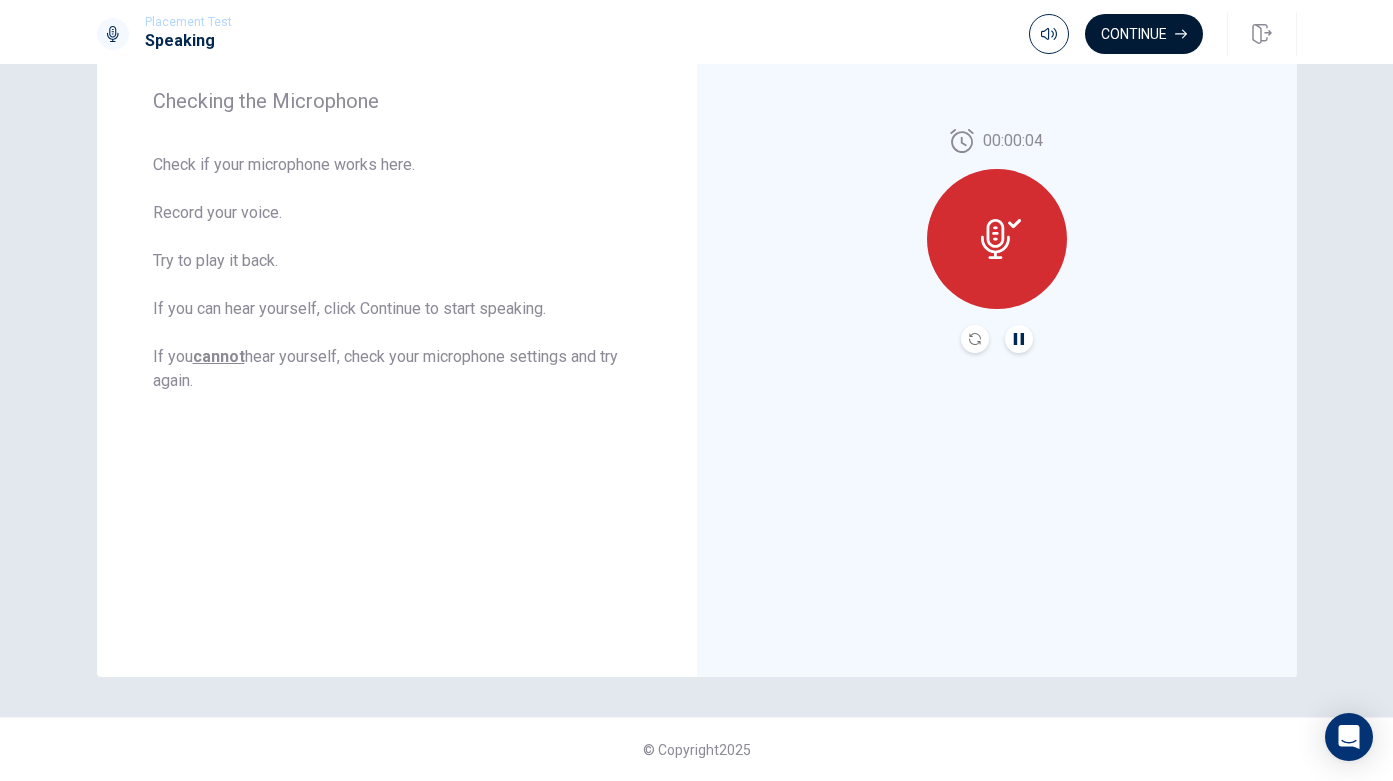click on "Continue" at bounding box center [1144, 34] 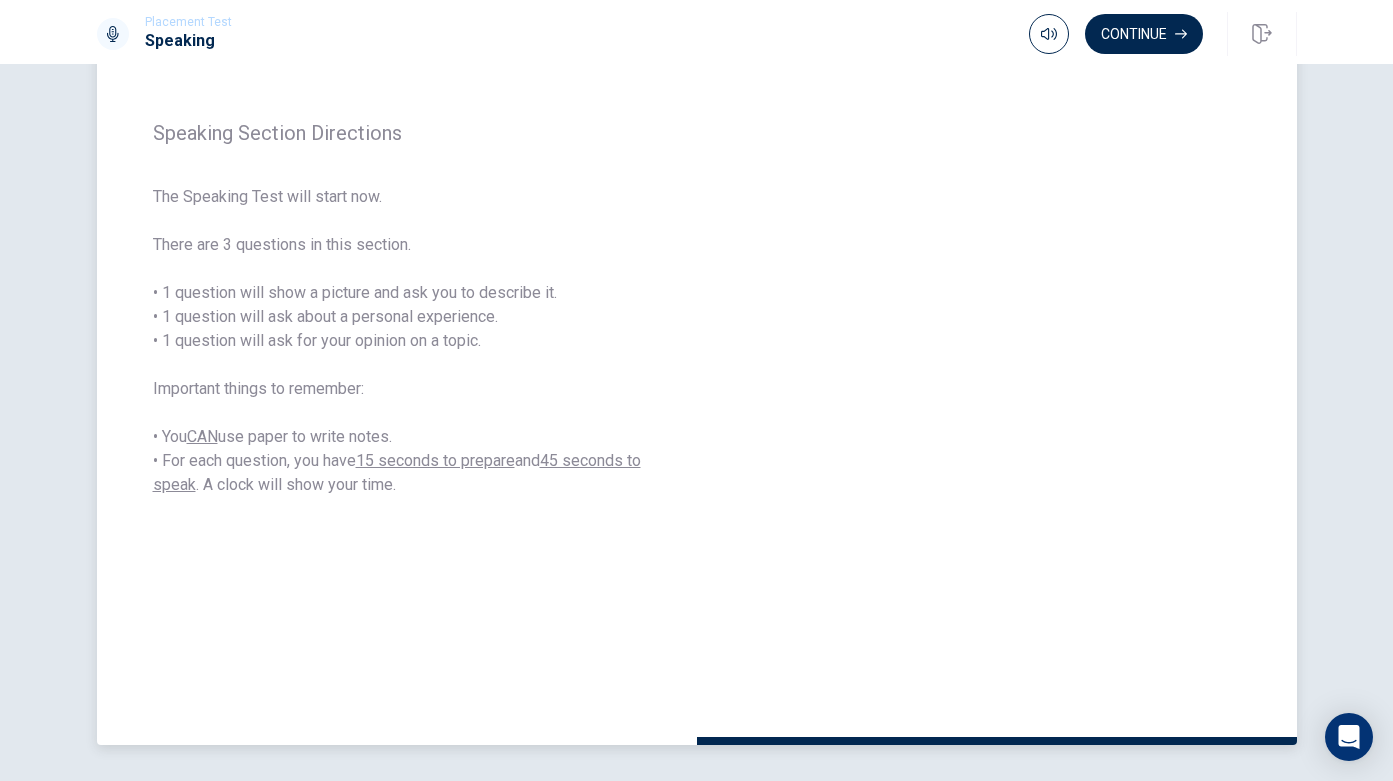 scroll, scrollTop: 207, scrollLeft: 0, axis: vertical 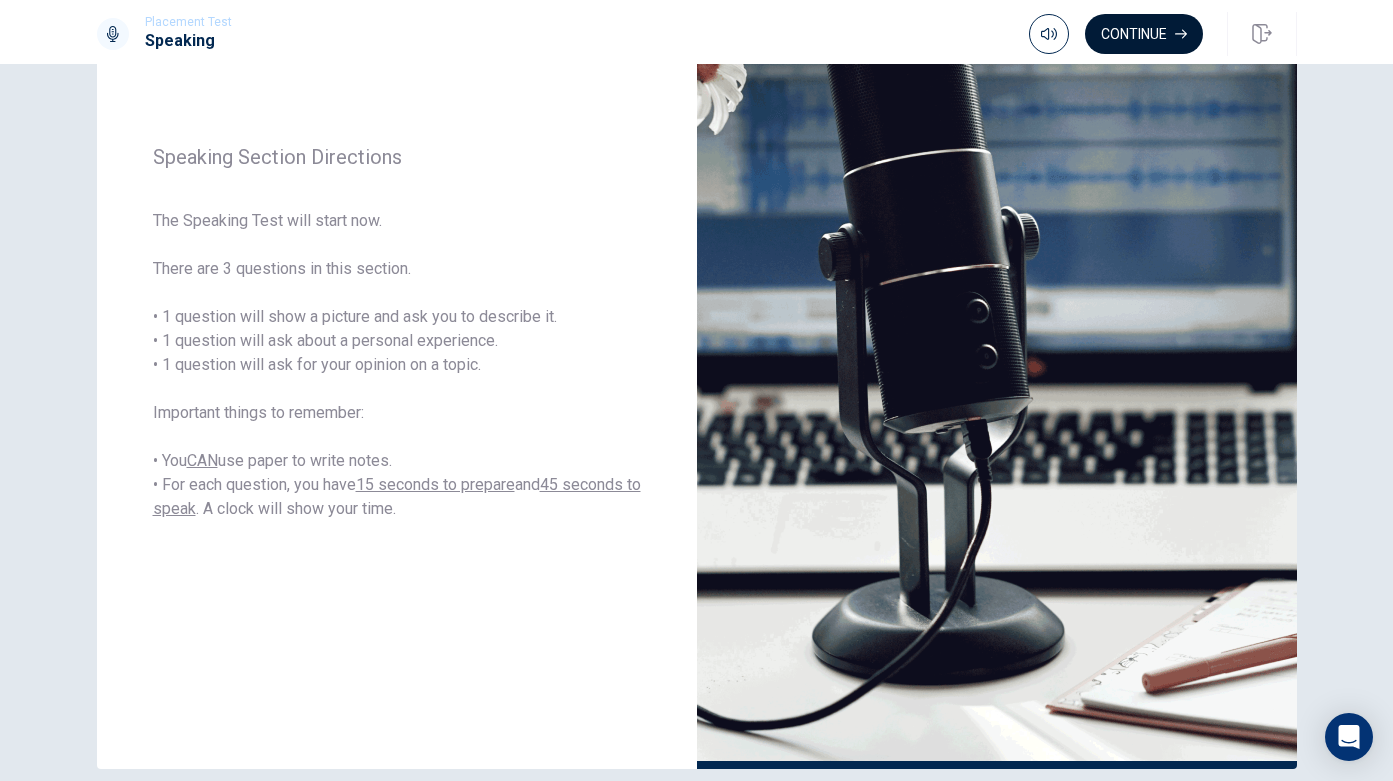 click on "Continue" at bounding box center [1144, 34] 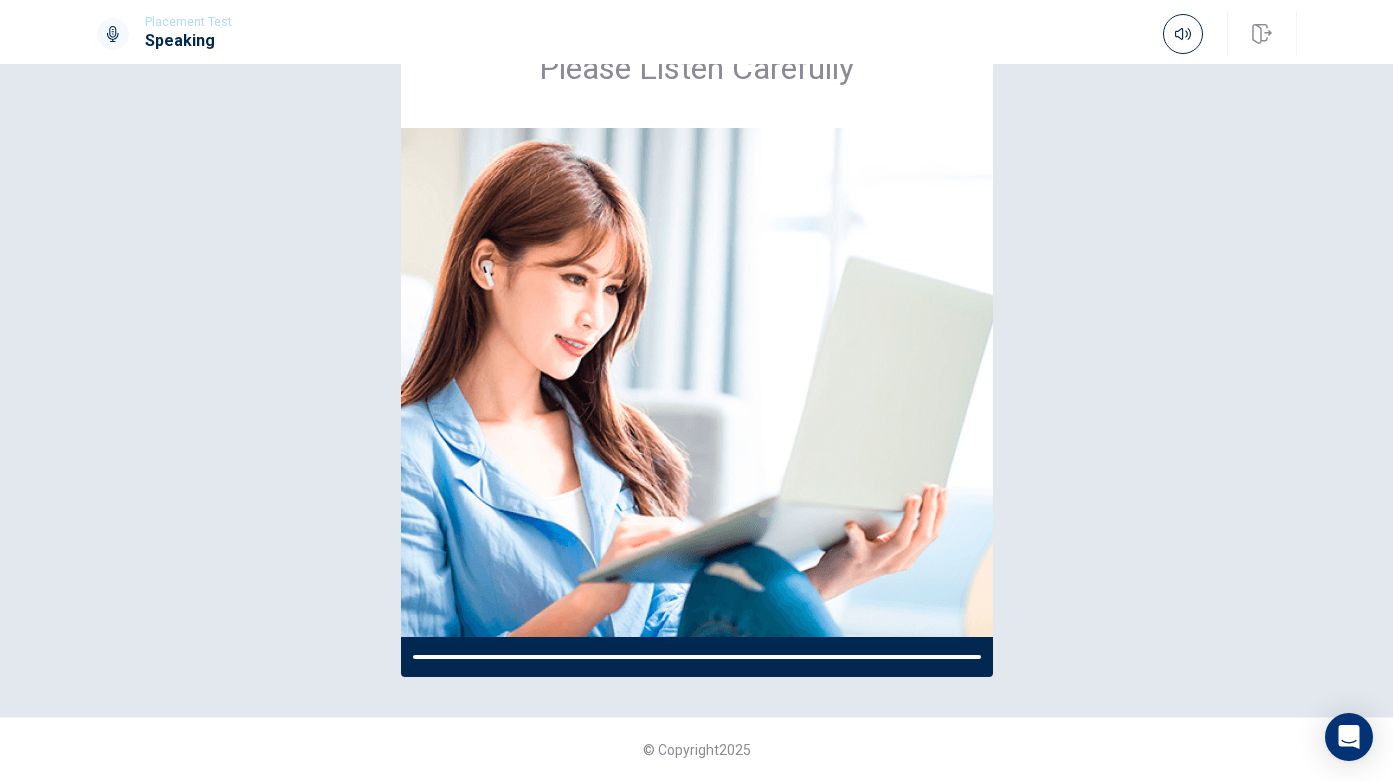 scroll, scrollTop: 96, scrollLeft: 0, axis: vertical 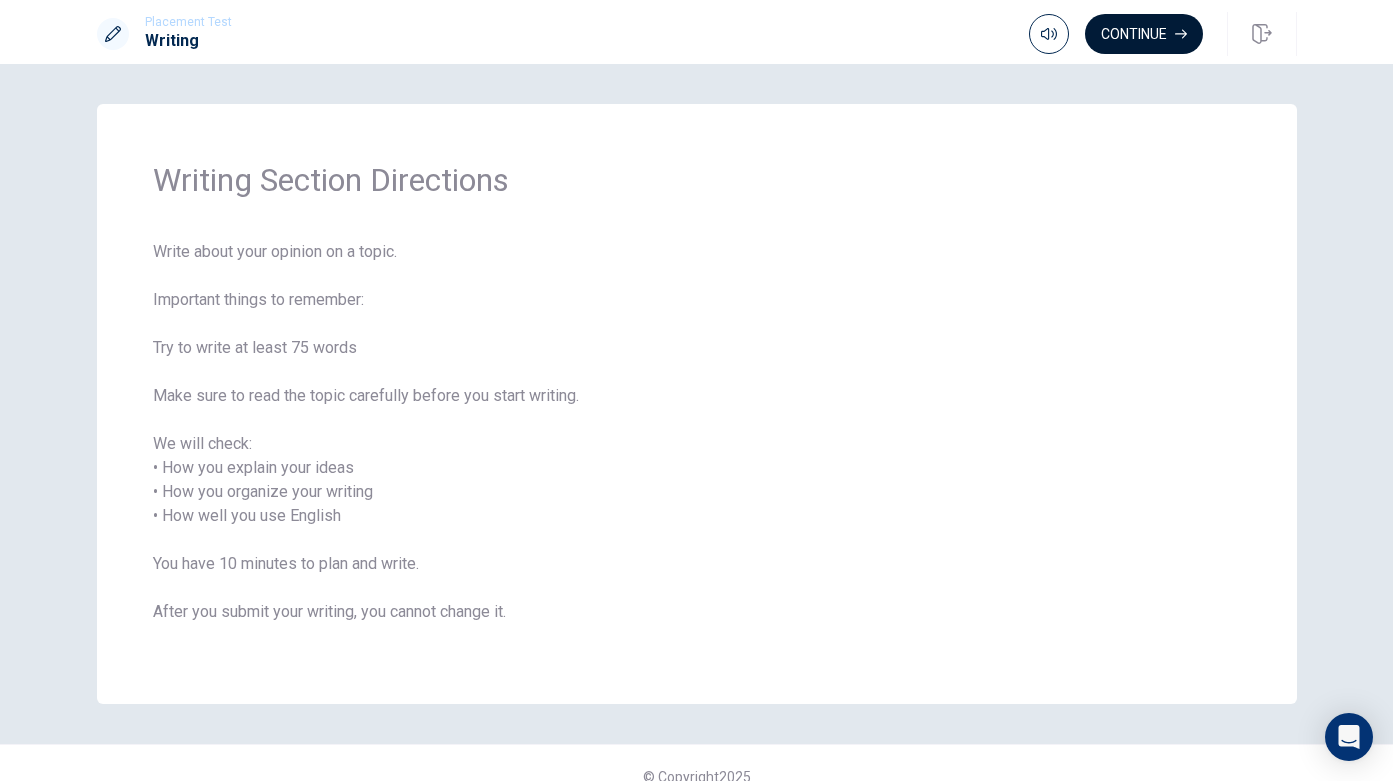 click on "Continue" at bounding box center (1144, 34) 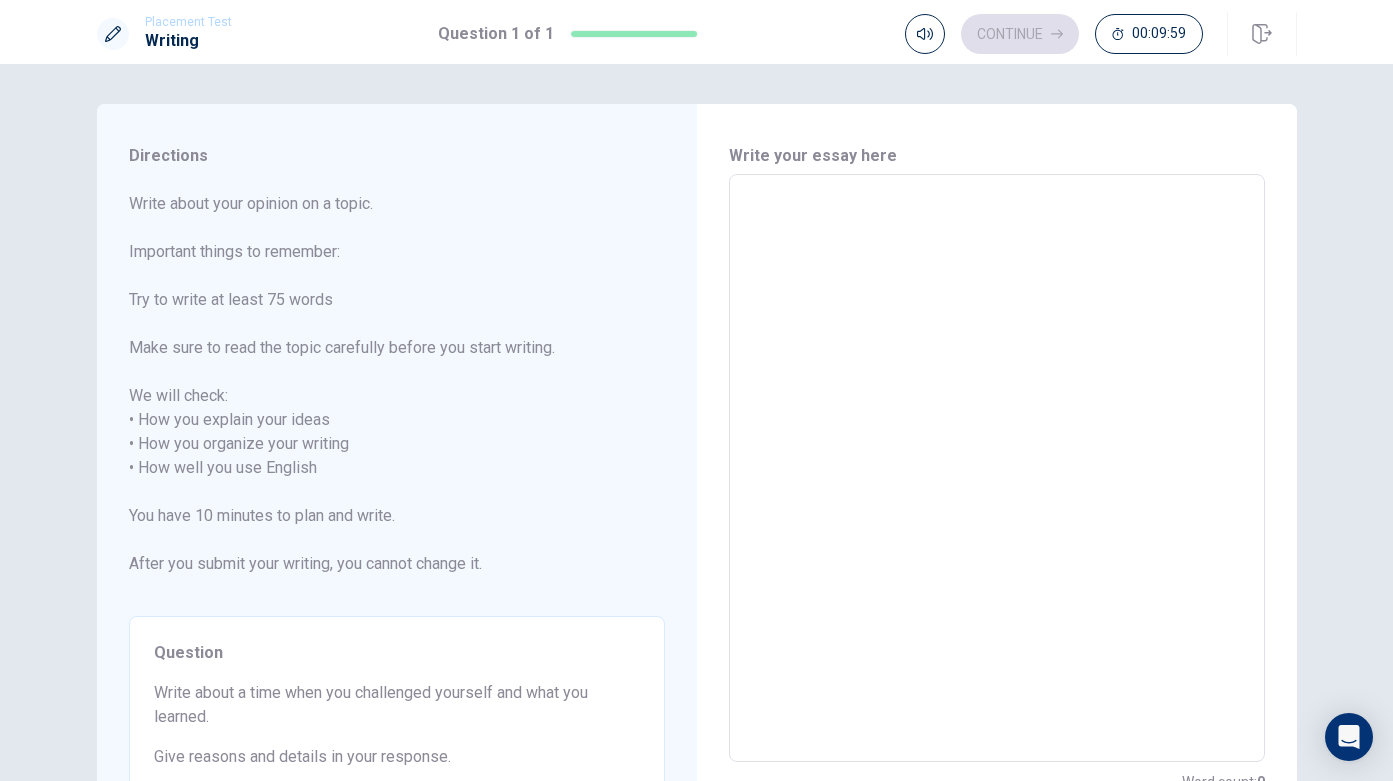 click at bounding box center [997, 468] 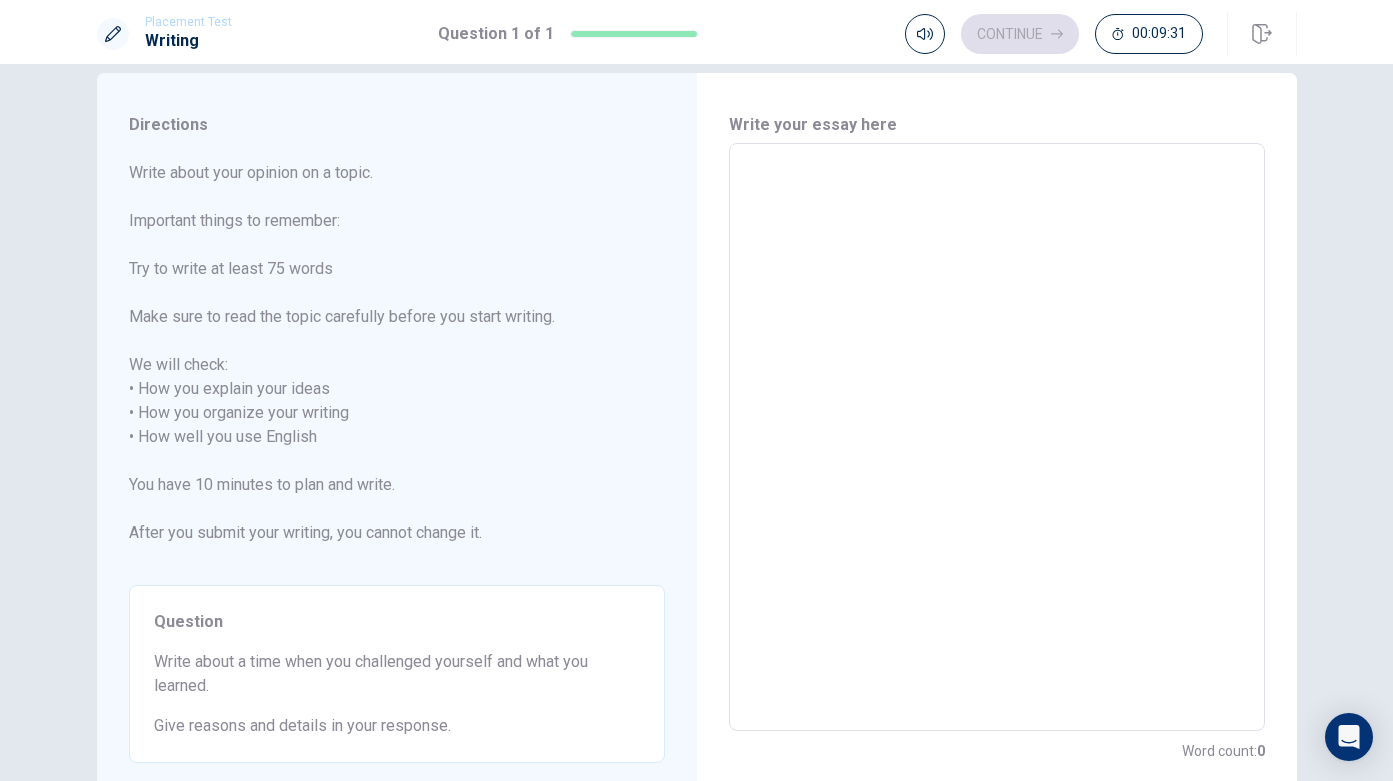 scroll, scrollTop: 28, scrollLeft: 0, axis: vertical 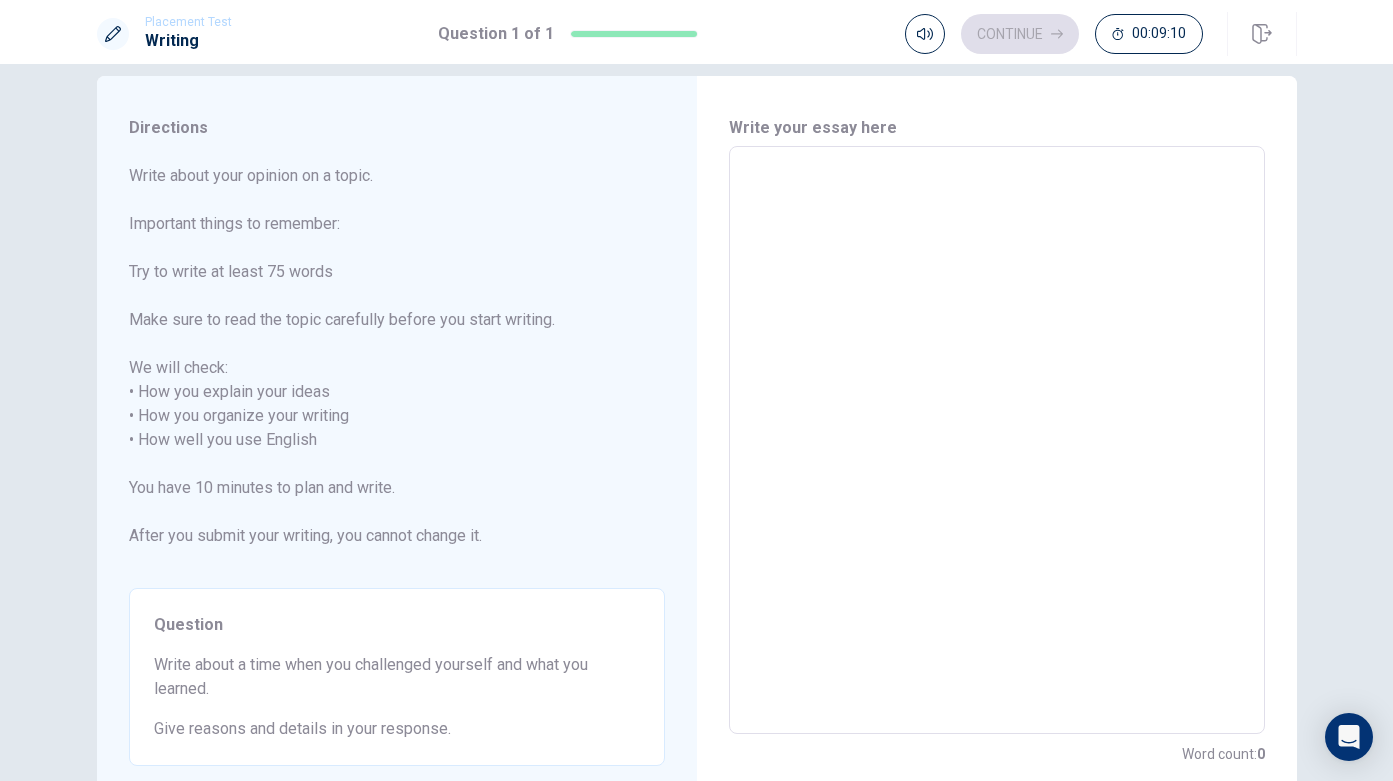 type on "I" 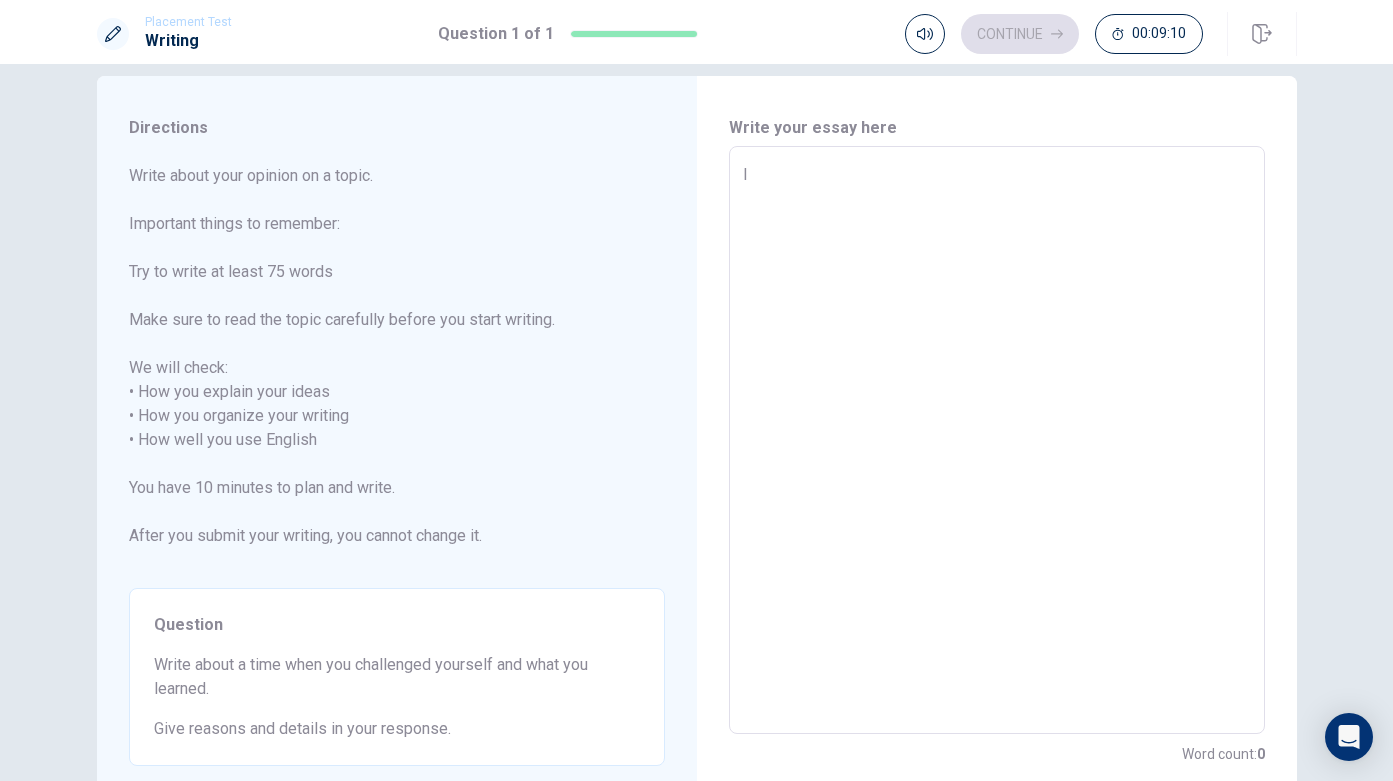type on "x" 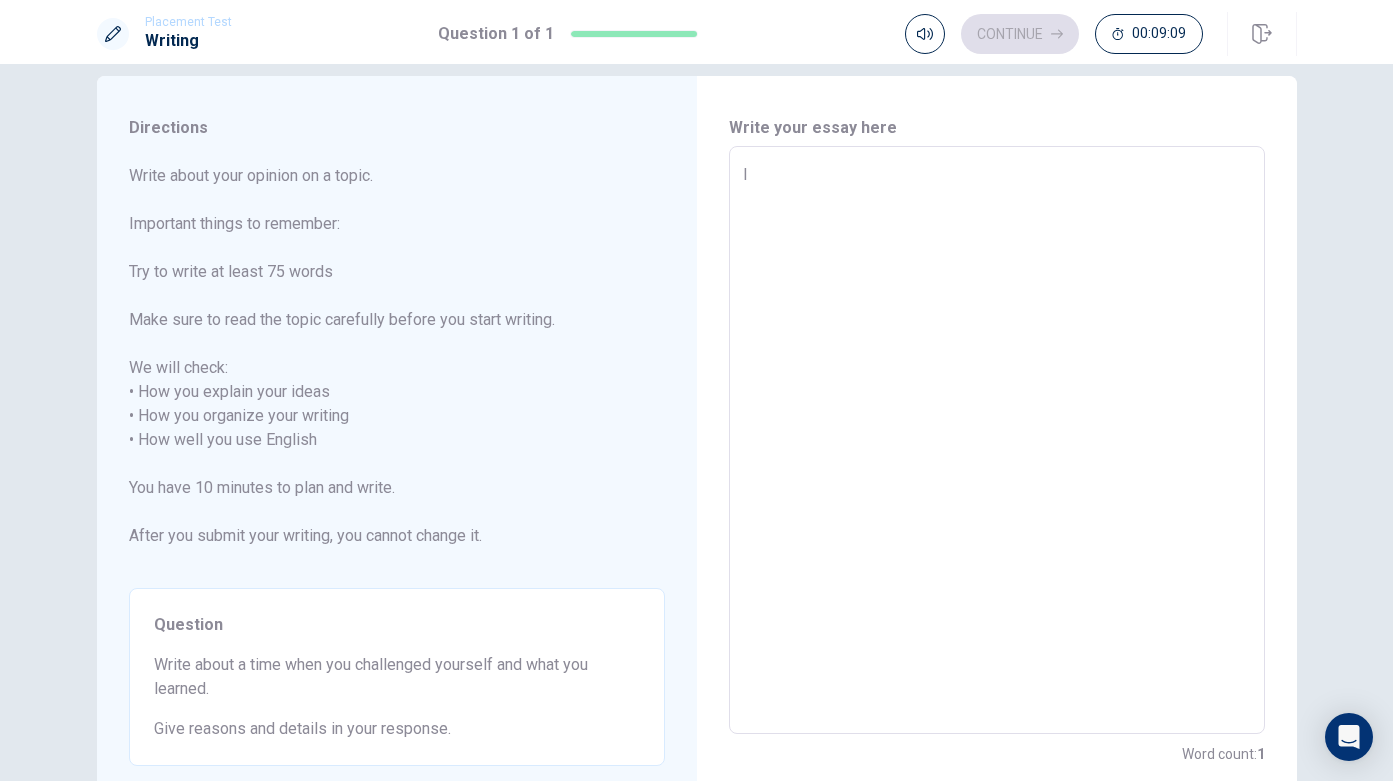 type on "I" 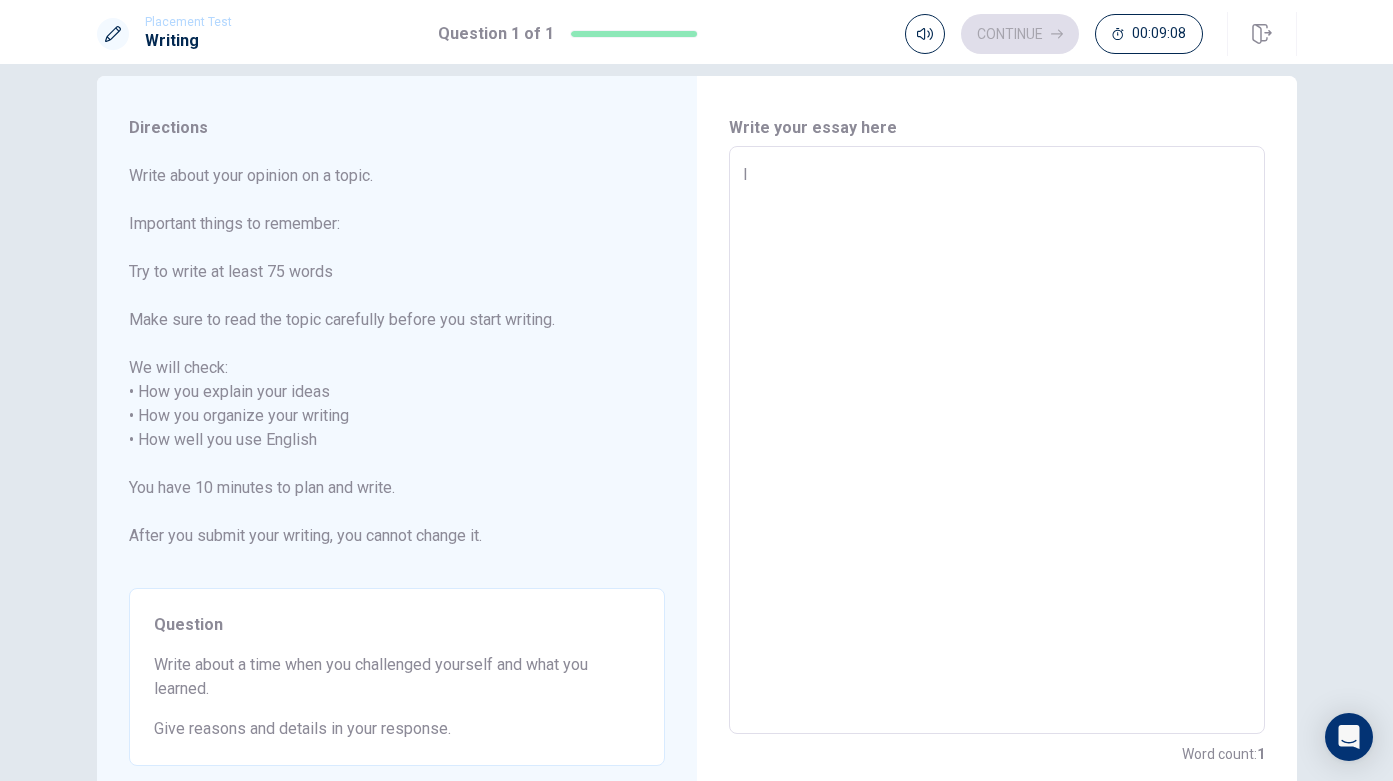 type on "I c" 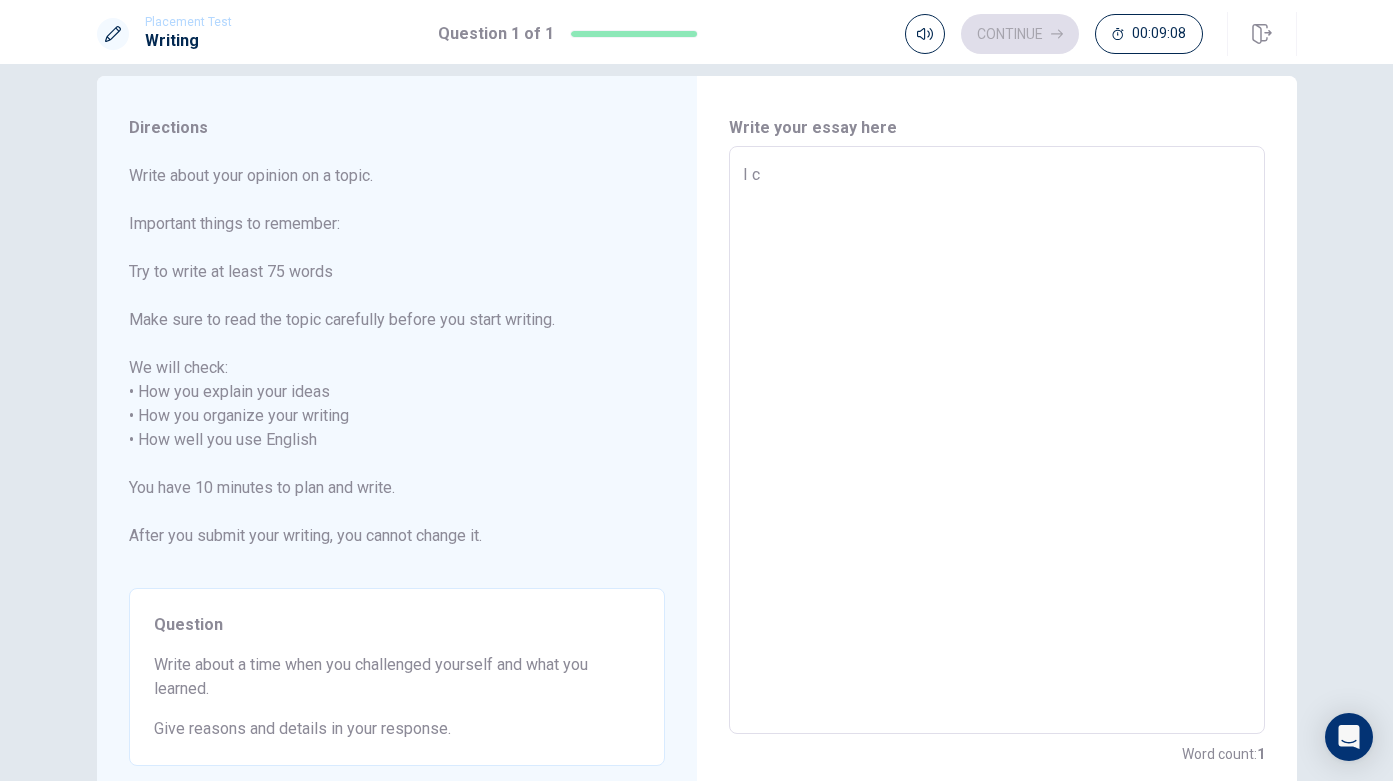 type on "x" 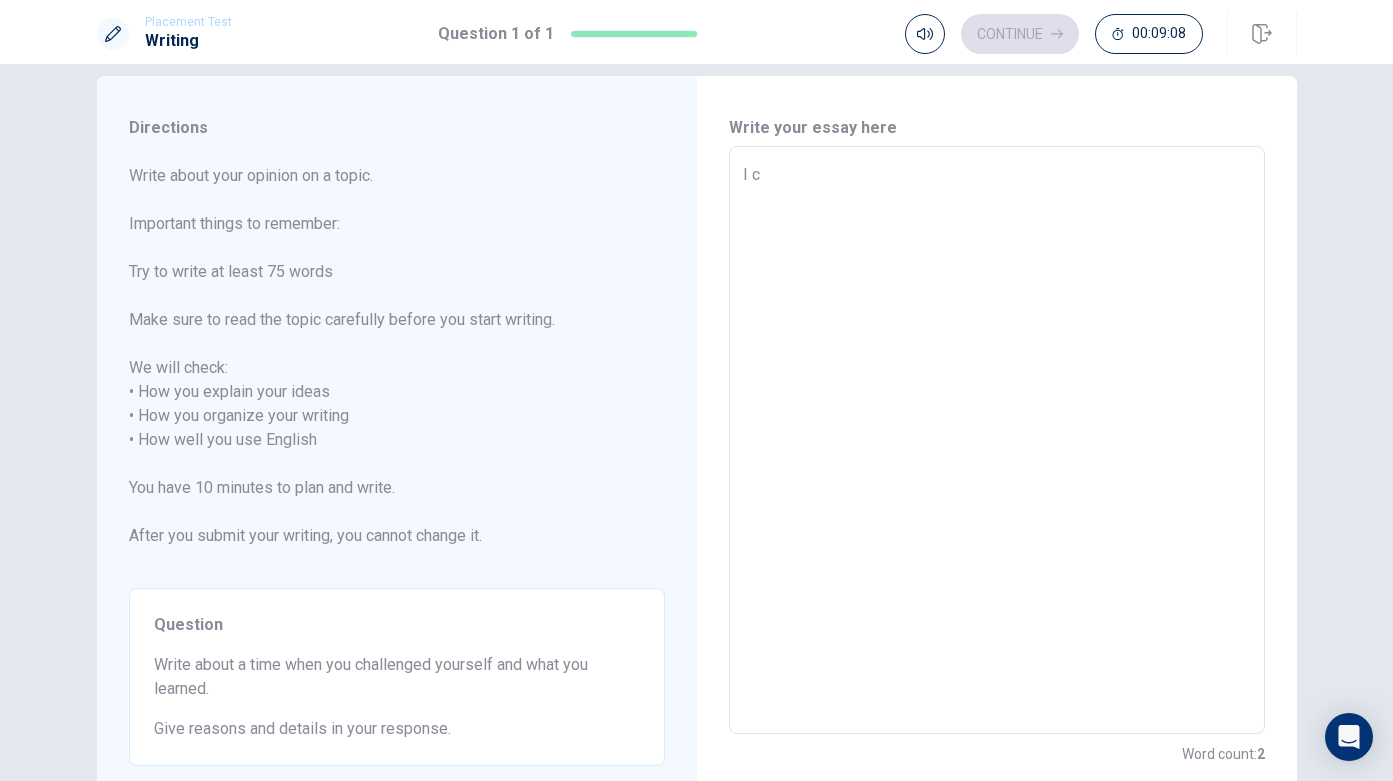 type on "I ch" 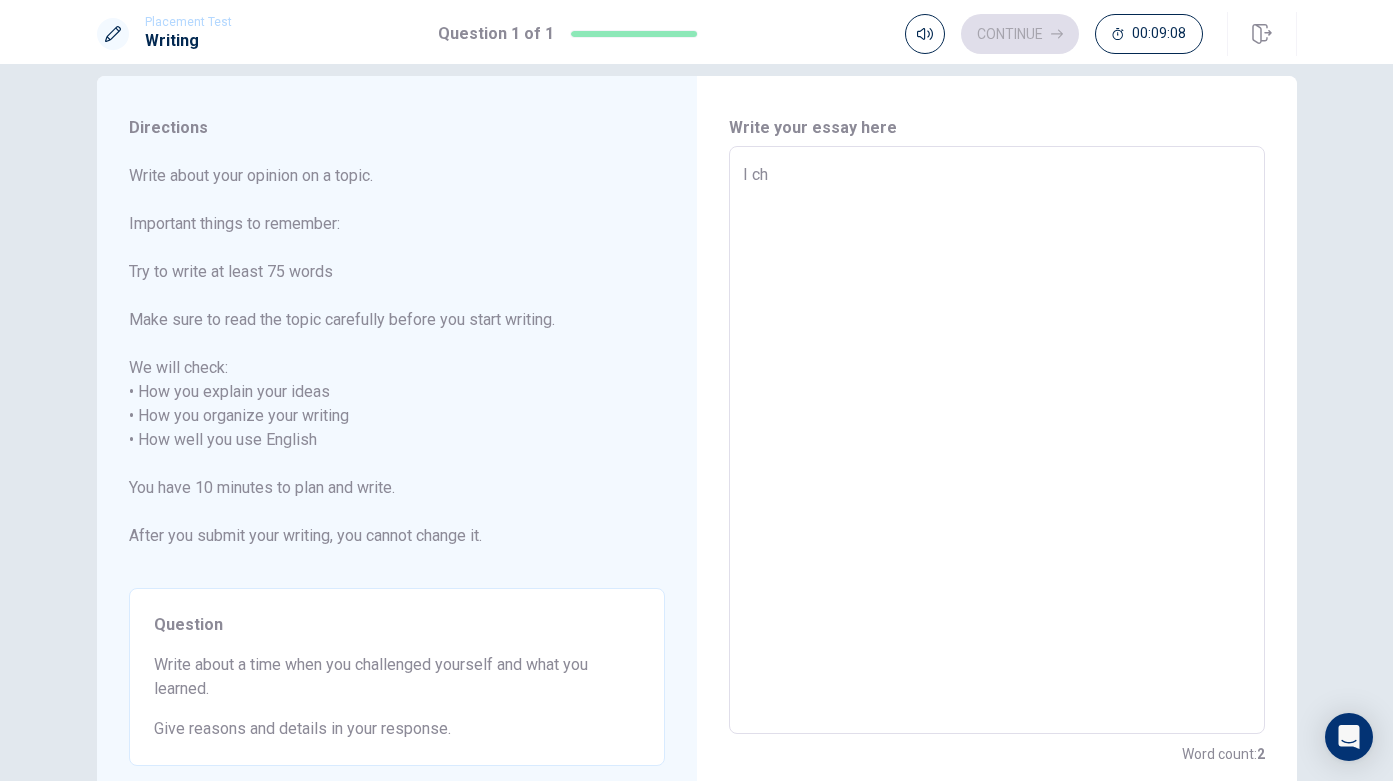 type on "x" 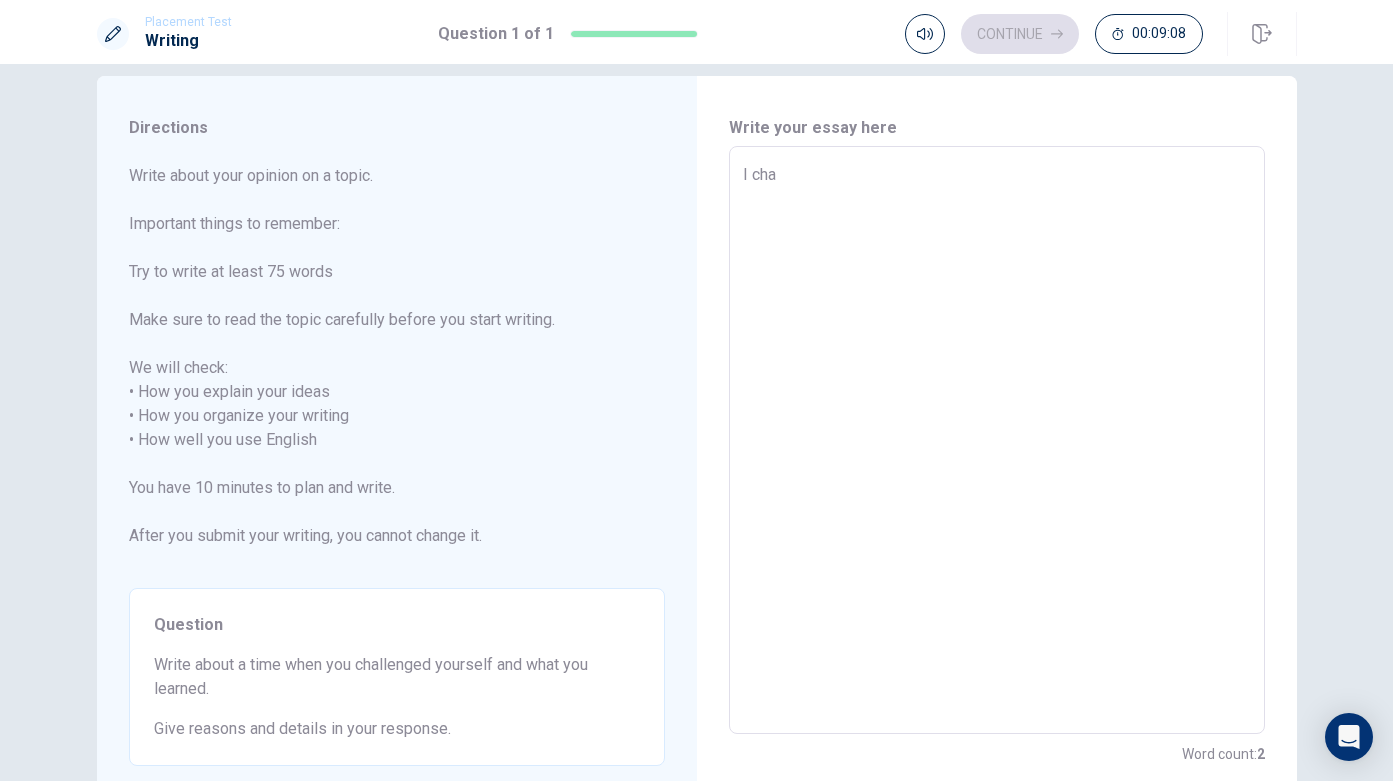 type on "x" 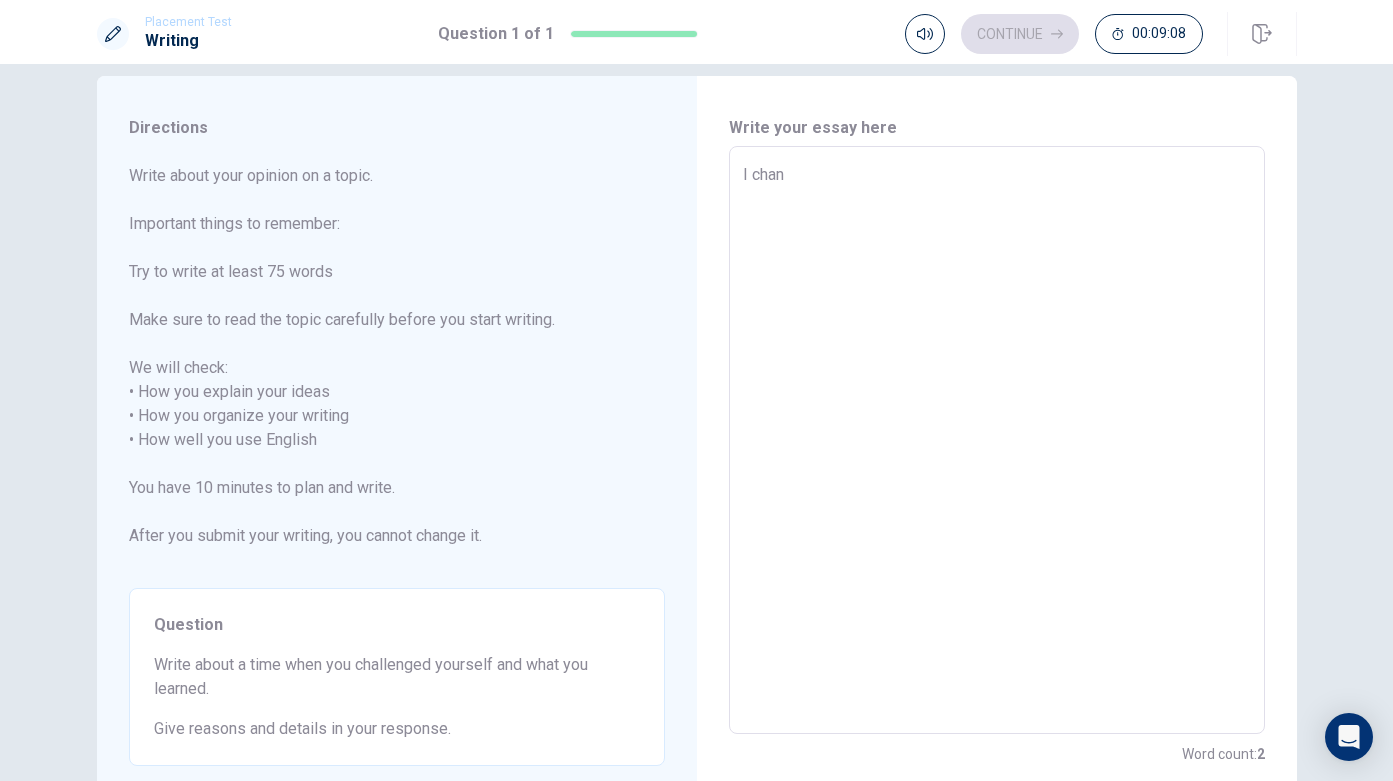type on "x" 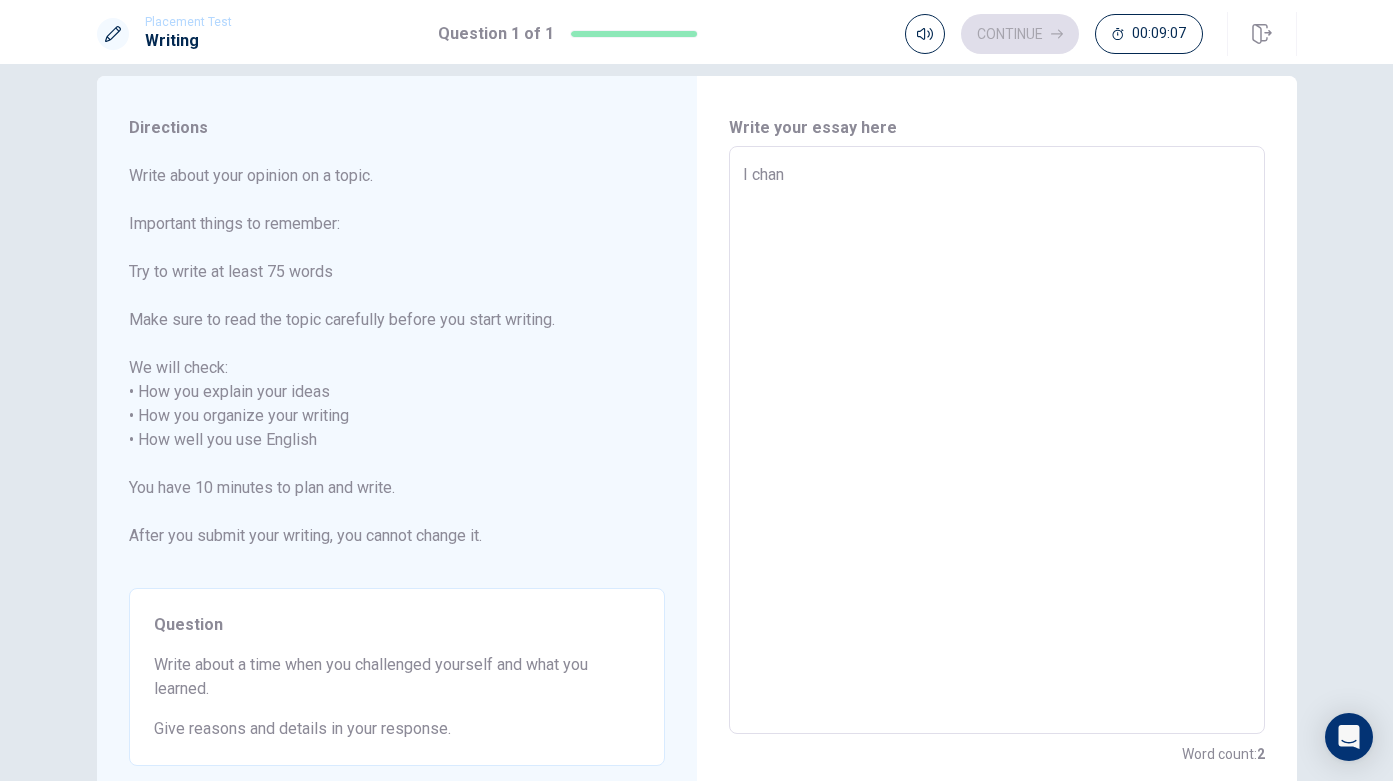 type on "I [PERSON_NAME]" 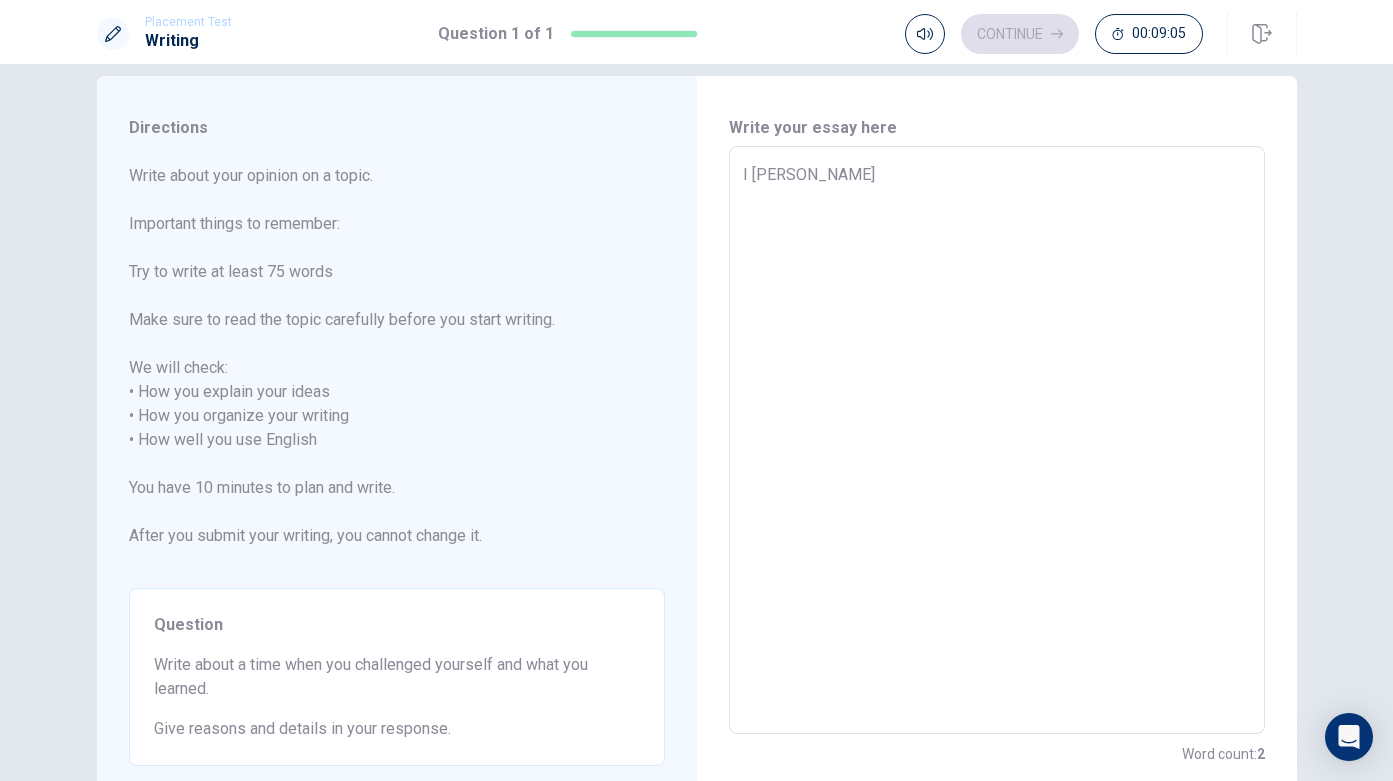 type on "x" 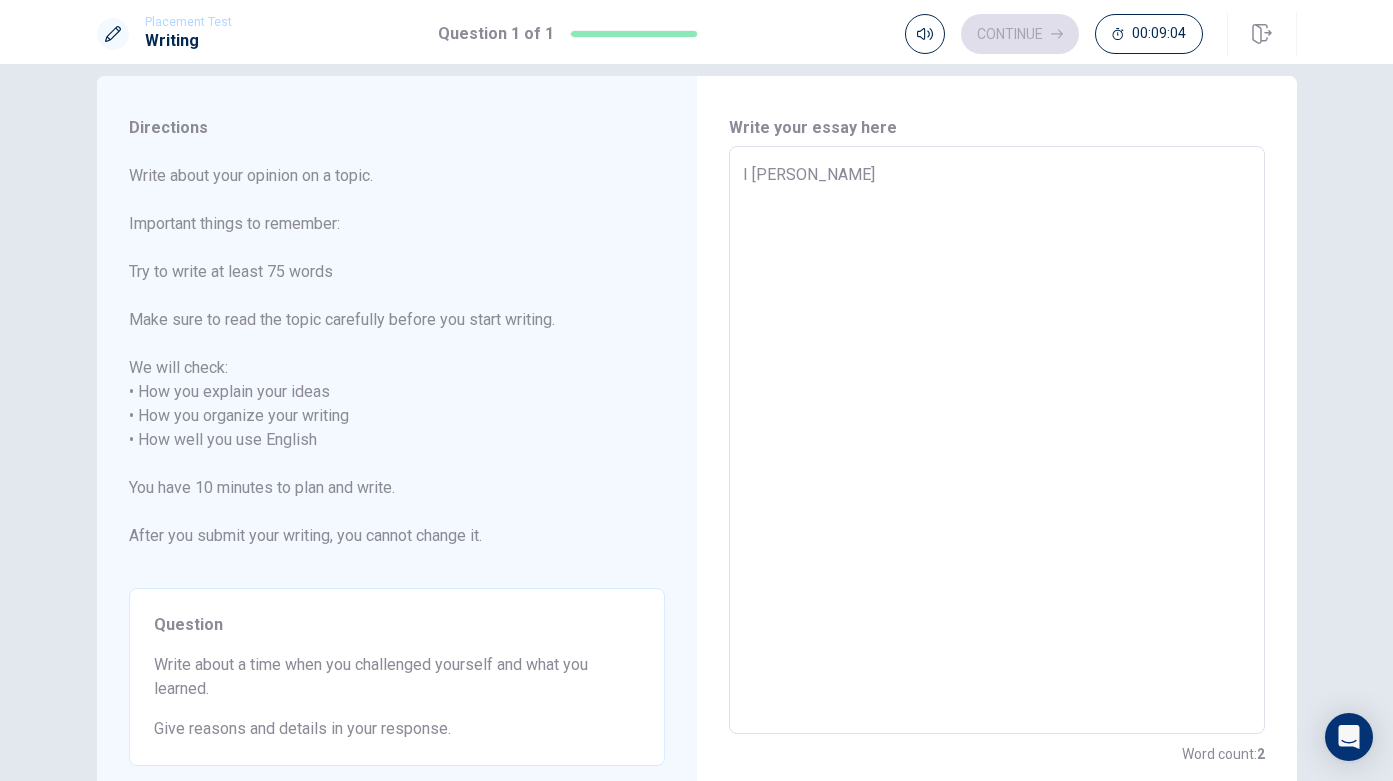 type on "I chan" 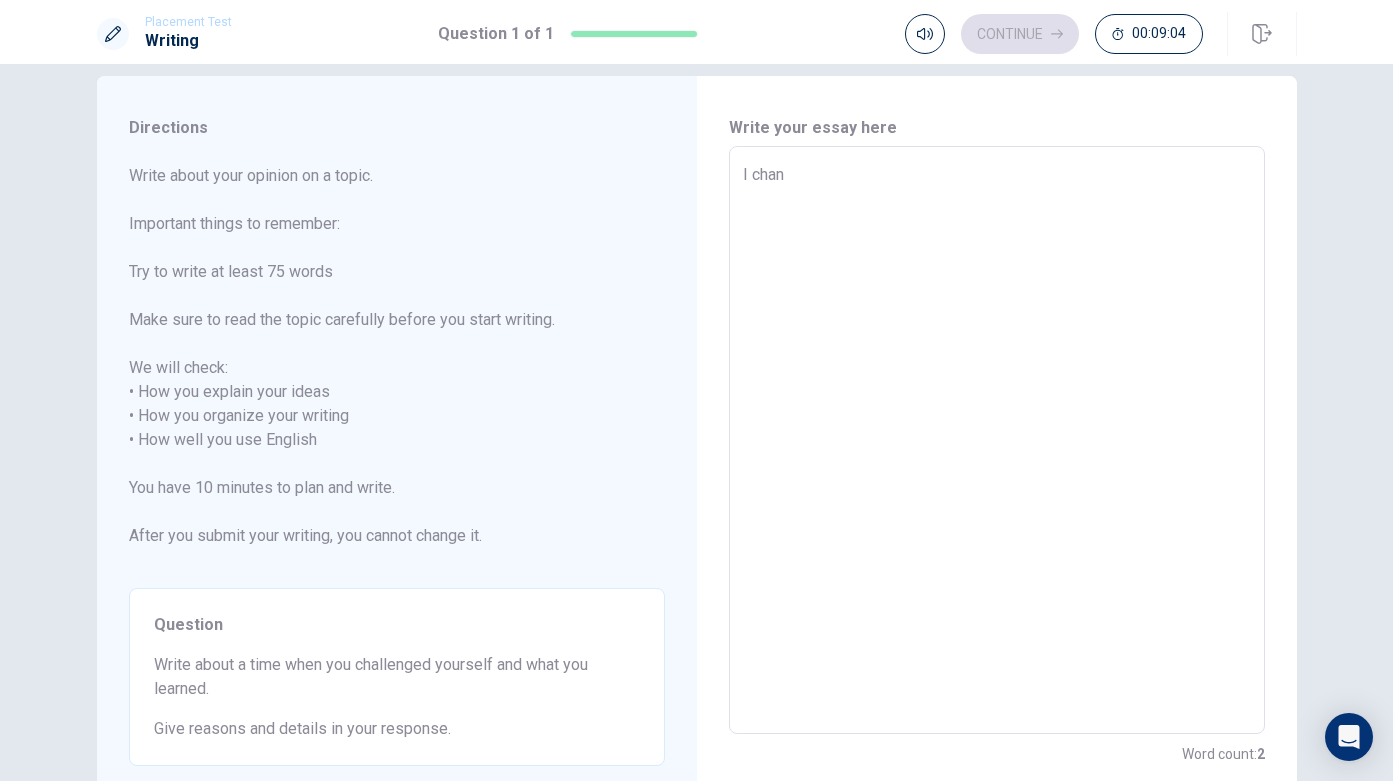 type on "x" 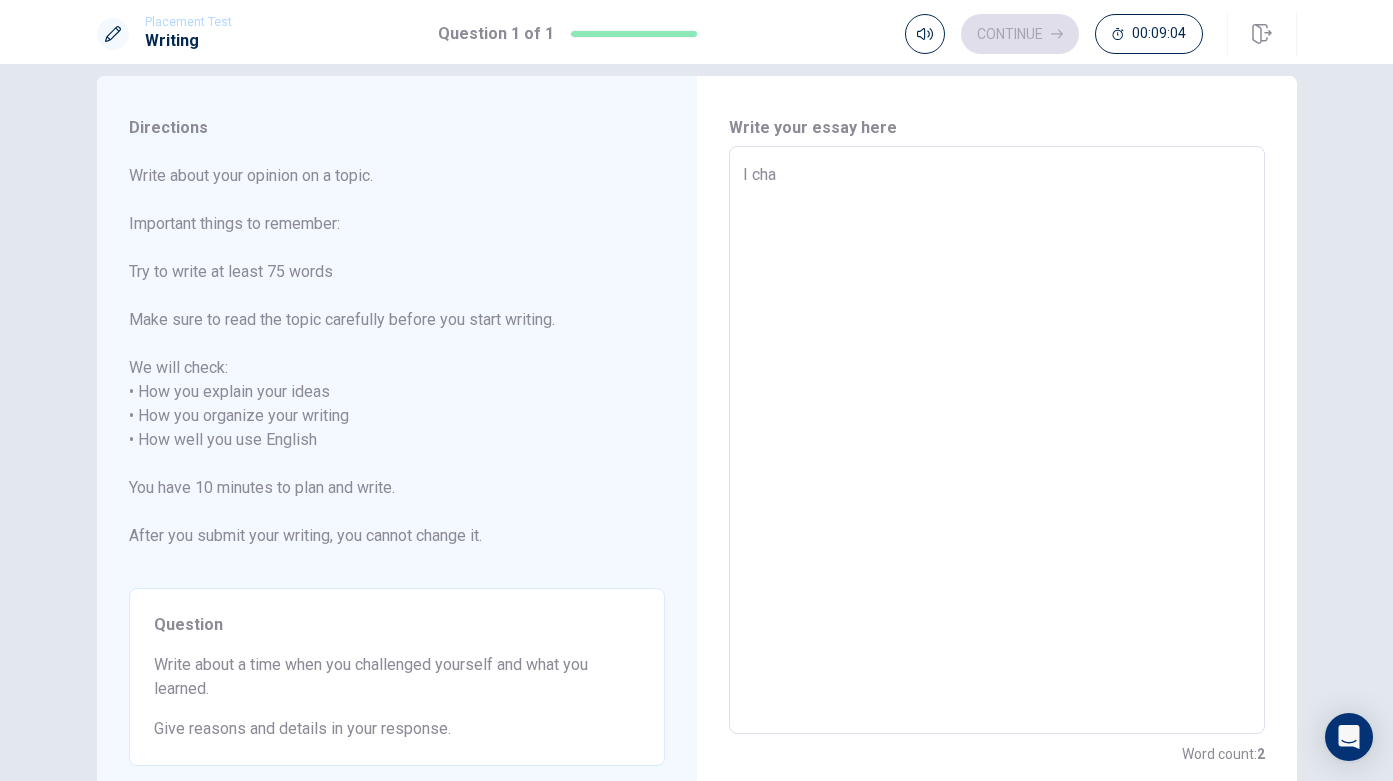 type on "x" 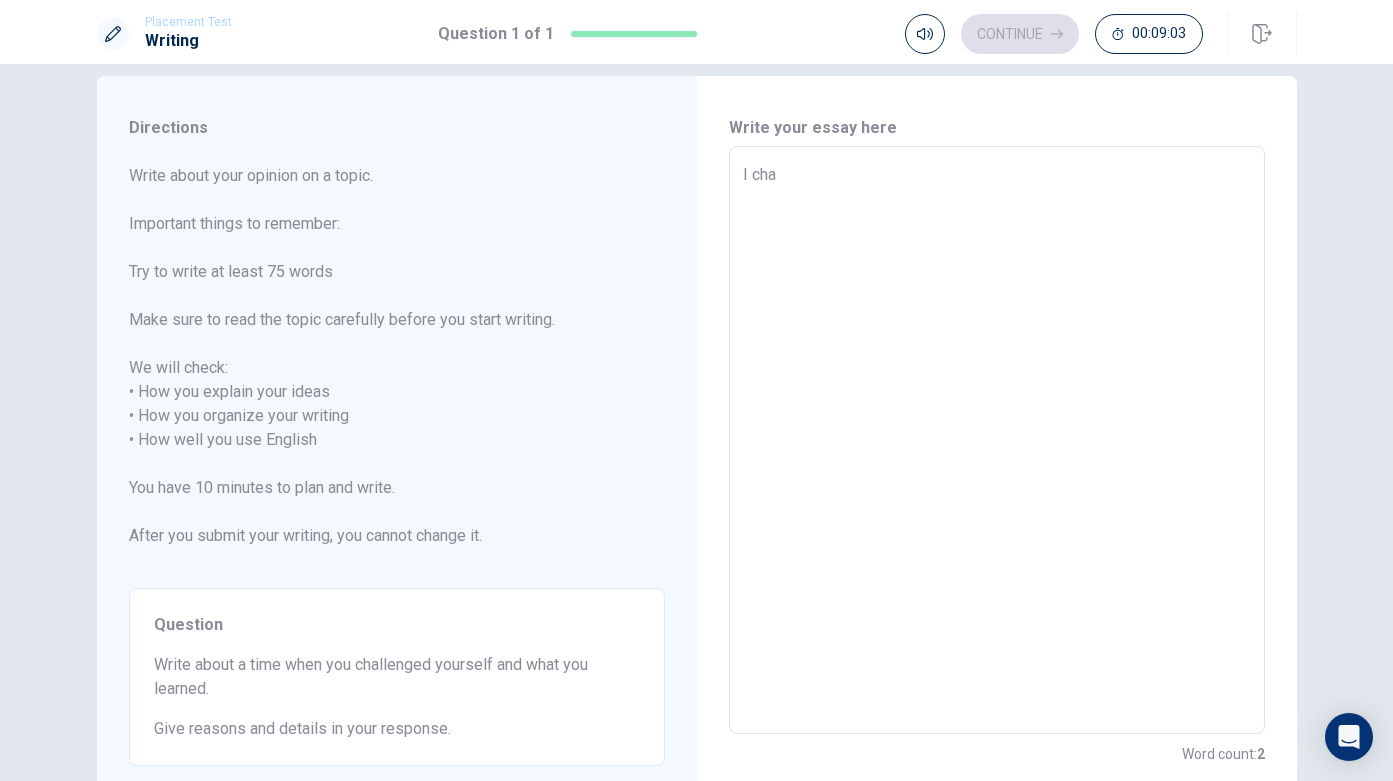 type on "I chal" 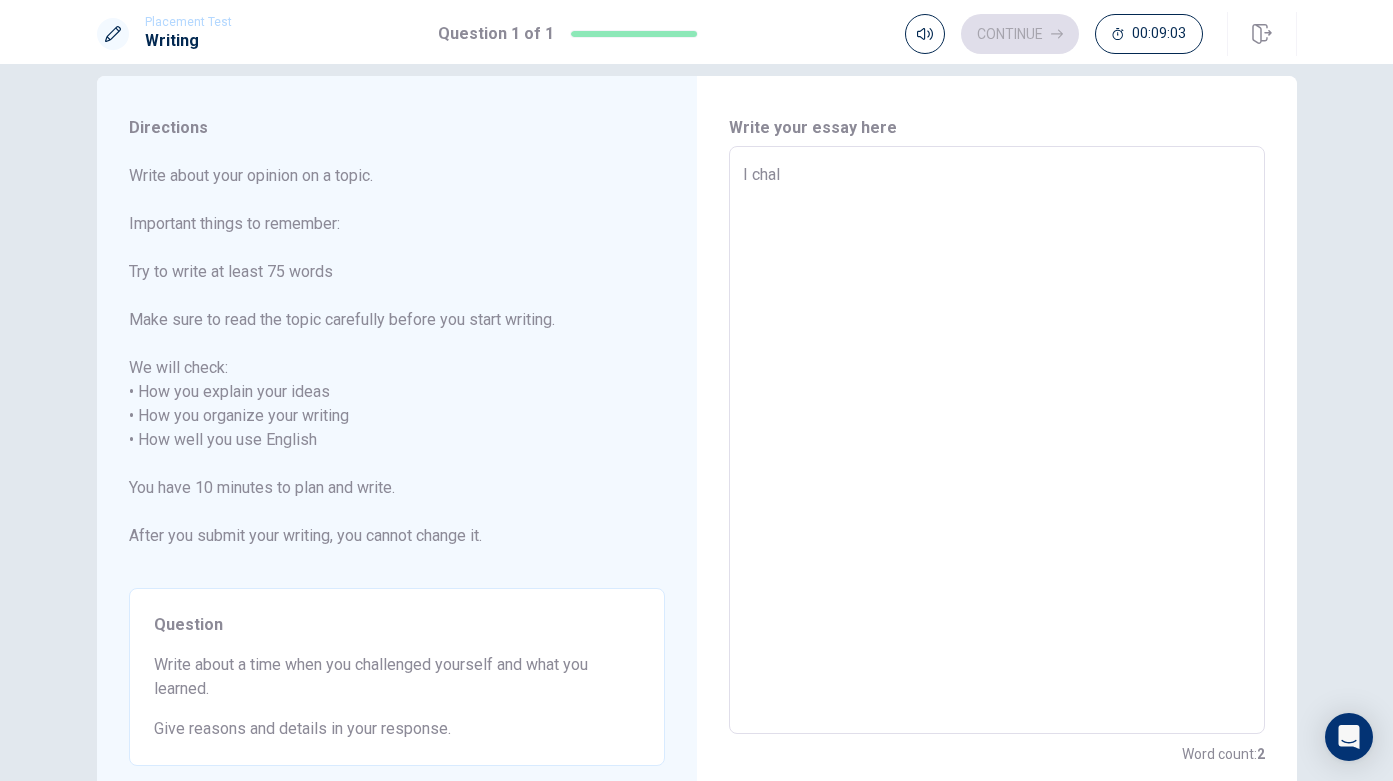 type on "x" 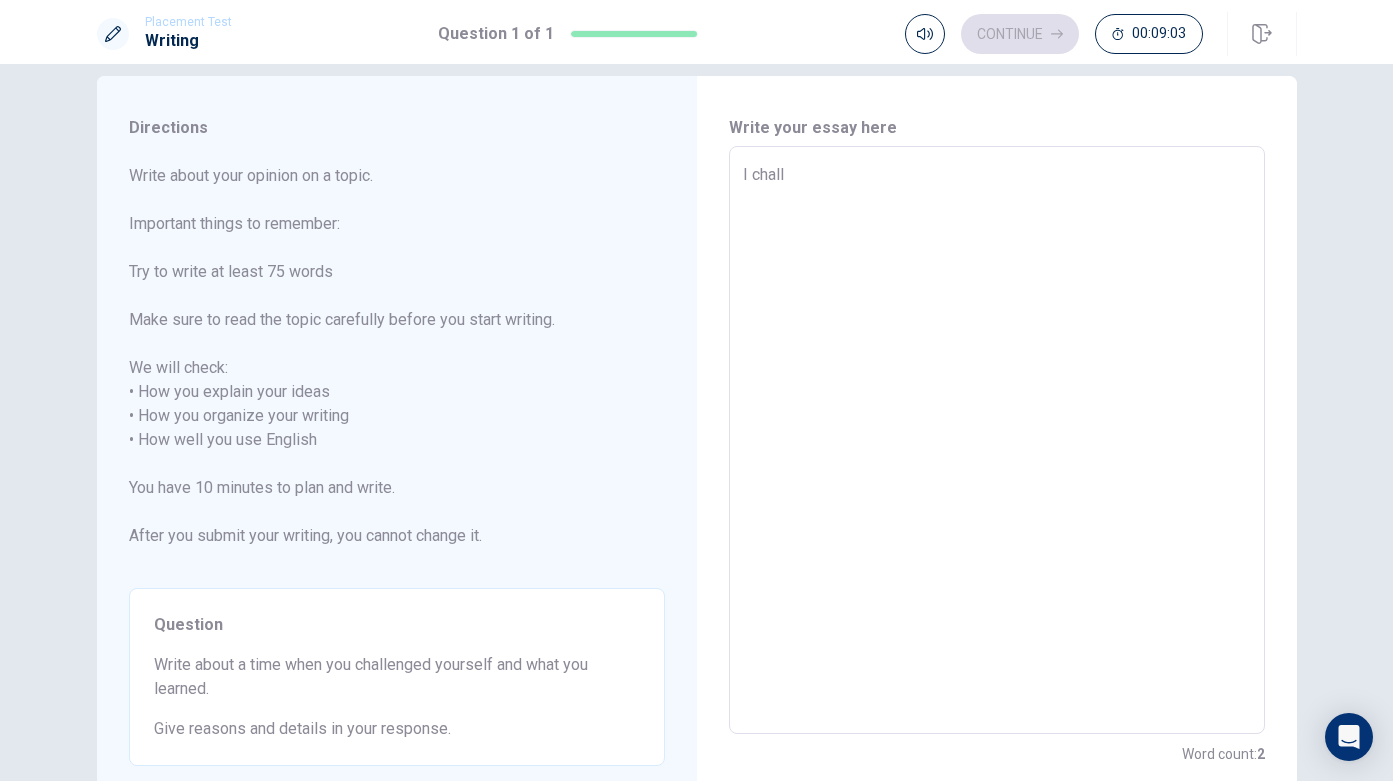 type on "x" 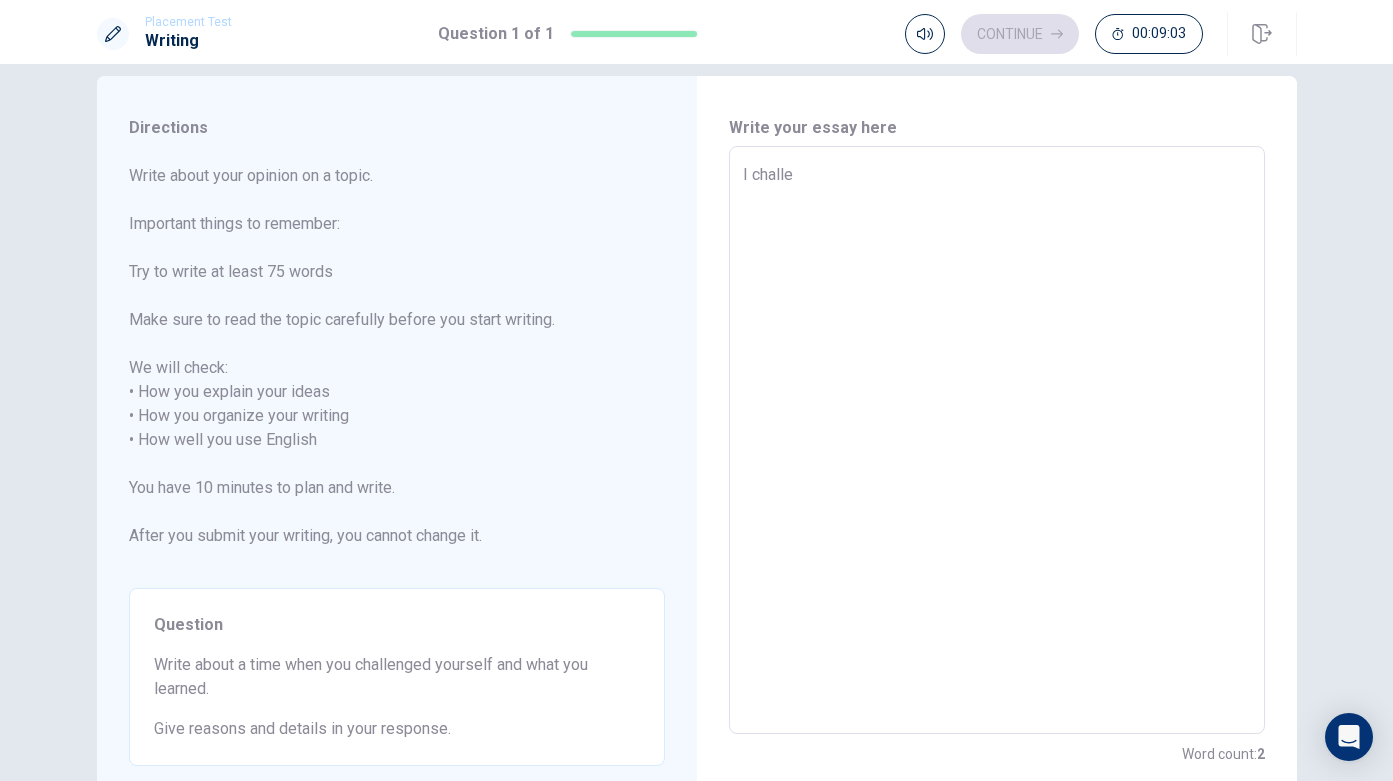 type on "x" 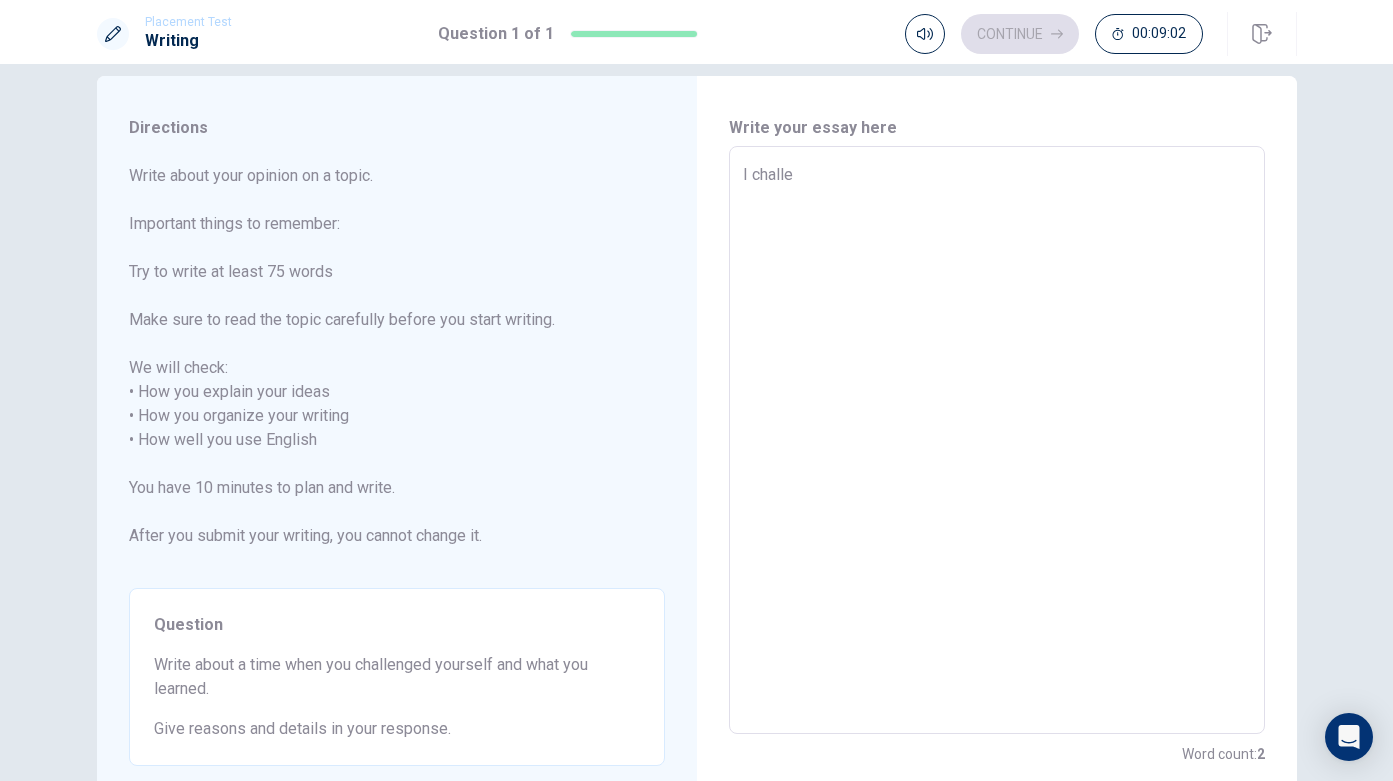 type on "I challen" 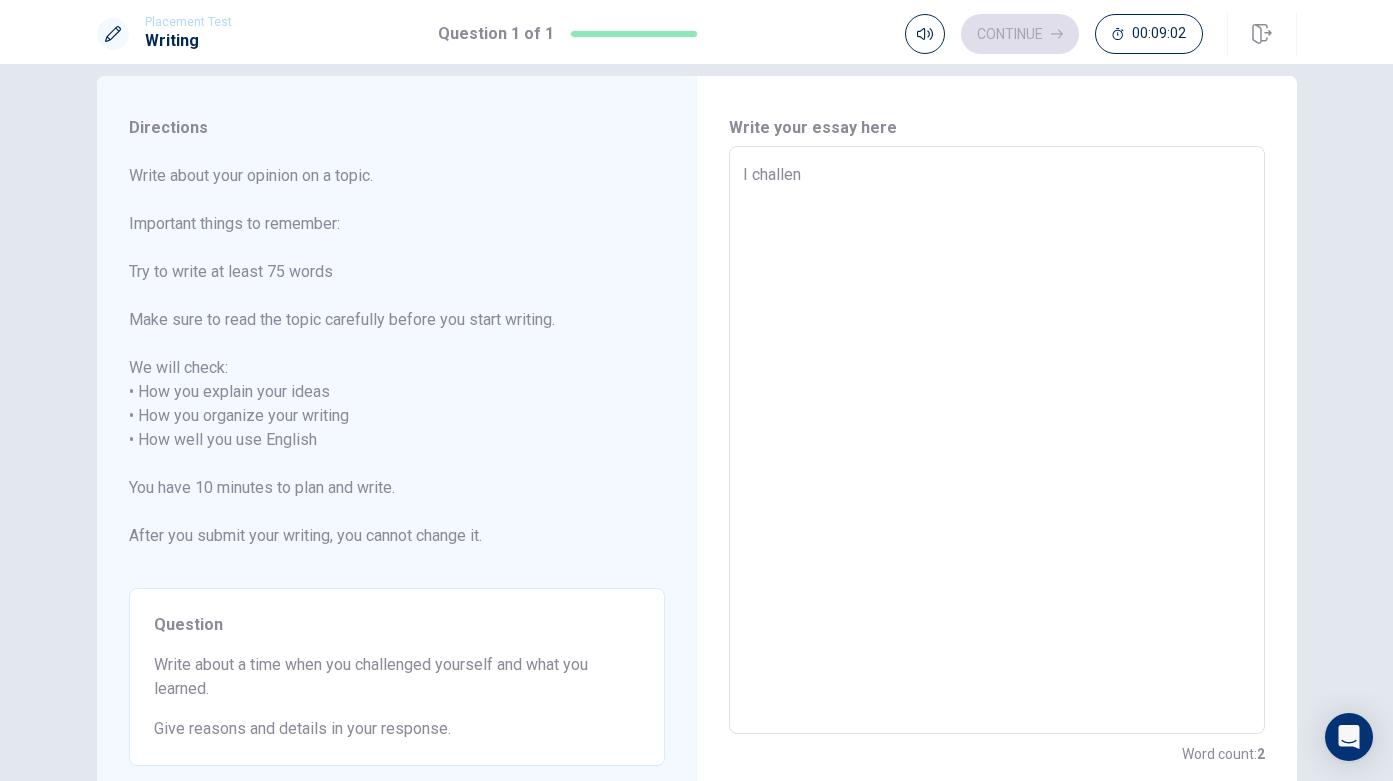 type on "x" 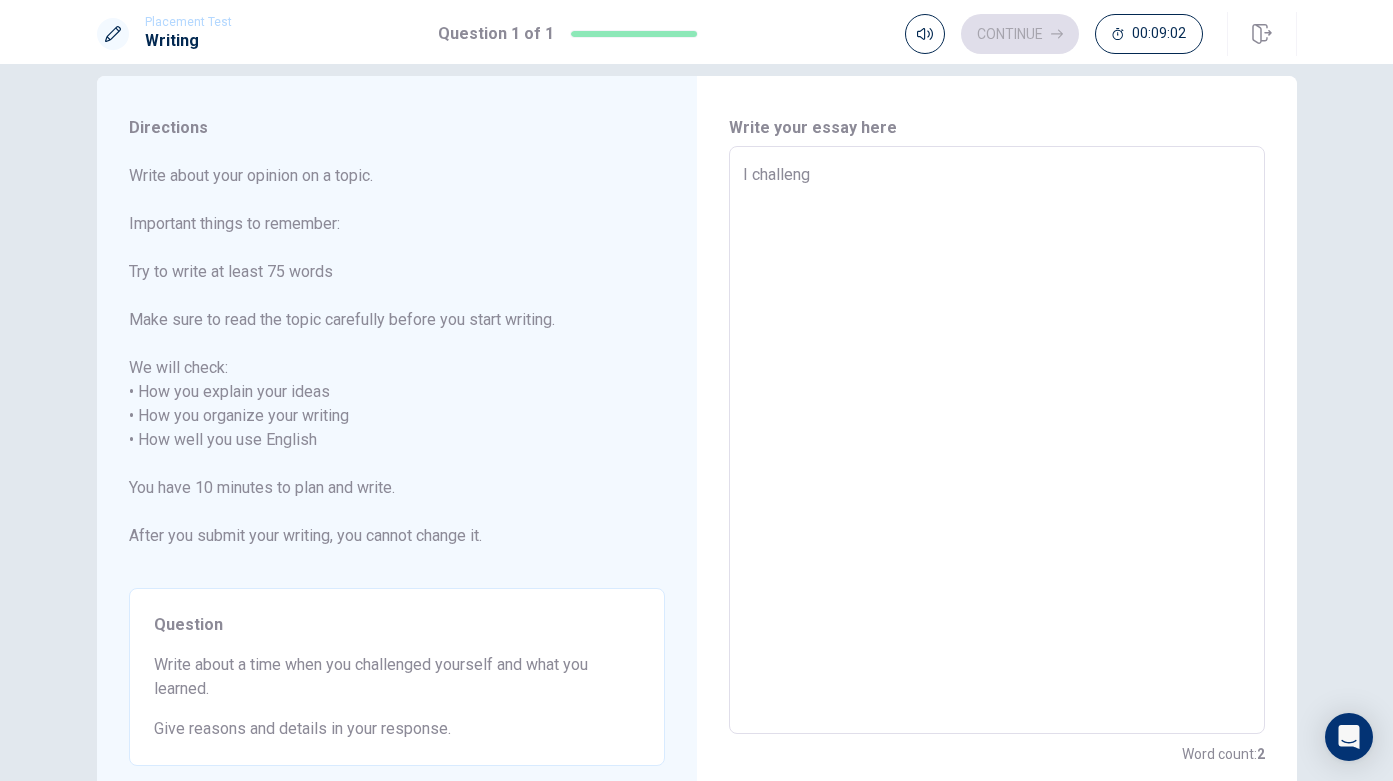 type on "x" 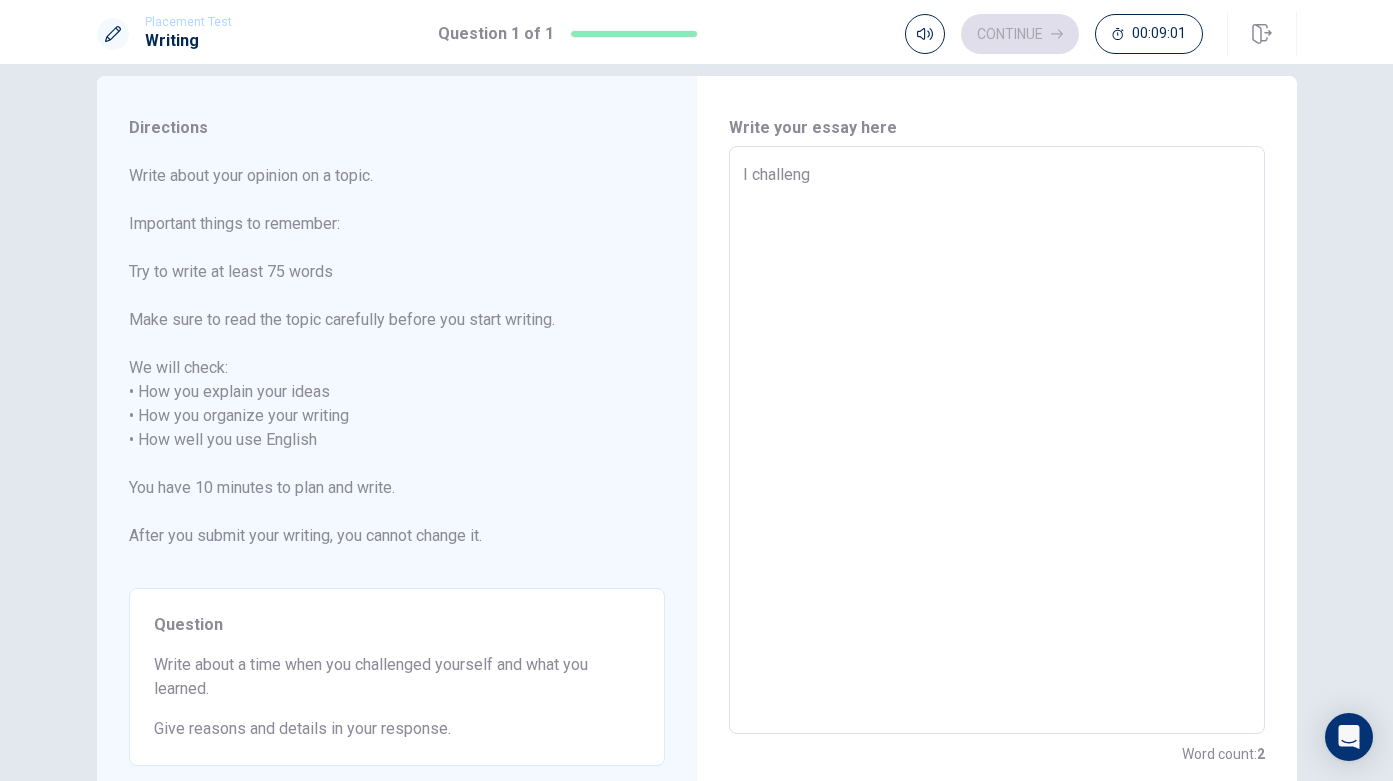 type on "I challenge" 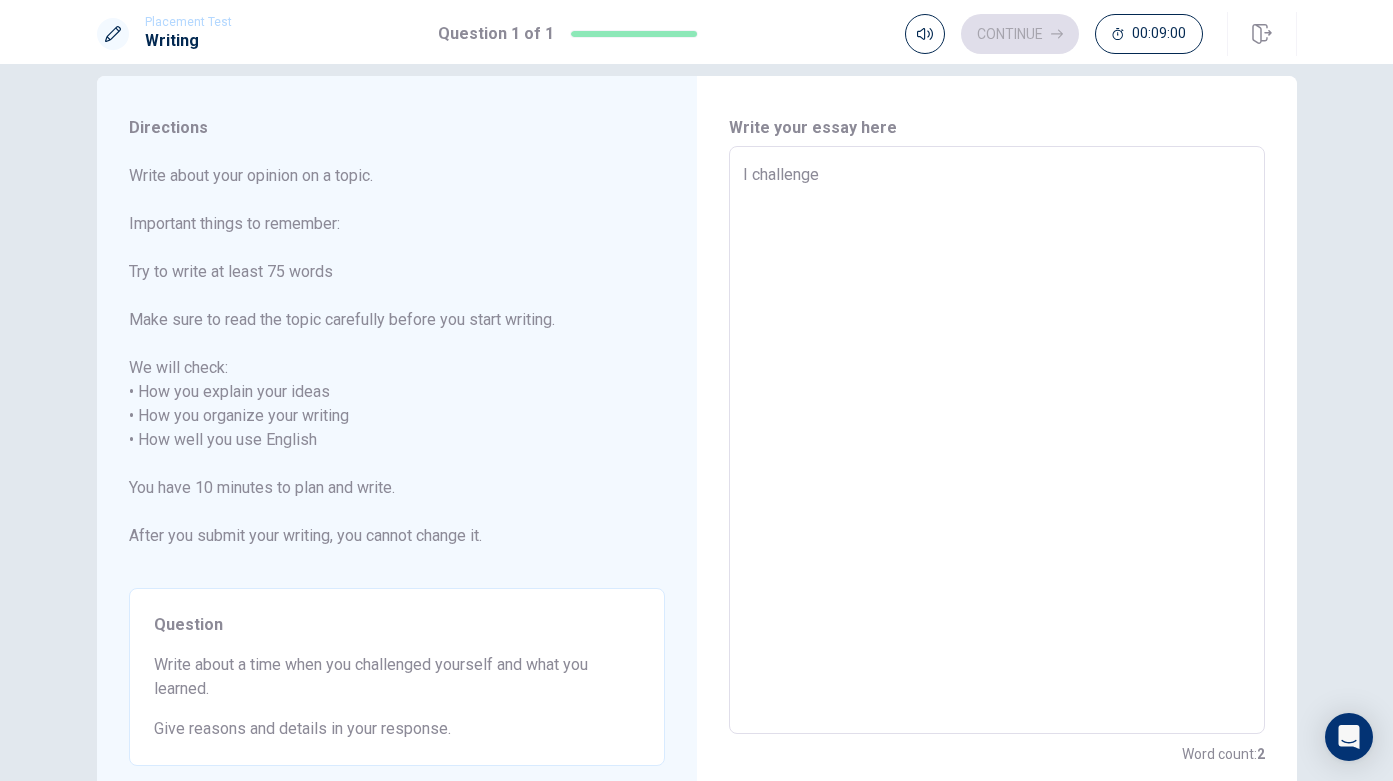 type on "x" 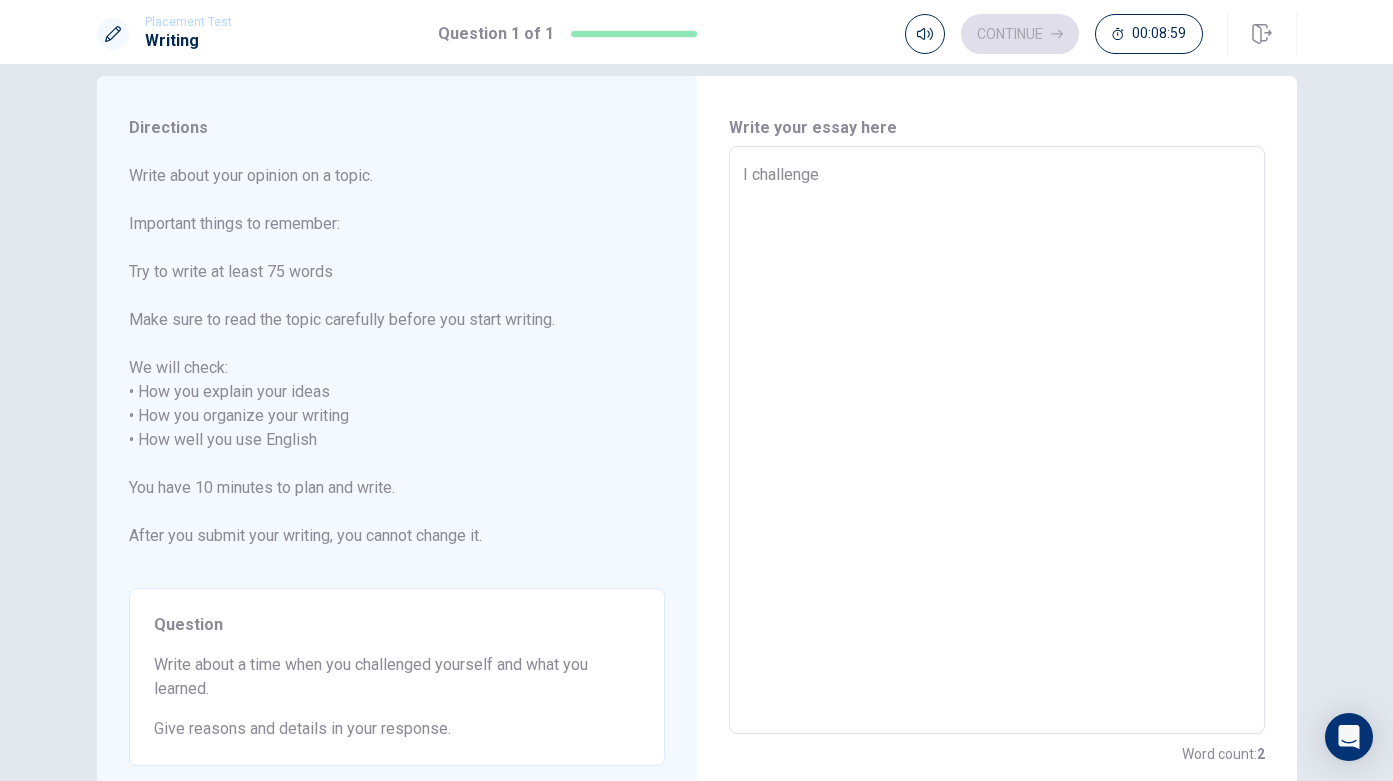 type on "I challenge" 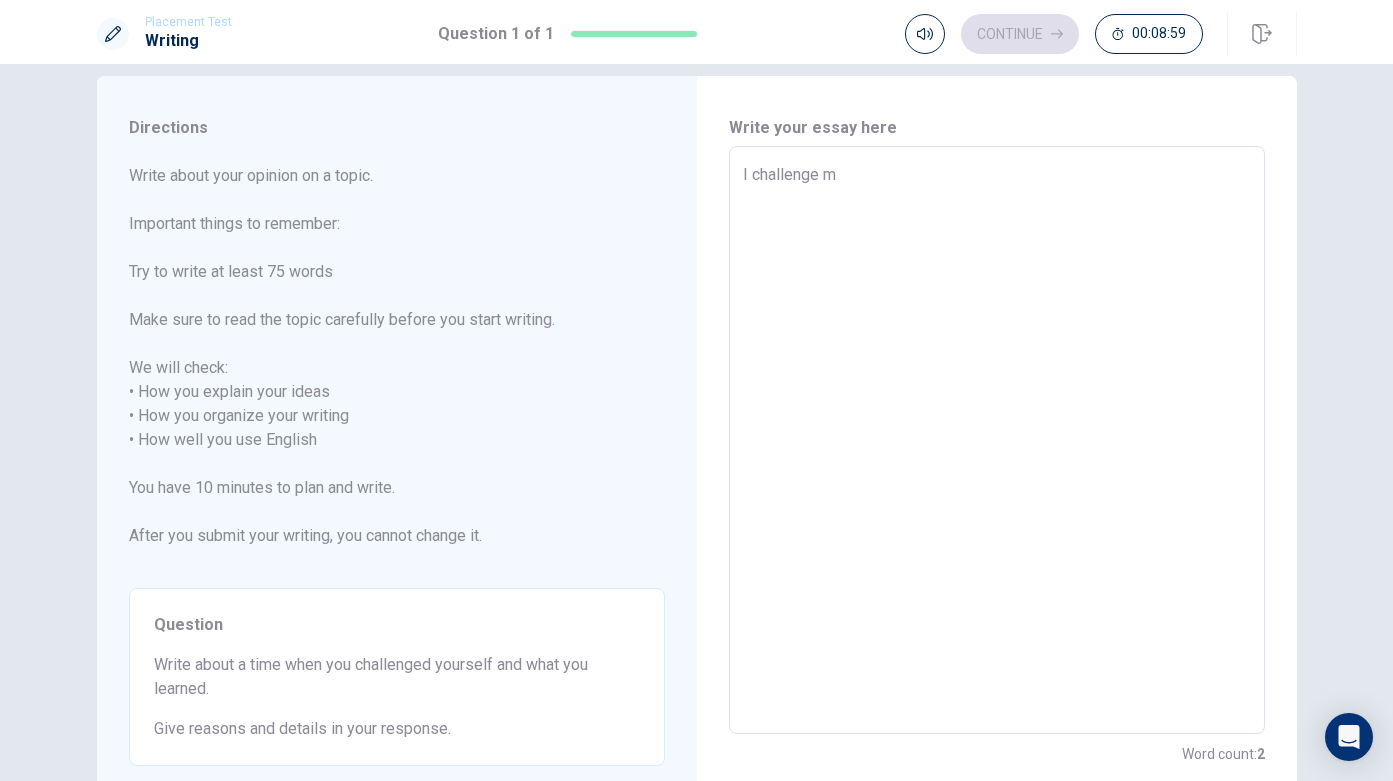 type on "x" 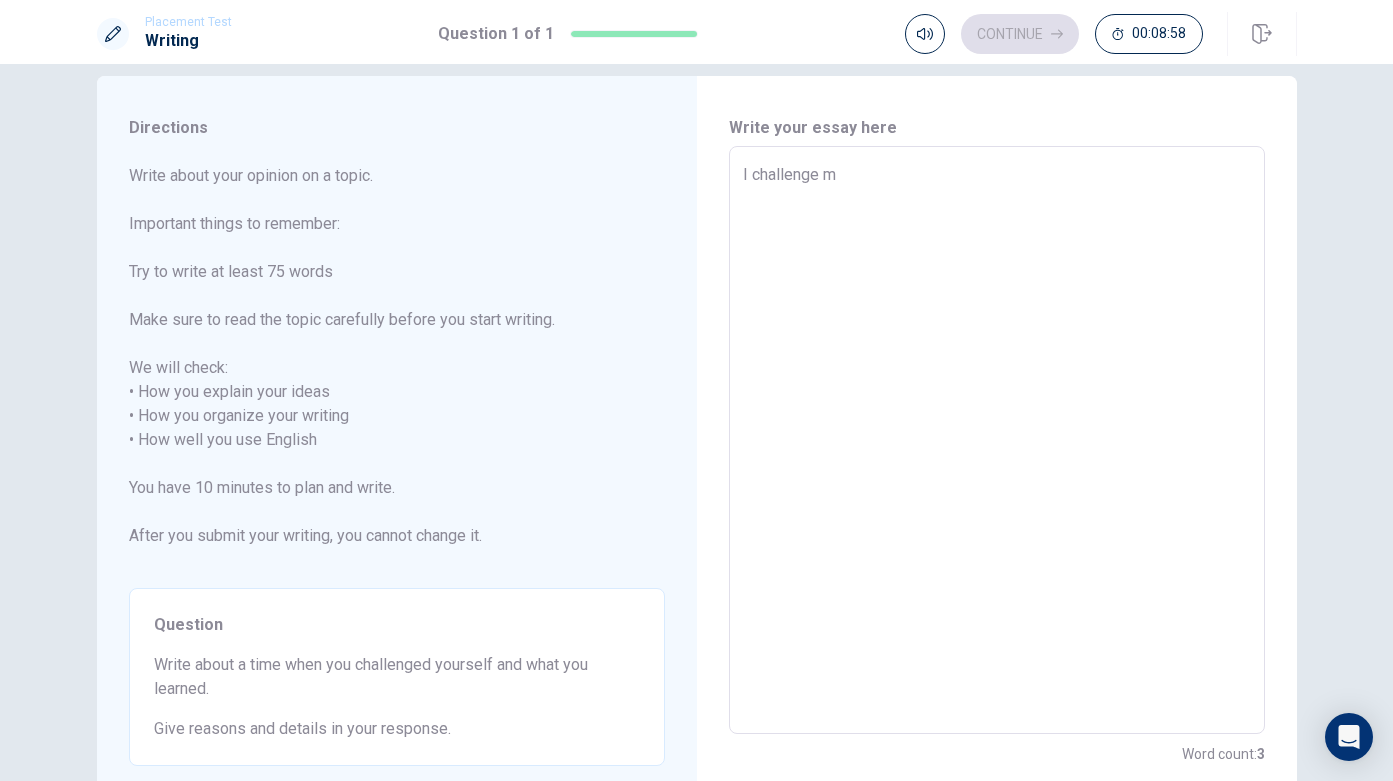 type on "I challenge my" 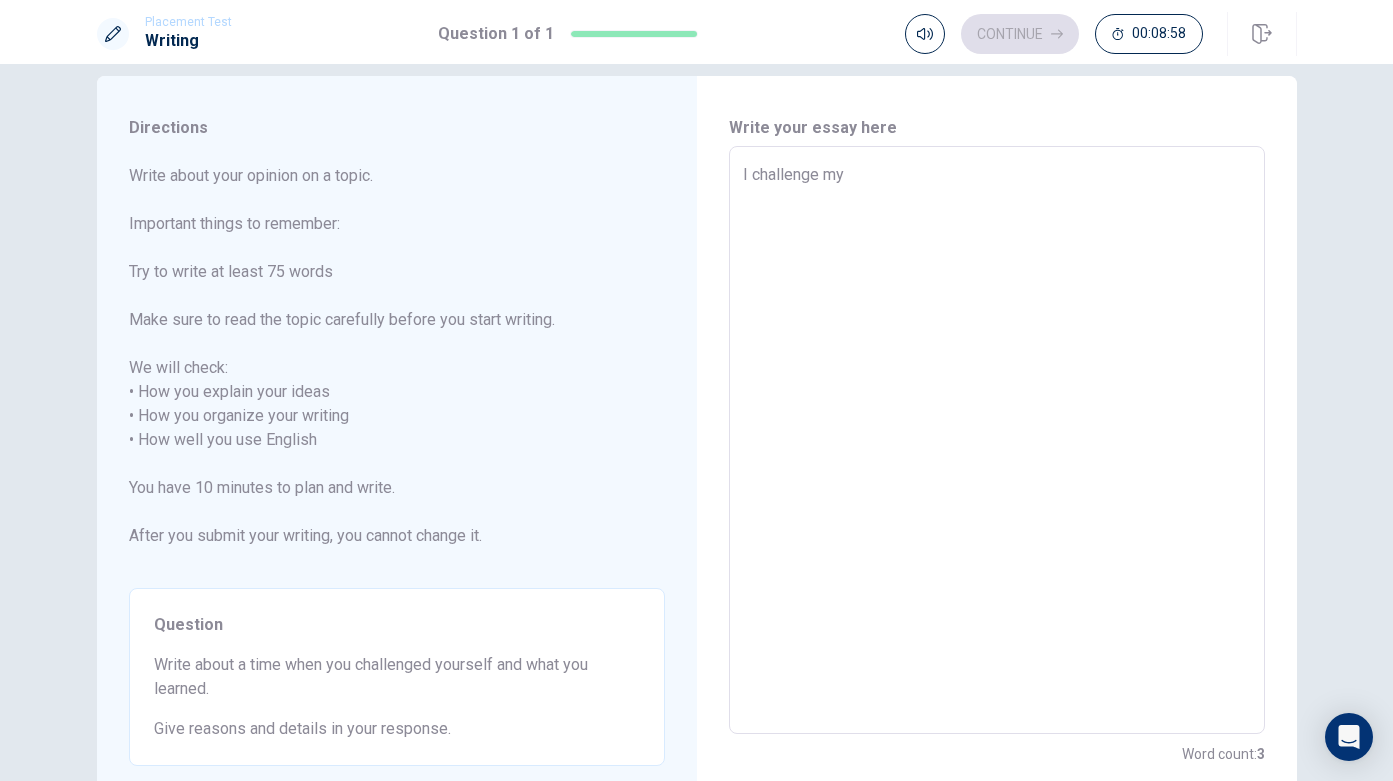 type on "x" 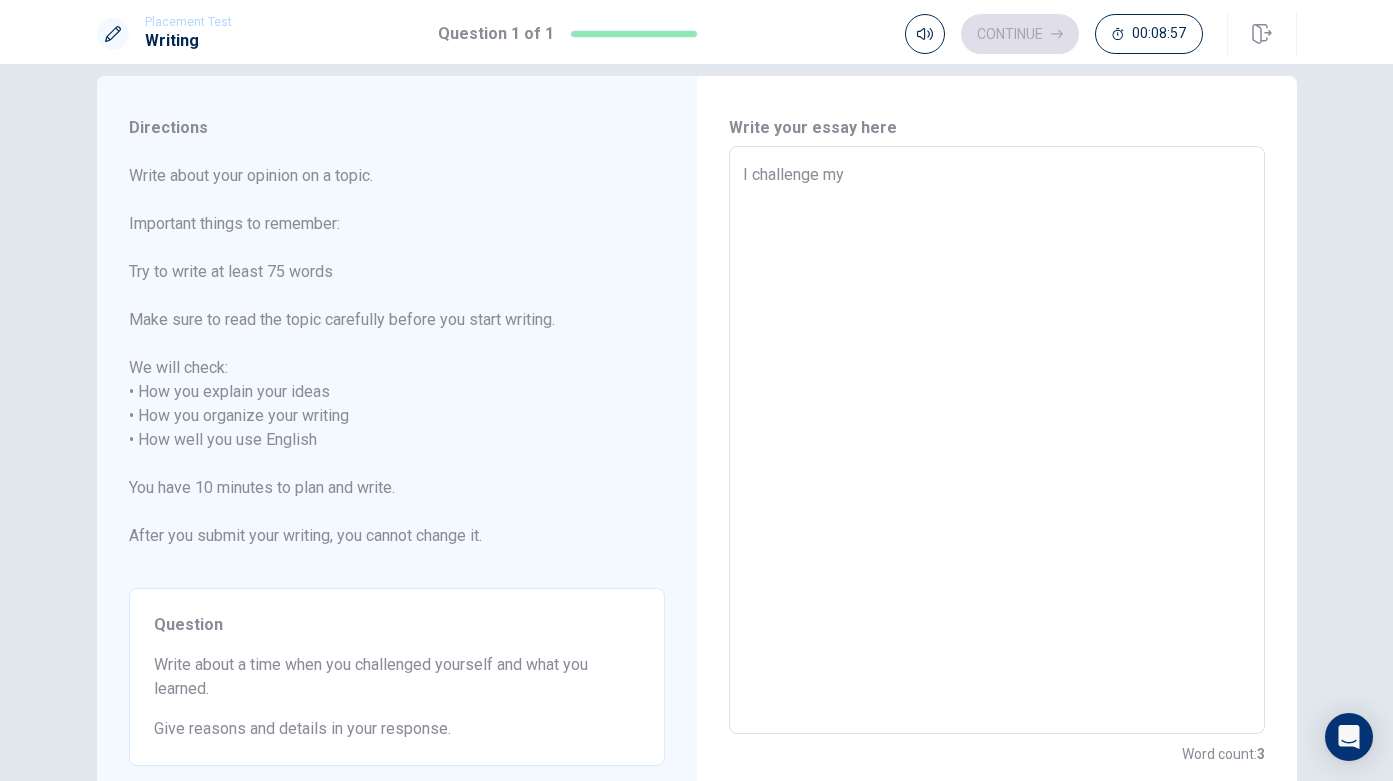 type on "I challenge mys" 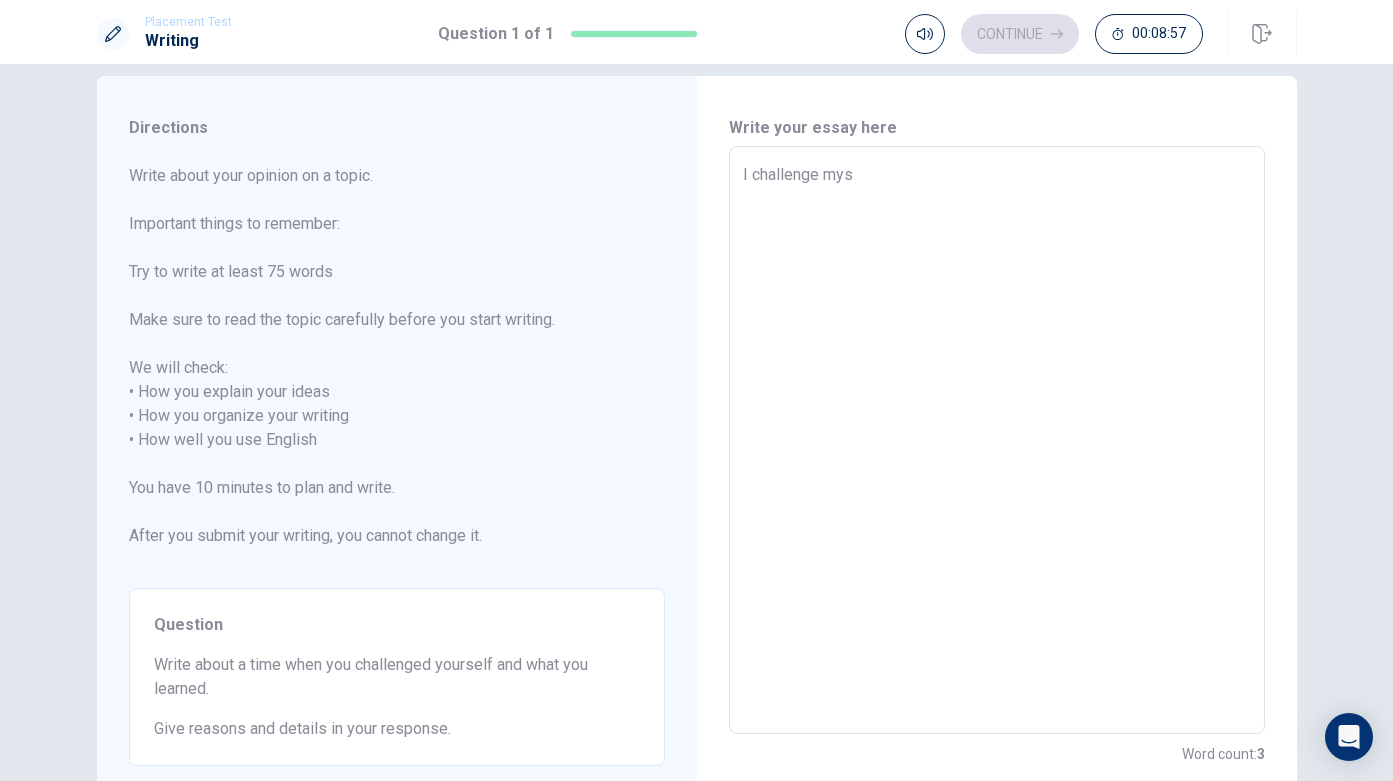 type on "x" 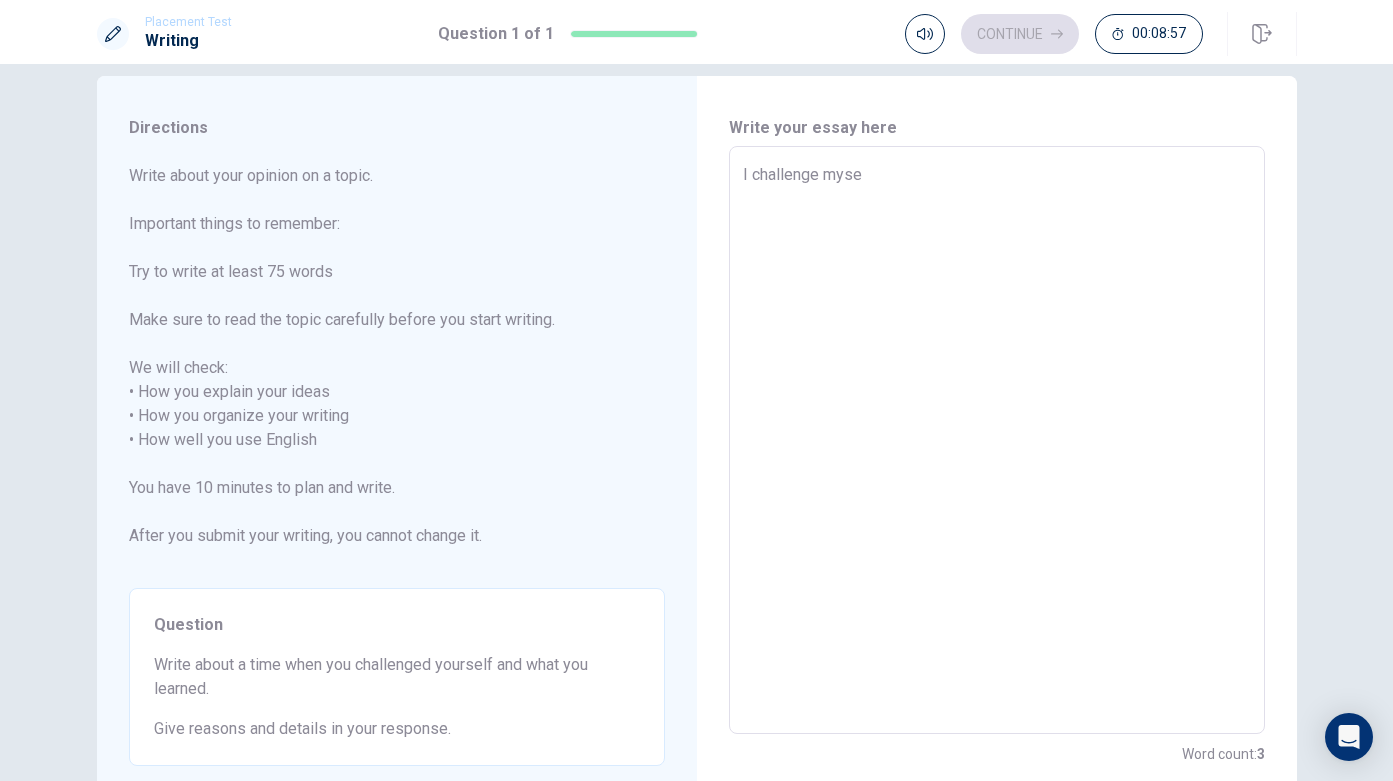 type on "x" 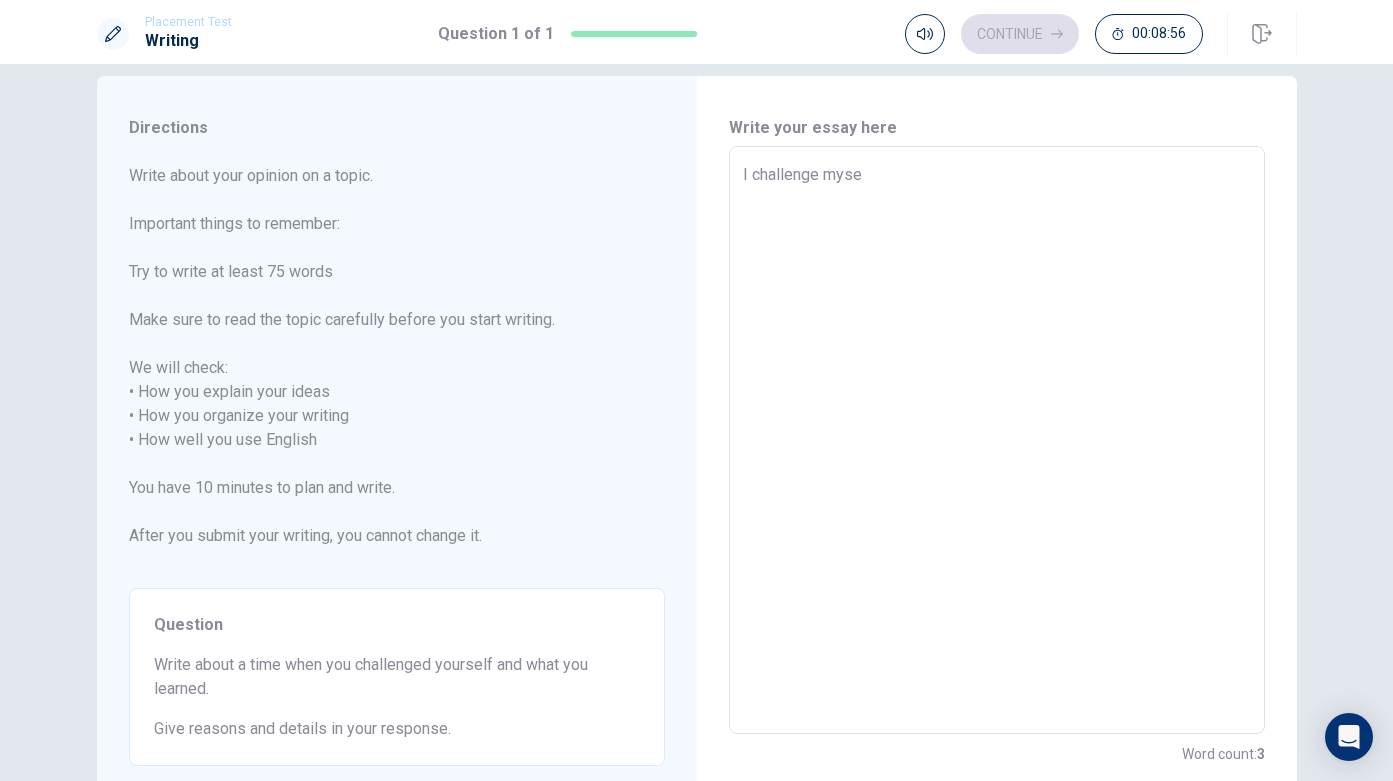 type on "I challenge mysel" 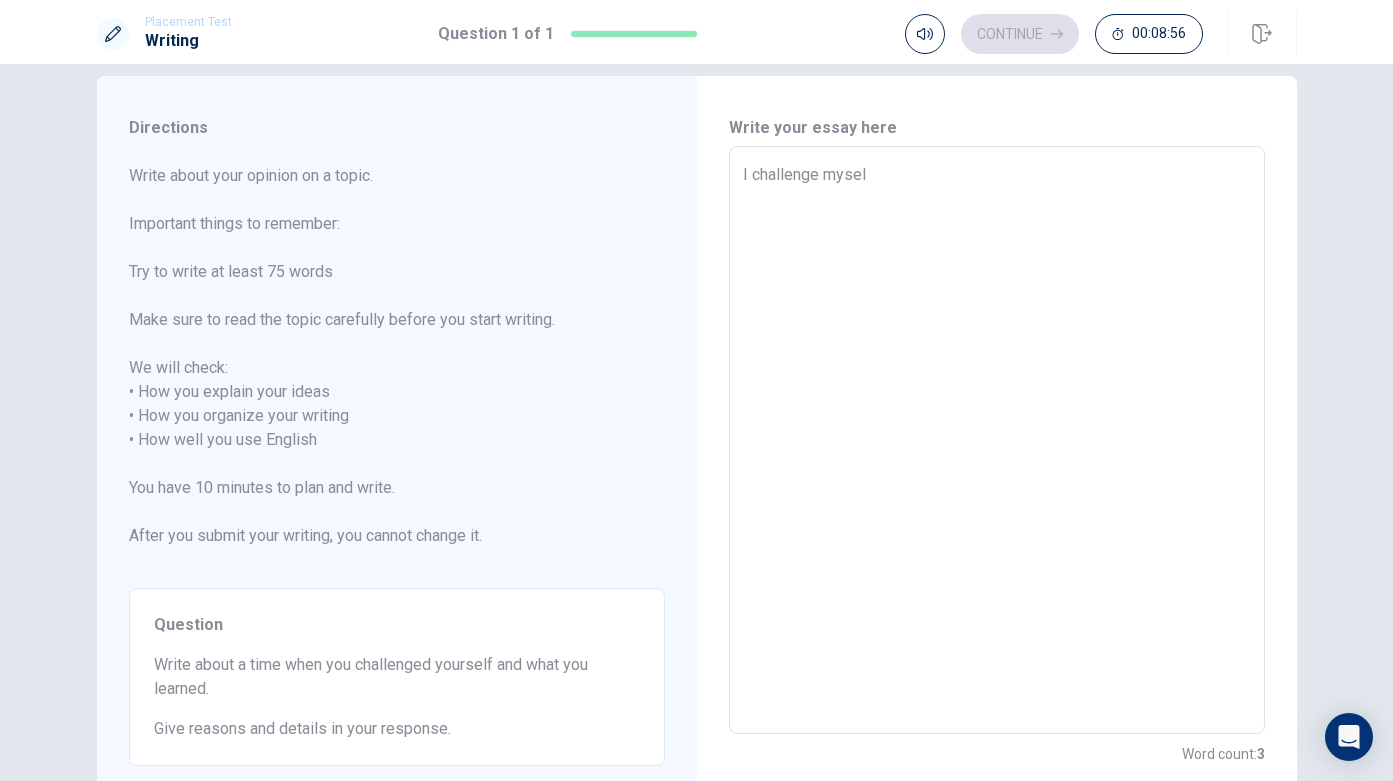 type on "x" 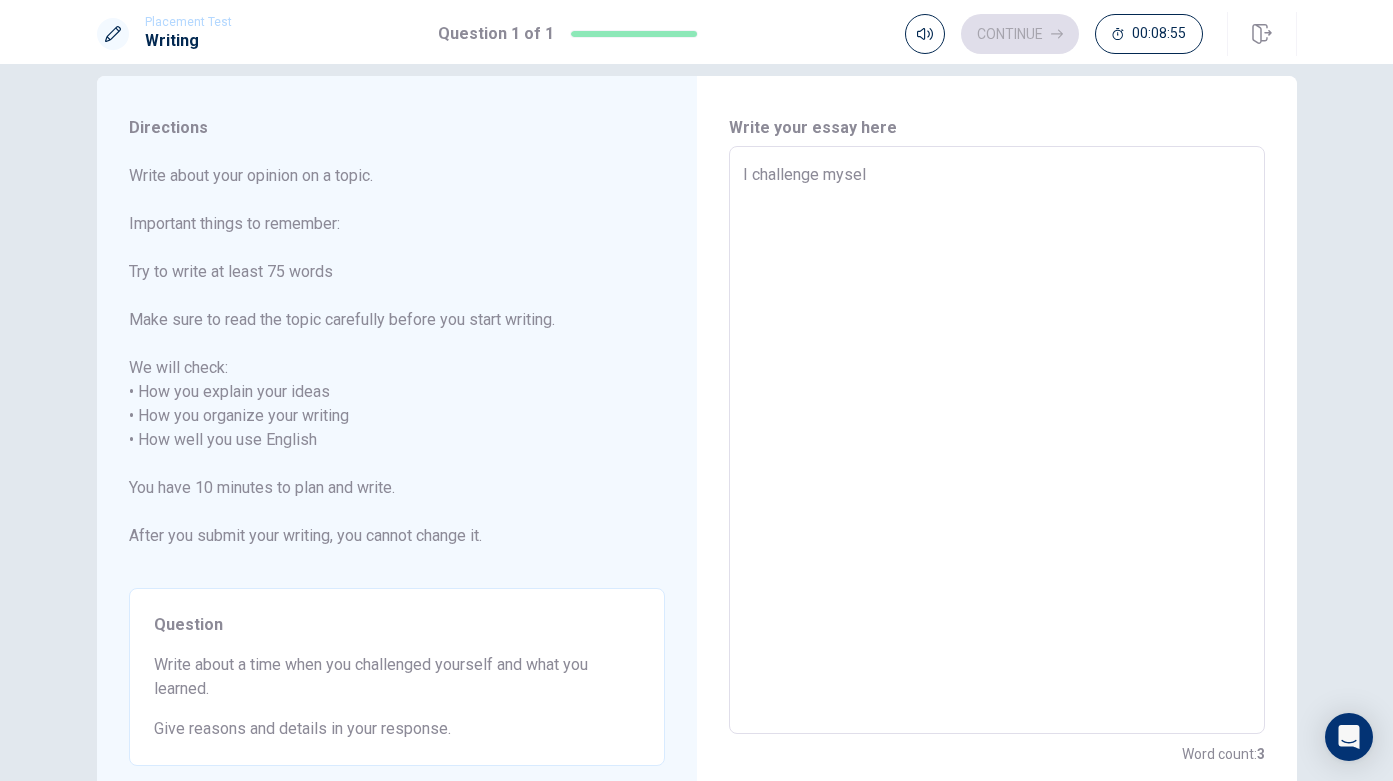 type on "I challenge myself" 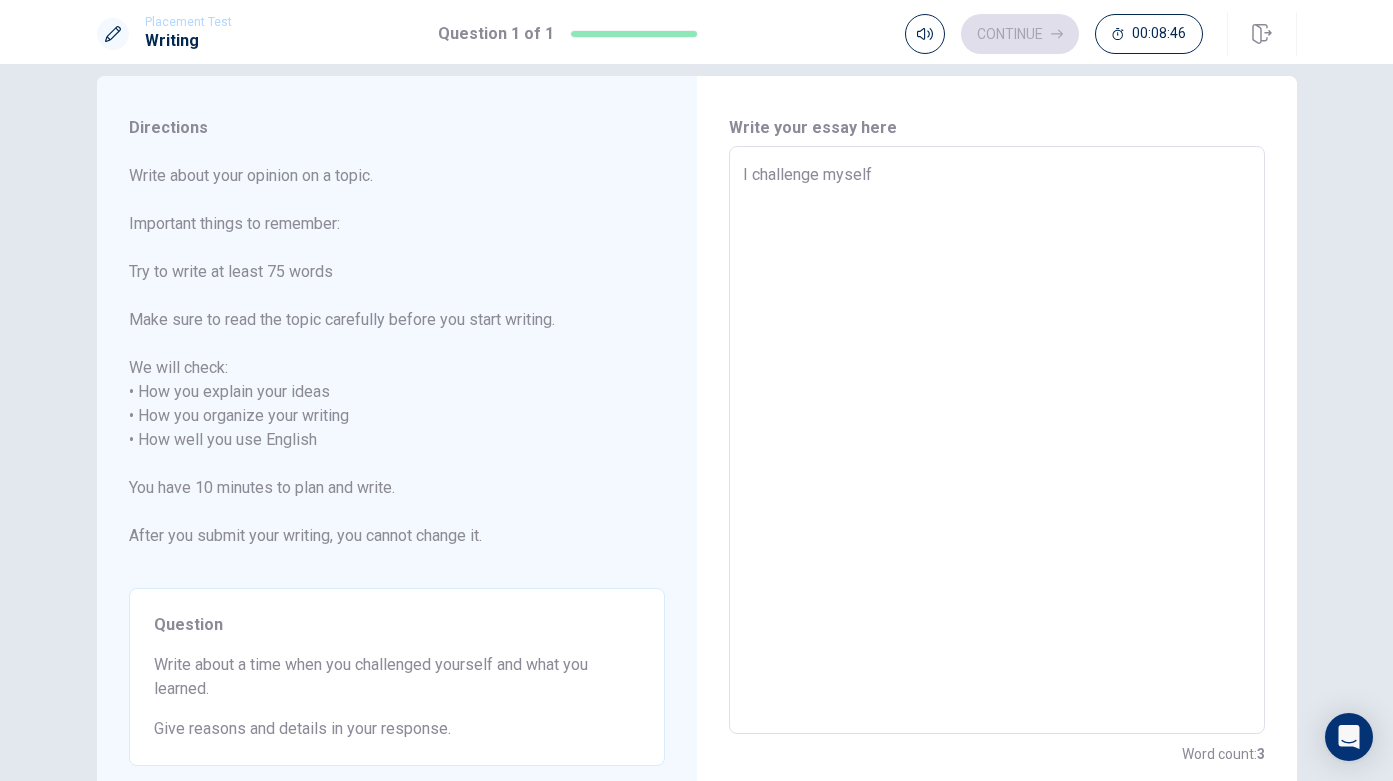 click on "I challenge myself" at bounding box center [997, 440] 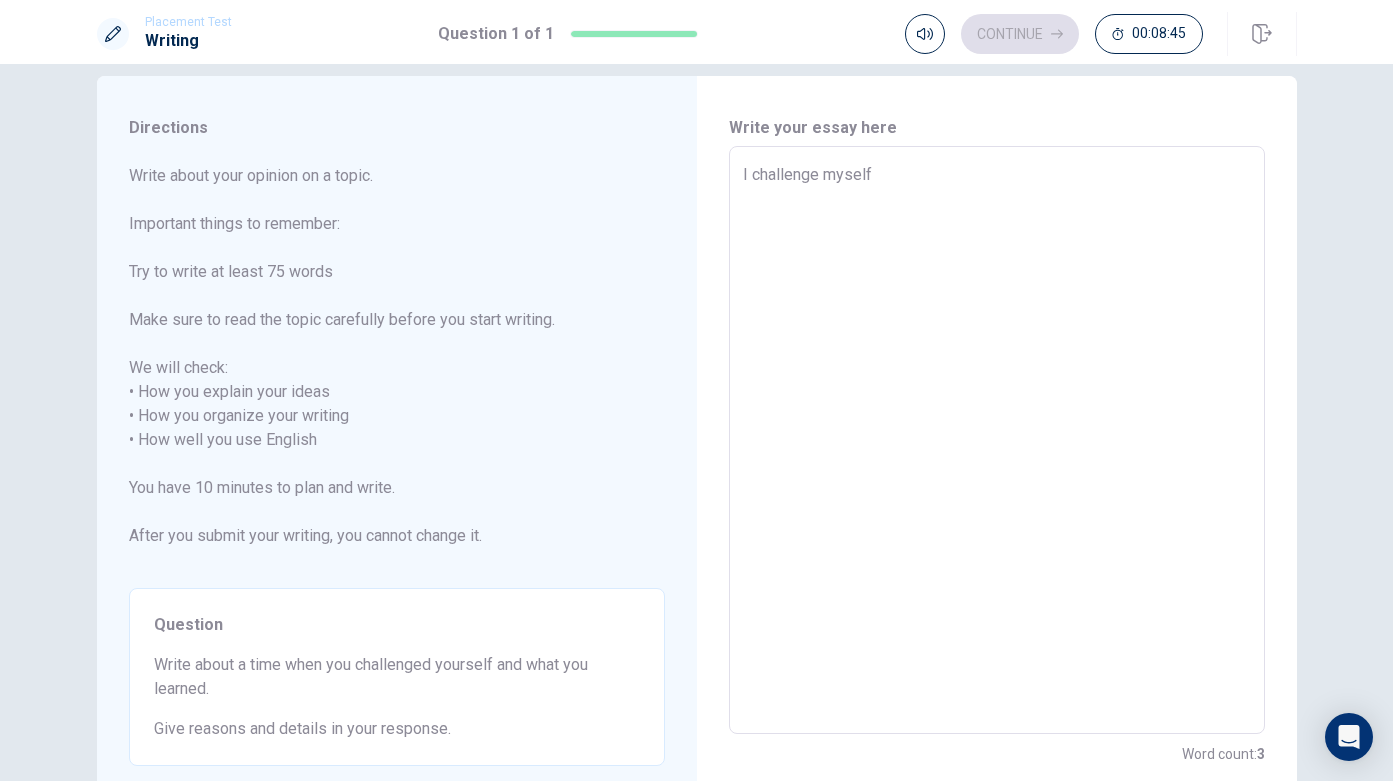 type on "x" 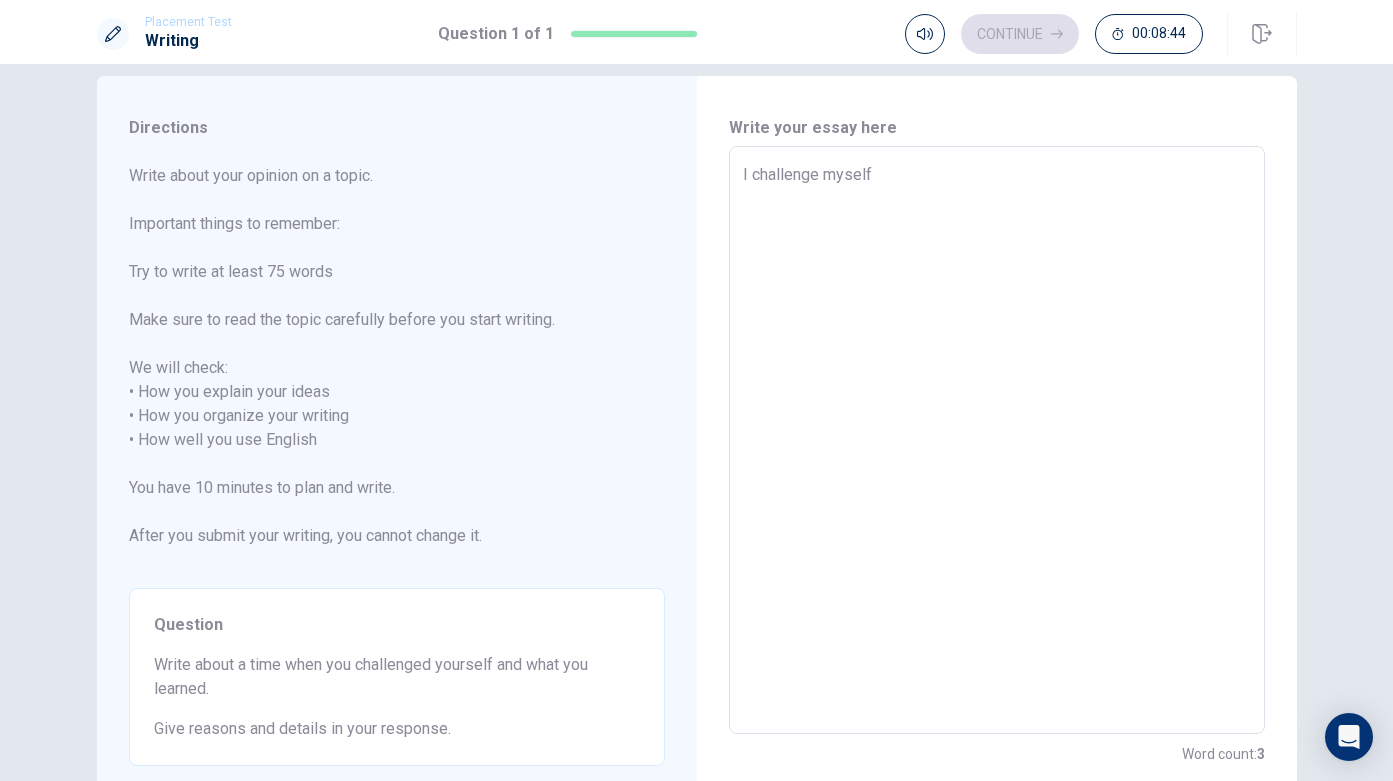 type on "SI challenge myself" 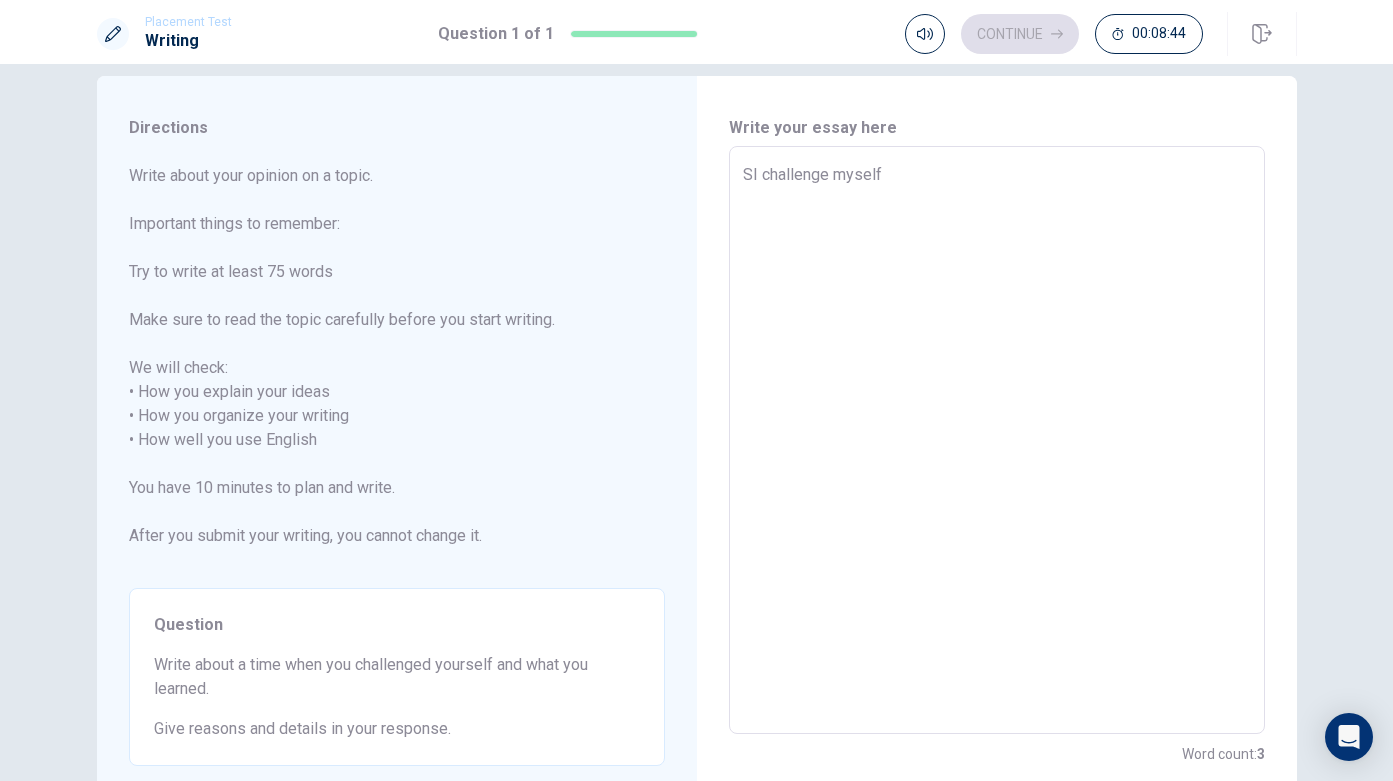 type on "x" 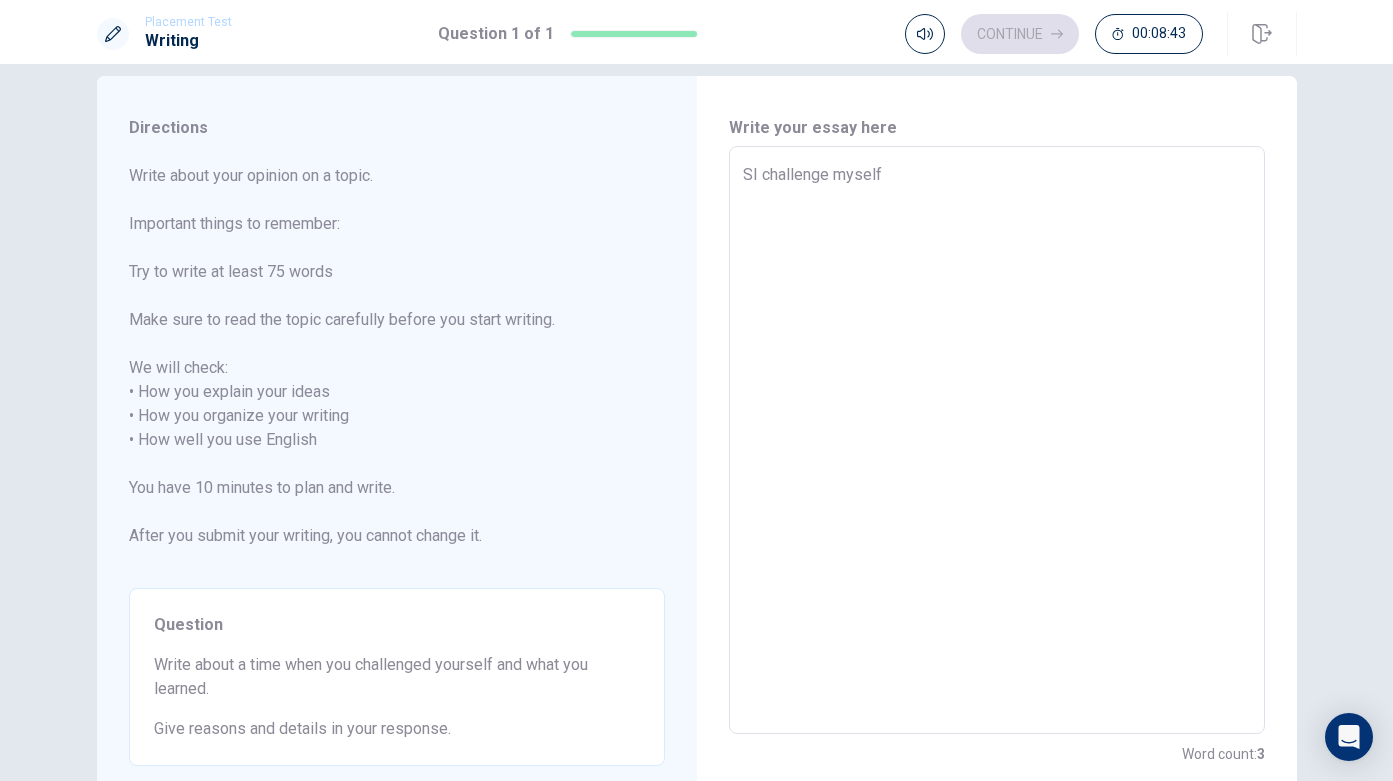 type on "SoI challenge myself" 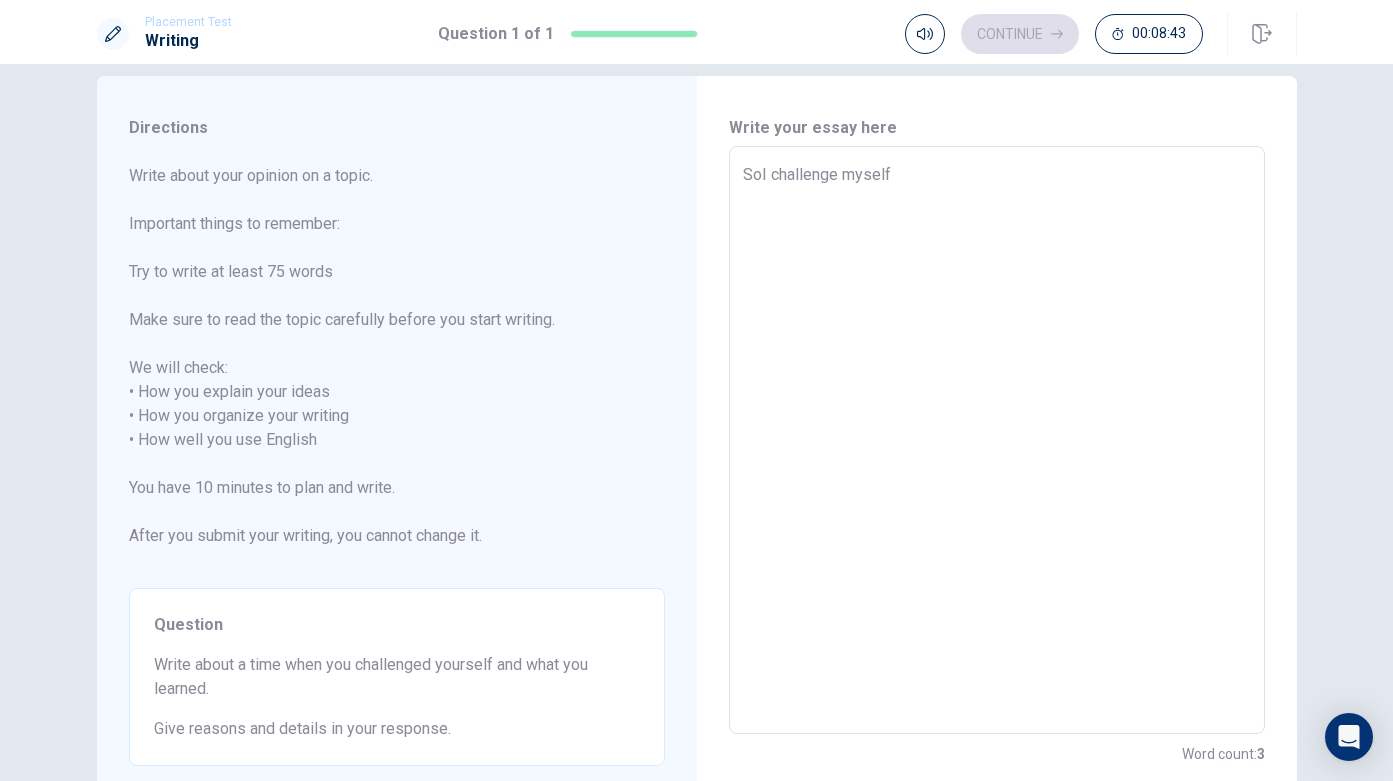 type on "x" 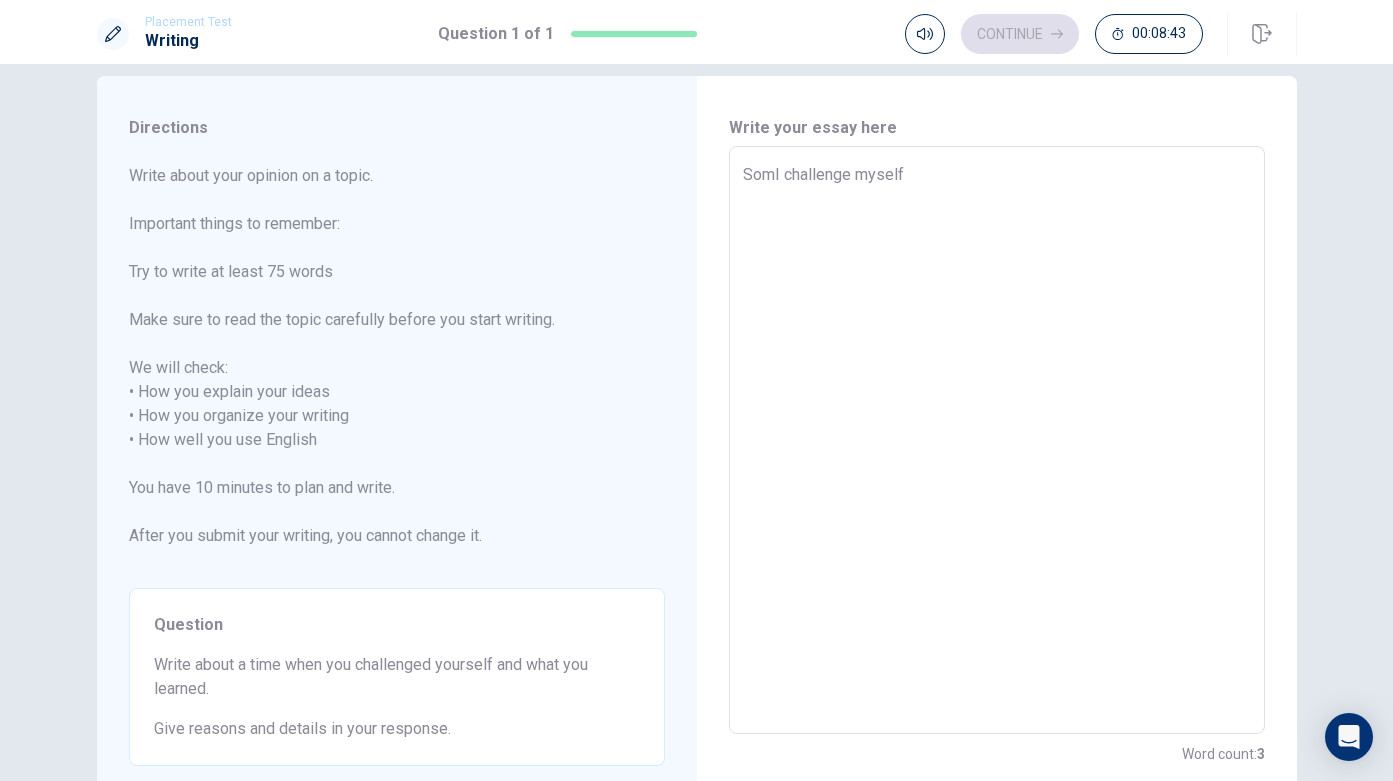type on "x" 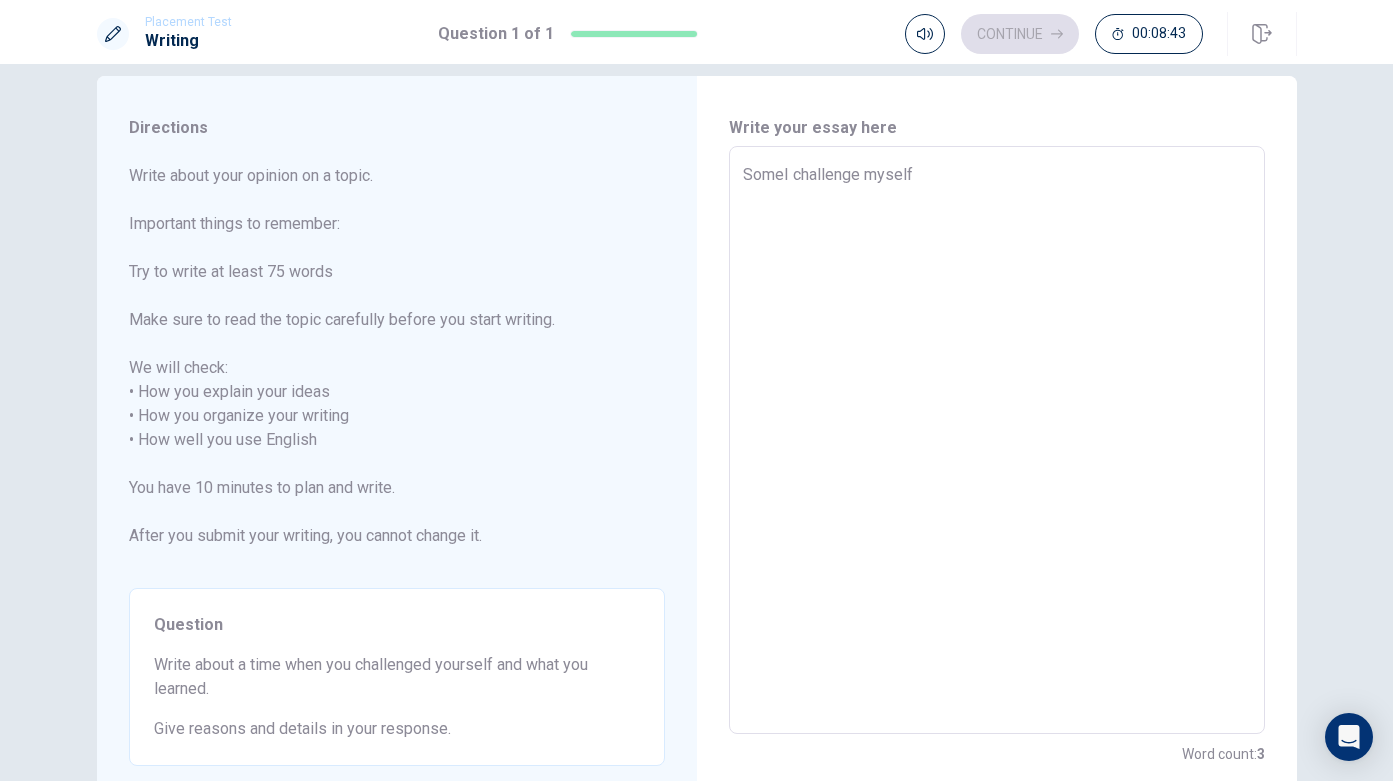 type on "x" 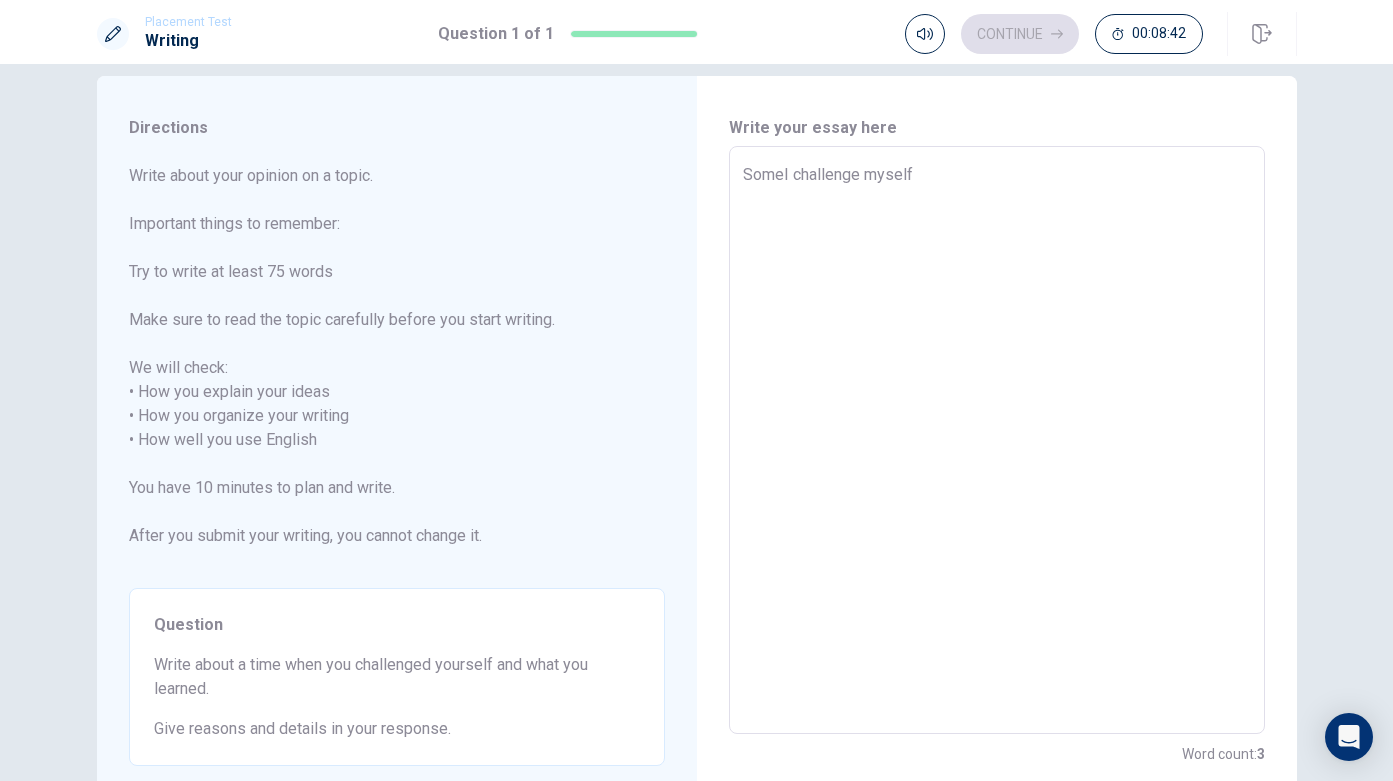 type on "SometI challenge myself" 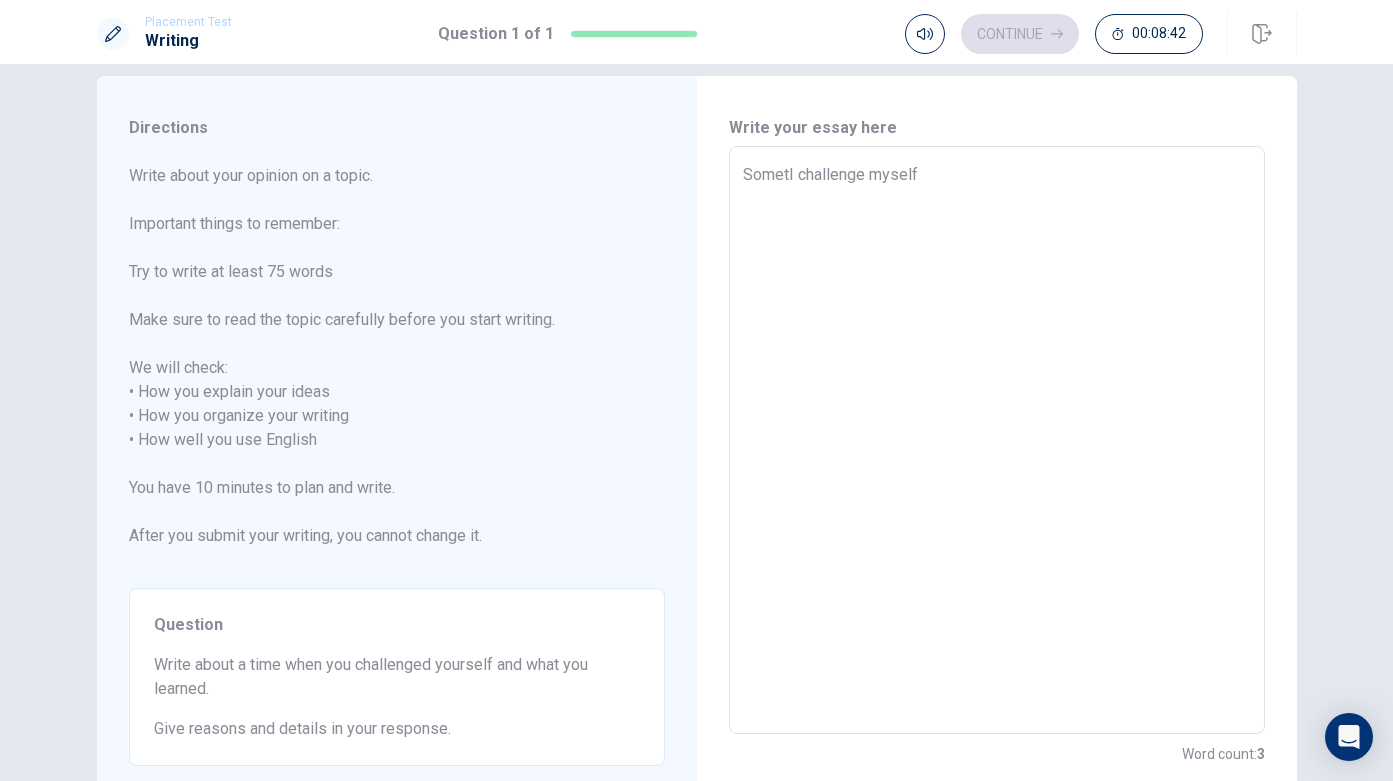 type on "x" 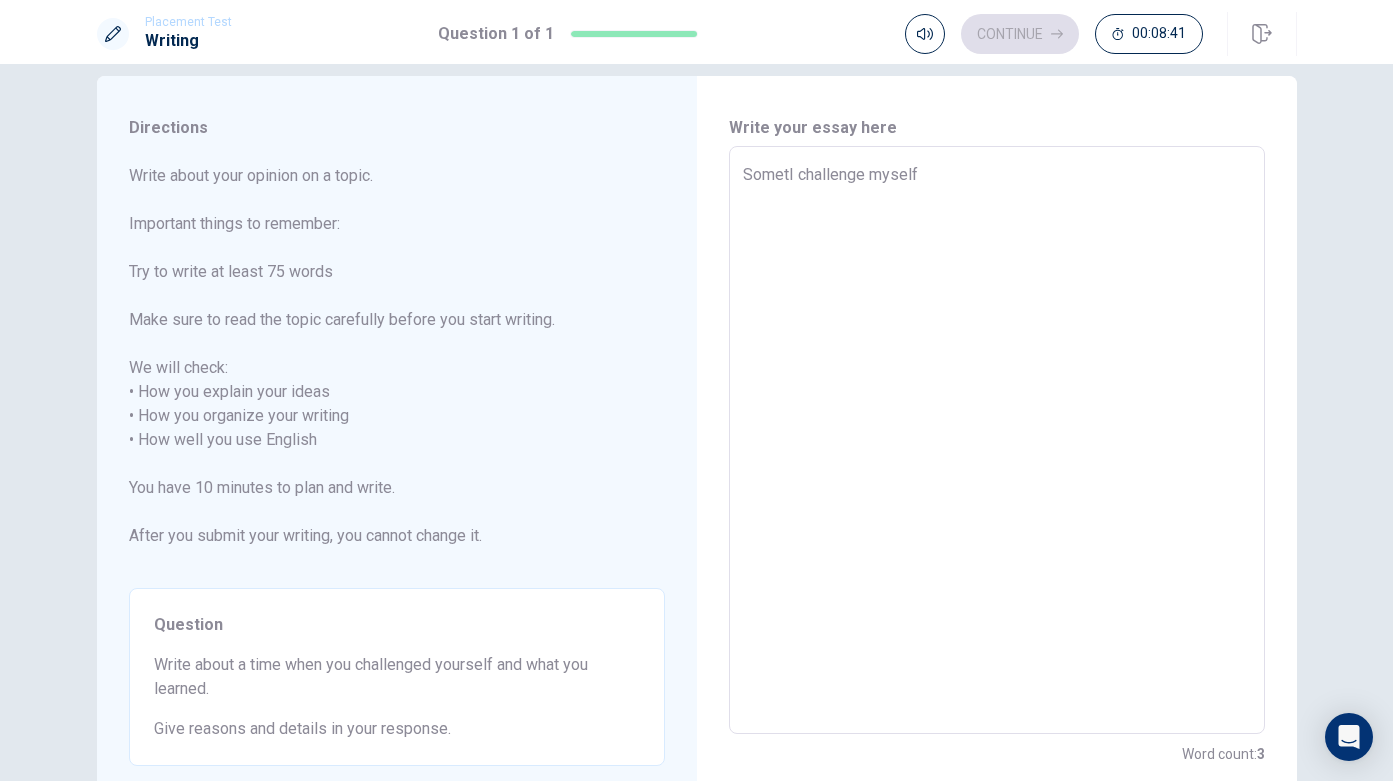 type on "SometiI challenge myself" 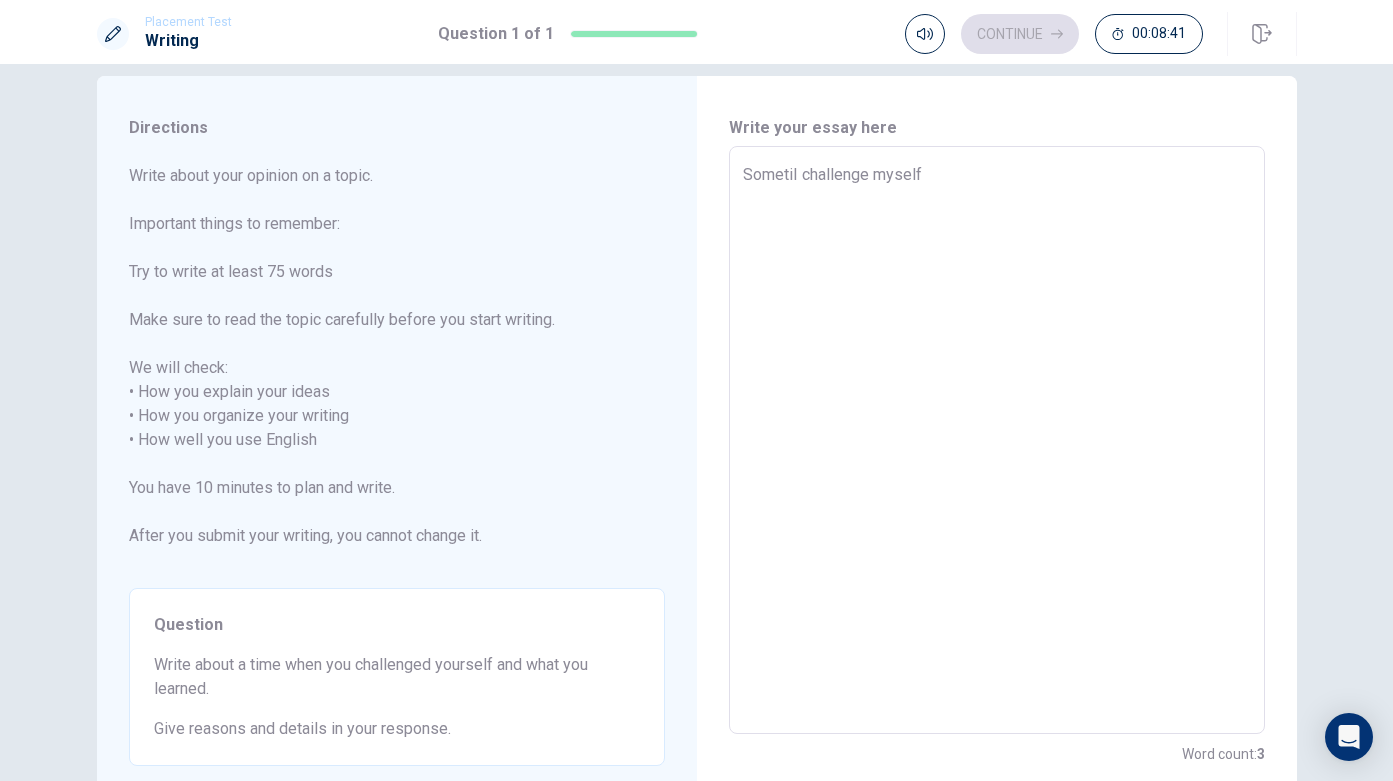 type on "x" 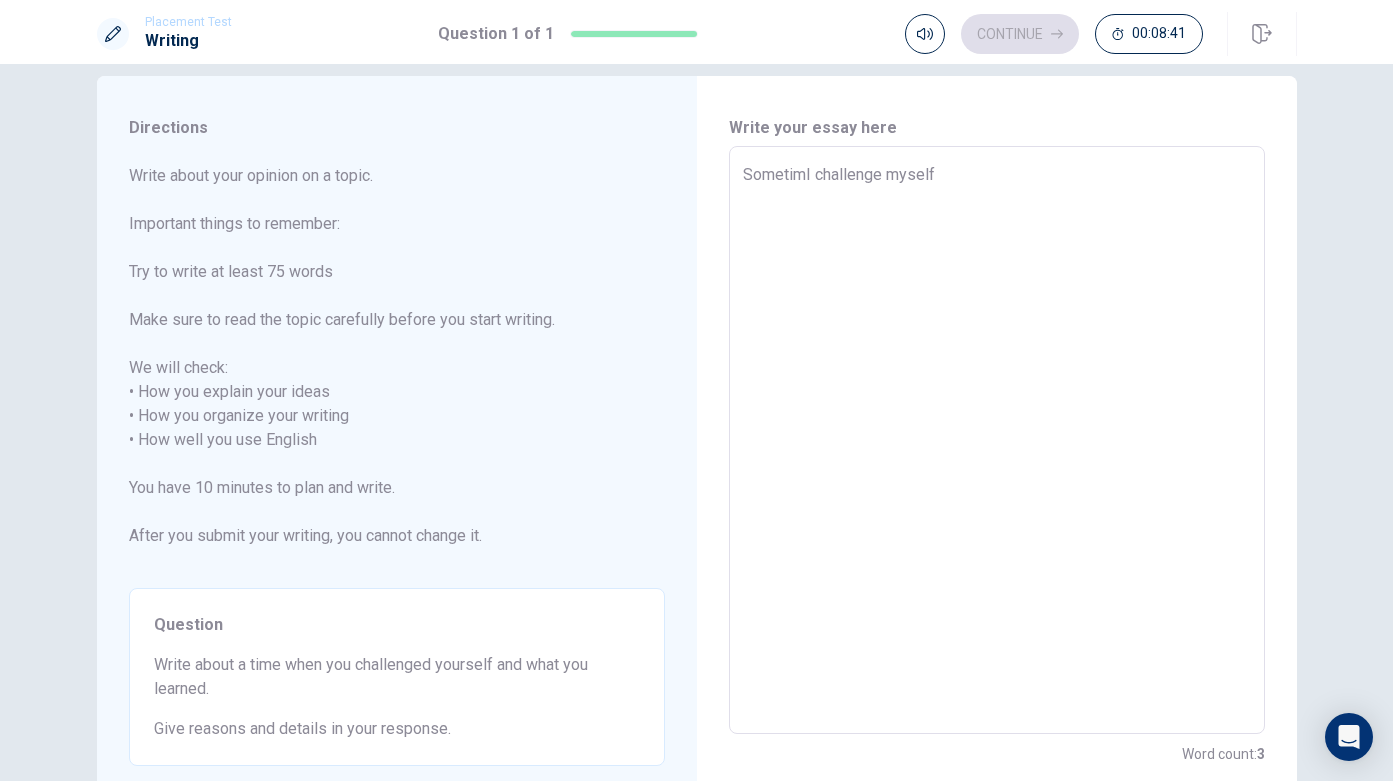 type on "x" 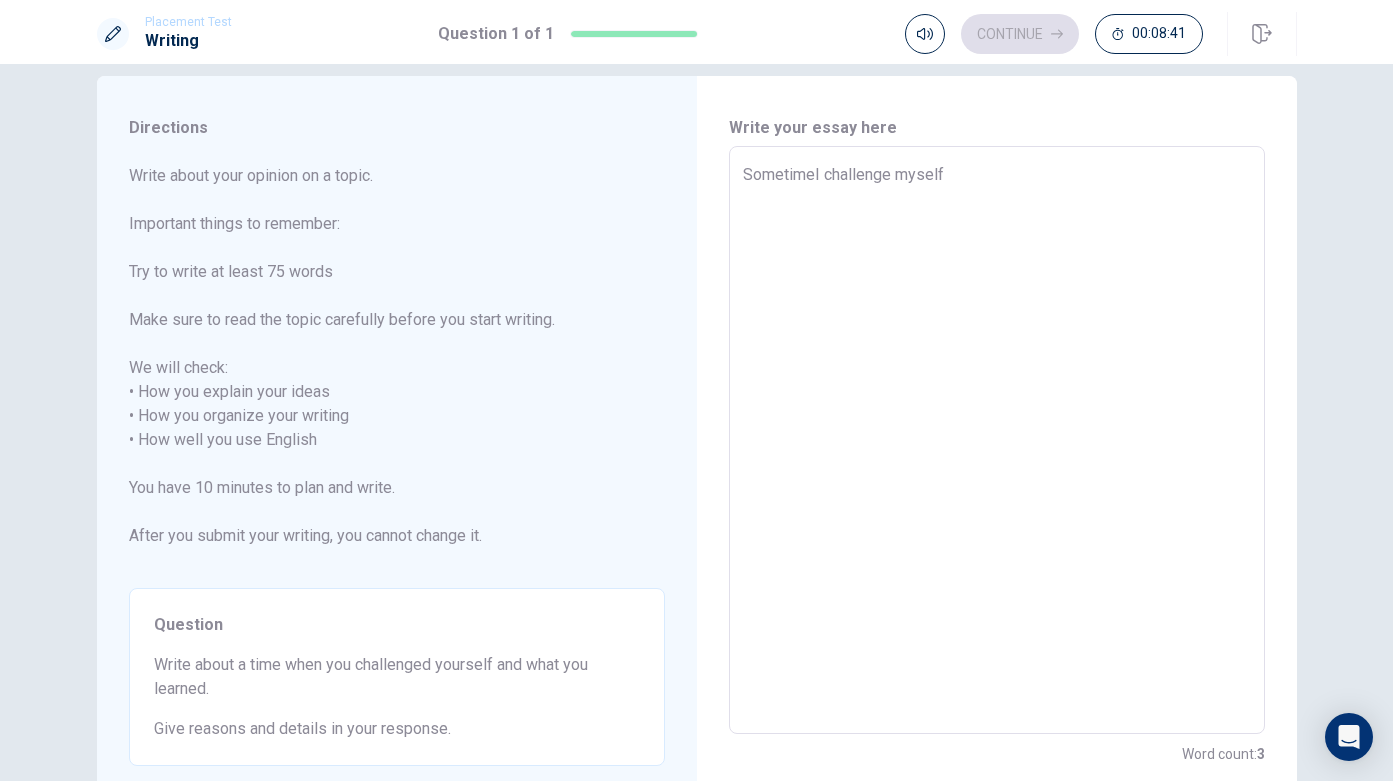 type on "x" 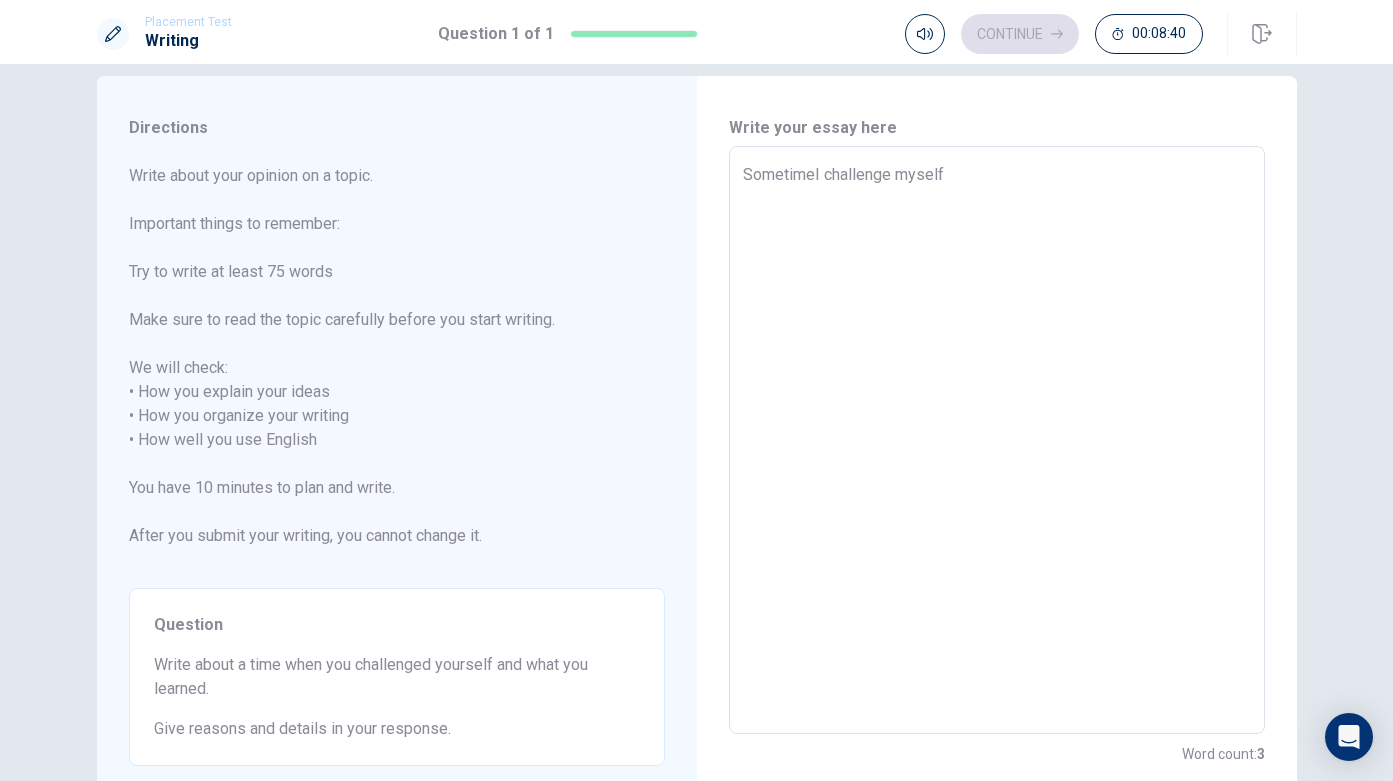 type on "SometimesI challenge myself" 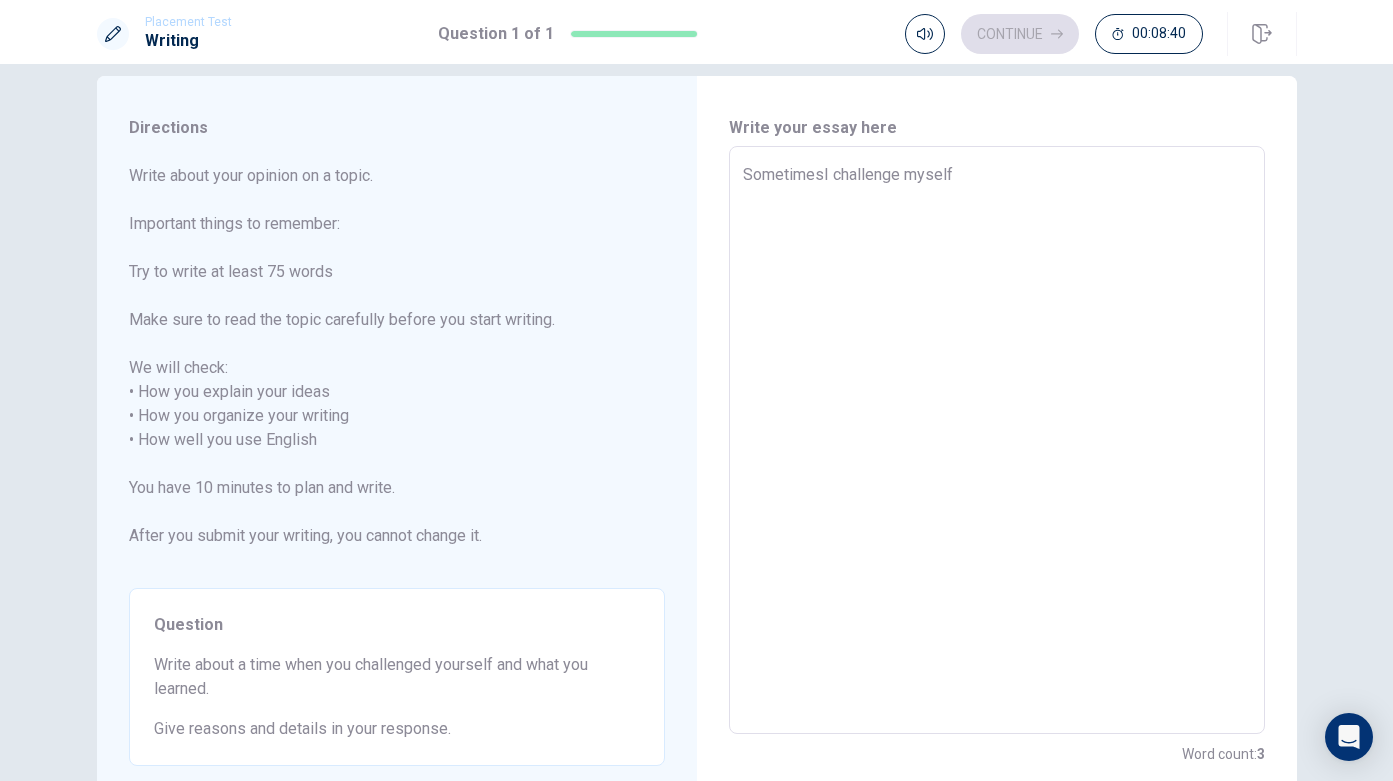 type on "x" 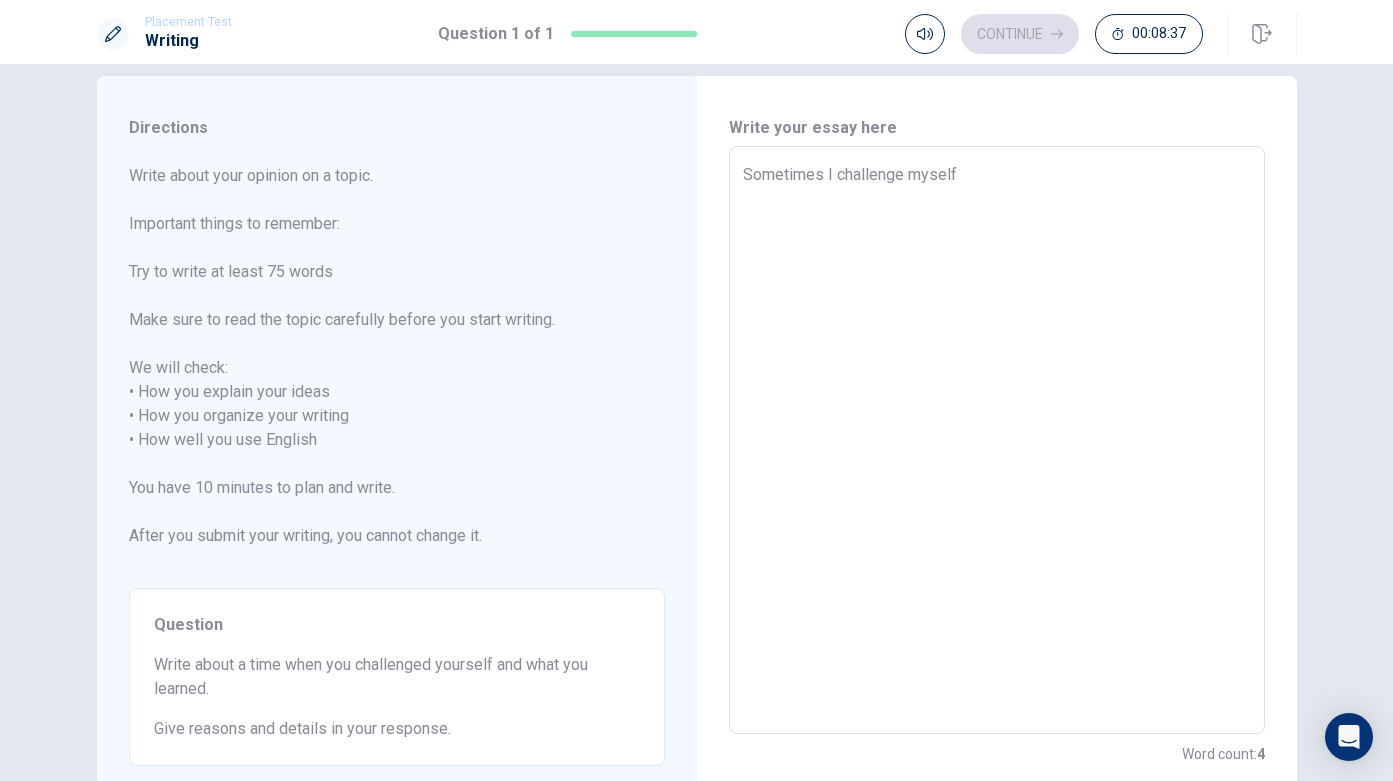 click on "Sometimes I challenge myself" at bounding box center (997, 440) 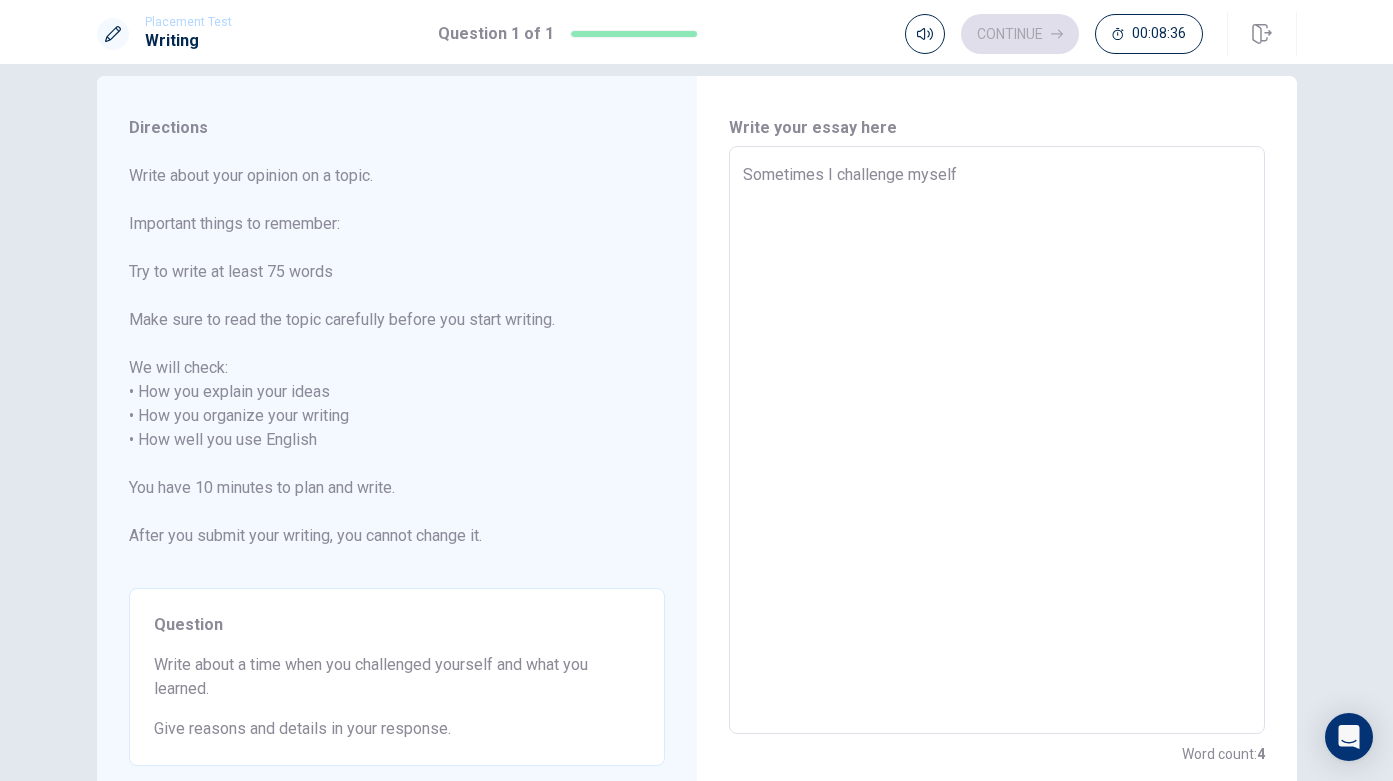 type on "x" 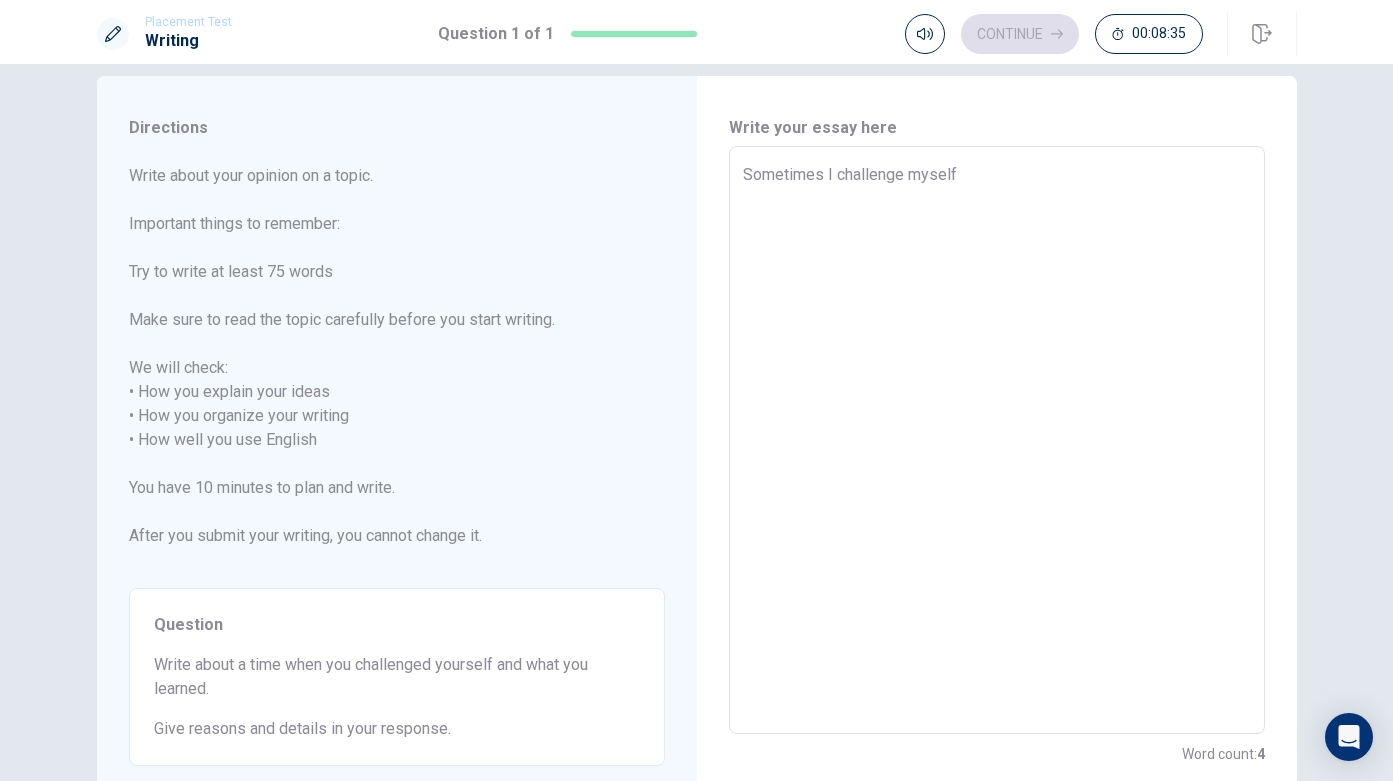 type on "Sometimes I wchallenge myself" 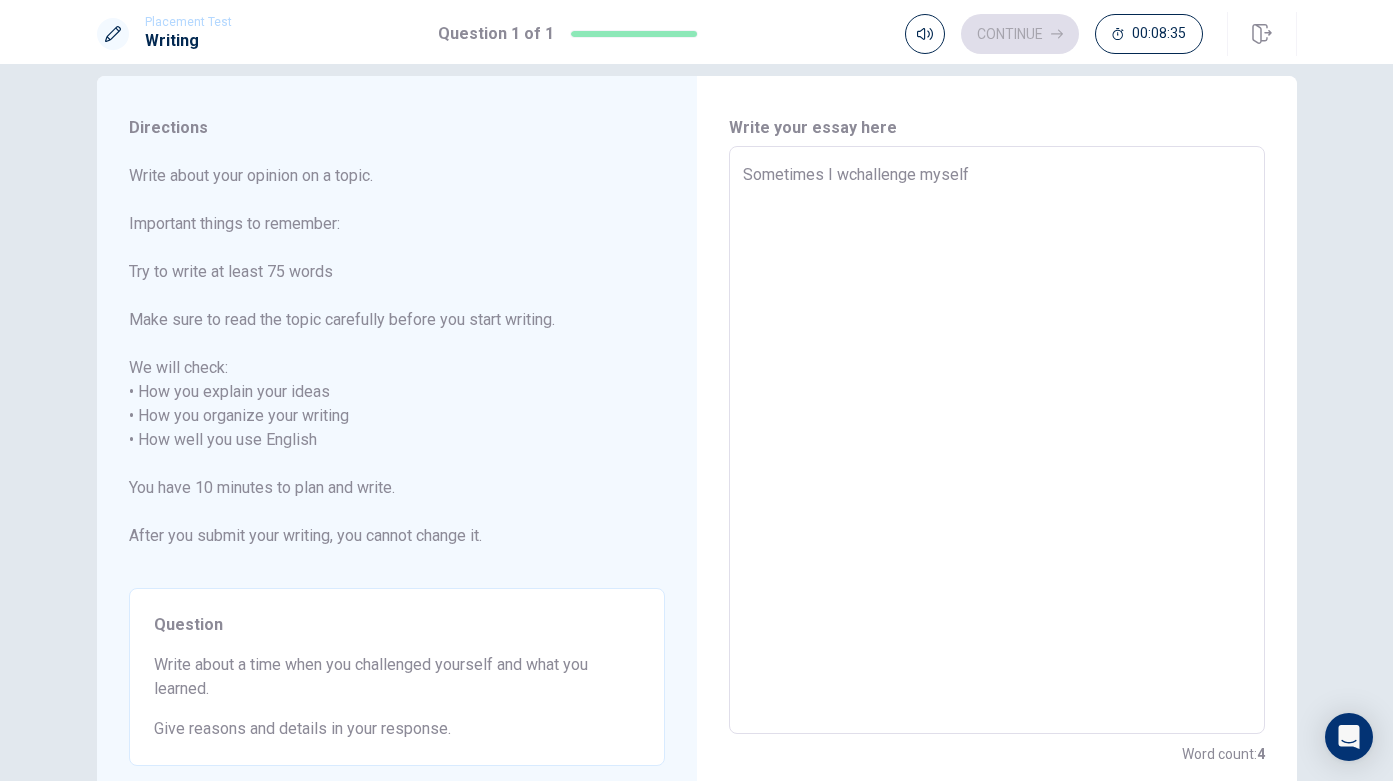 type on "x" 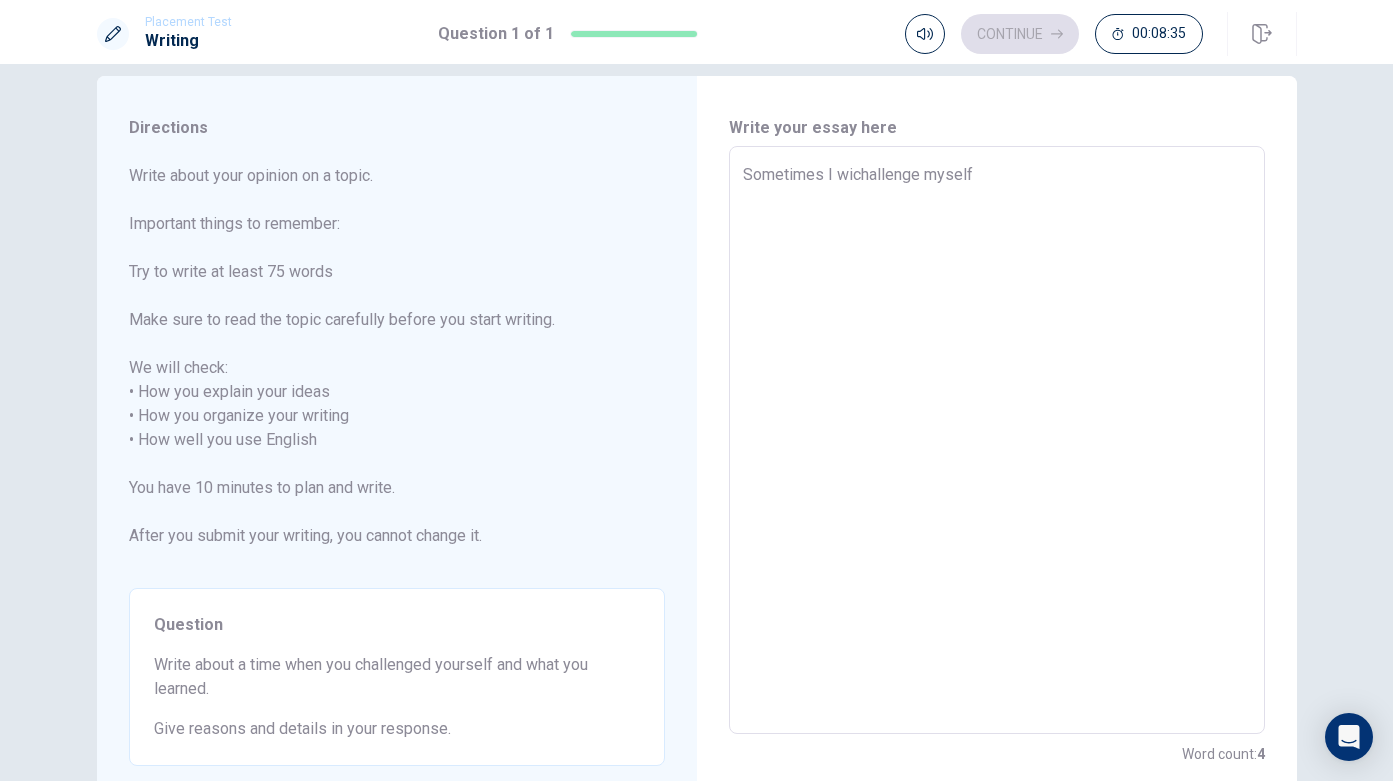 type on "x" 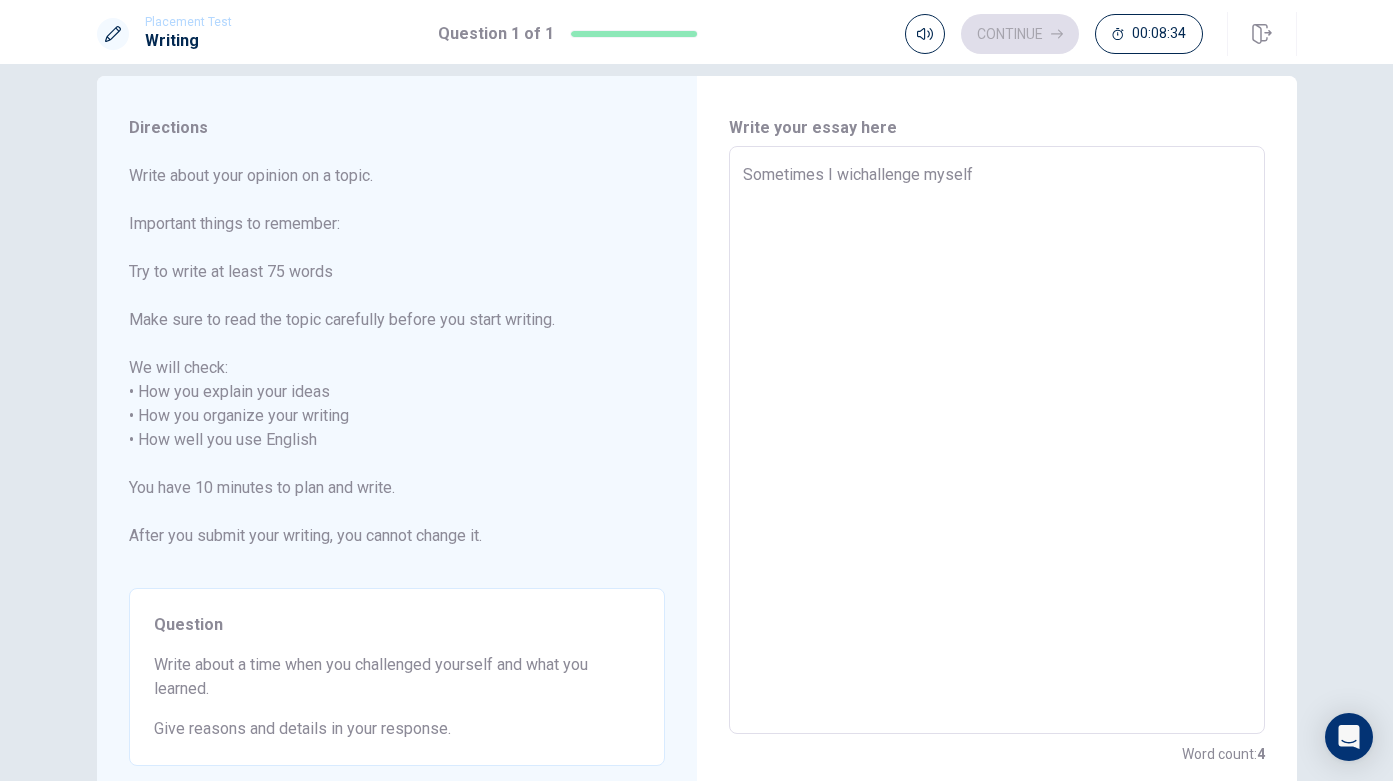 type on "Sometimes I wilchallenge myself" 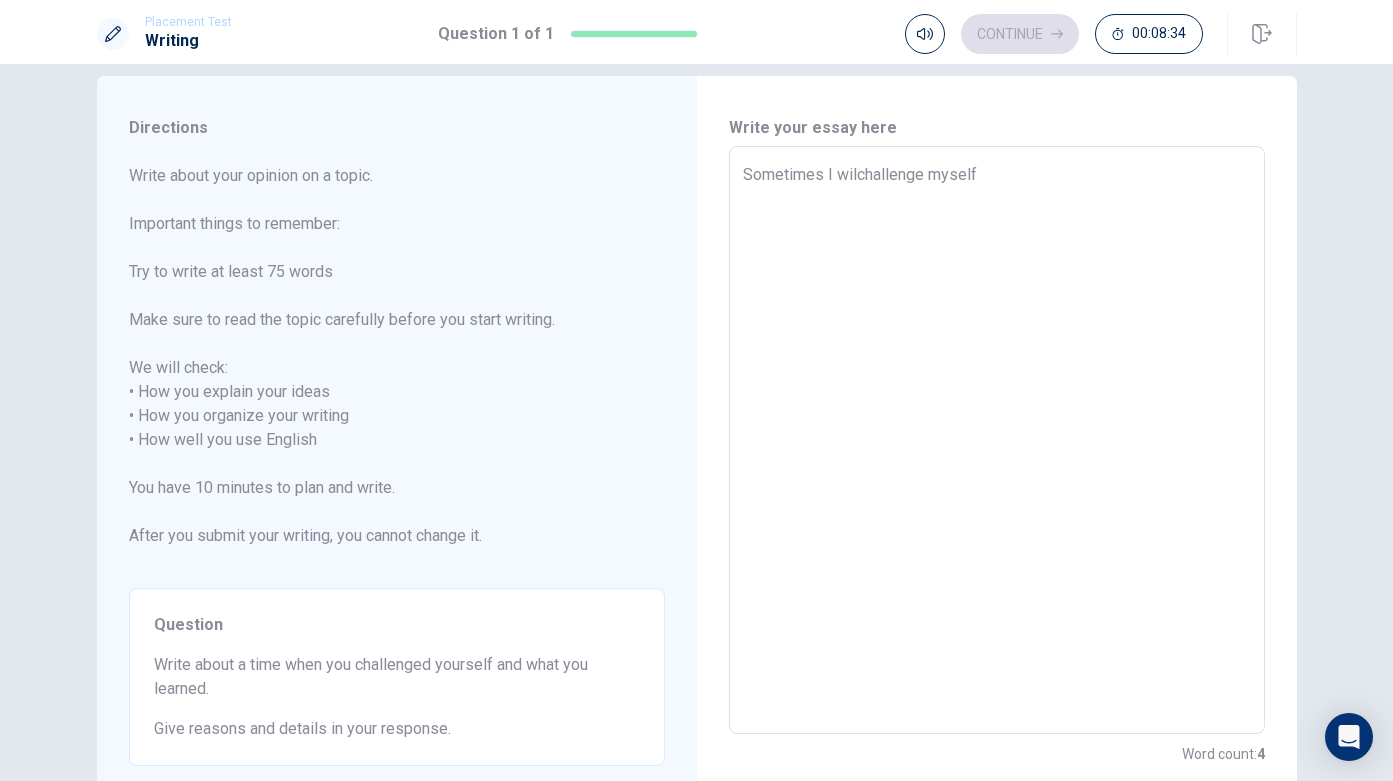 type on "x" 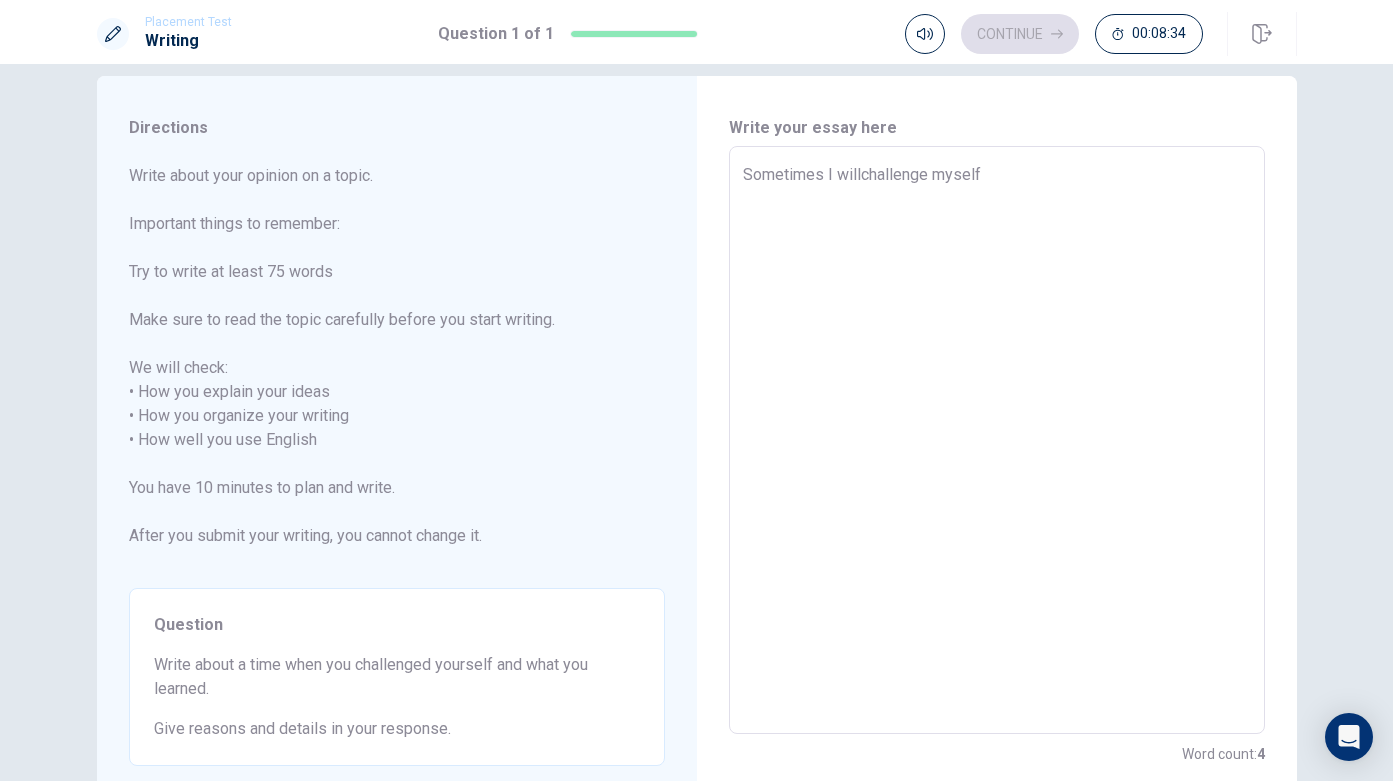 type on "x" 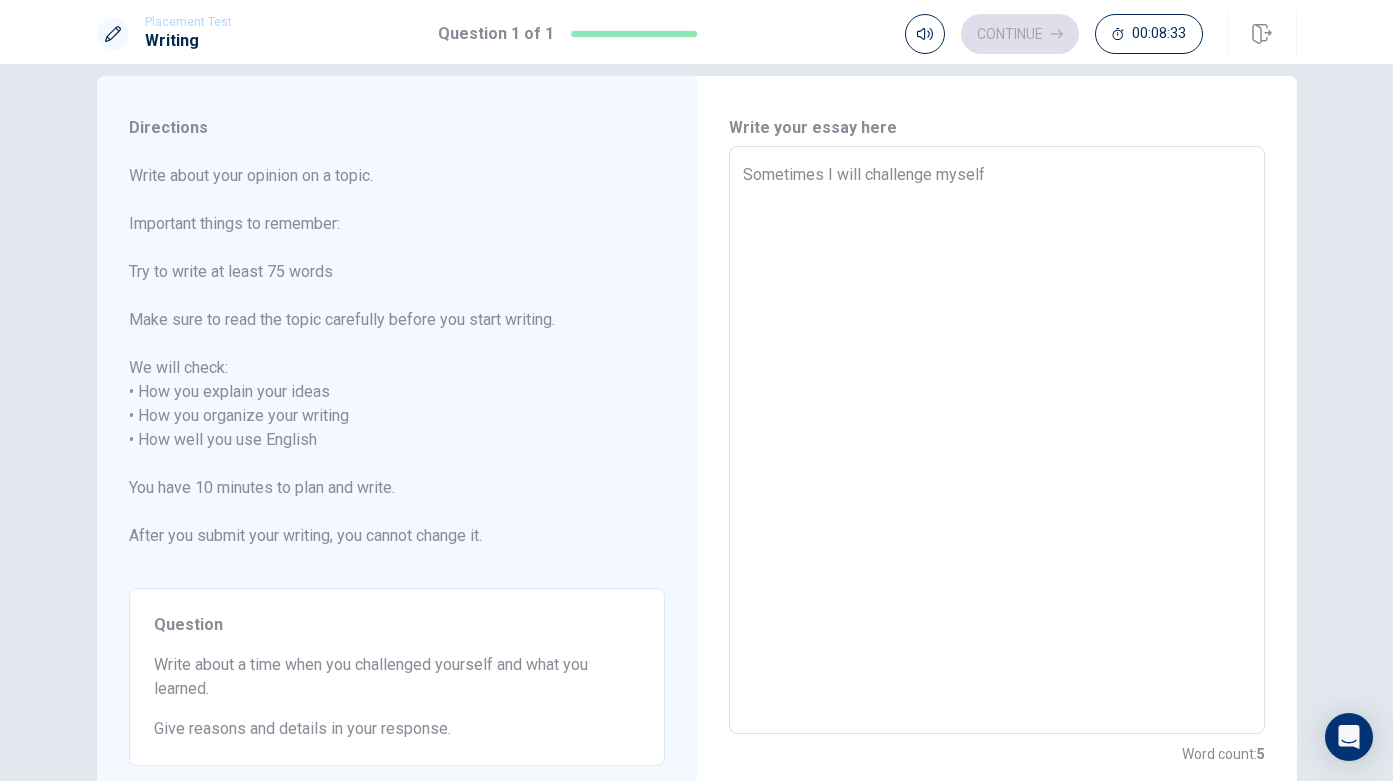 type on "x" 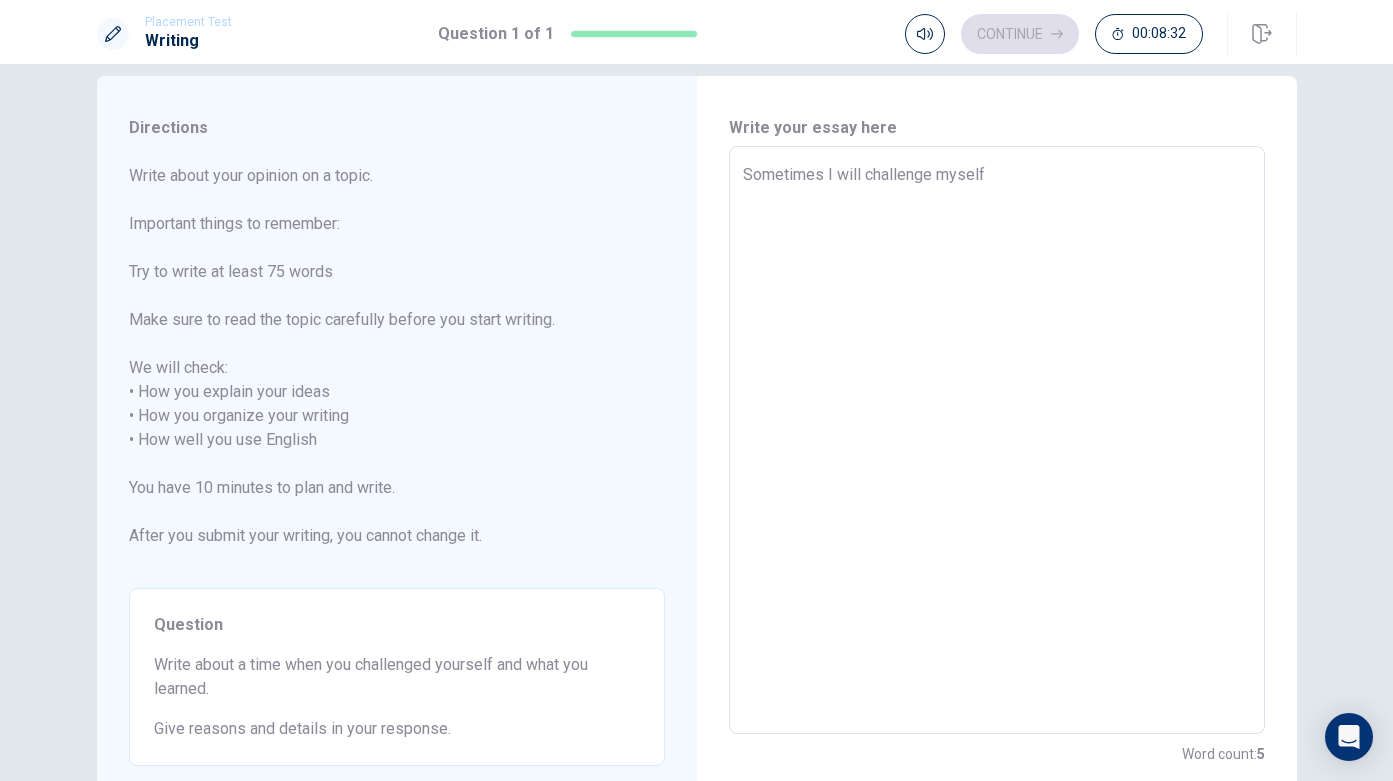 click on "Sometimes I will challenge myself" at bounding box center [997, 440] 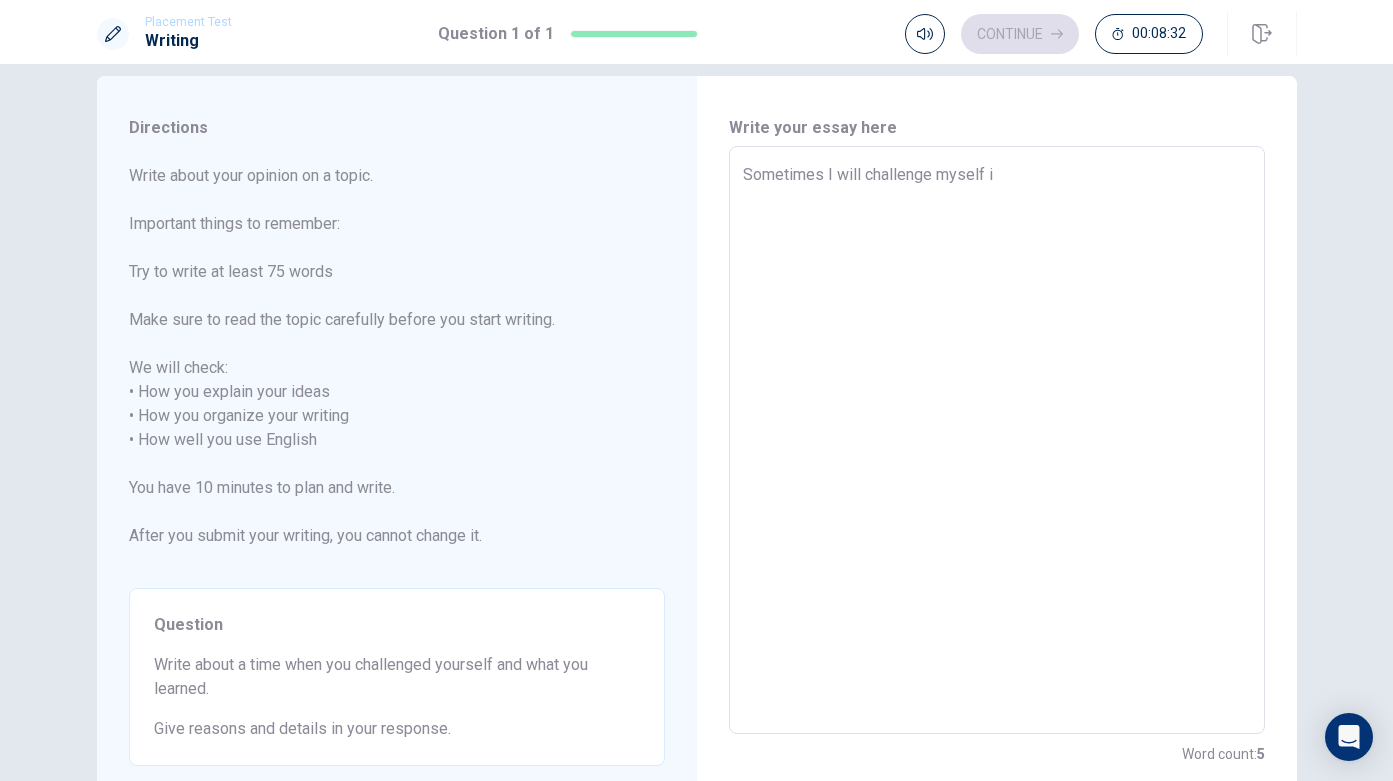 type on "x" 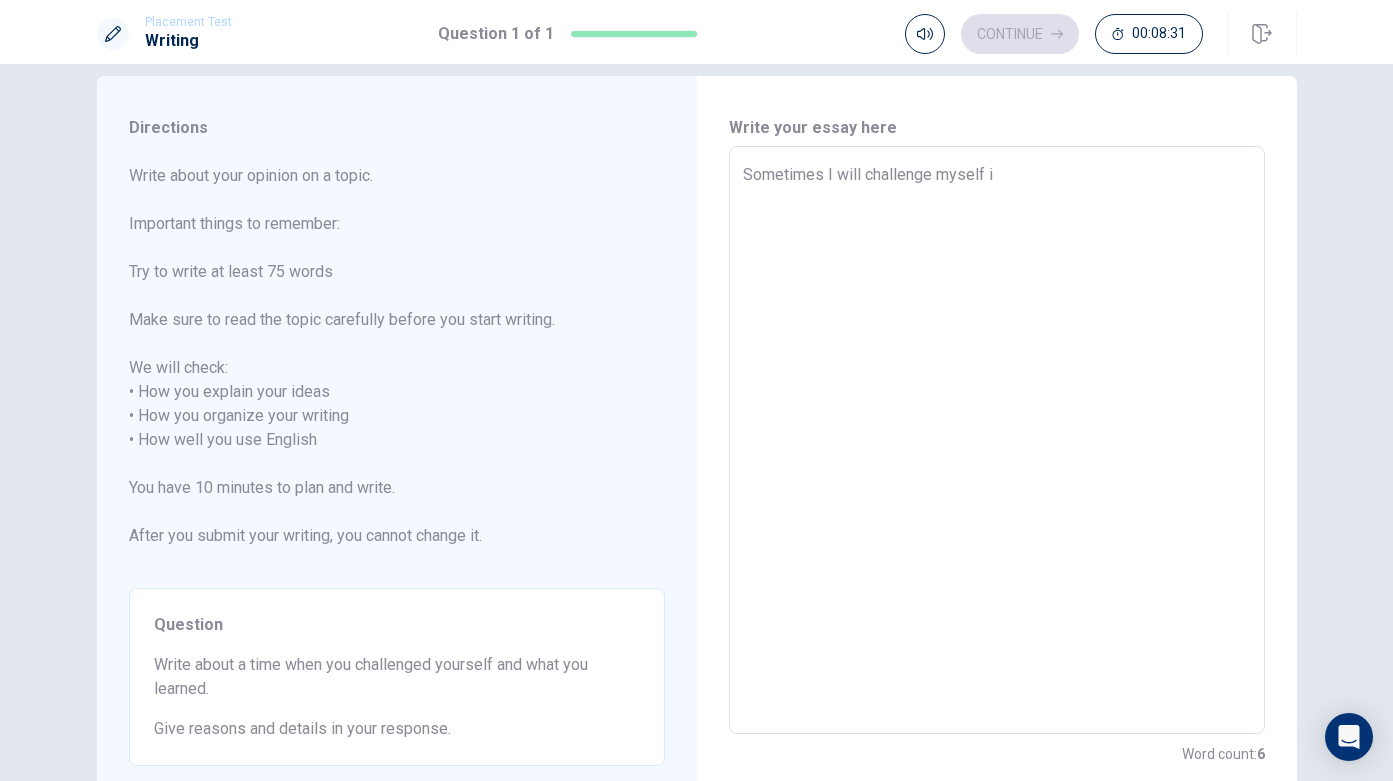 type on "Sometimes I will challenge myself in" 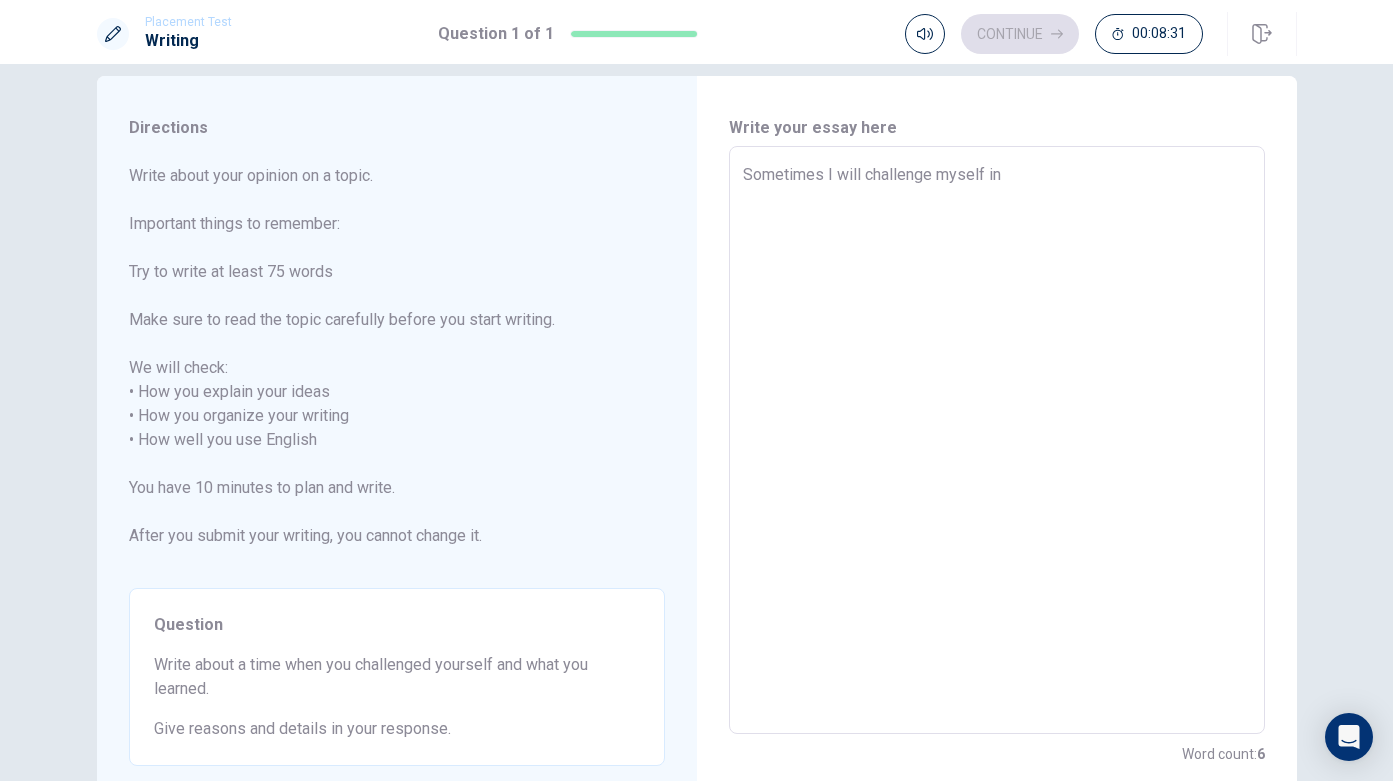 type on "x" 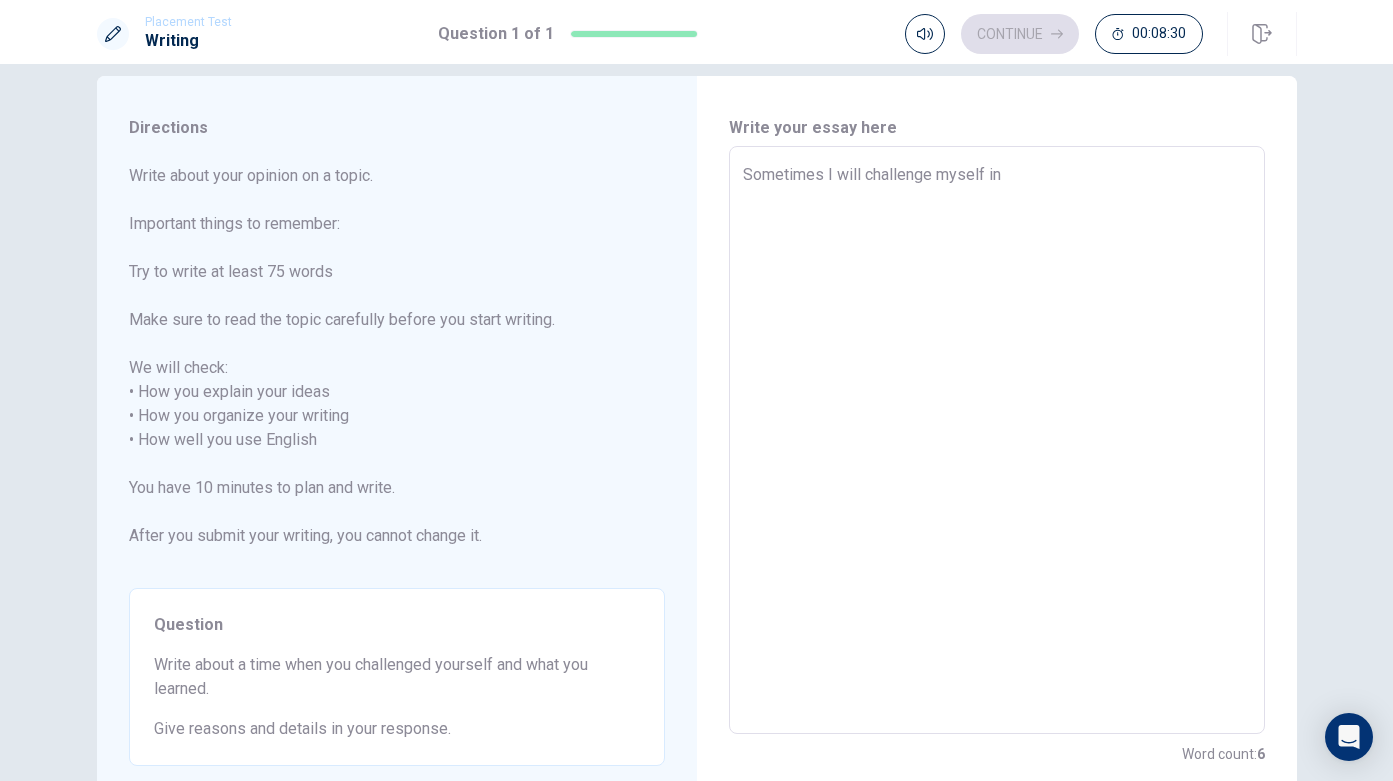 type on "x" 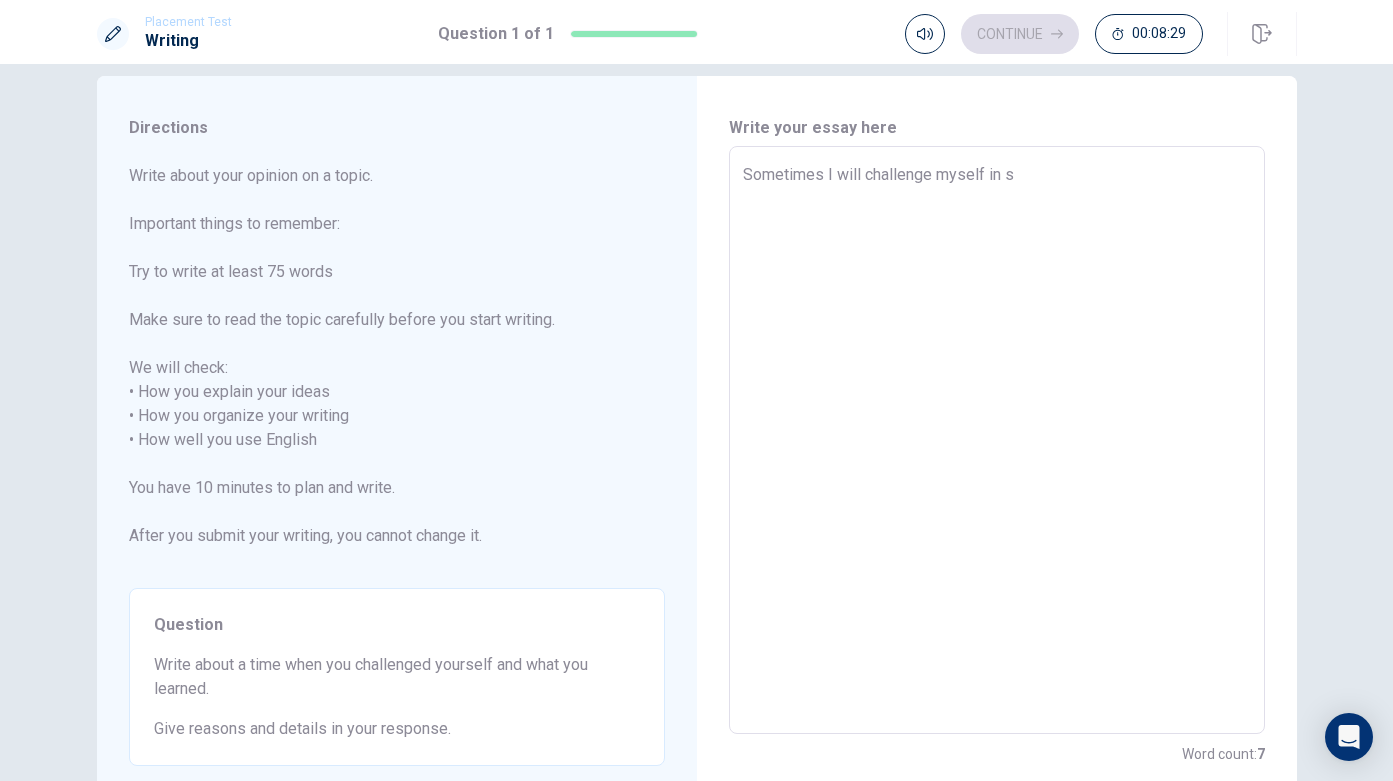 type on "x" 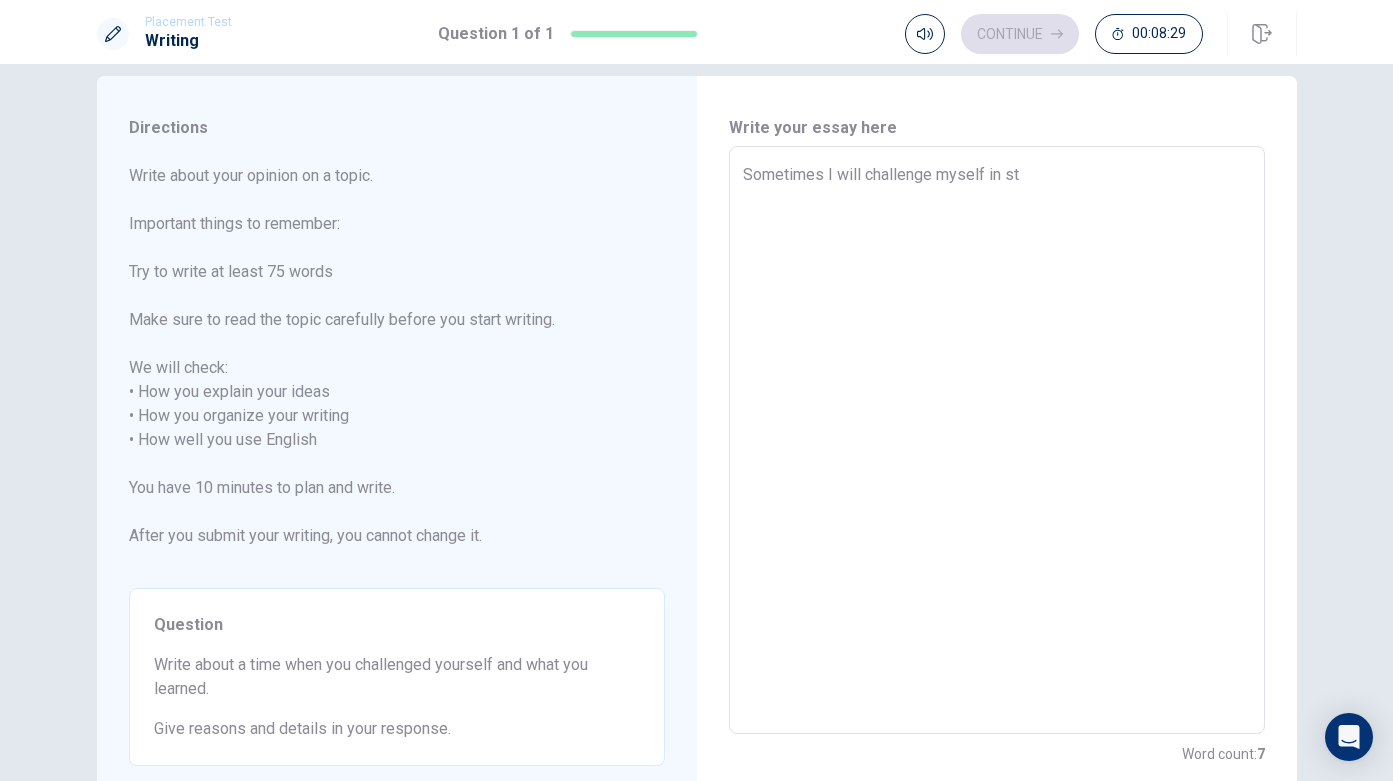 type on "x" 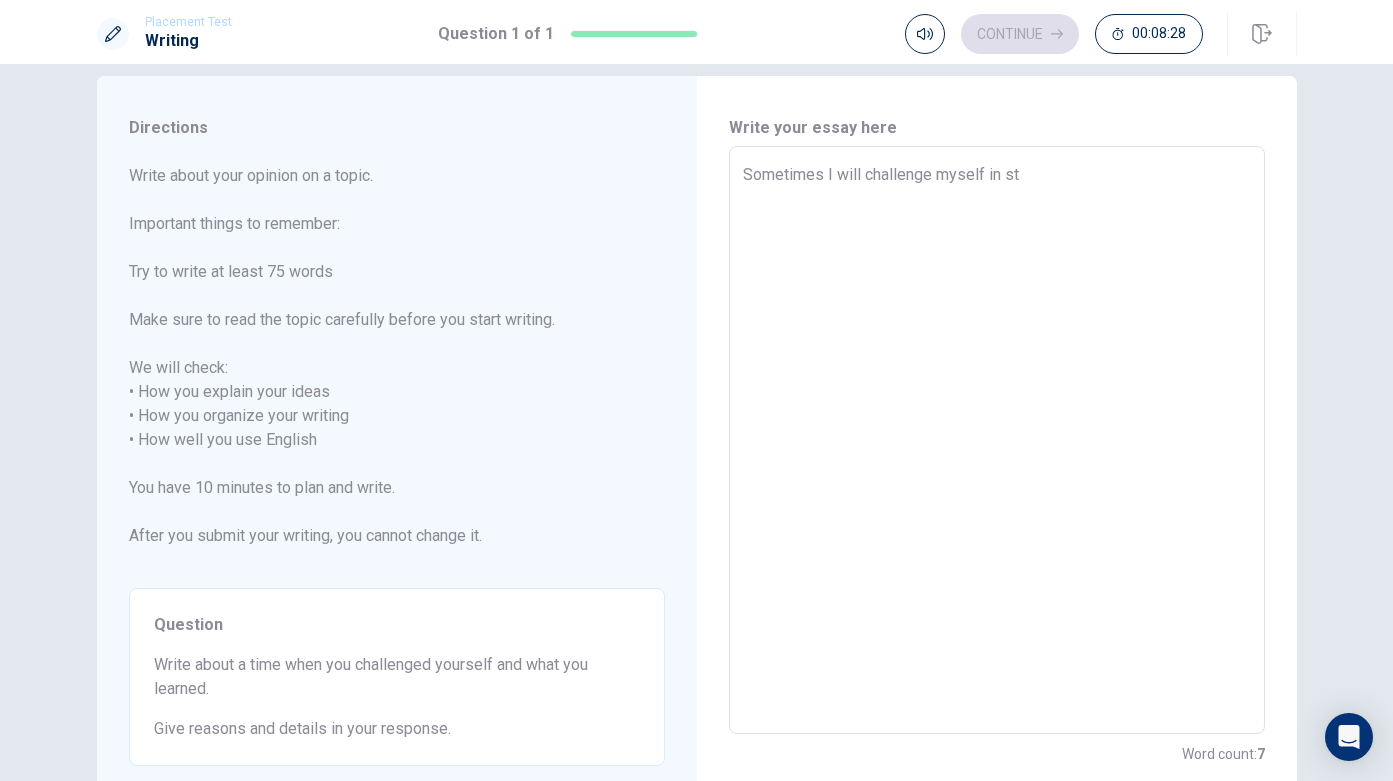 type on "Sometimes I will challenge myself in stu" 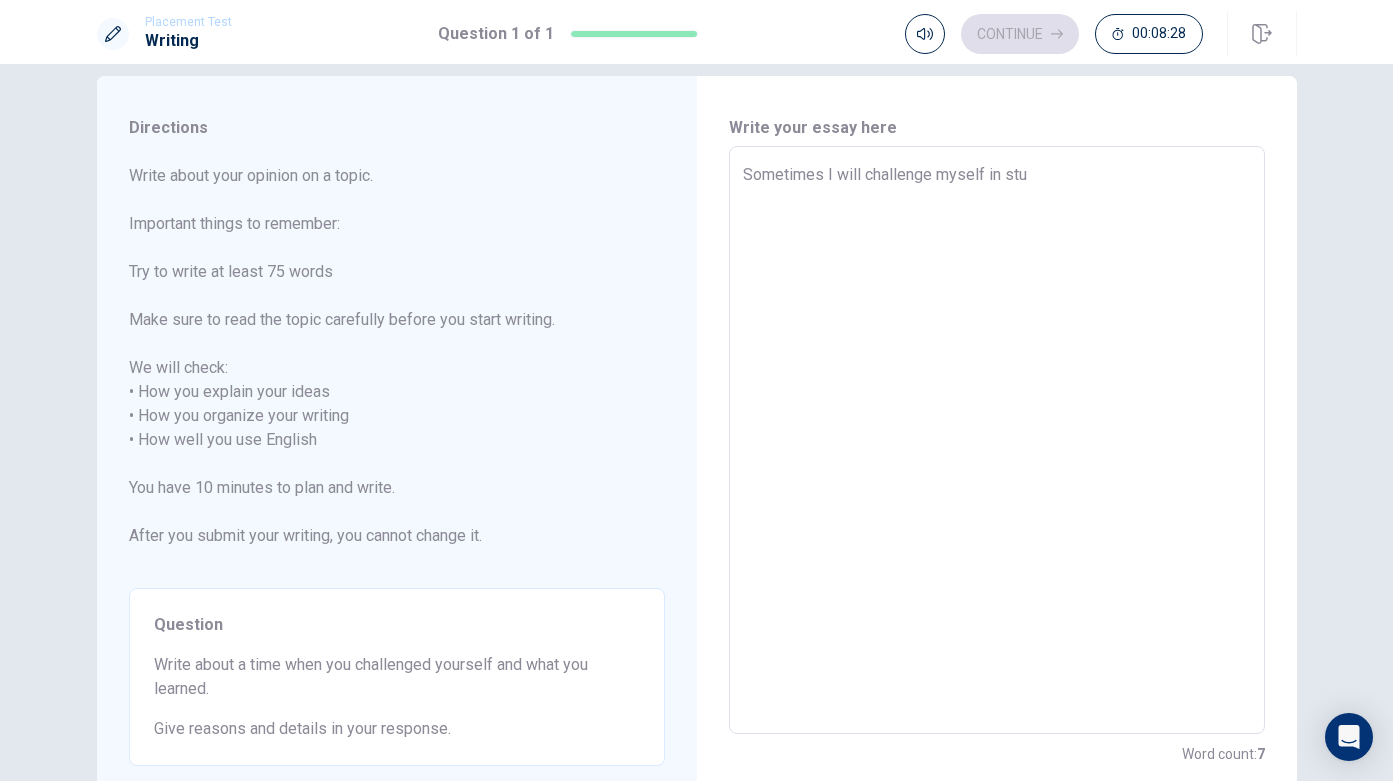 type on "x" 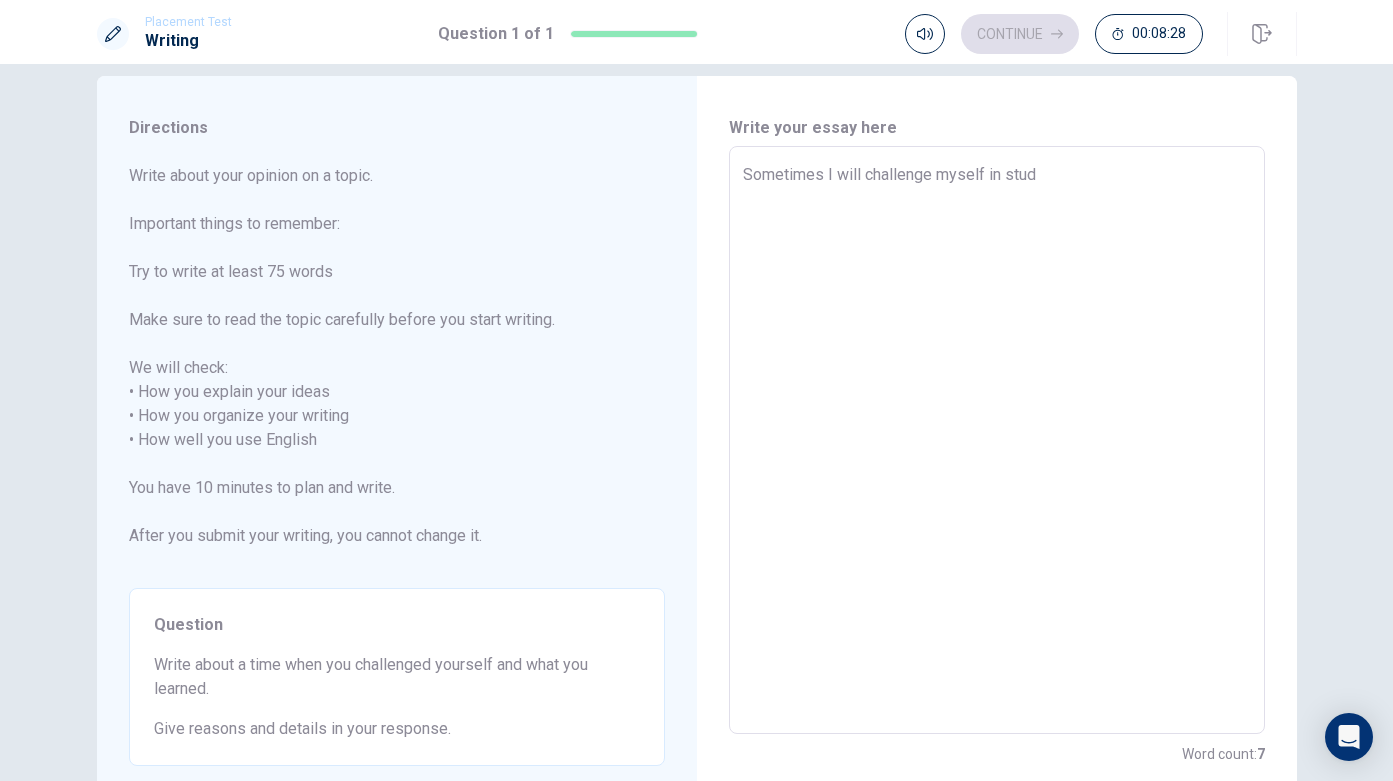 type on "x" 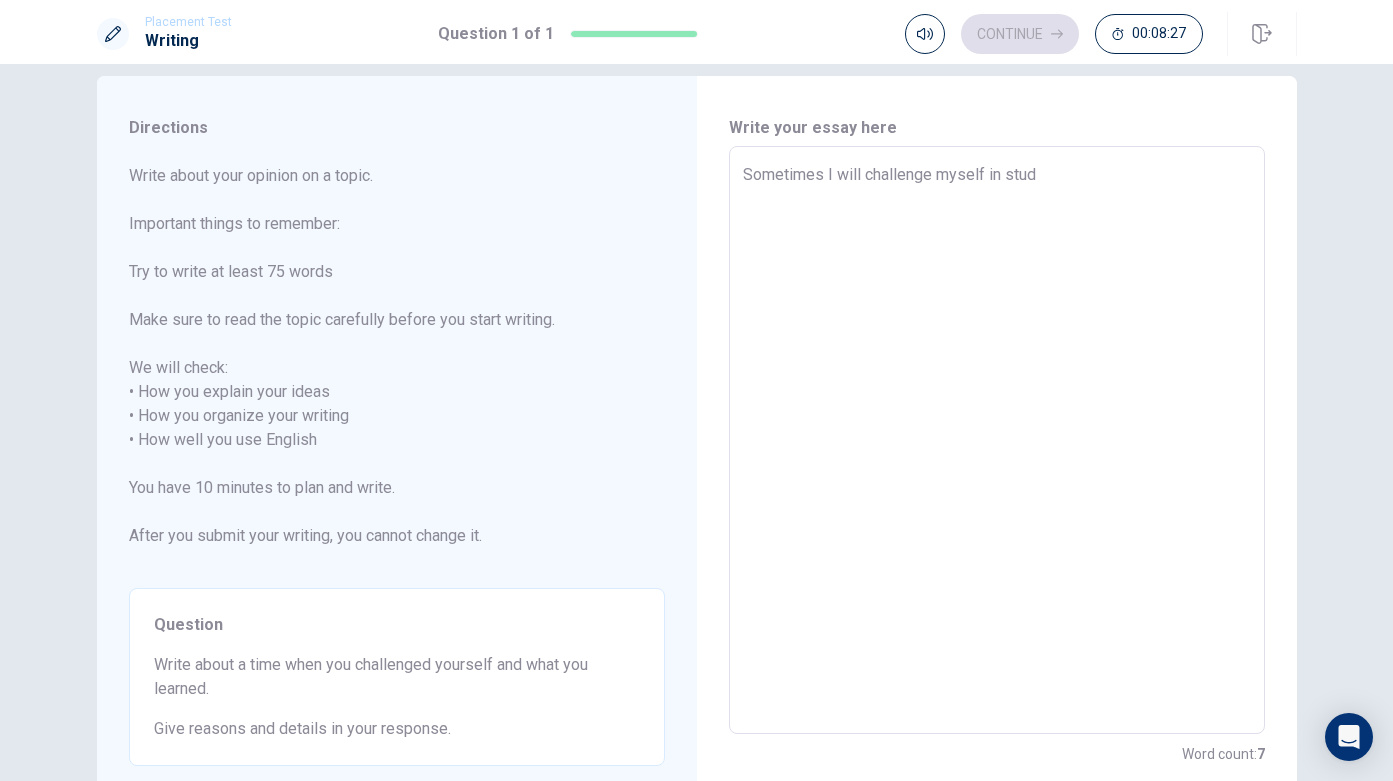 type on "Sometimes I will challenge myself in studi" 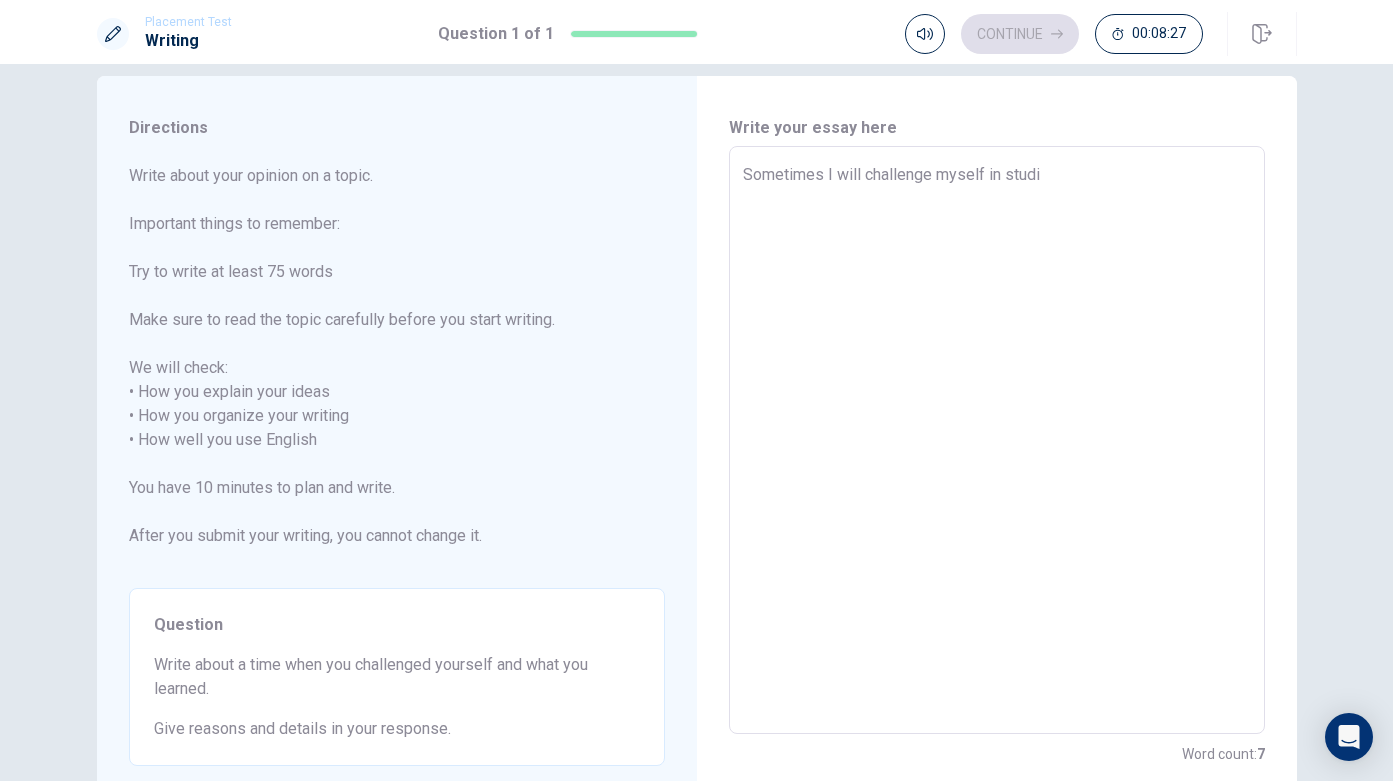 type on "x" 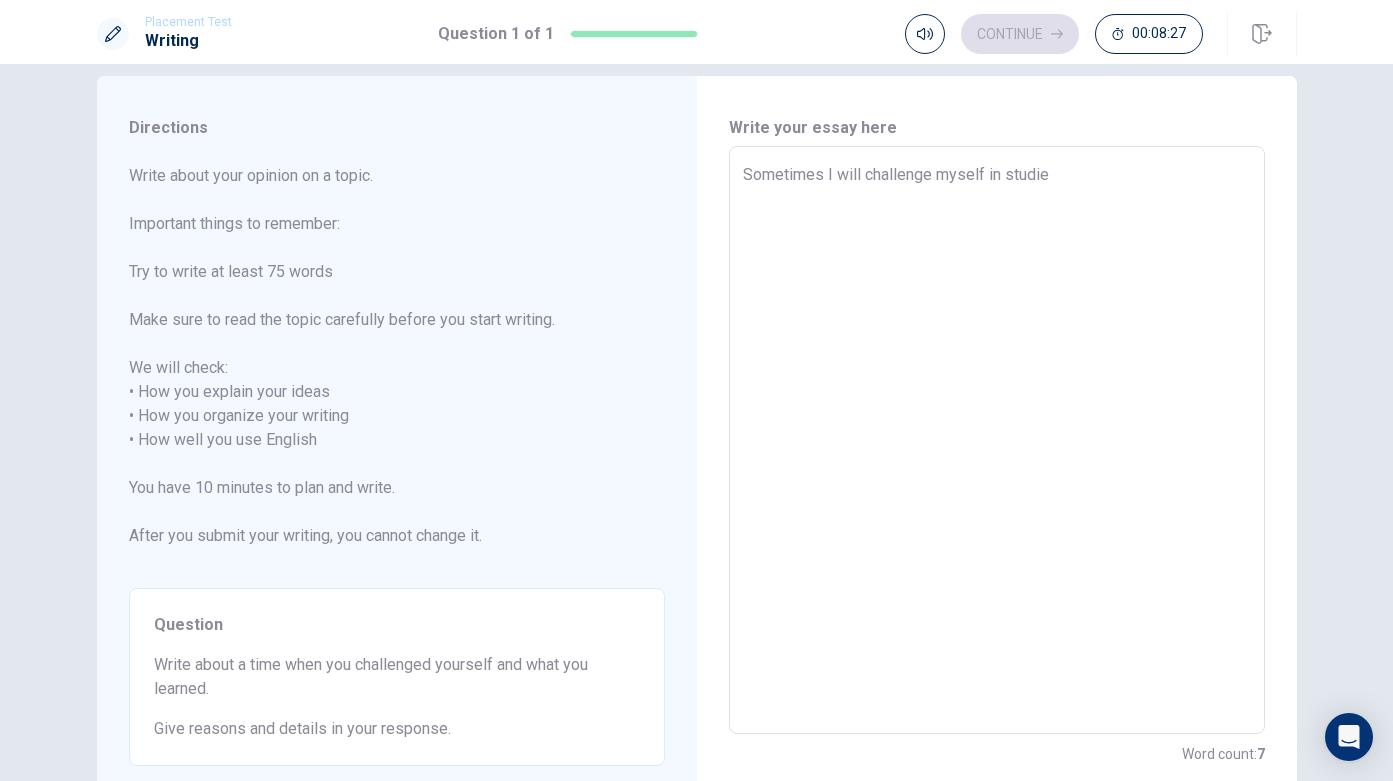 type on "x" 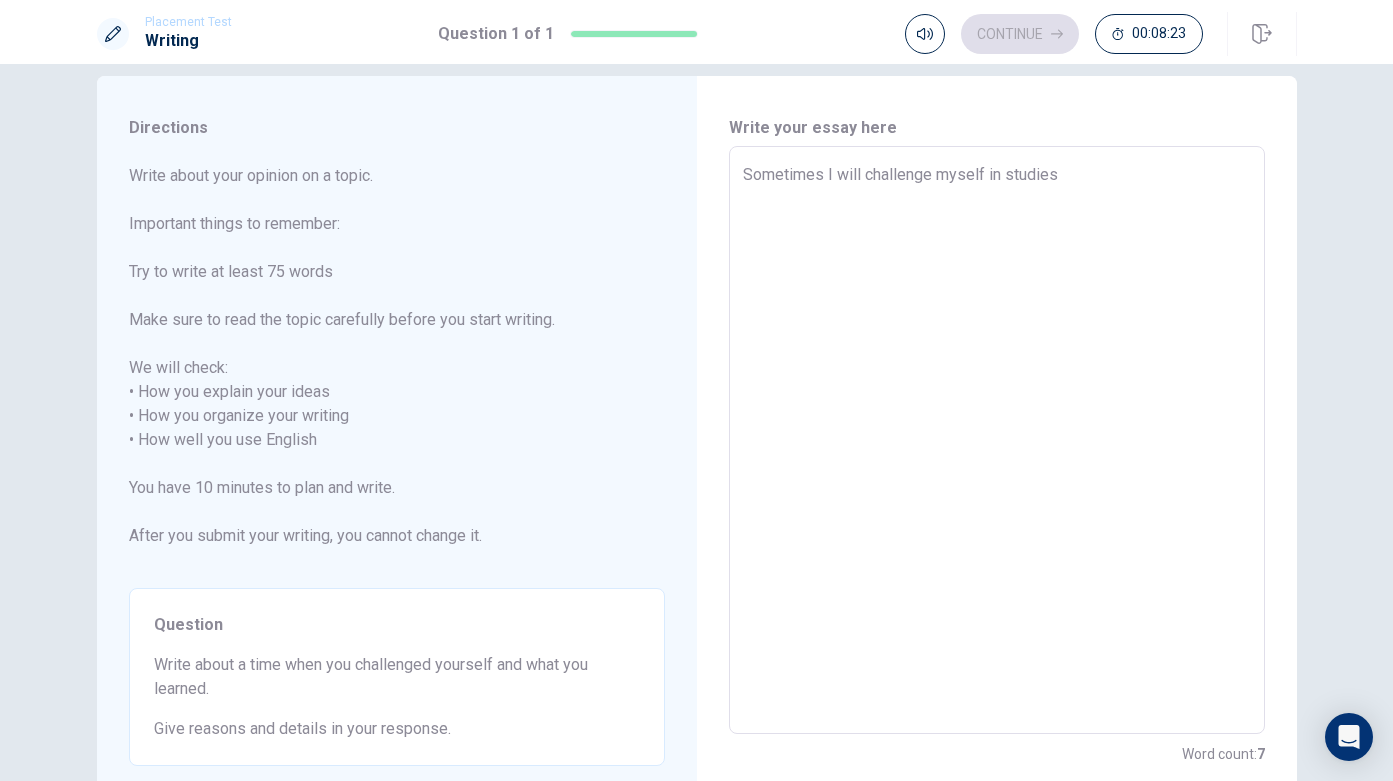 type on "x" 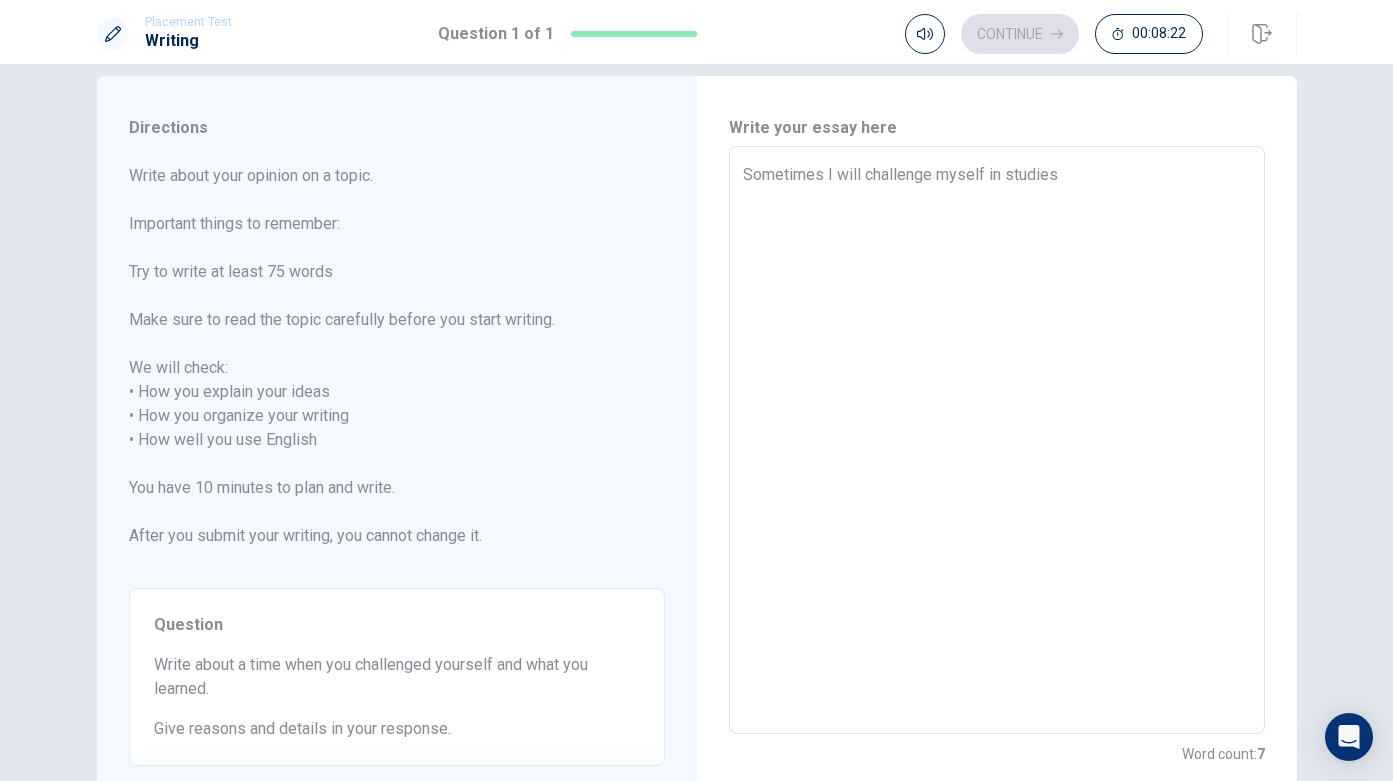 type on "Sometimes I will challenge myself in studies," 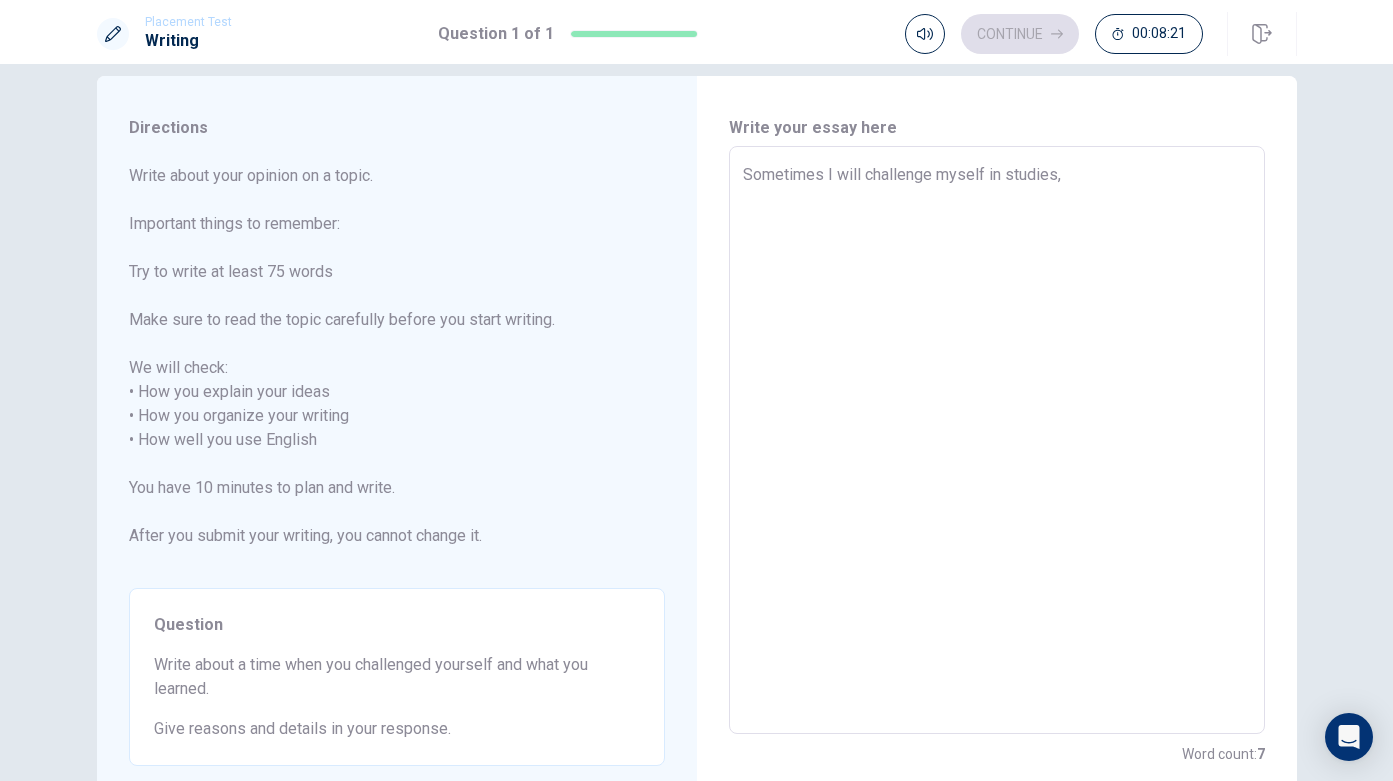 type on "x" 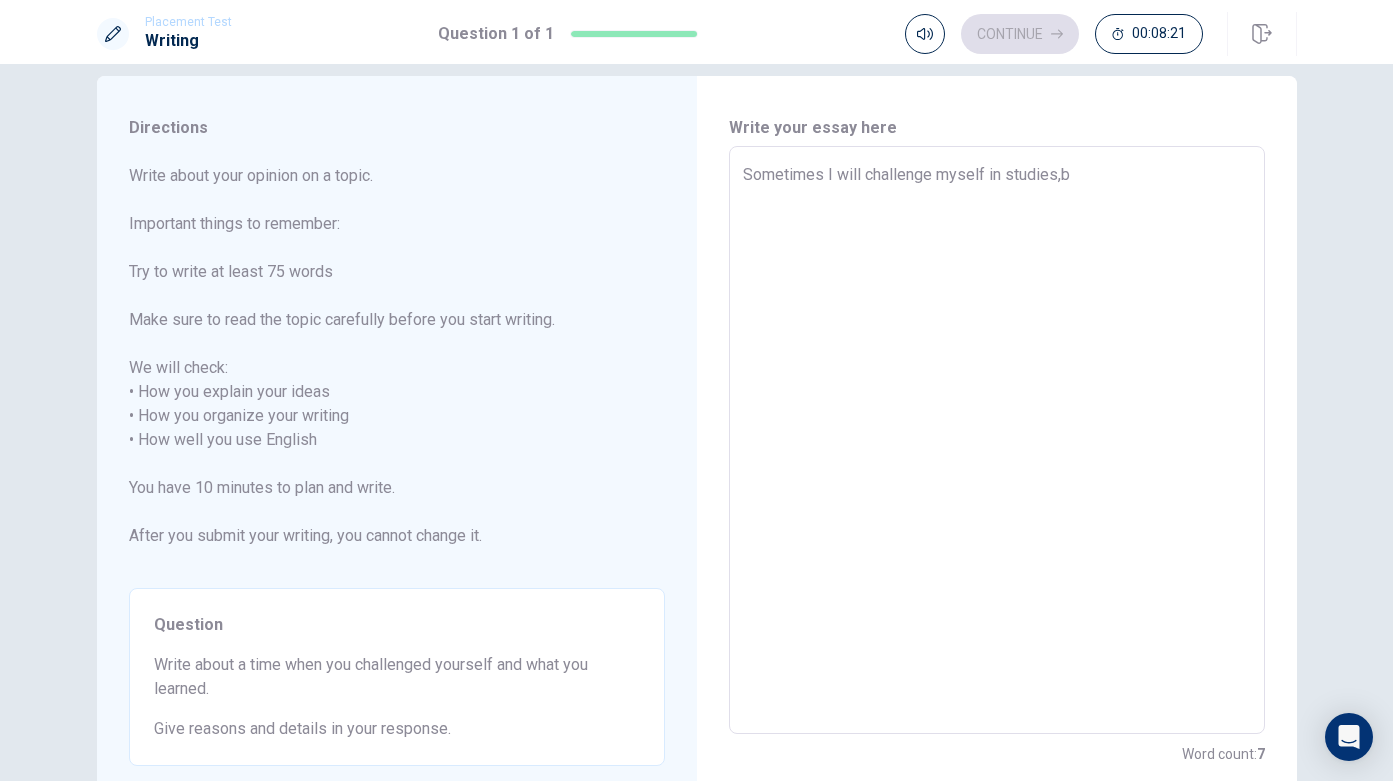 type on "x" 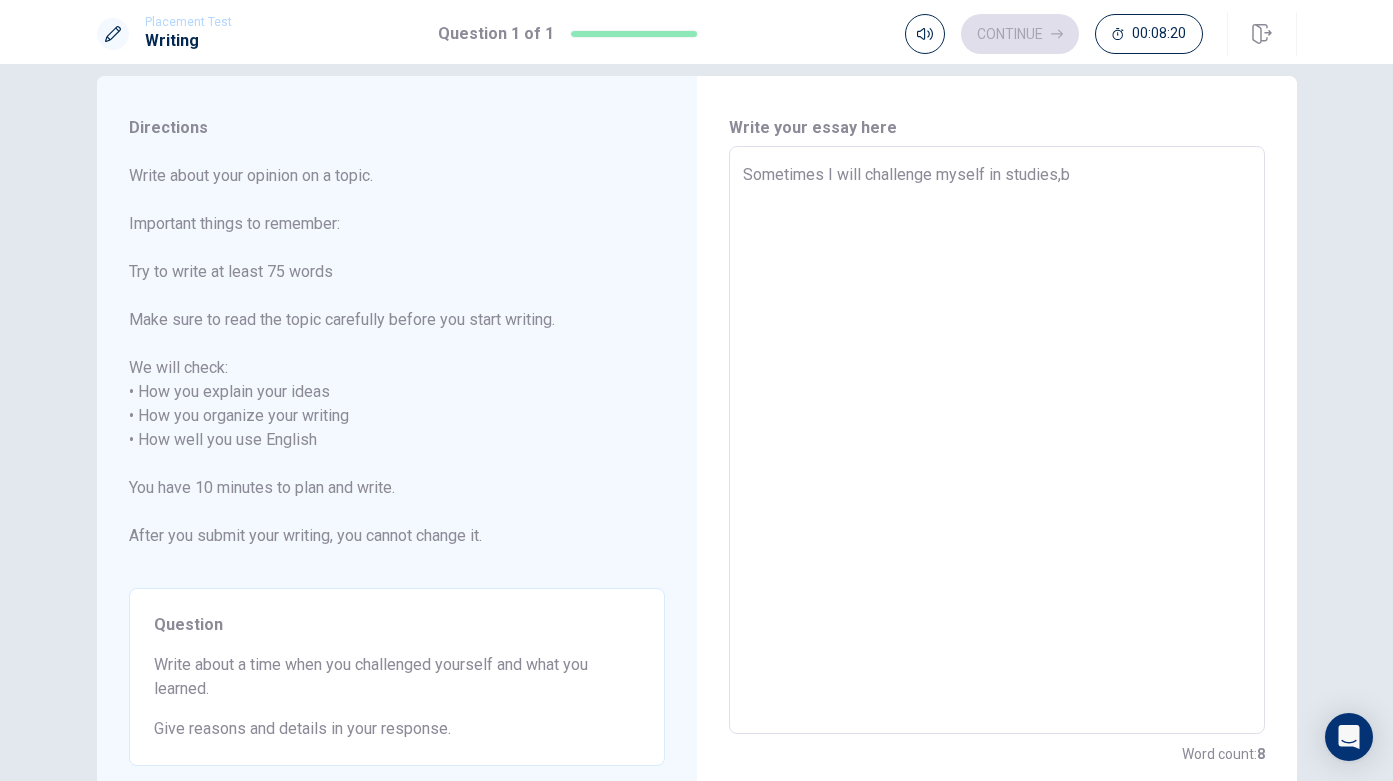 type on "Sometimes I will challenge myself in studies,be" 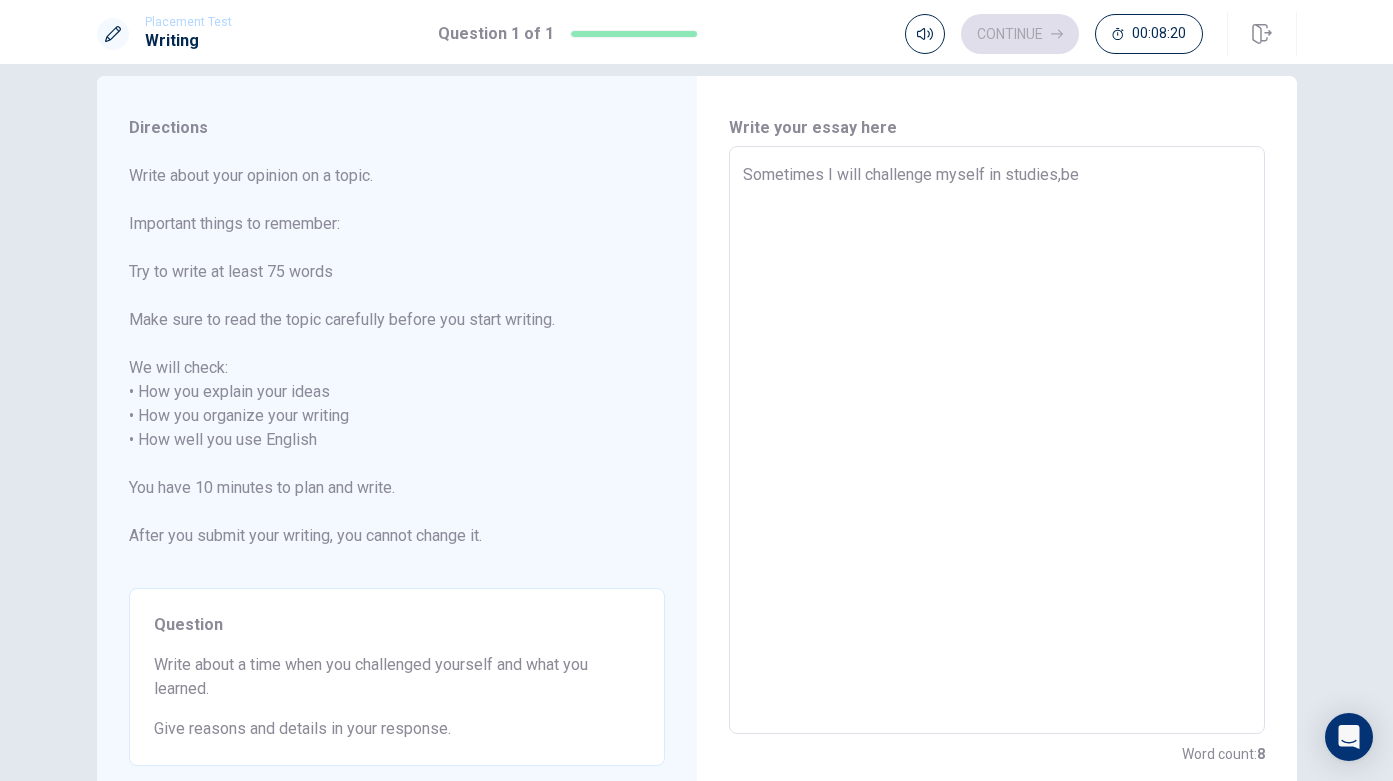 type on "x" 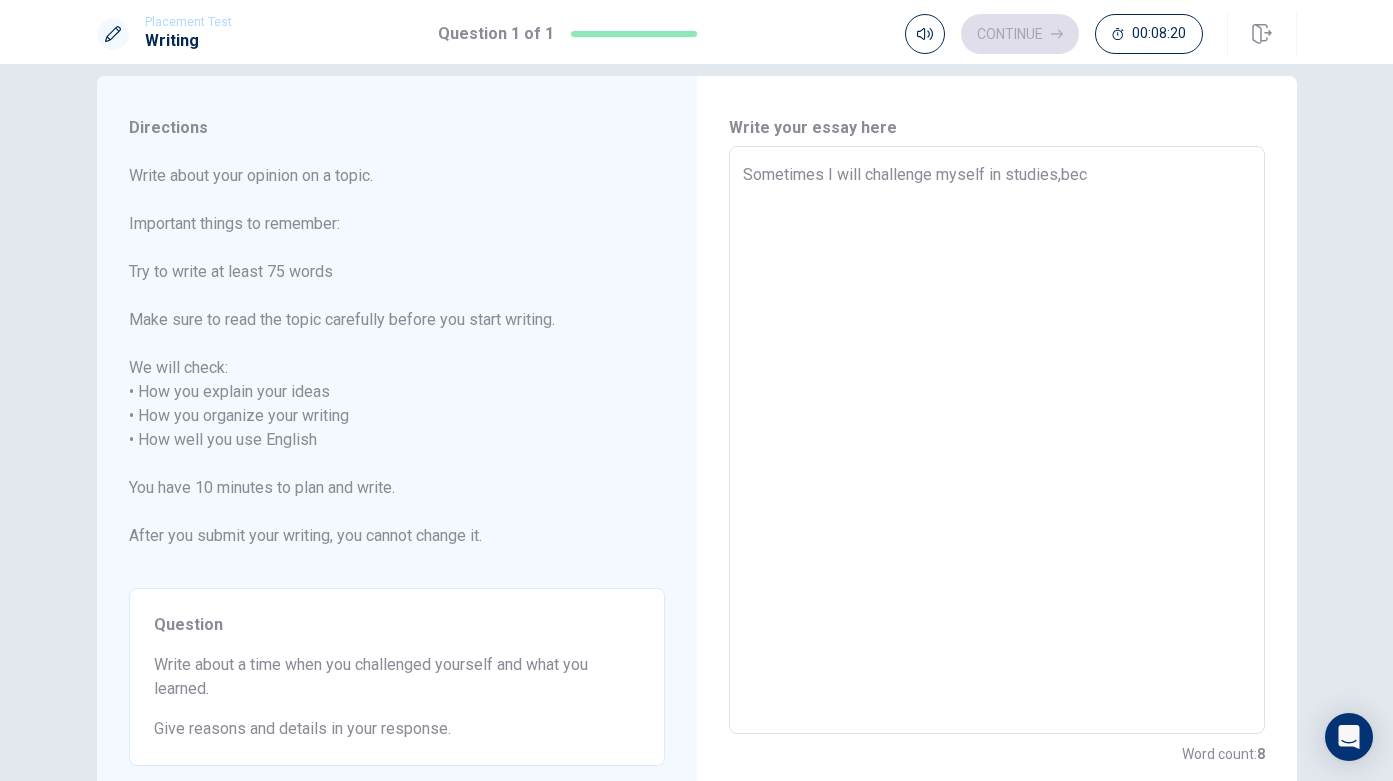 type on "x" 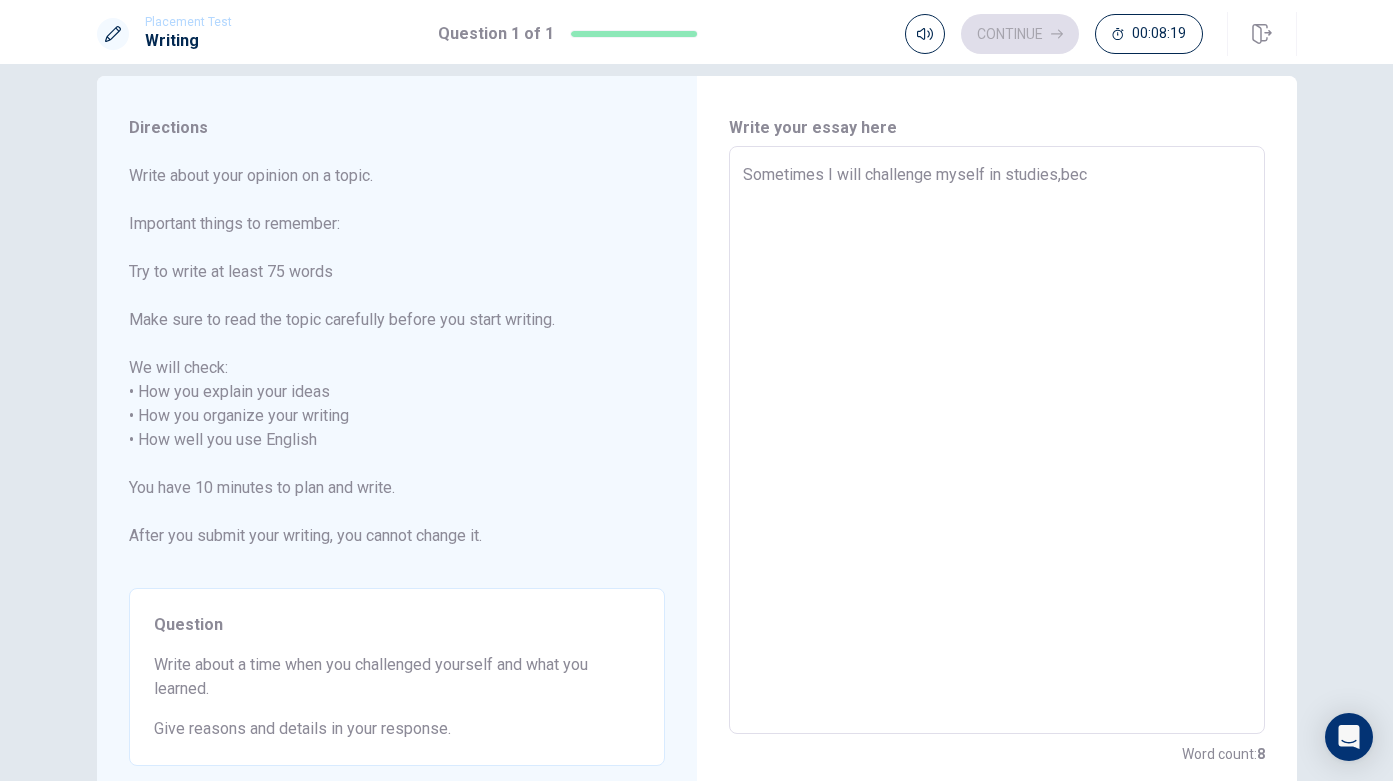 type on "Sometimes I will challenge myself in studies,beca" 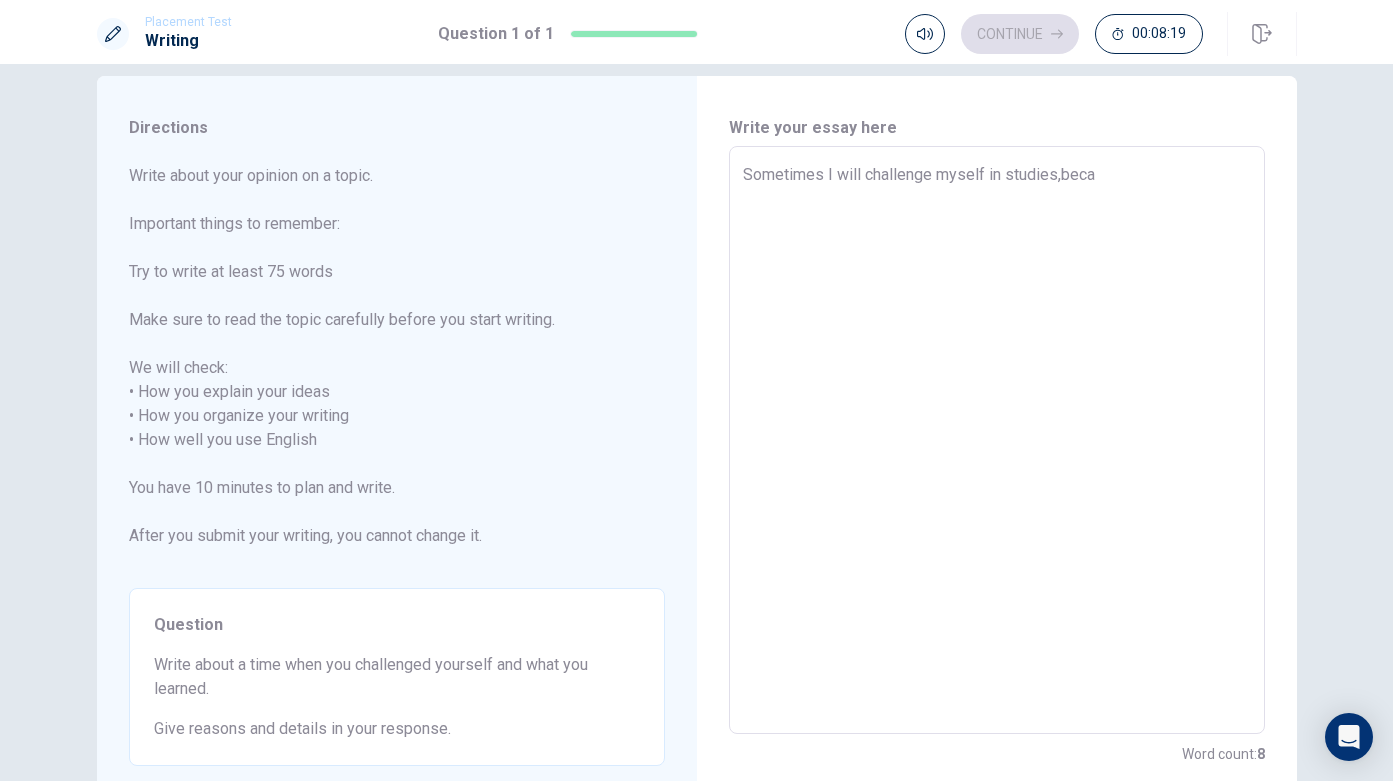 type on "x" 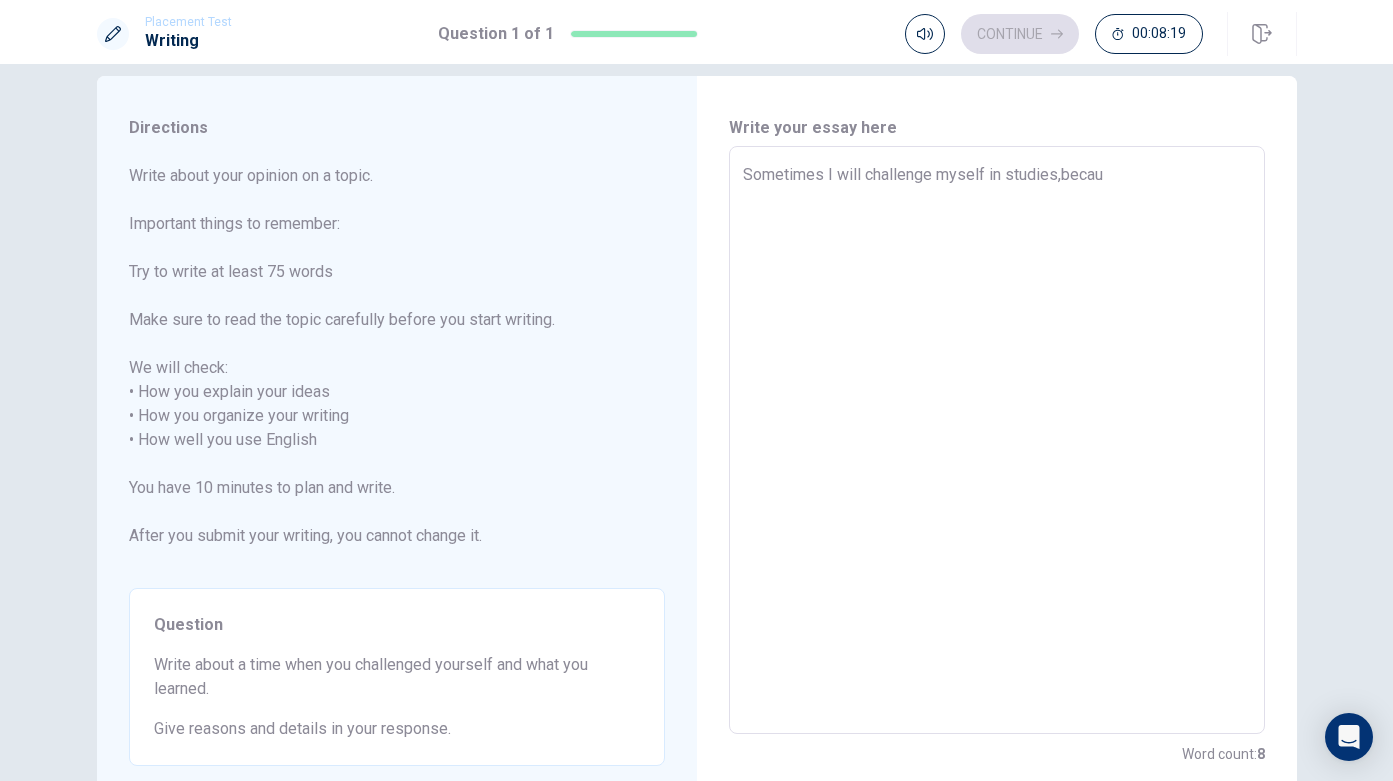 type on "x" 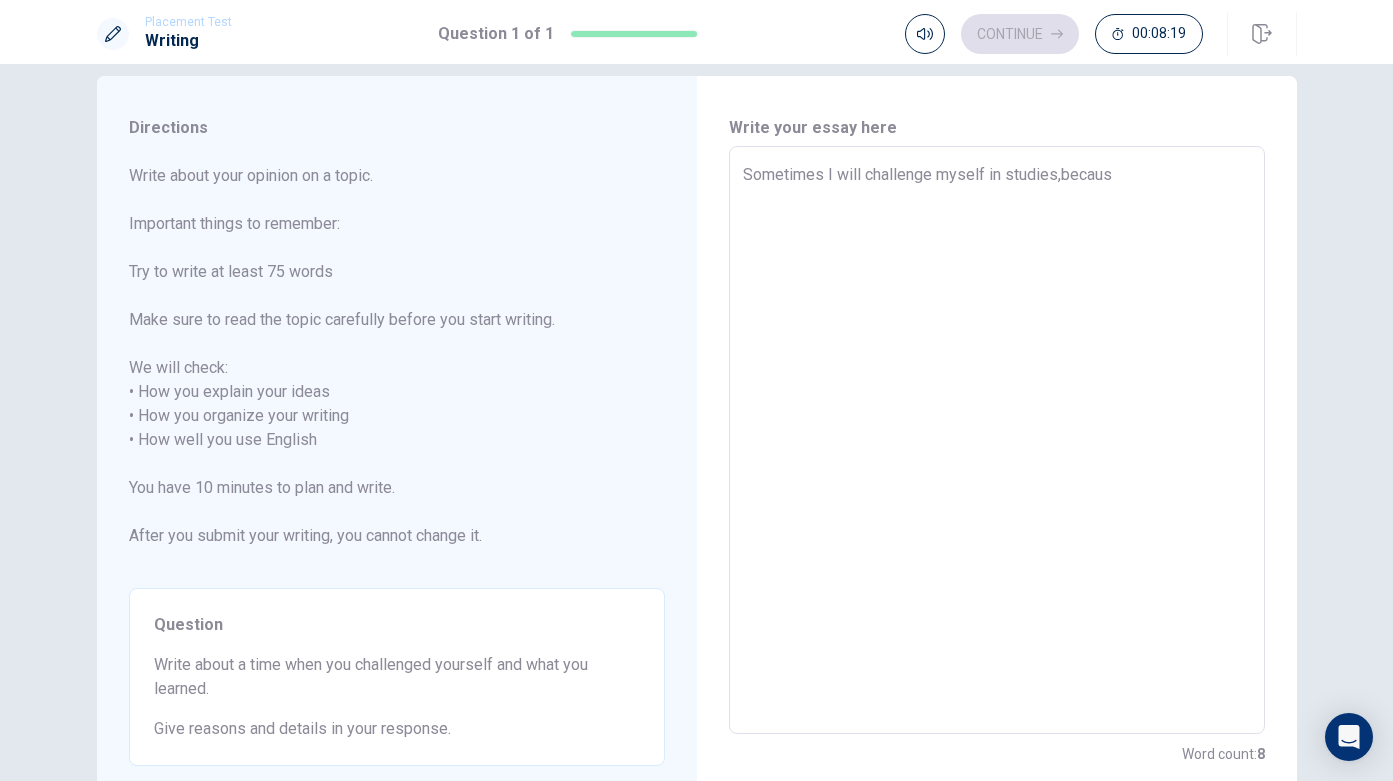 type on "x" 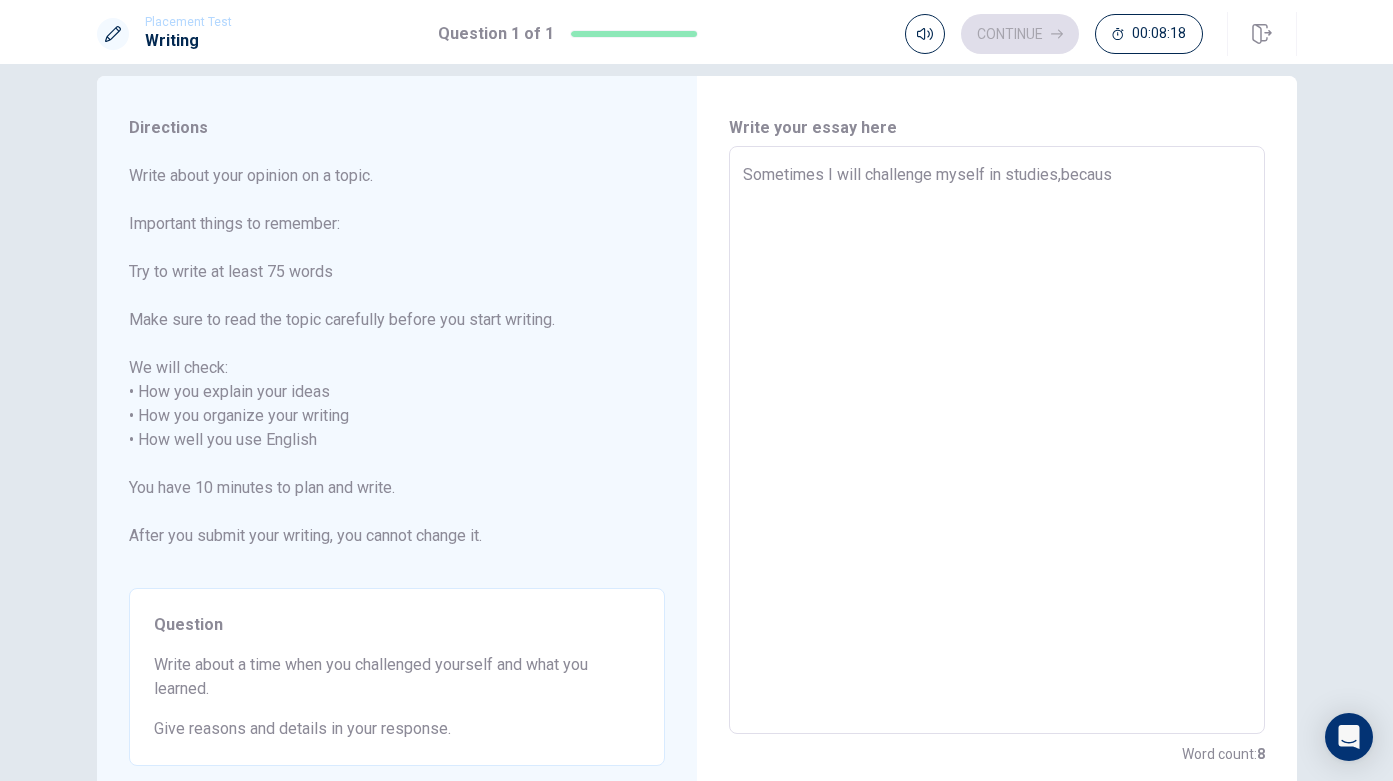 type on "Sometimes I will challenge myself in studies,because" 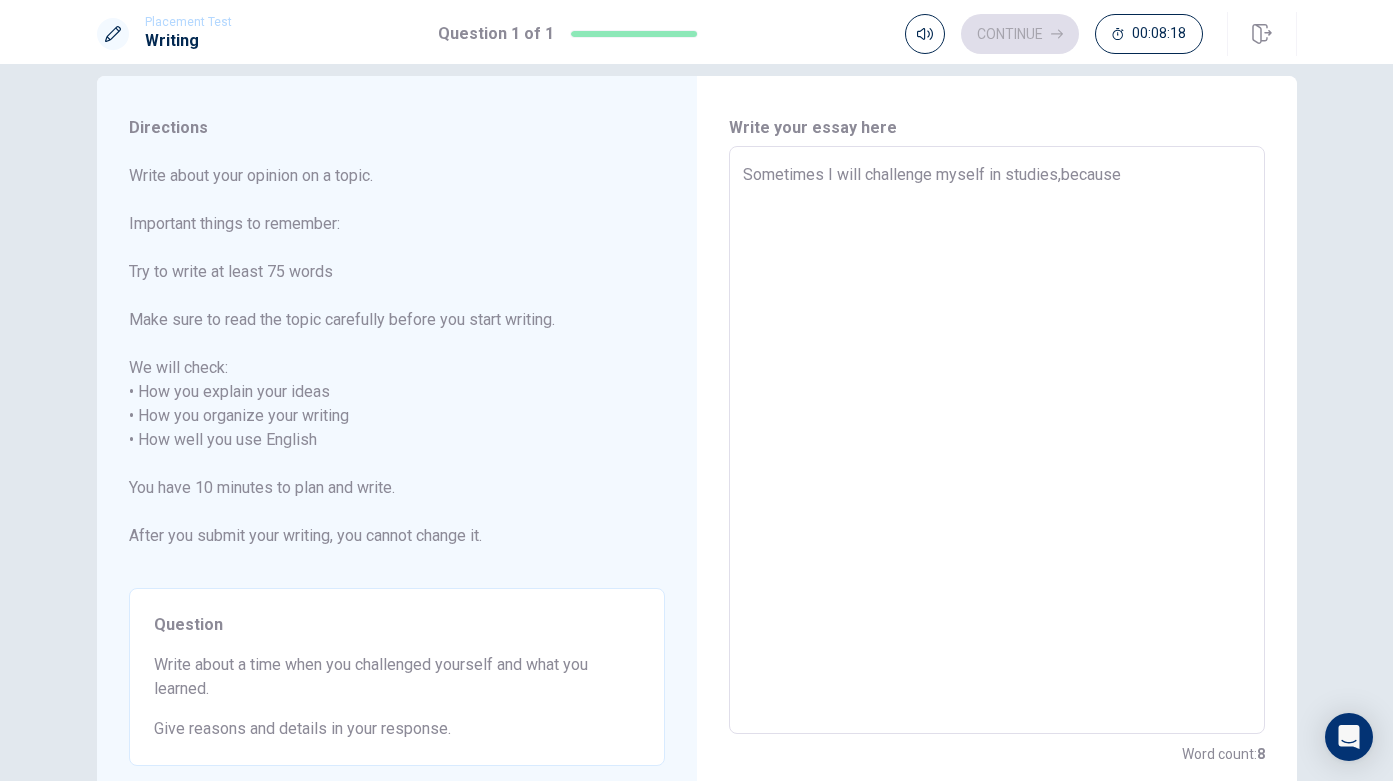 type on "x" 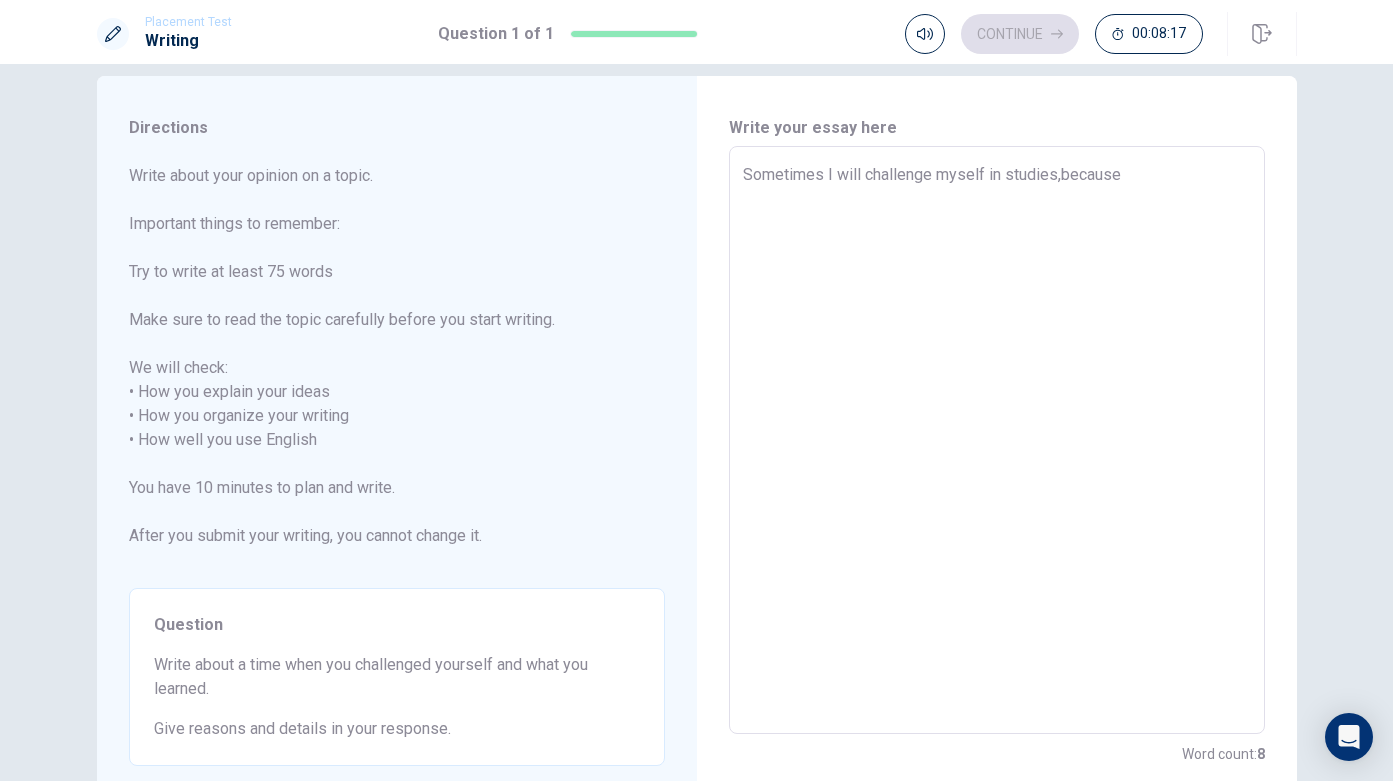 type on "Sometimes I will challenge myself in studies,because" 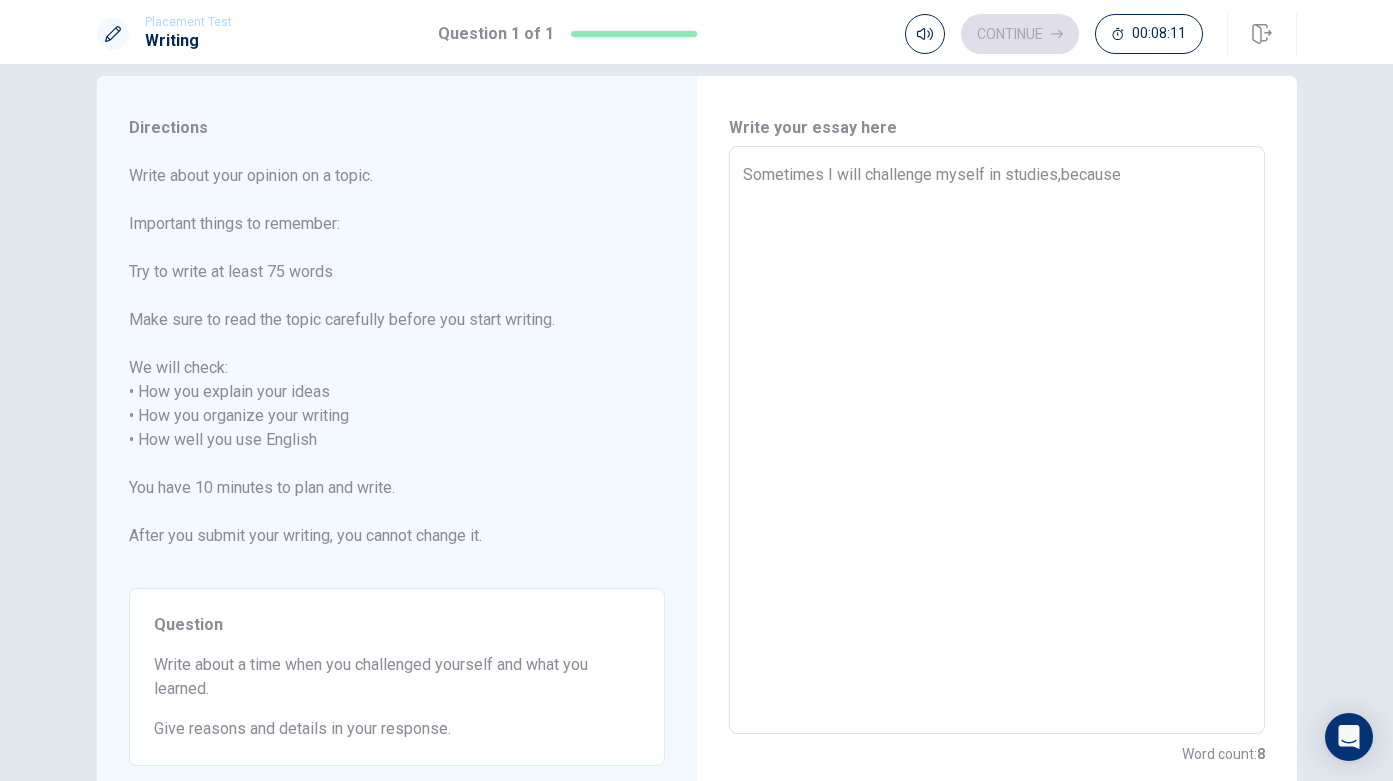 type on "x" 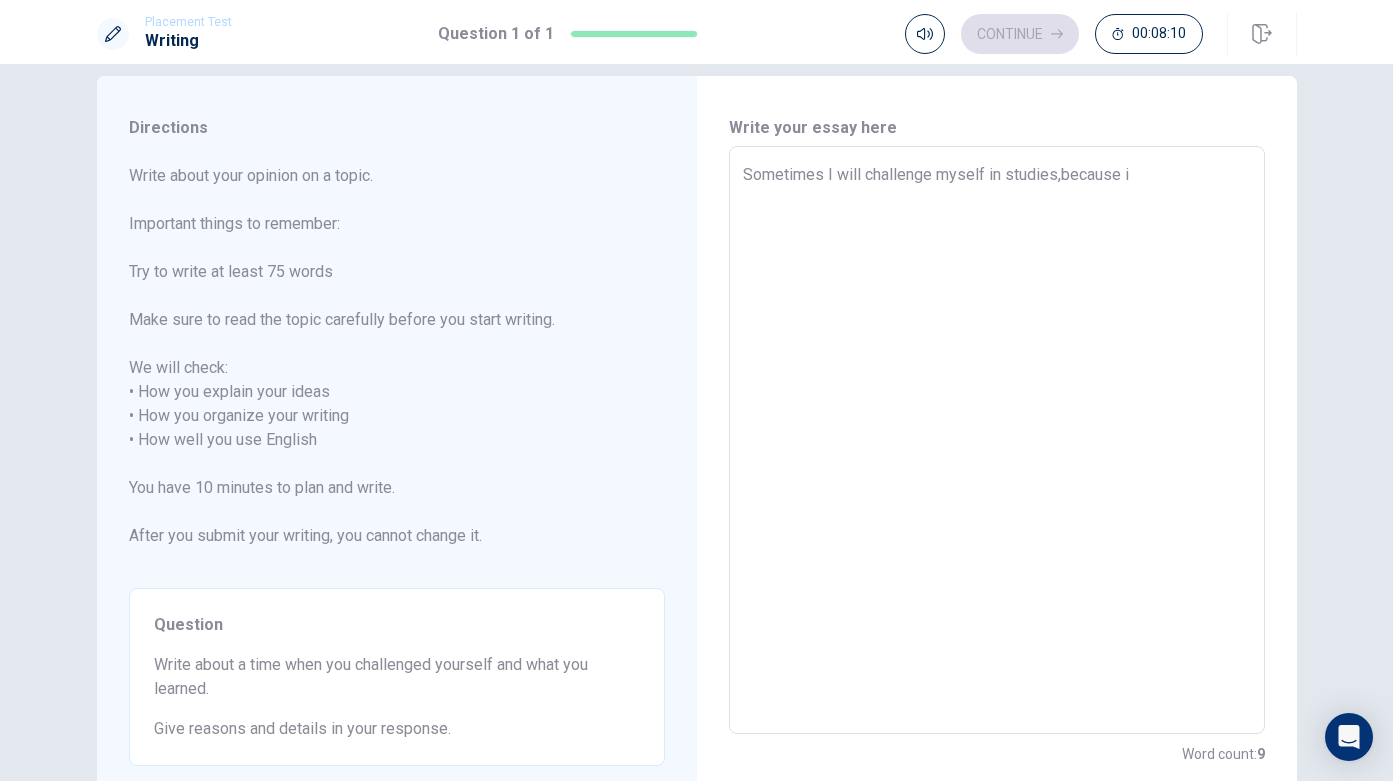 type on "x" 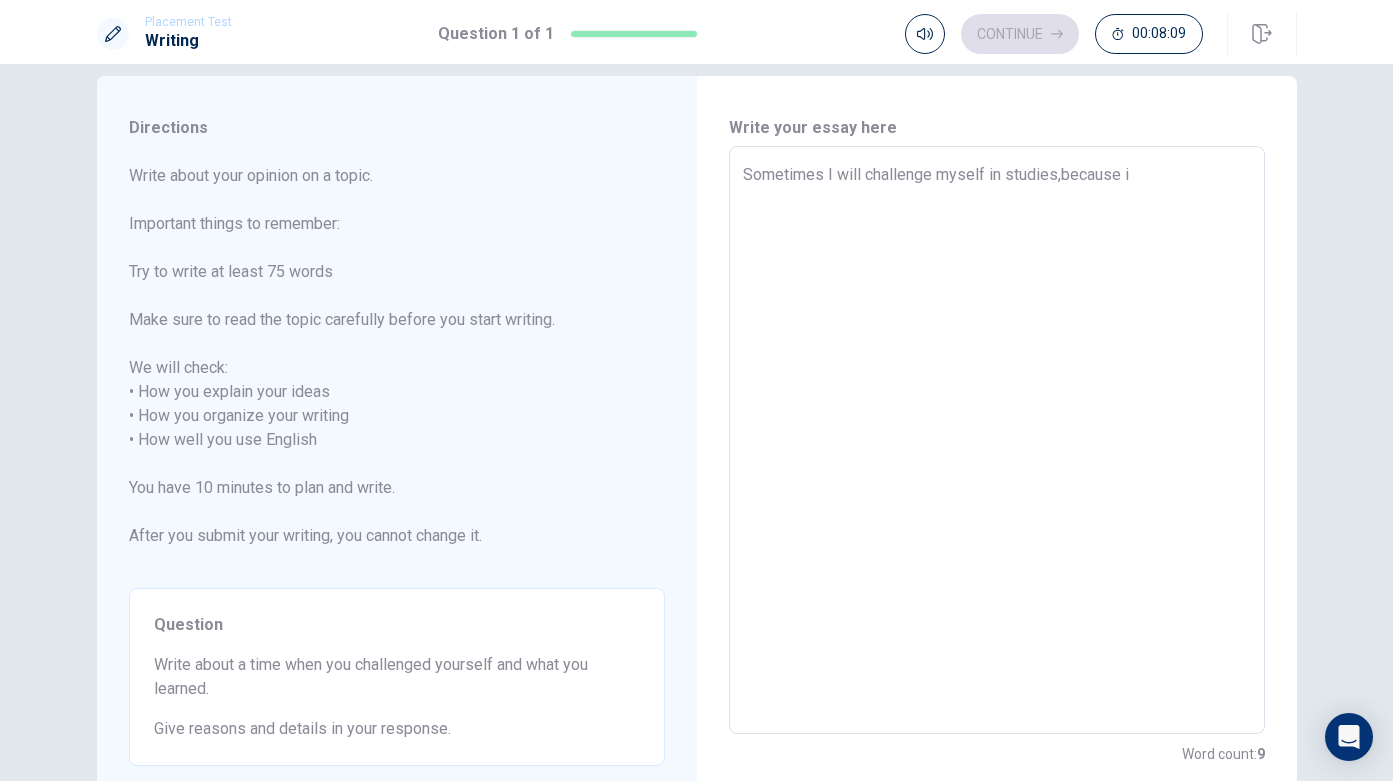 type on "x" 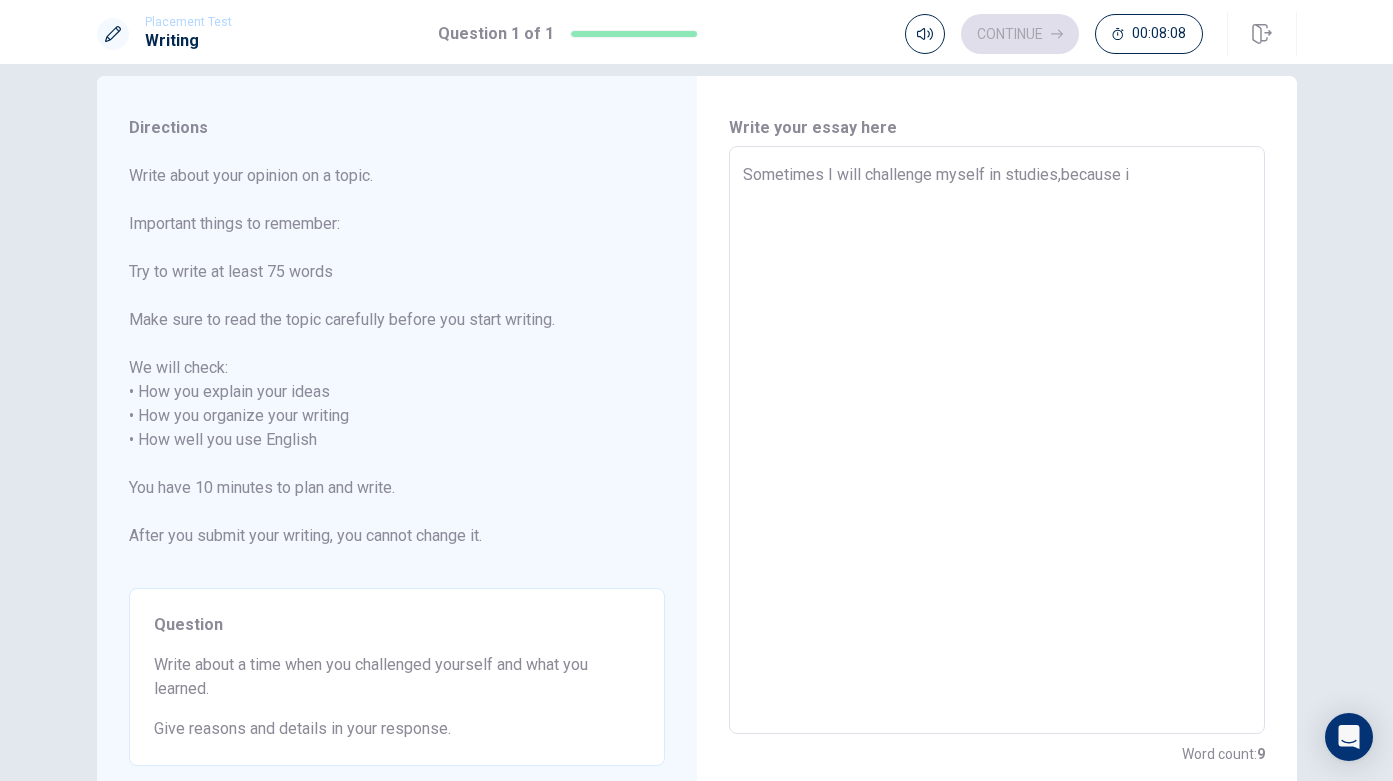 type on "Sometimes I will challenge myself in studies,because i" 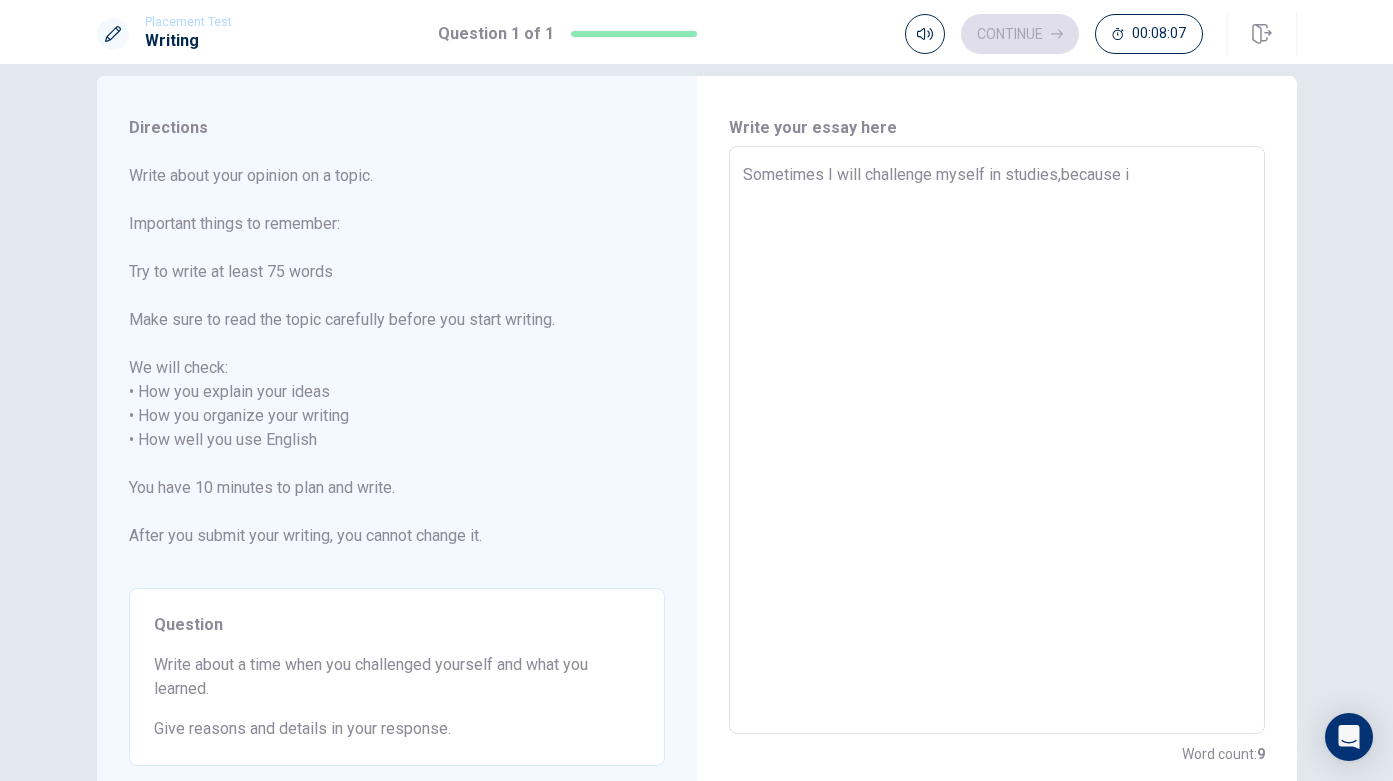 type on "Sometimes I will challenge myself in studies,because" 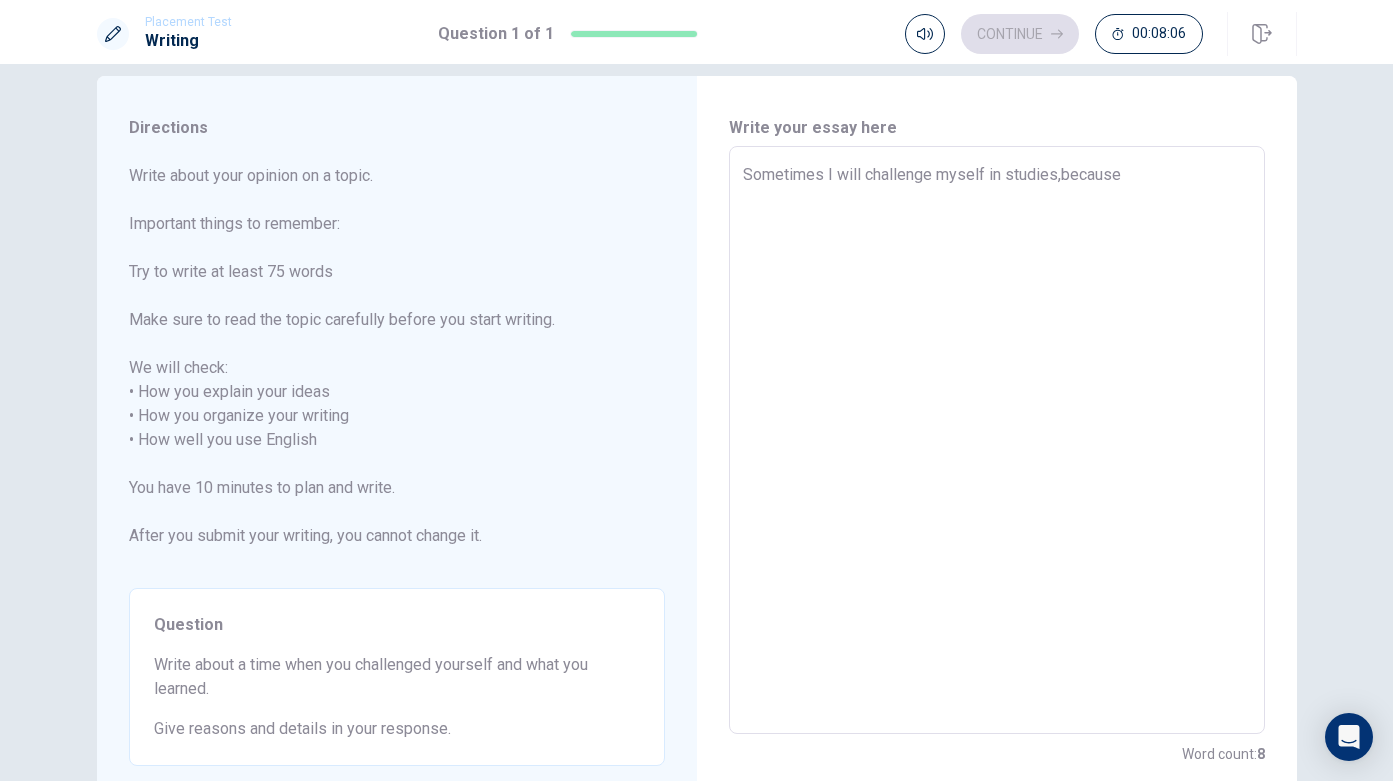type on "x" 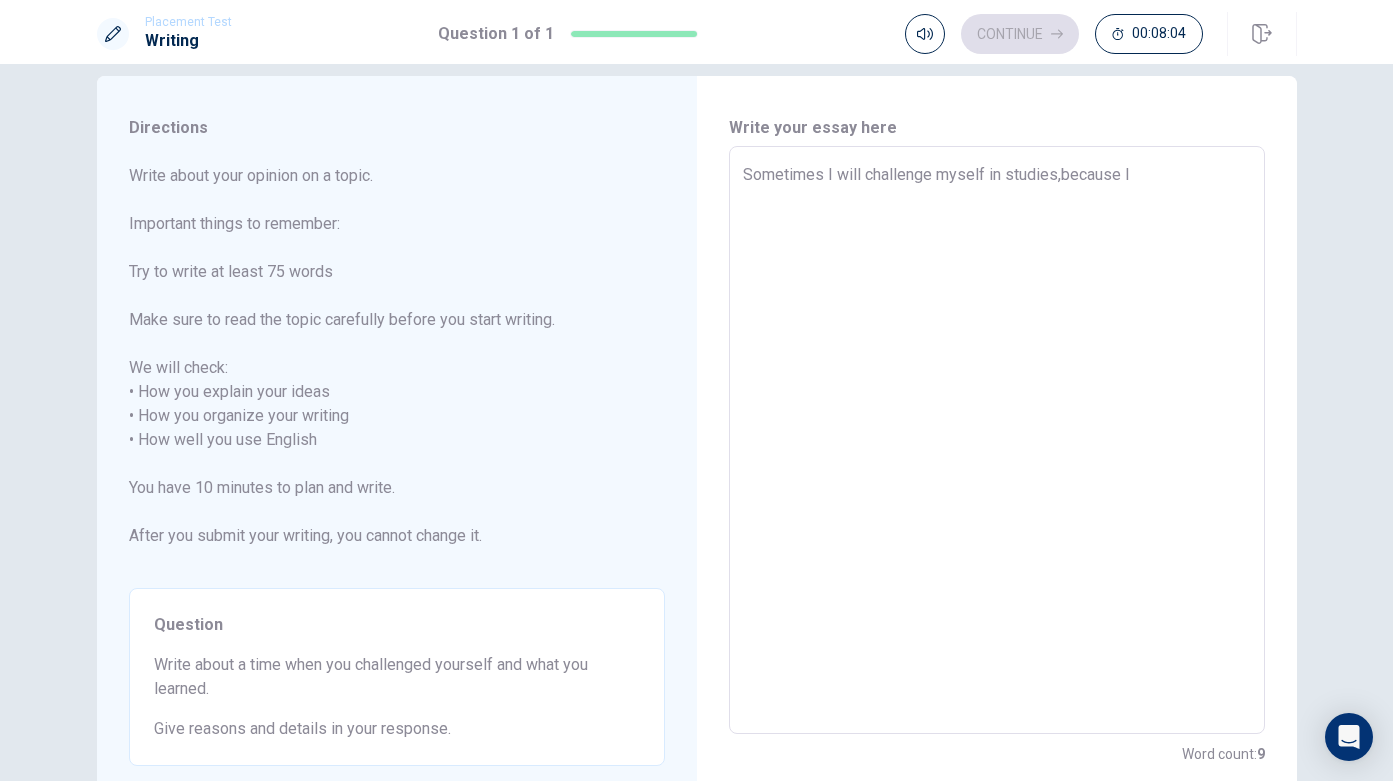 type on "x" 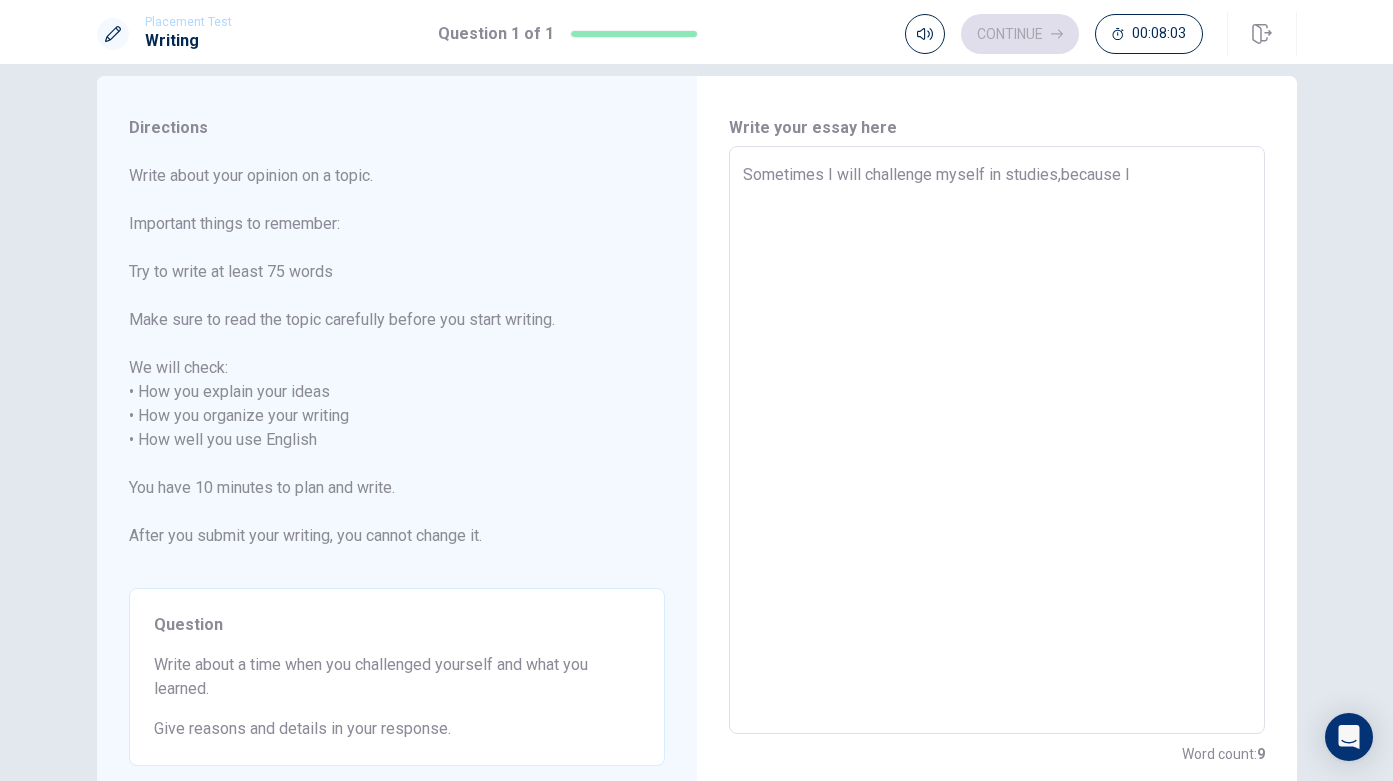 type on "Sometimes I will challenge myself in studies,because [PERSON_NAME]" 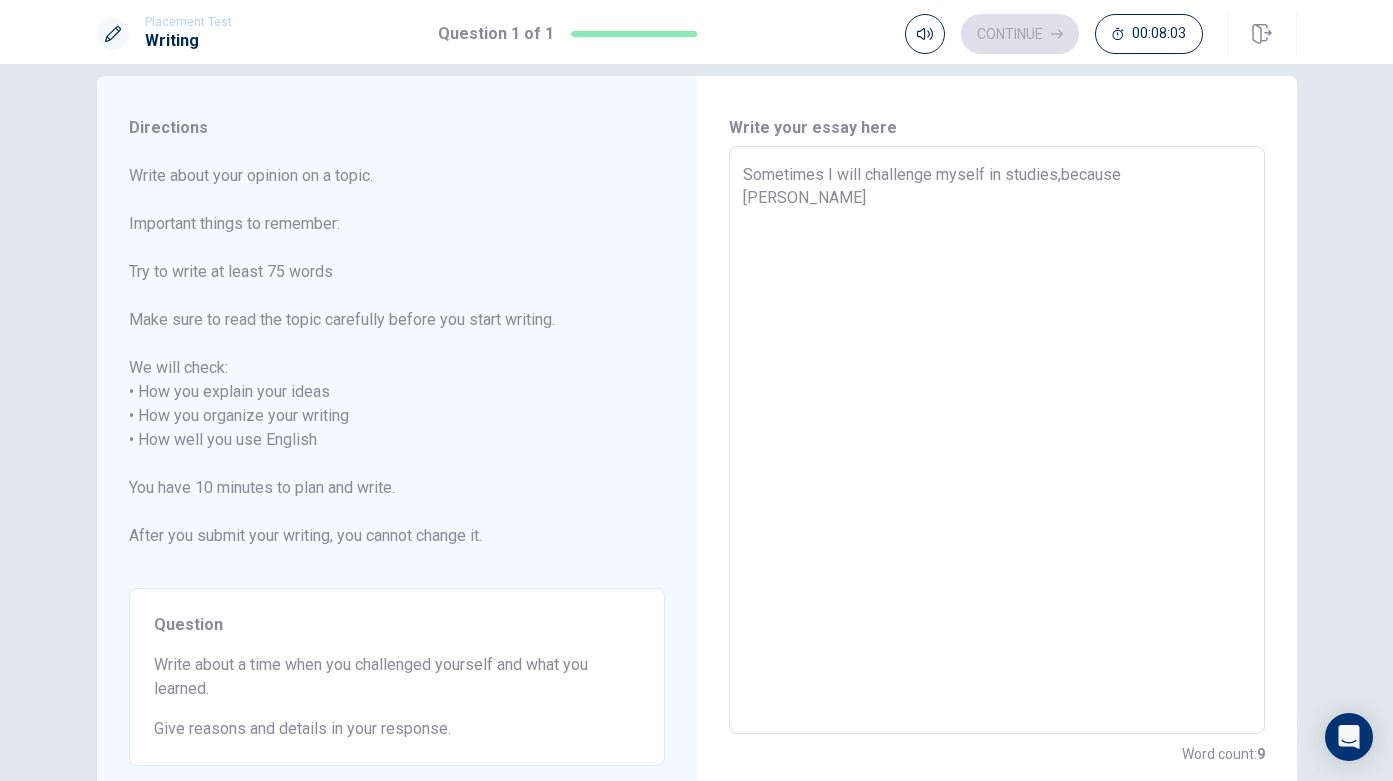 type on "x" 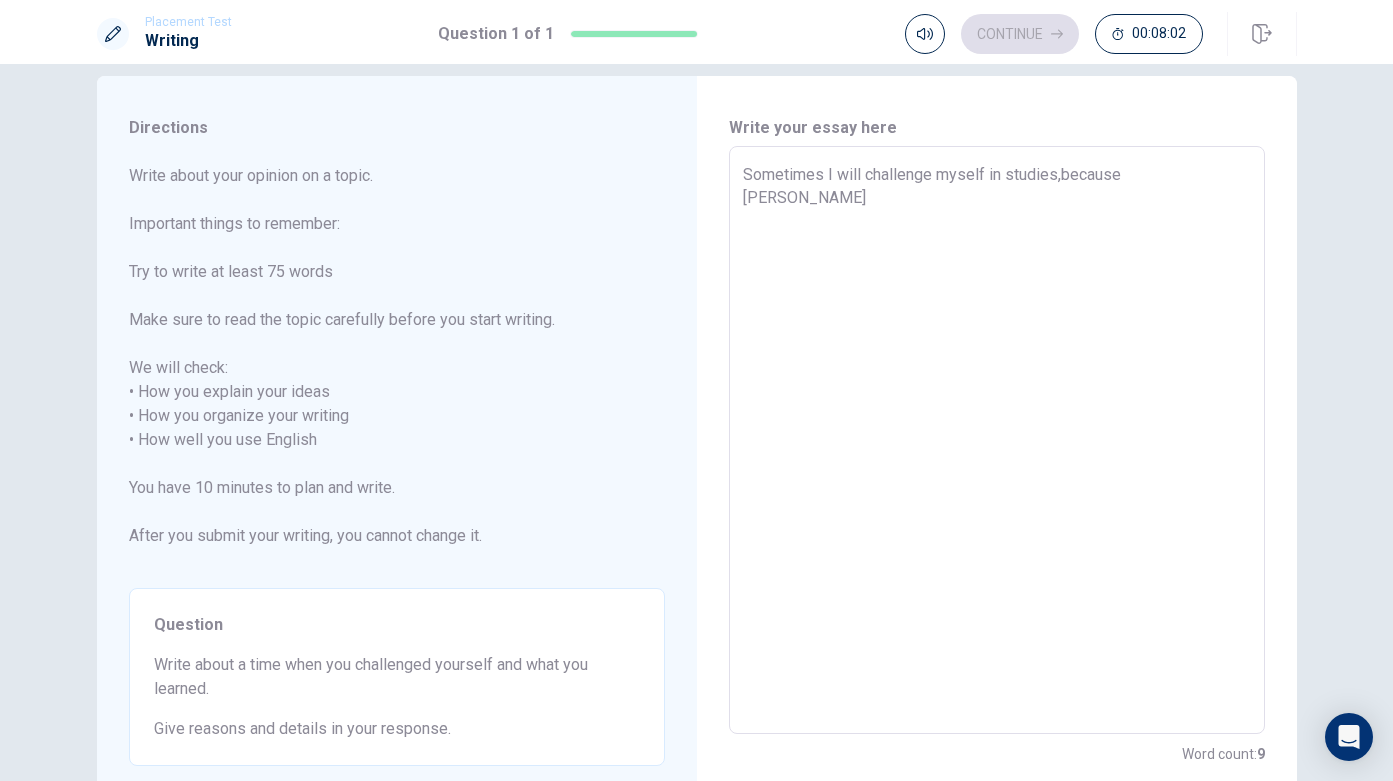 type on "Sometimes I will challenge myself in studies,because [PERSON_NAME]" 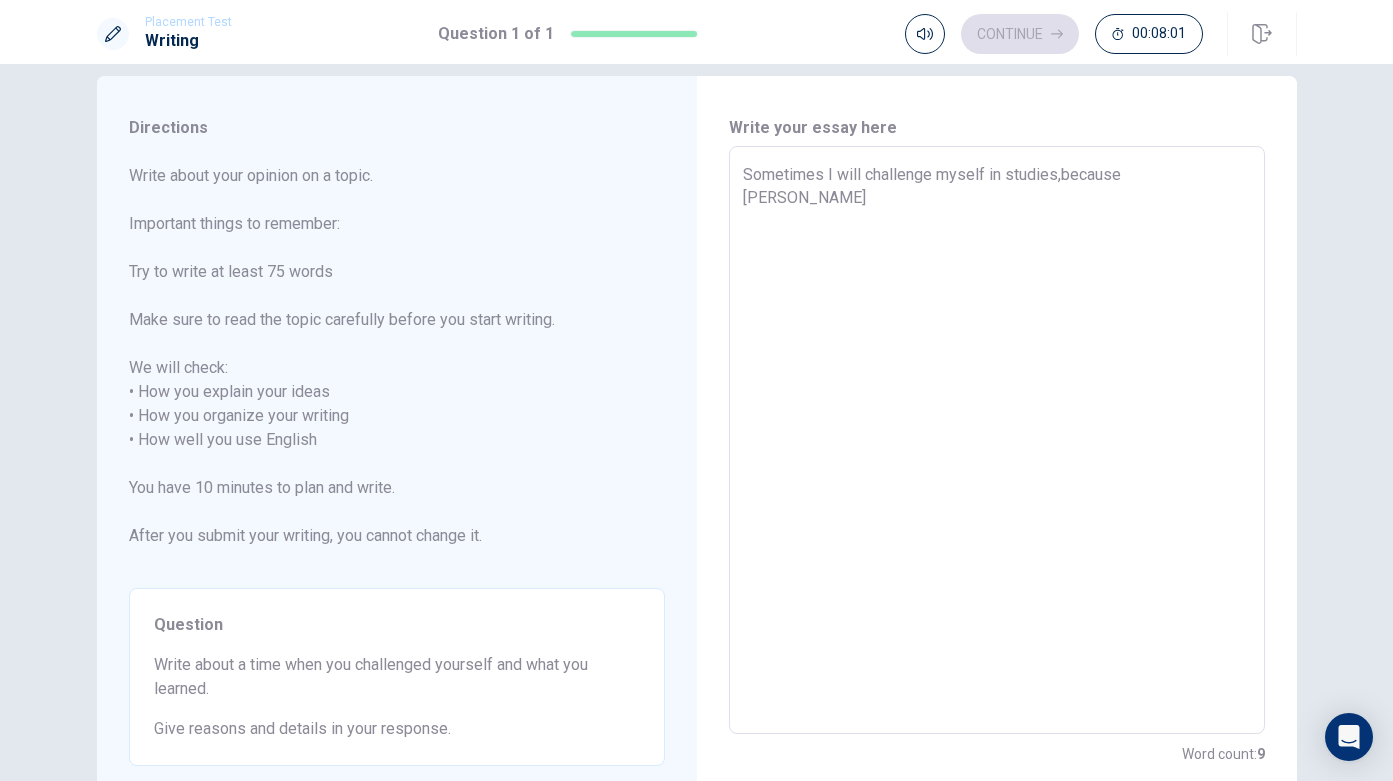 type on "Sometimes I will challenge myself in studies,because Iam" 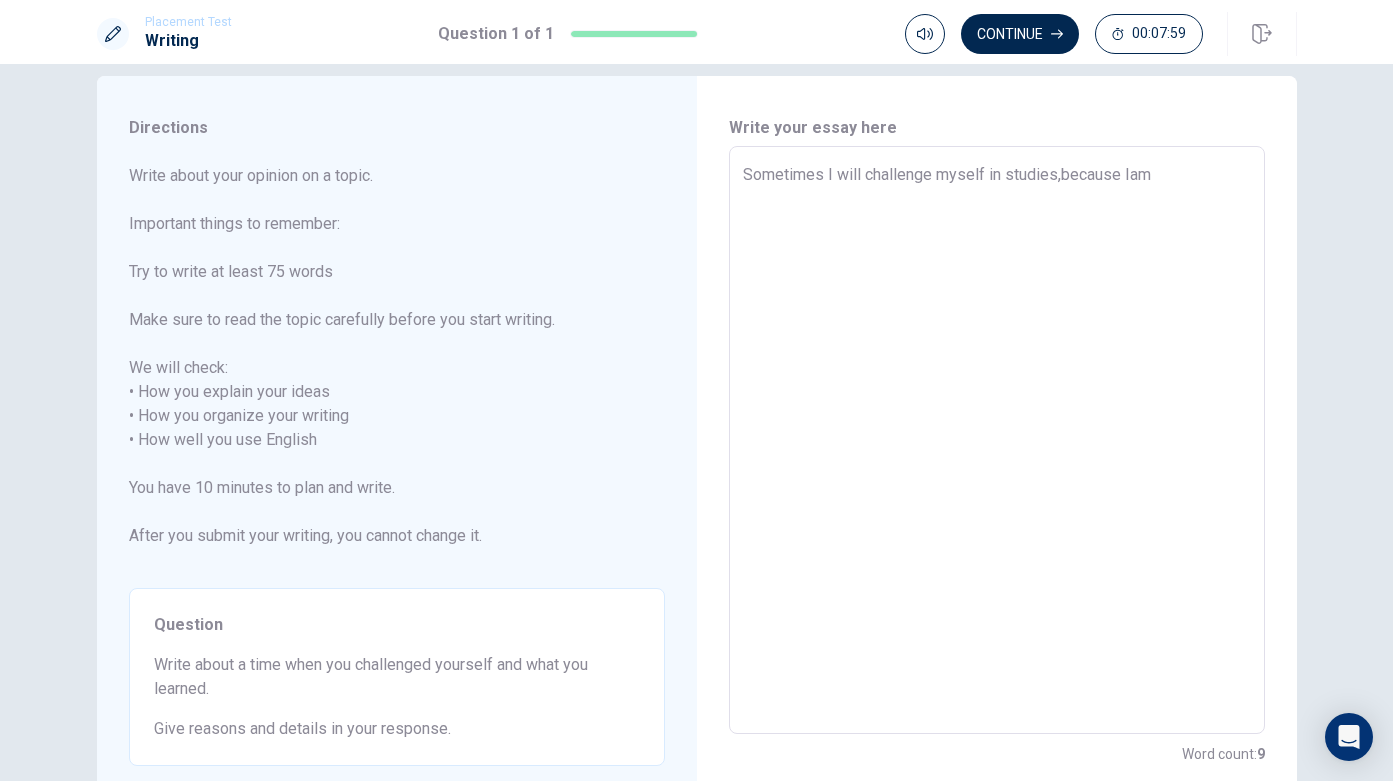 type on "x" 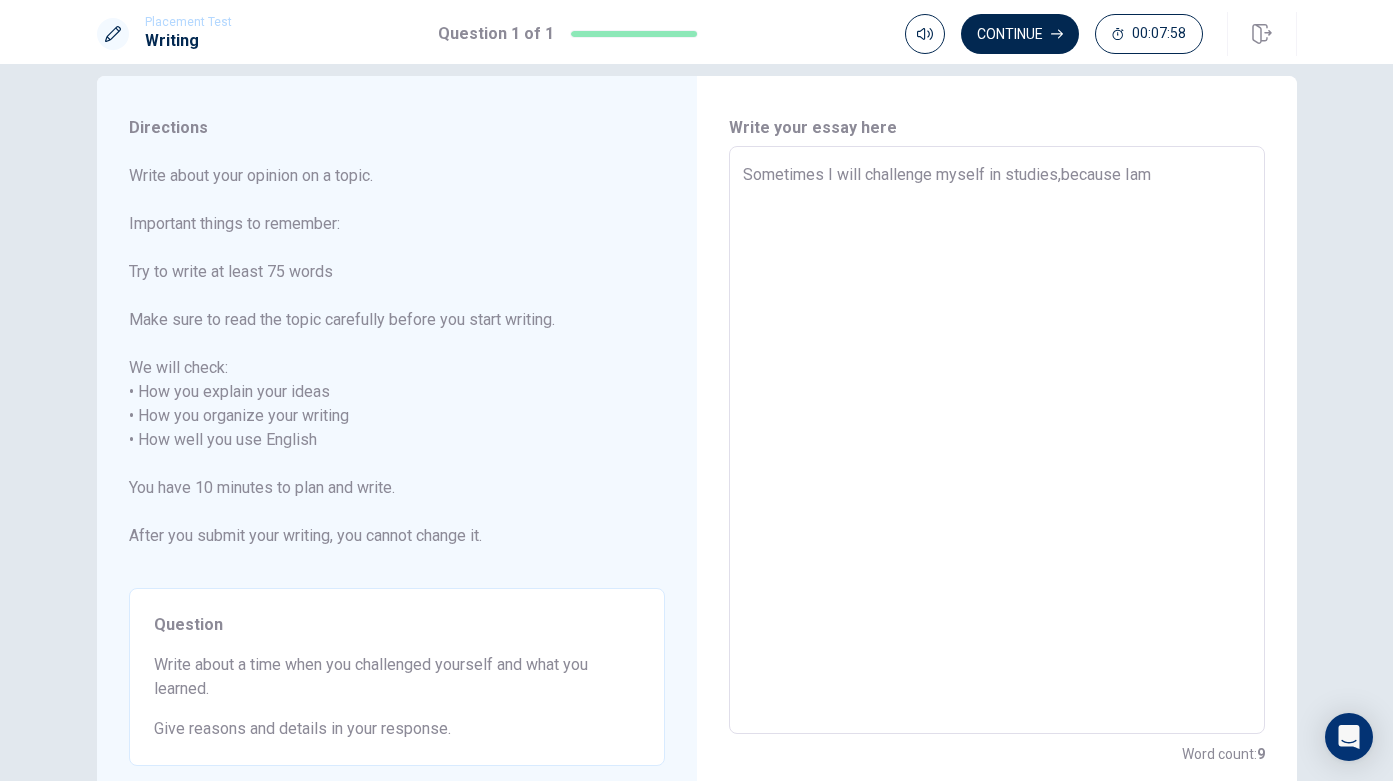 type on "Sometimes I will challenge myself in studies,because I am" 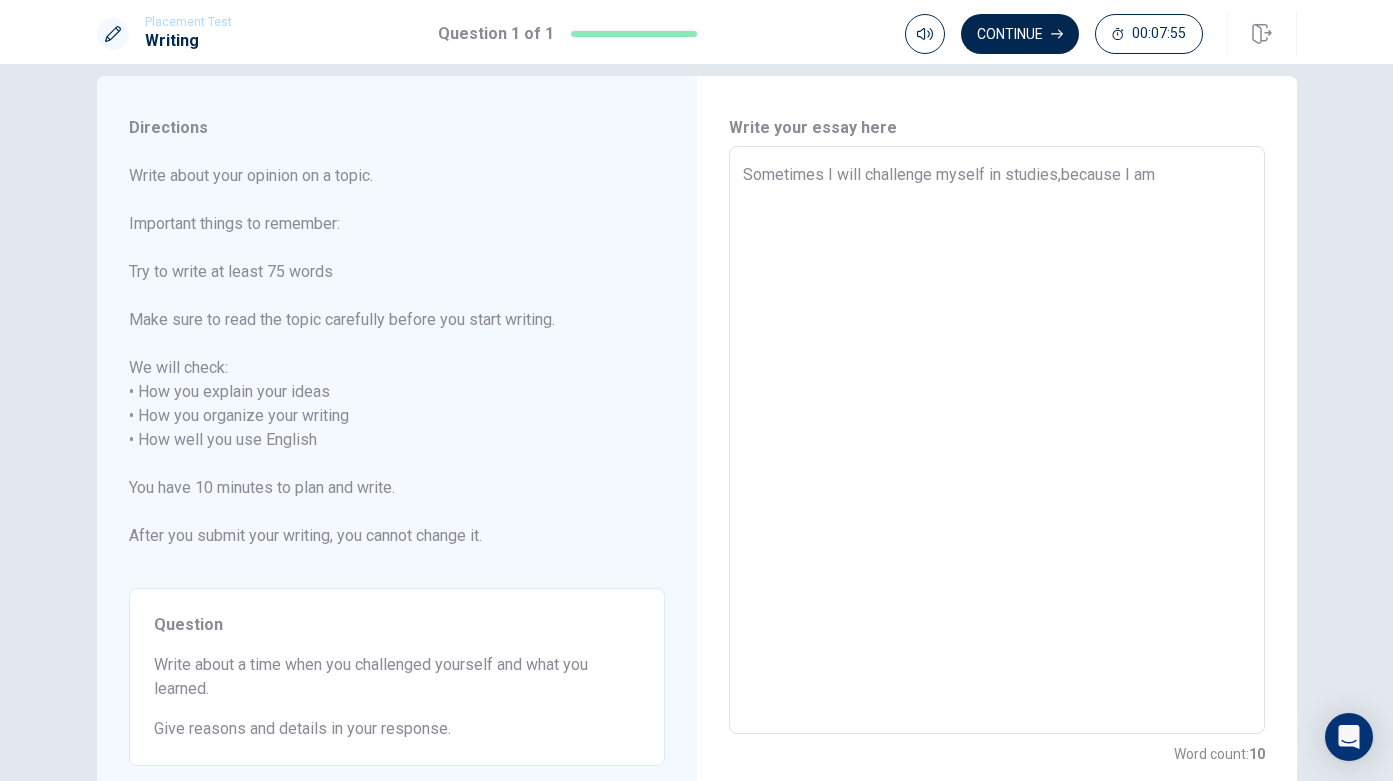 type on "x" 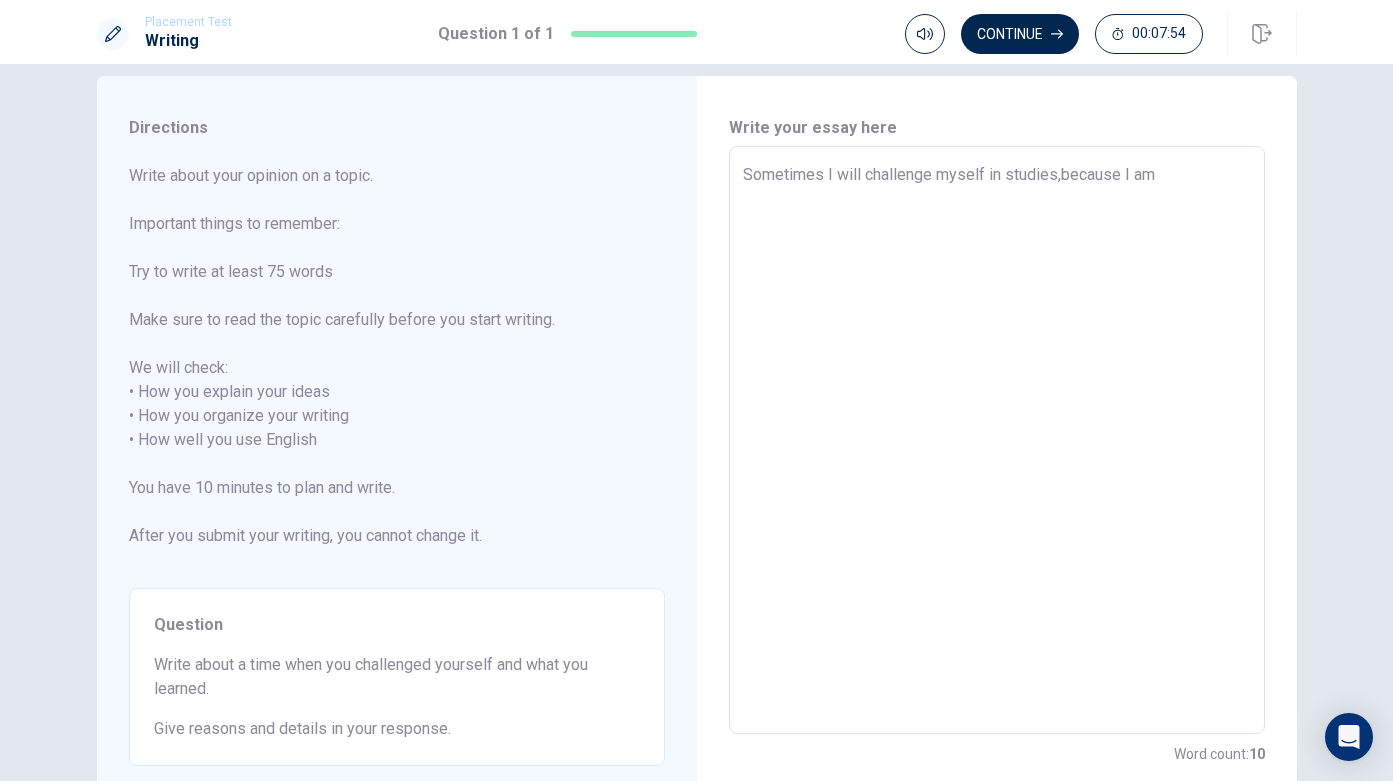 type on "Sometimes I will challenge myself in studies,because I amt" 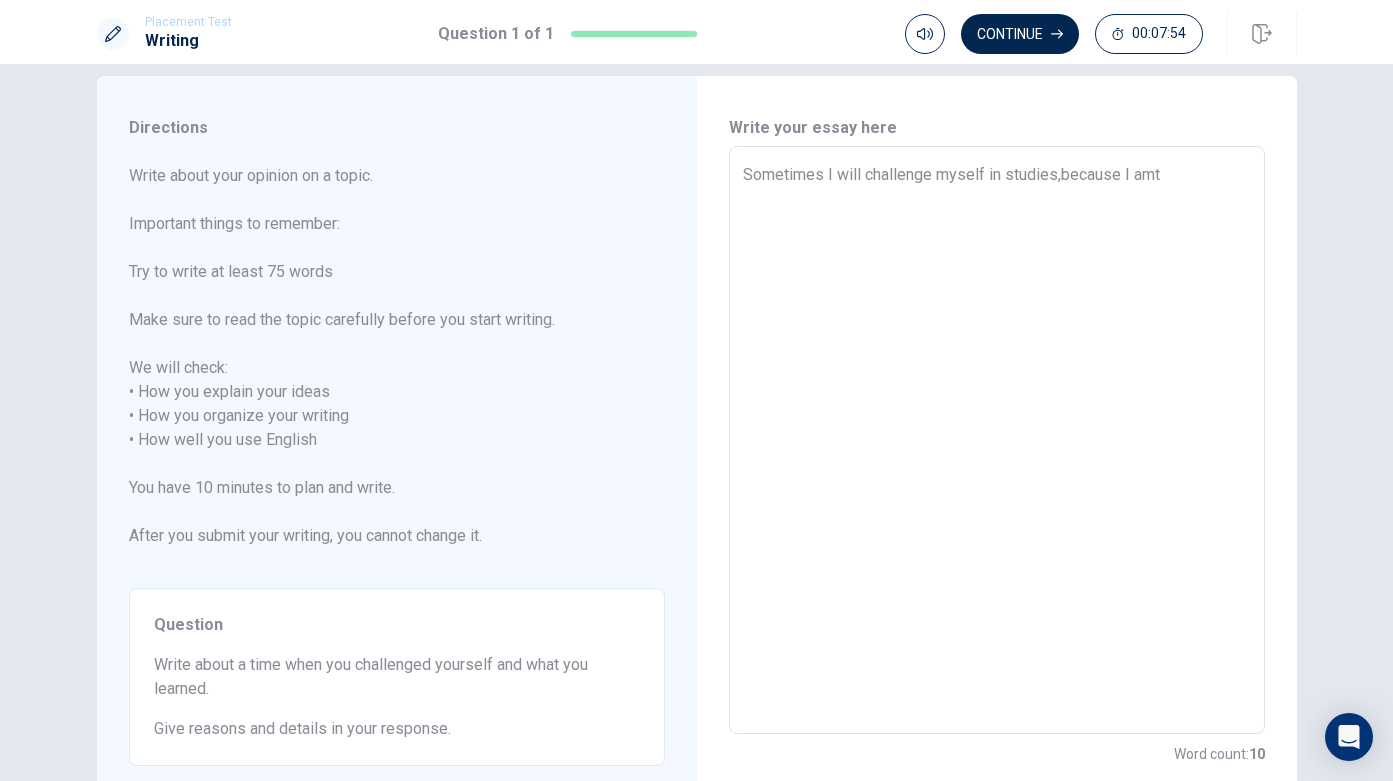 type on "x" 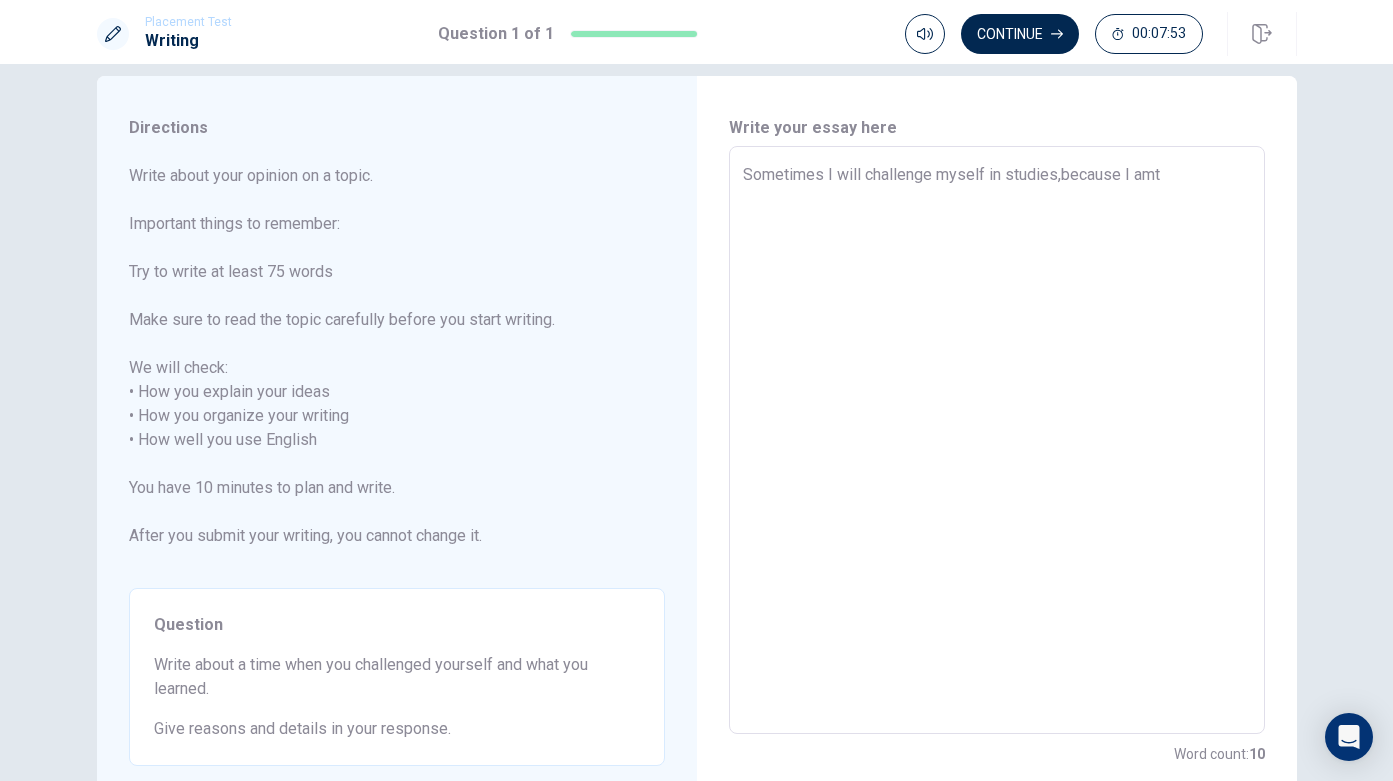 type on "Sometimes I will challenge myself in studies,because I amtu" 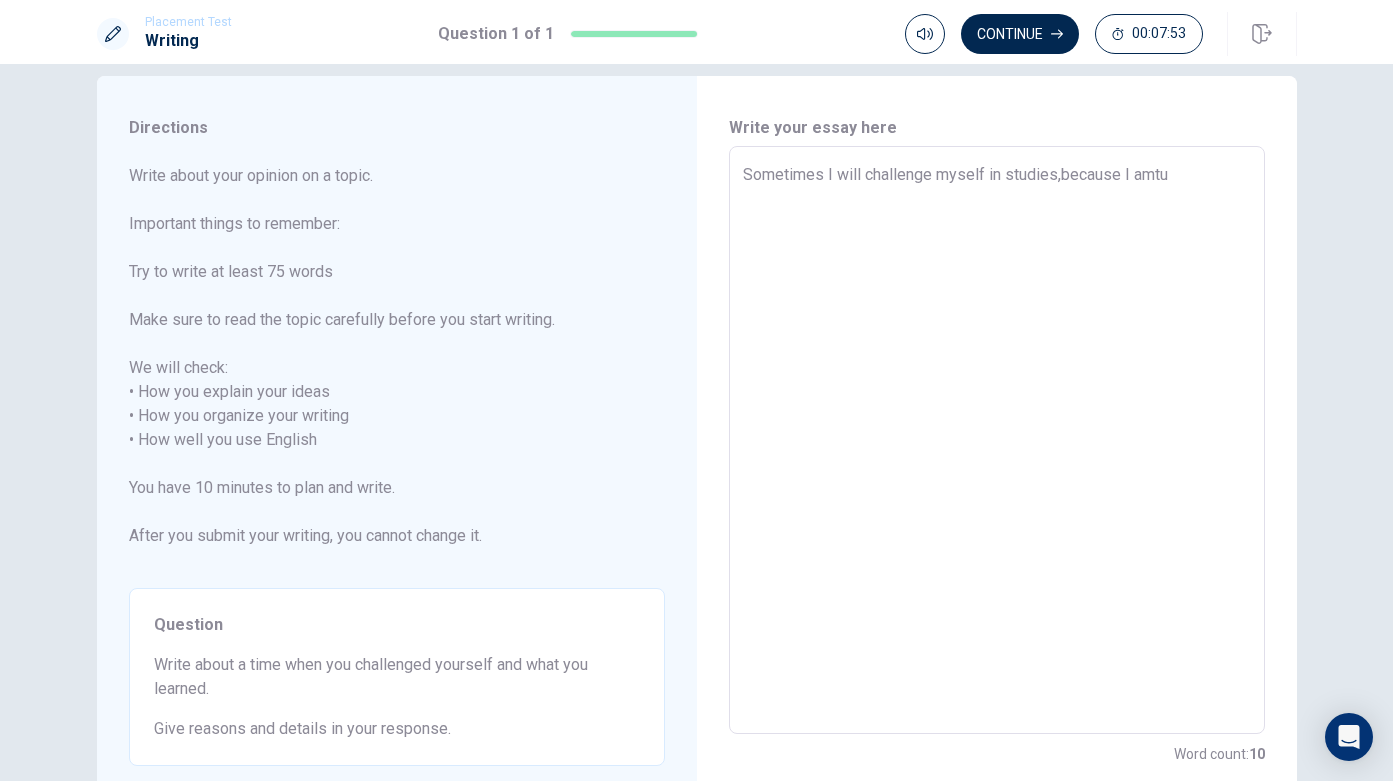 type on "x" 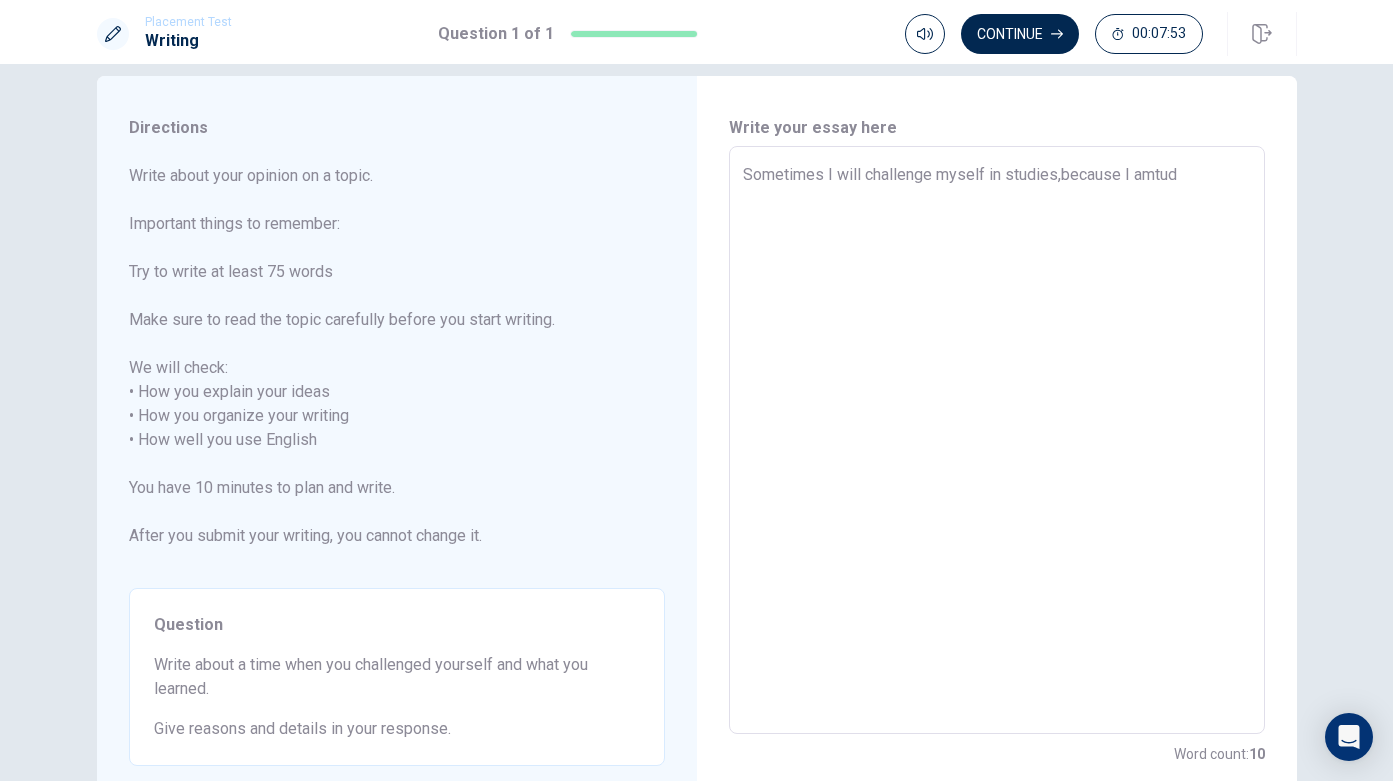 type on "x" 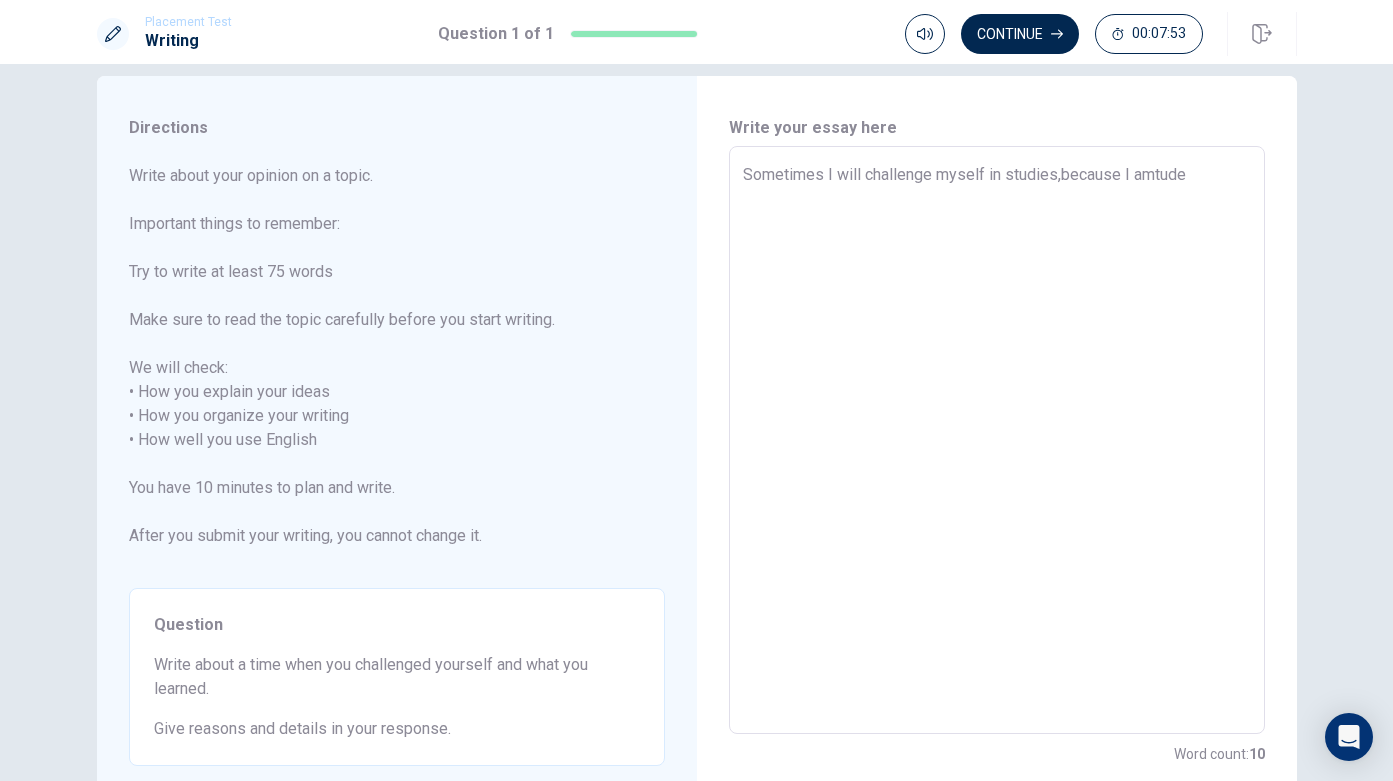 type on "x" 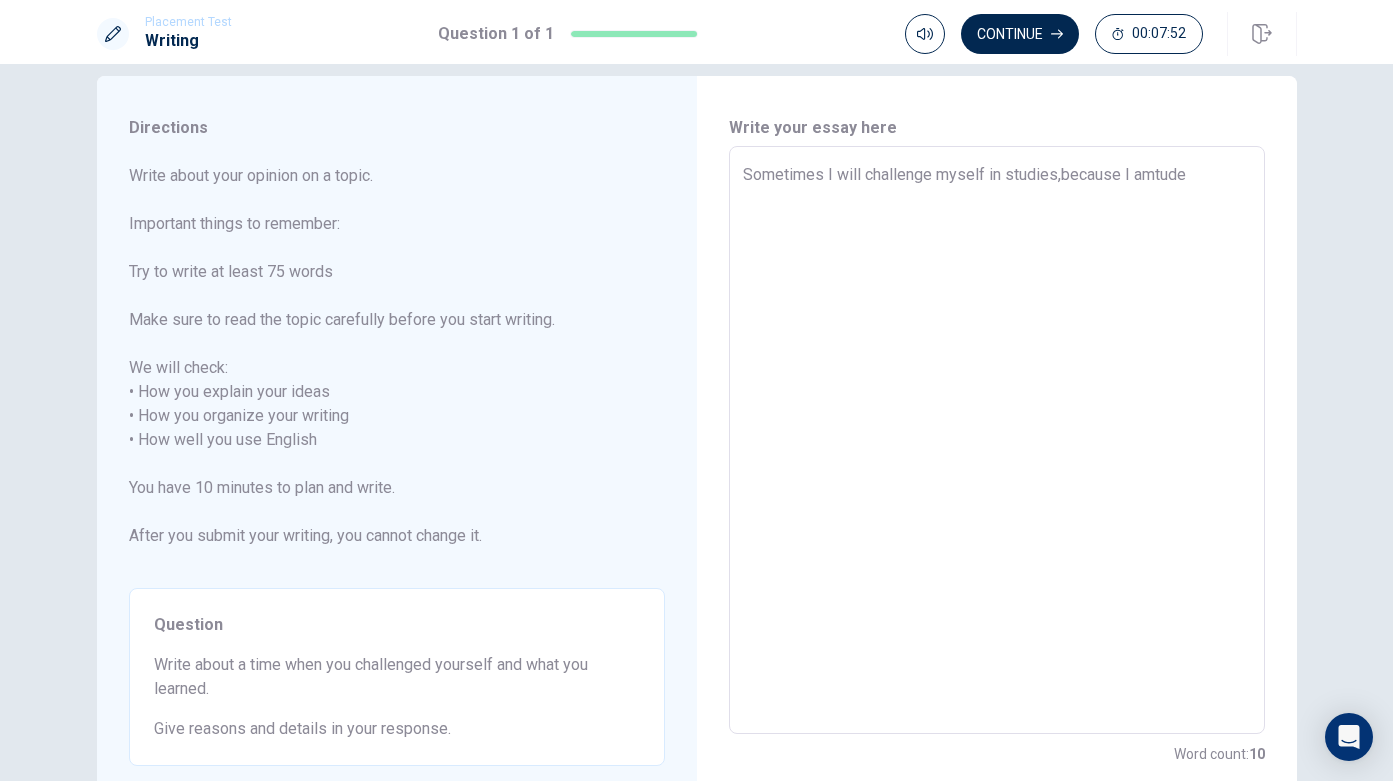 type on "Sometimes I will challenge myself in studies,because I amtud" 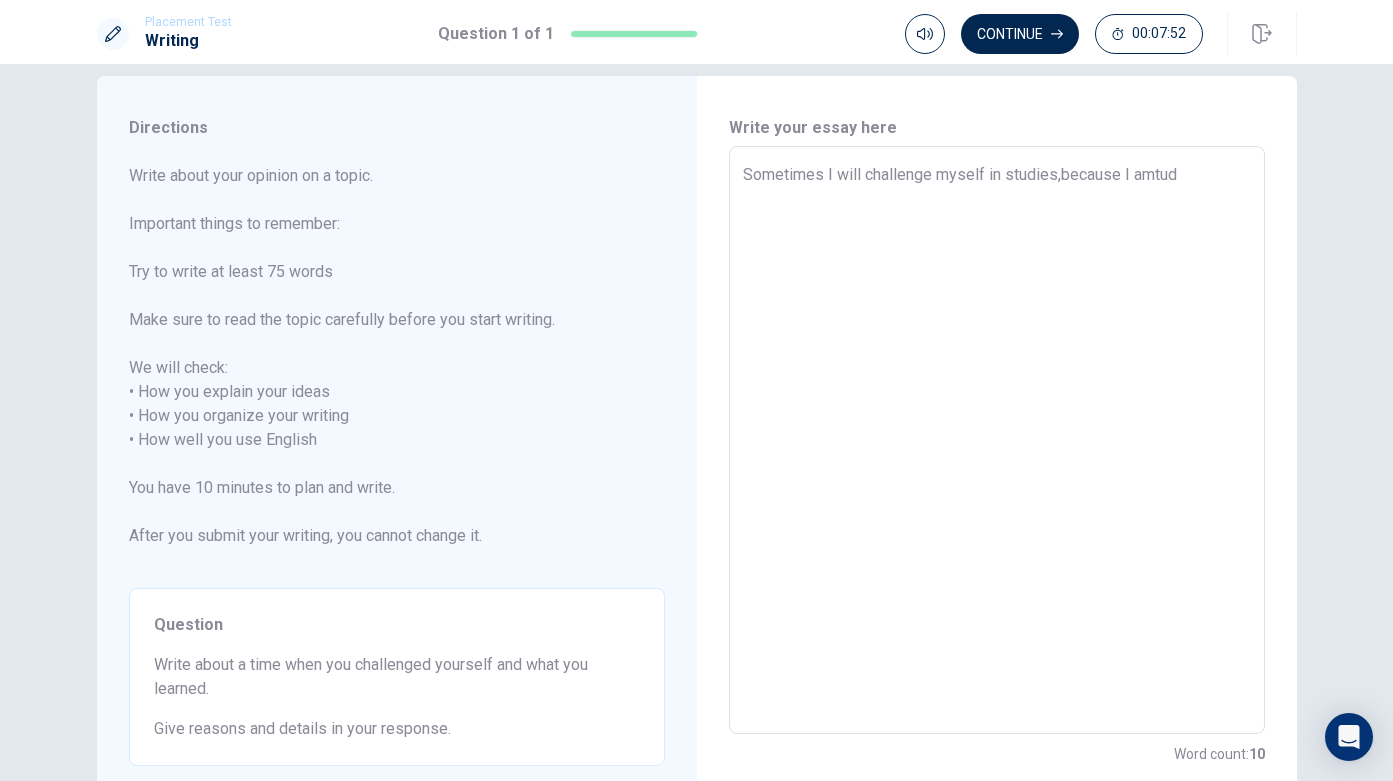 type on "x" 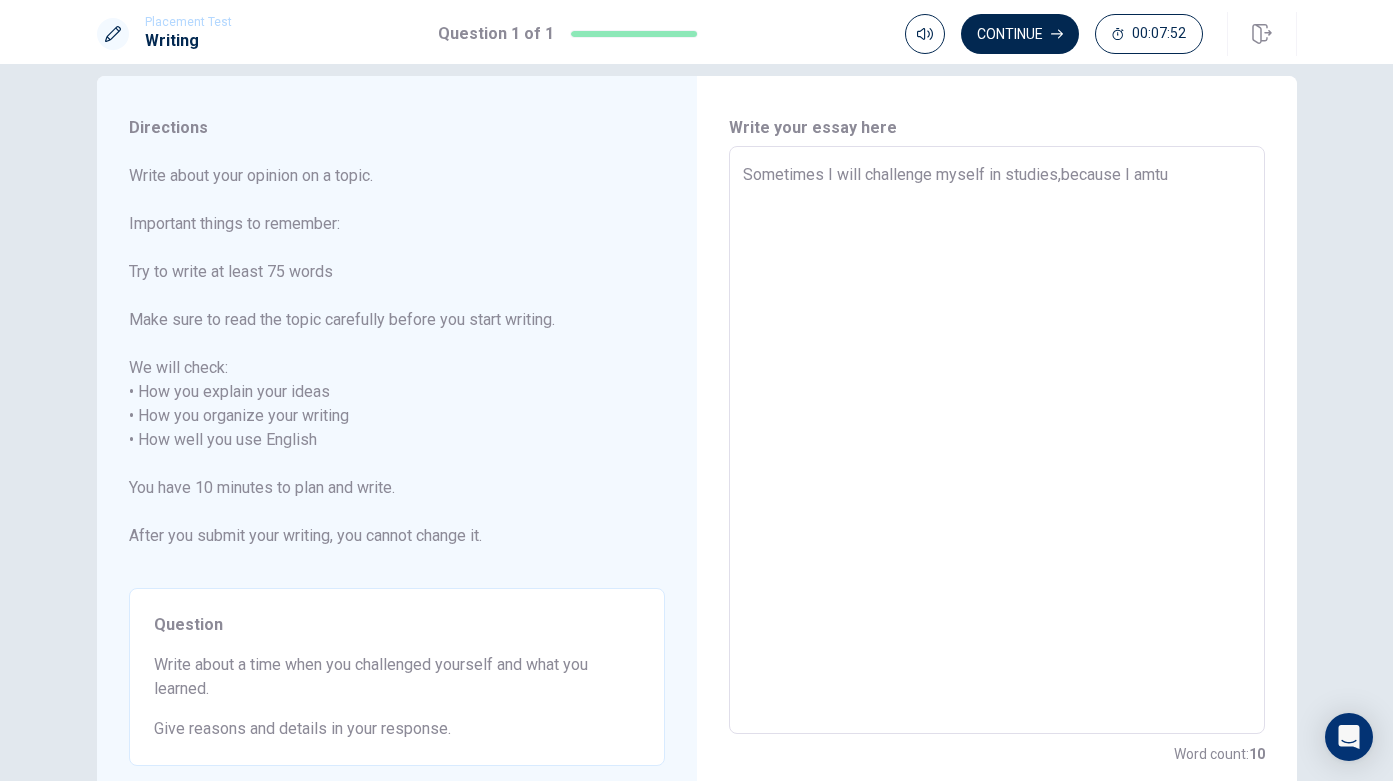 type on "x" 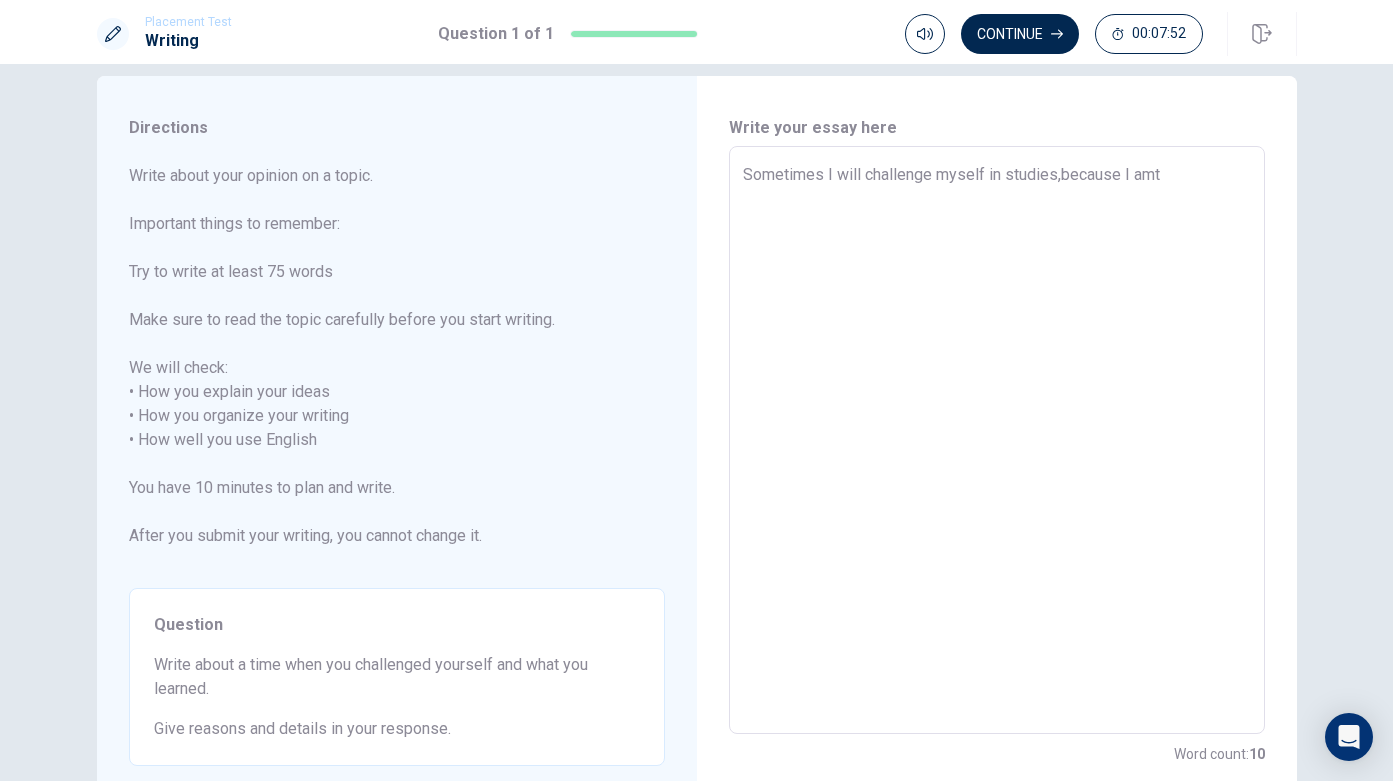 type on "x" 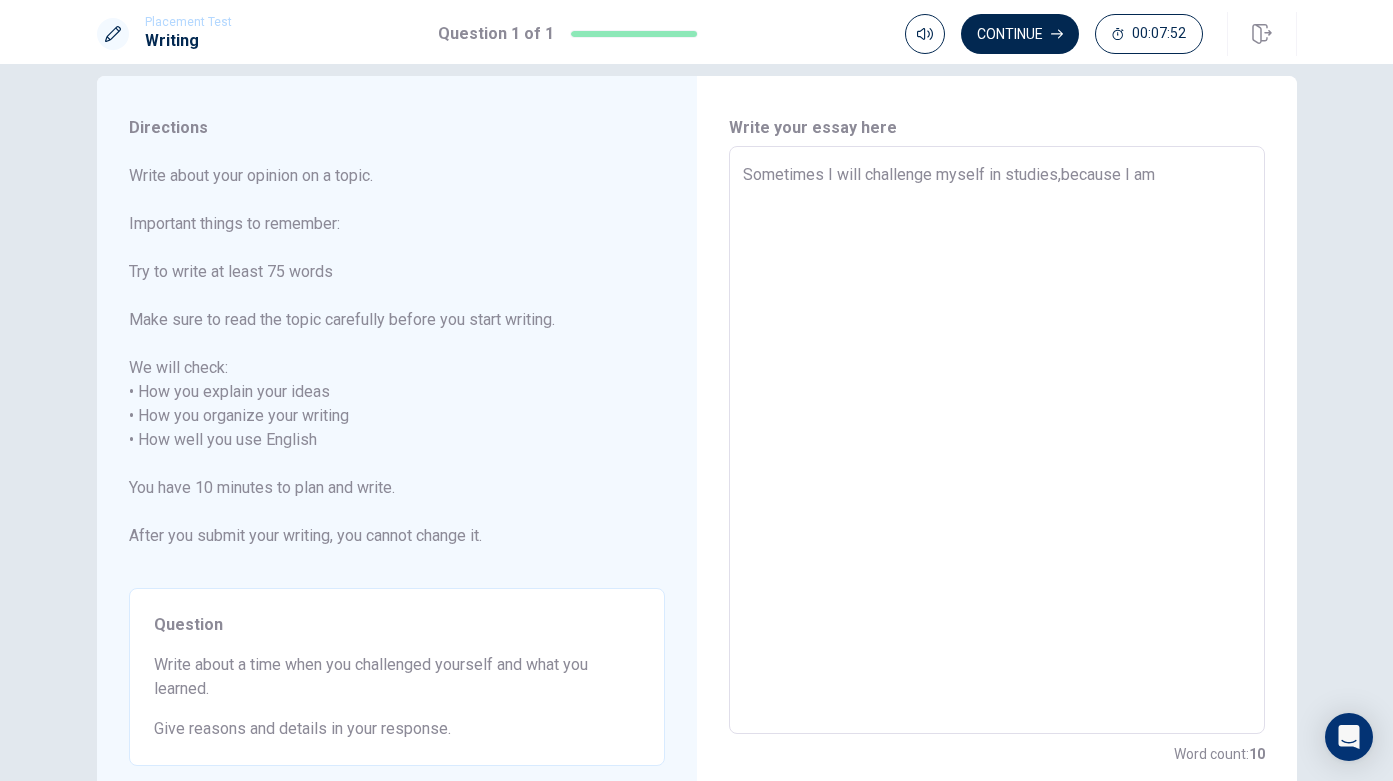 type on "x" 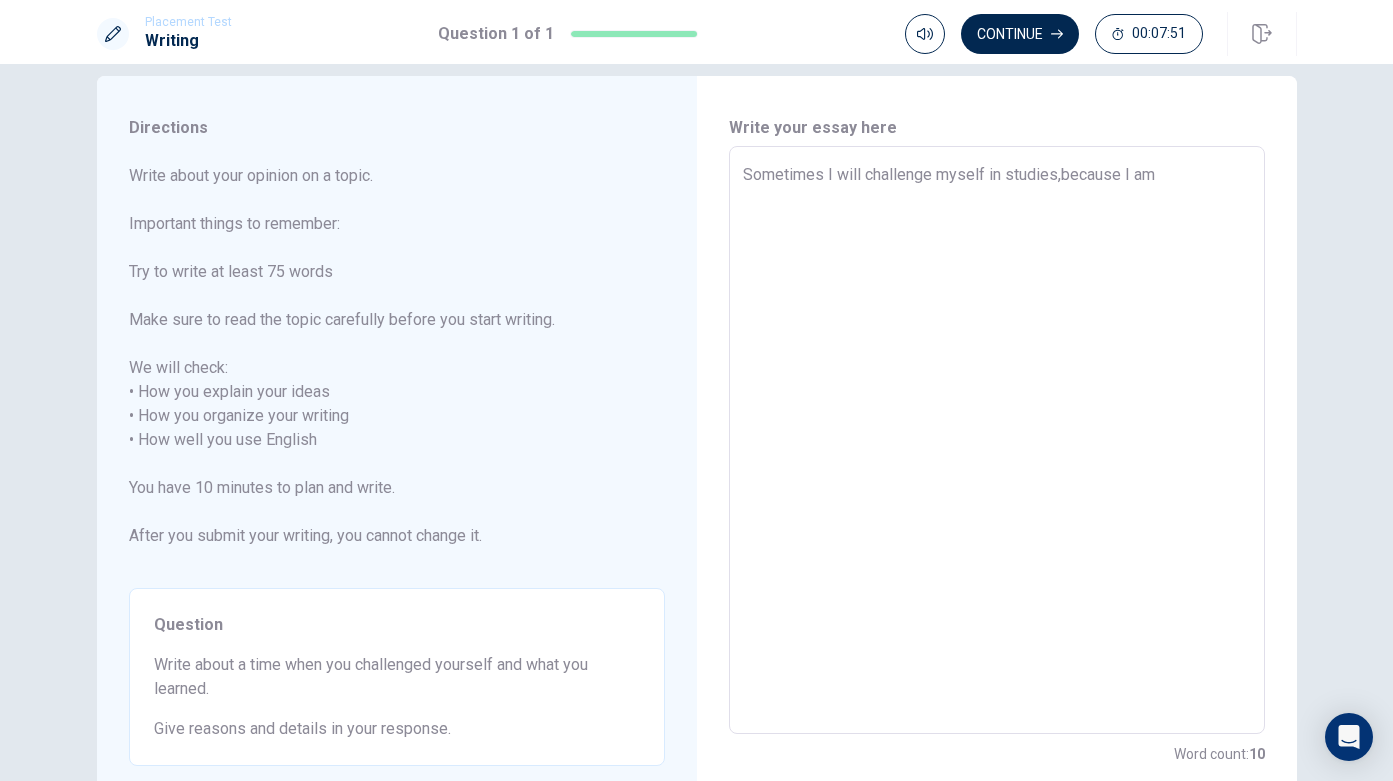 type on "Sometimes I will challenge myself in studies,because I a" 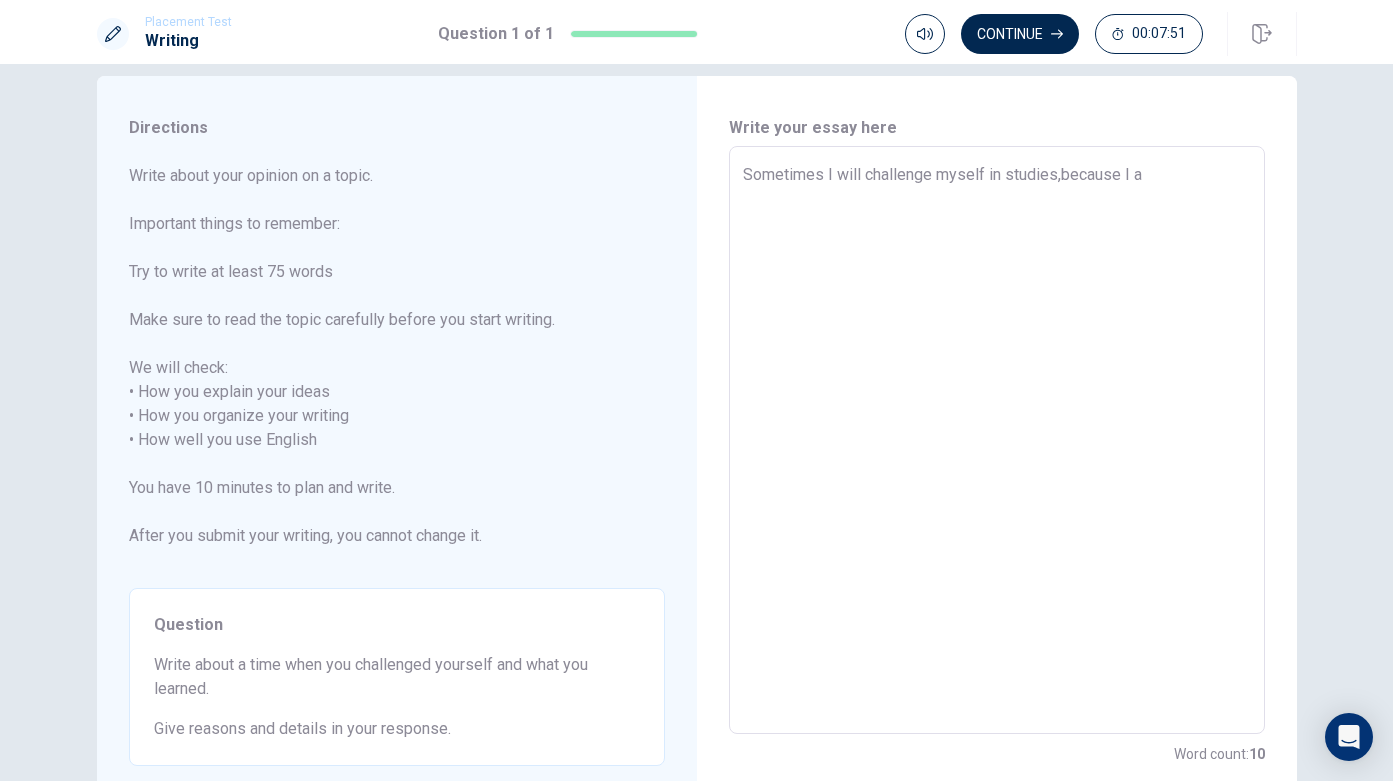 type on "x" 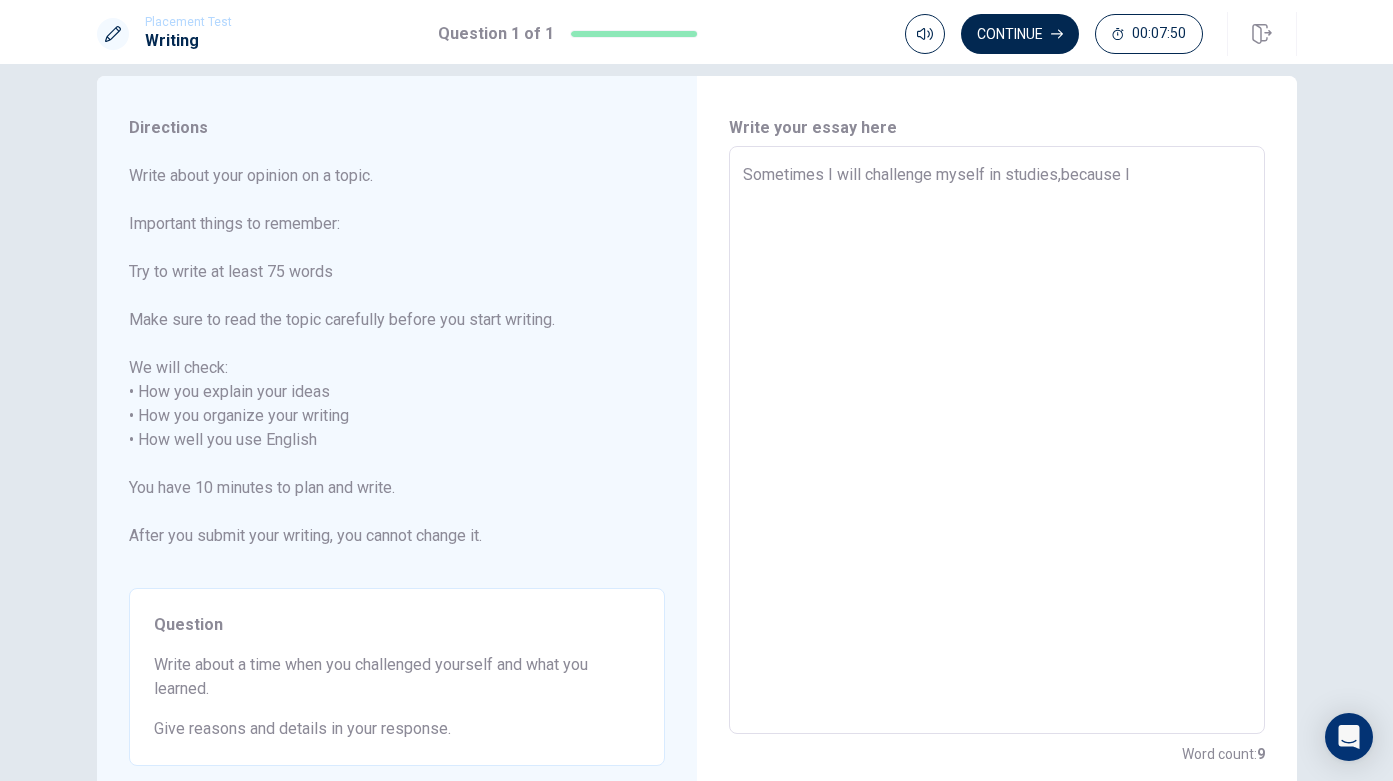 type on "x" 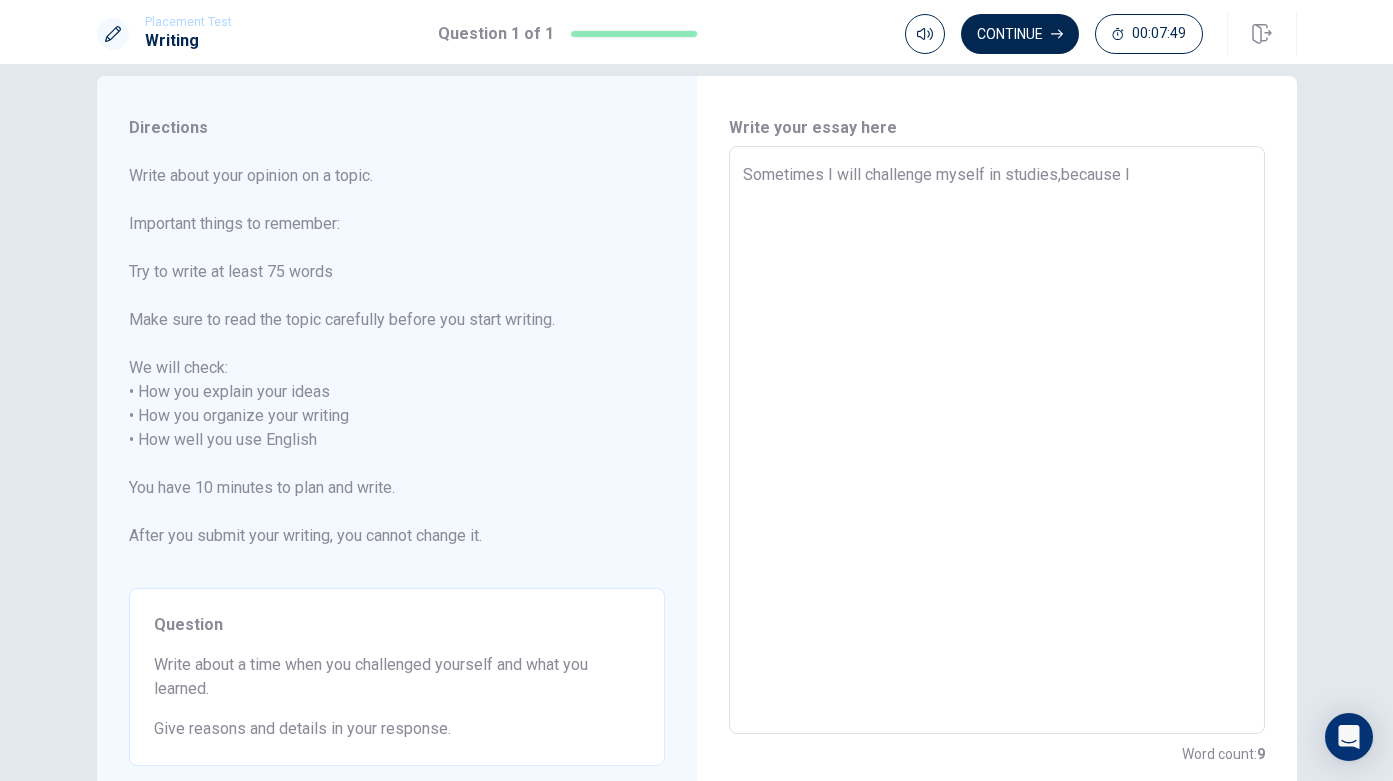 type on "Sometimes I will challenge myself in studies,because I w" 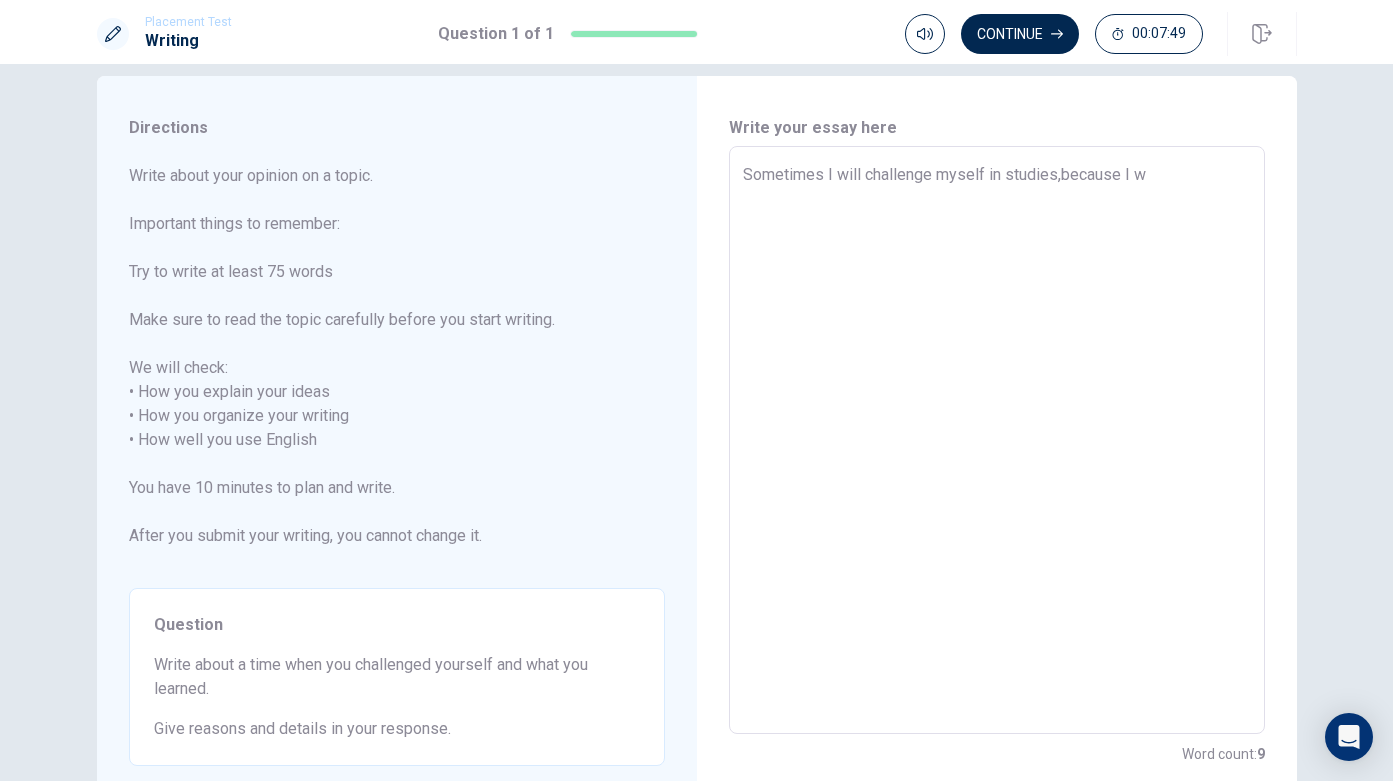 type on "x" 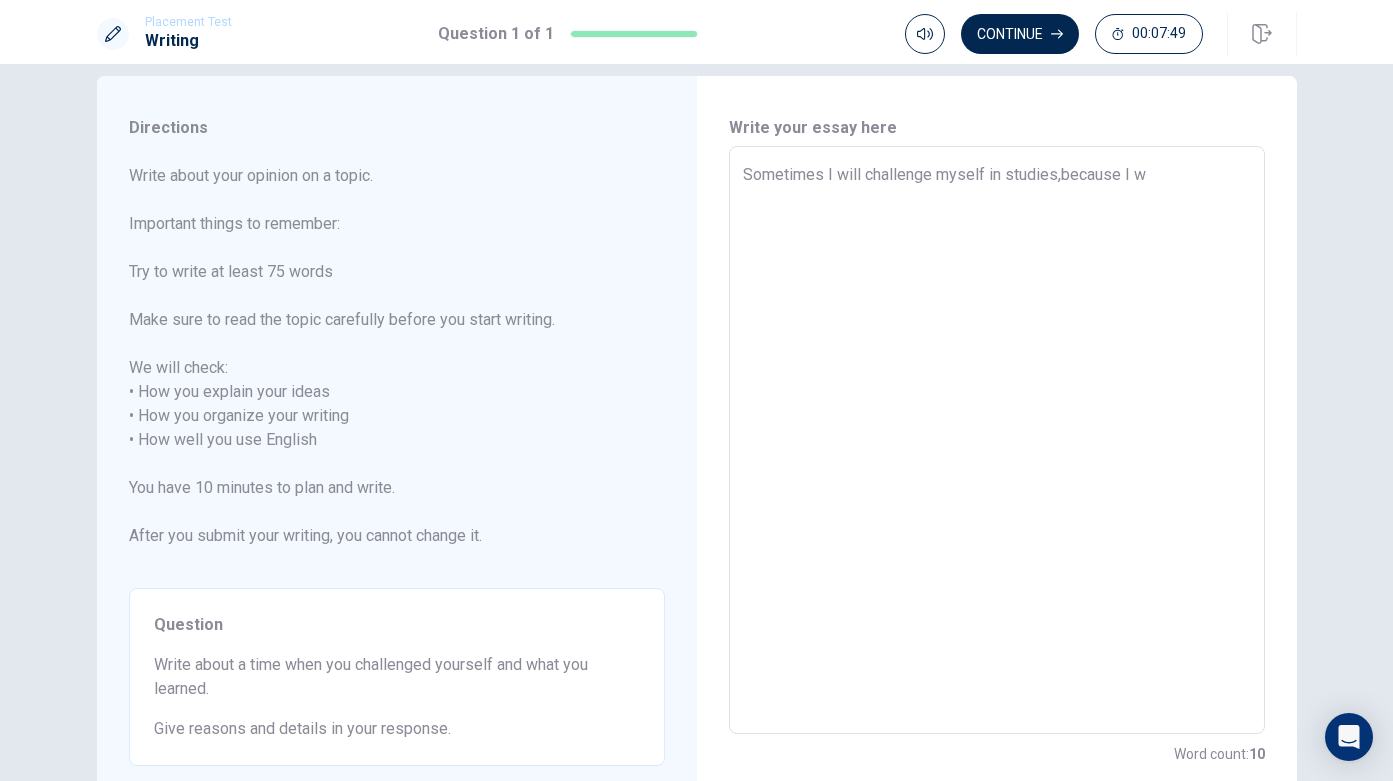 type on "Sometimes I will challenge myself in studies,because I wa" 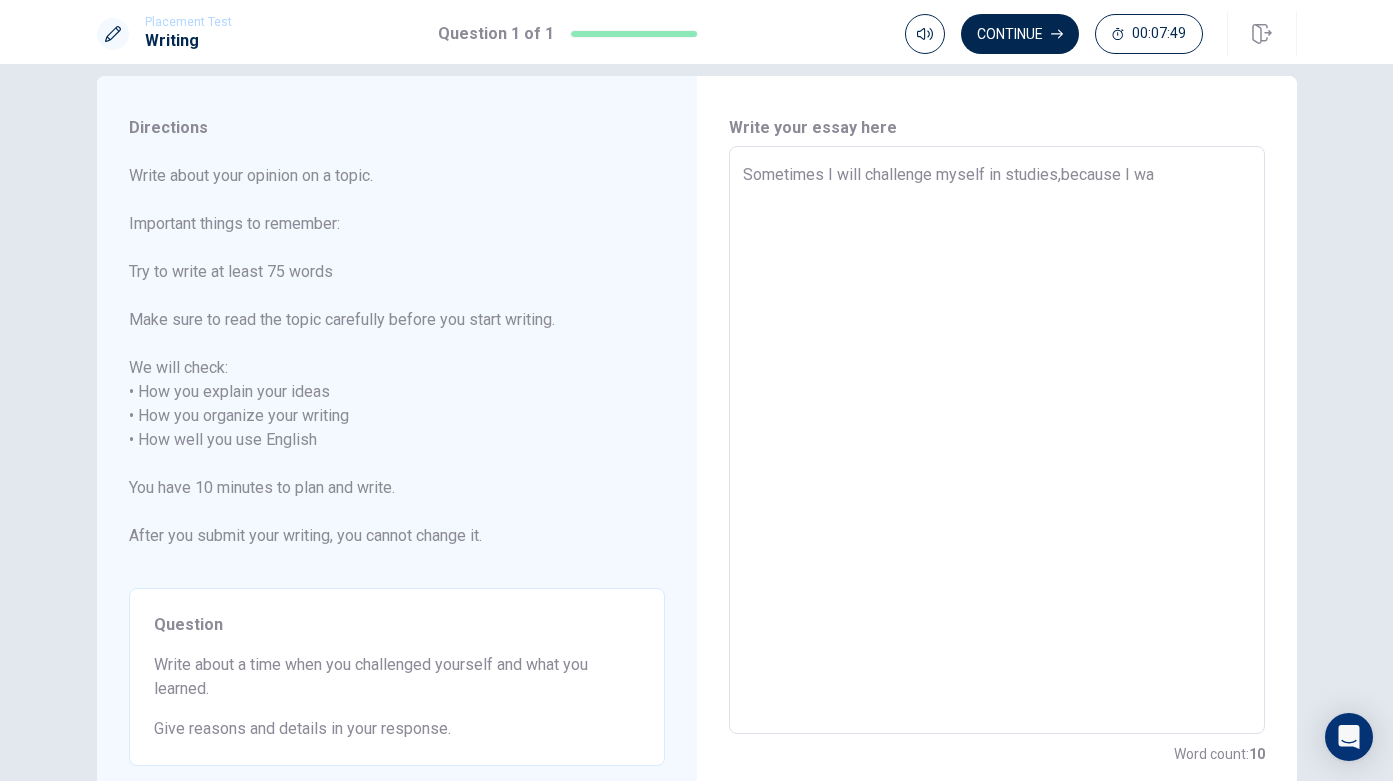 type on "x" 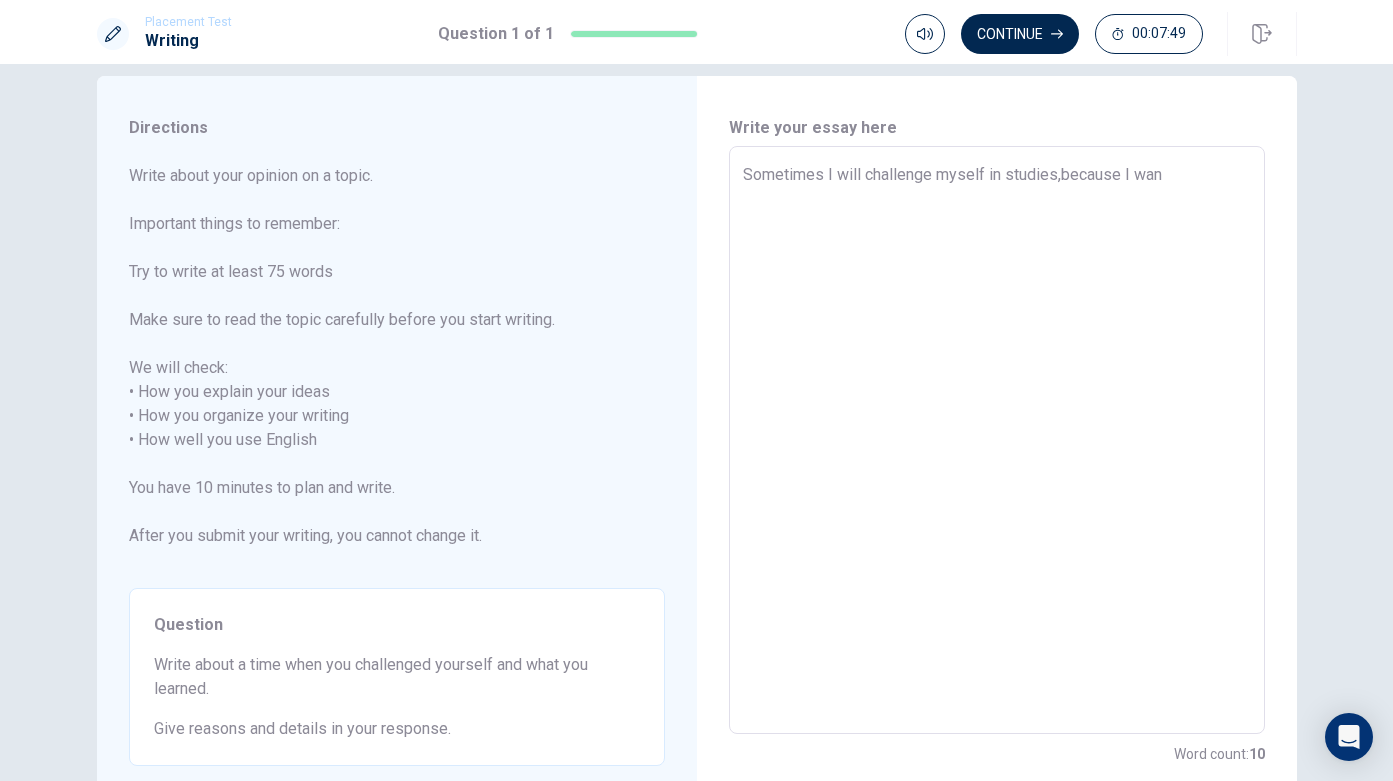 type on "x" 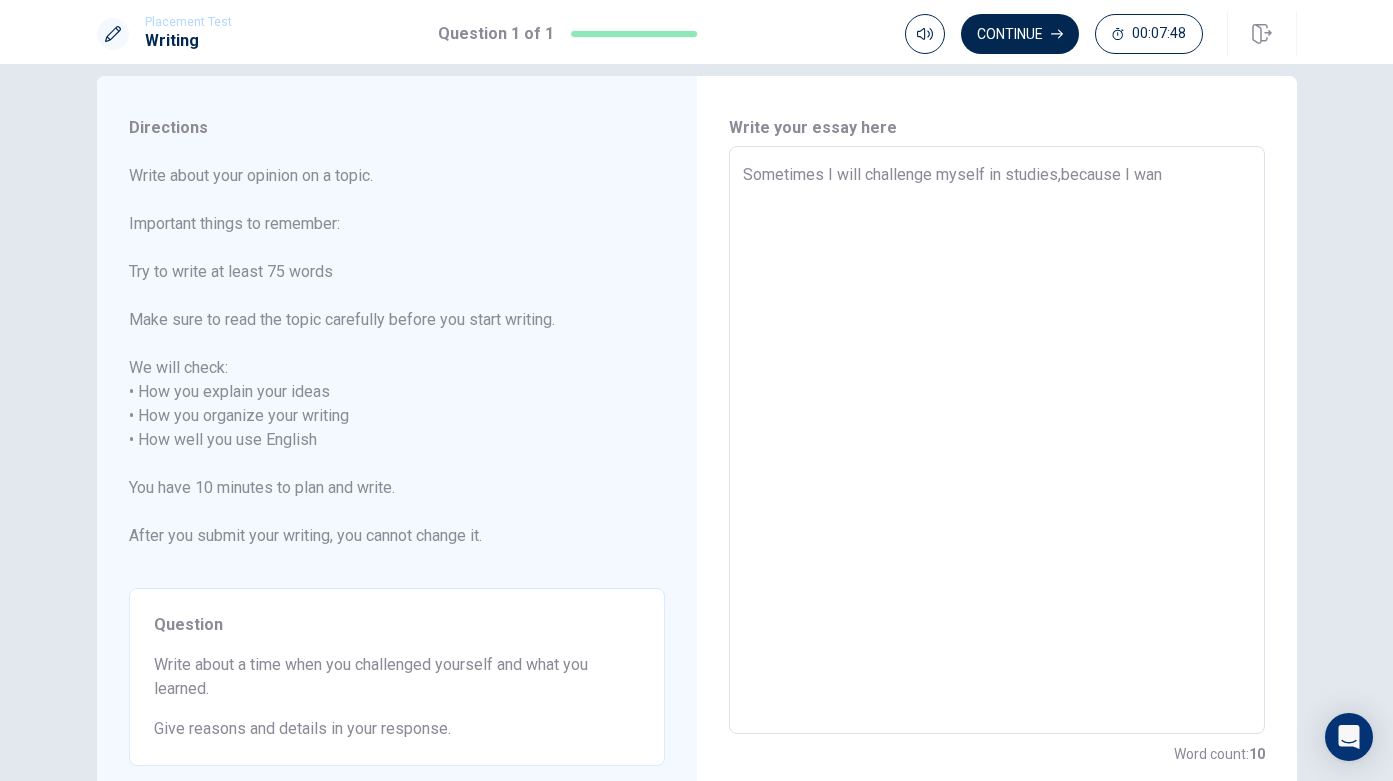 type on "Sometimes I will challenge myself in studies,because I want" 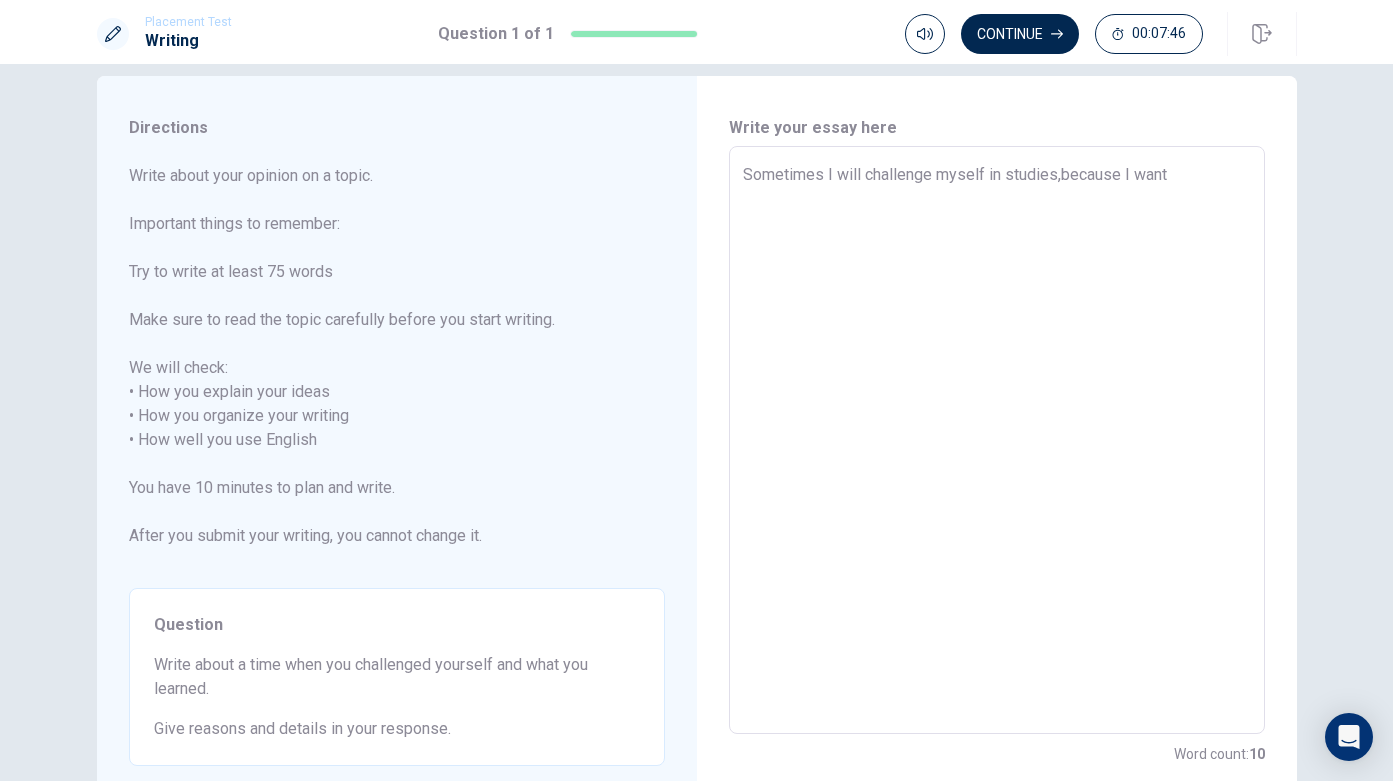 type on "x" 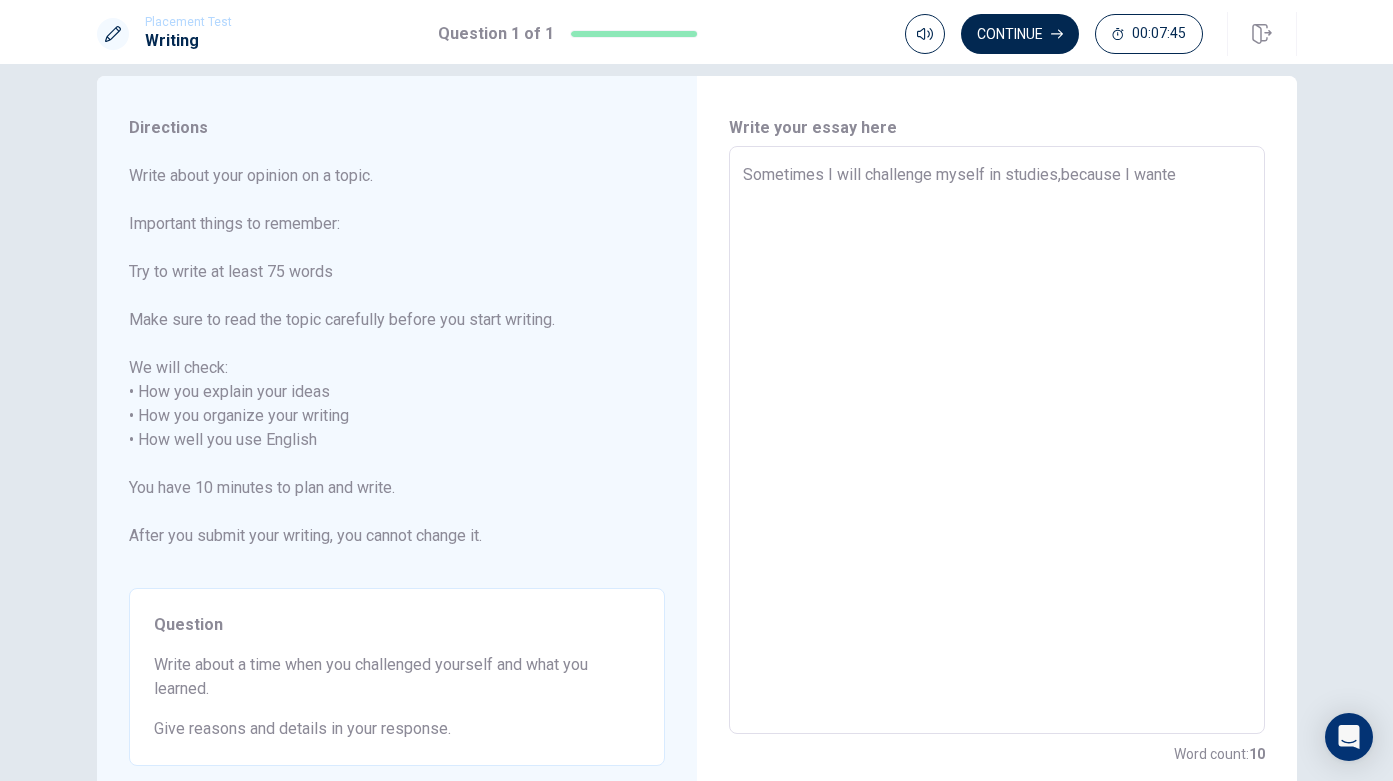 type on "Sometimes I will challenge myself in studies,because I wanted" 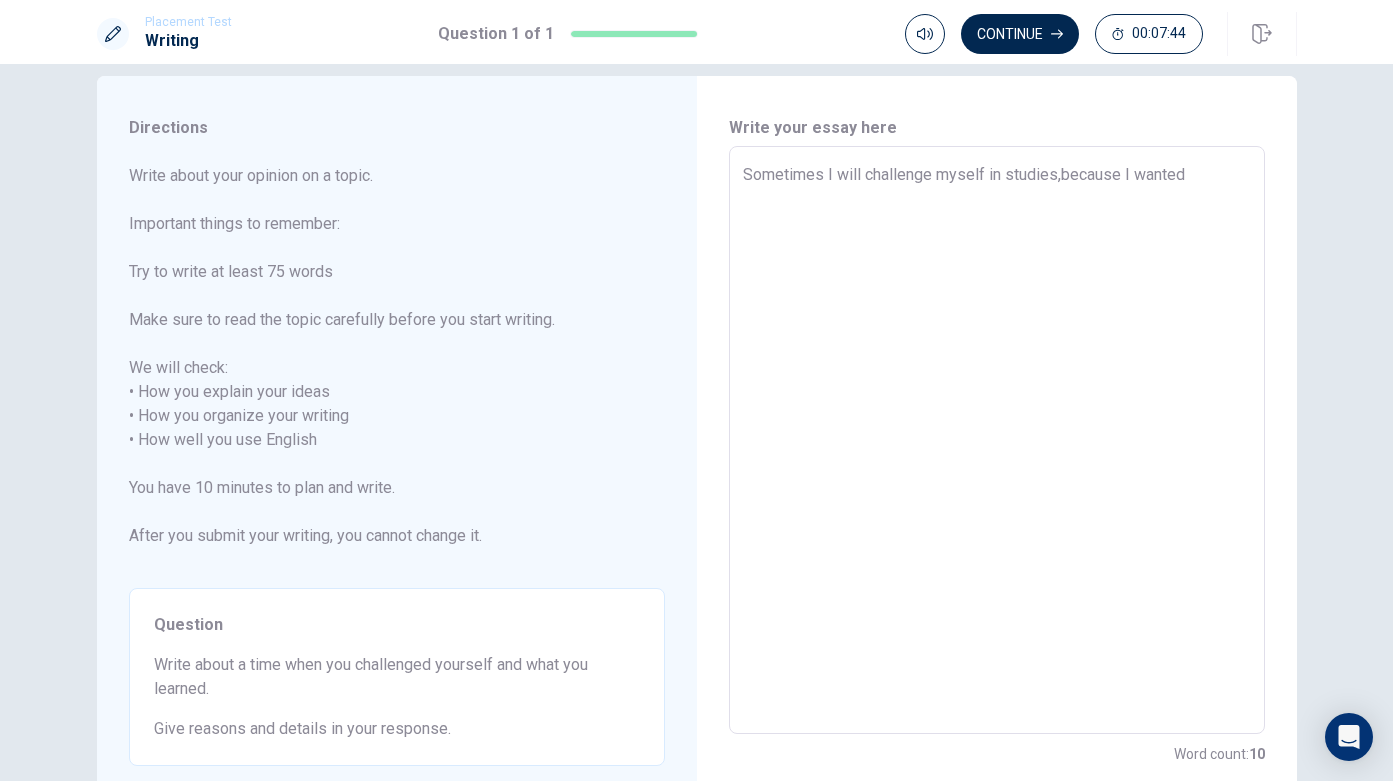 type on "x" 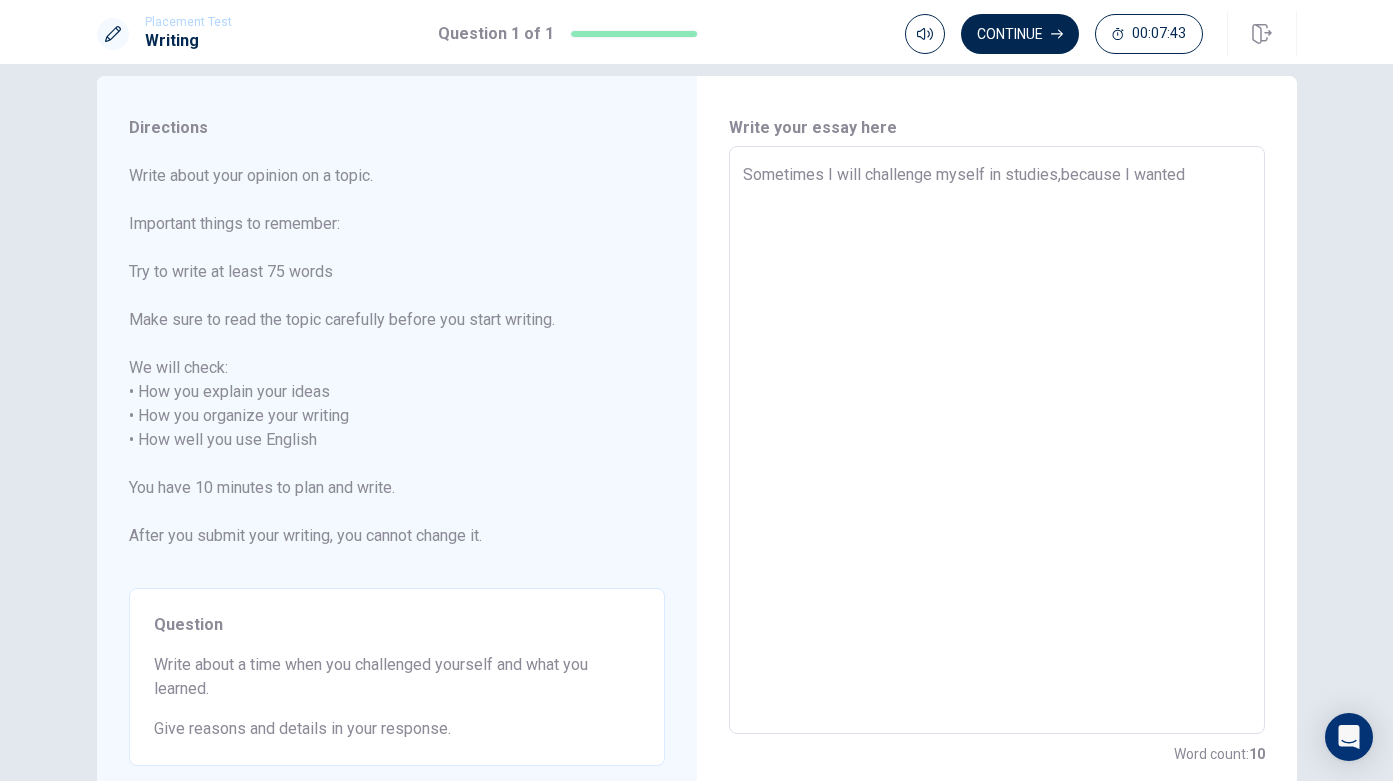 type on "Sometimes I will challenge myself in studies,because I wante" 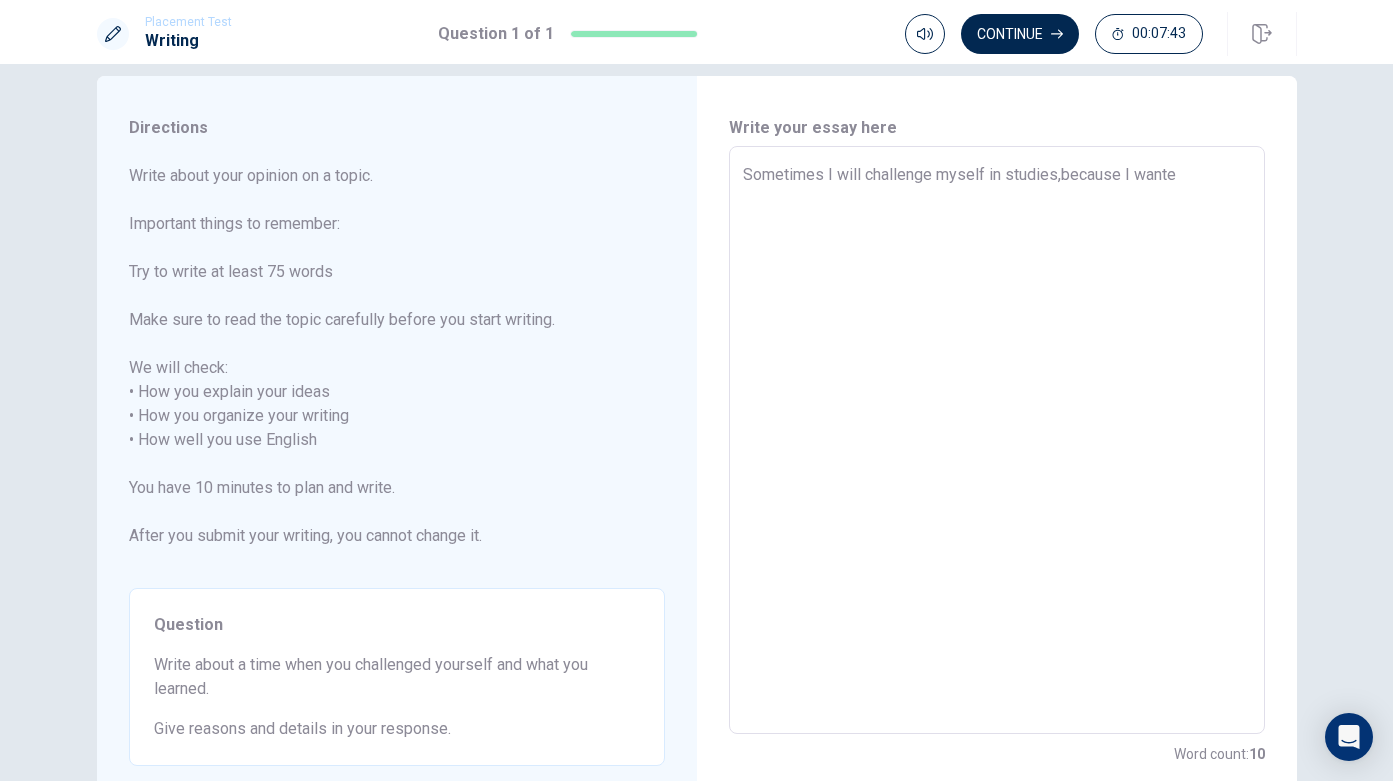 type on "x" 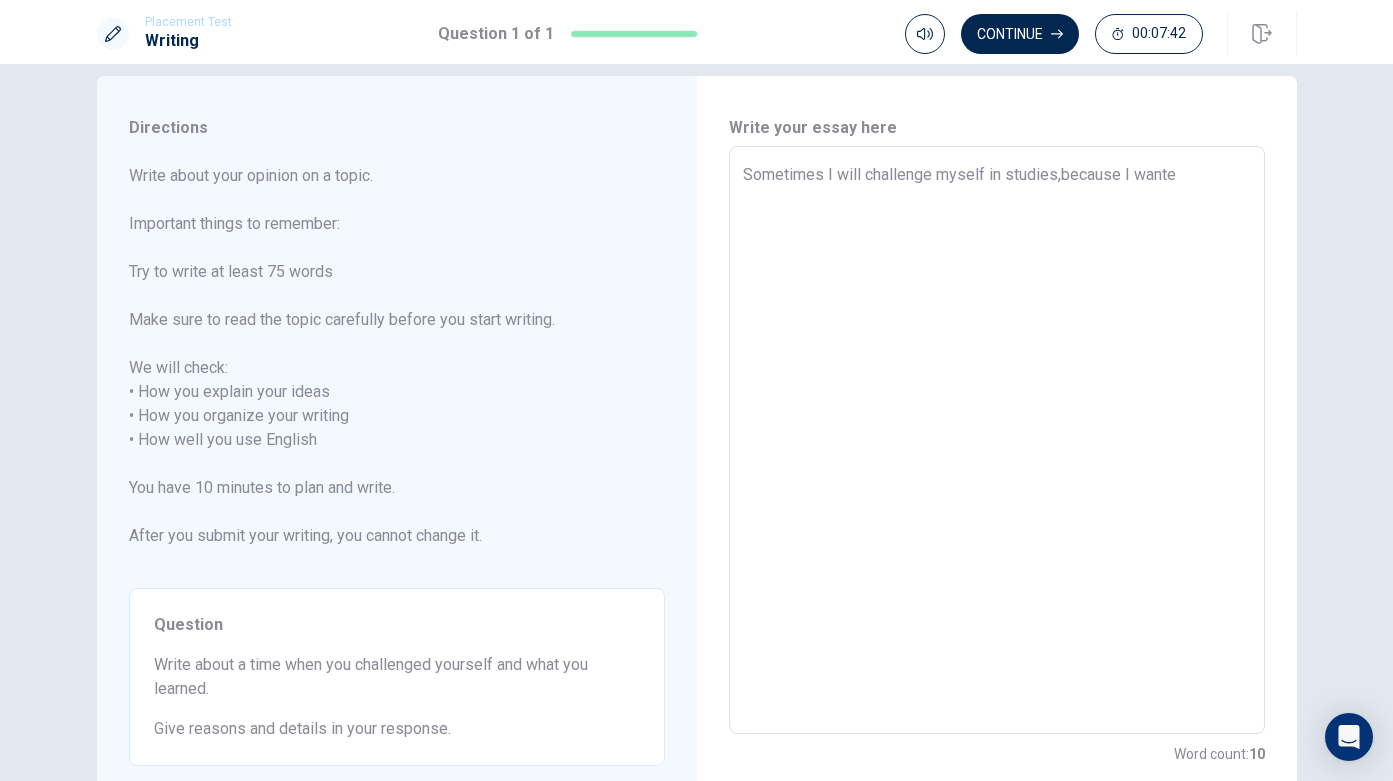type on "Sometimes I will challenge myself in studies,because I want" 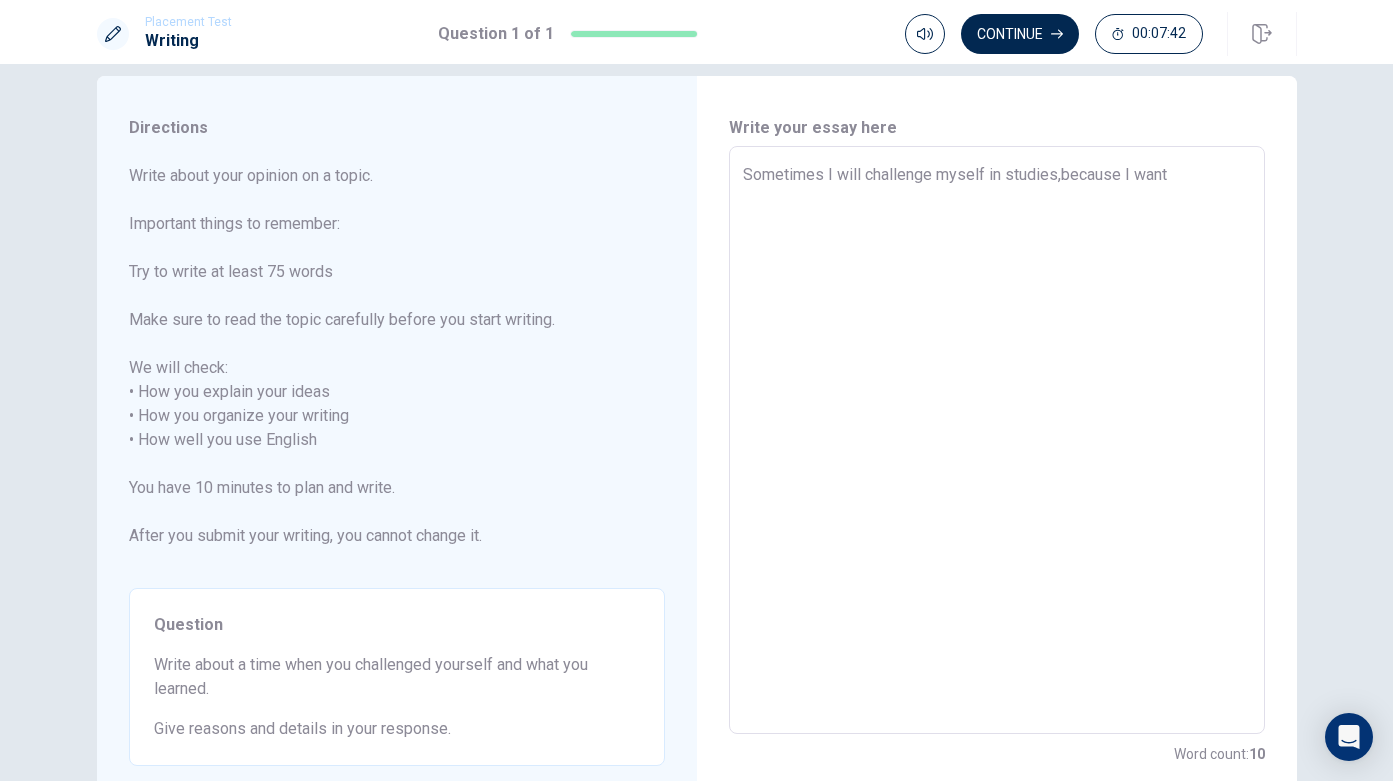 type on "x" 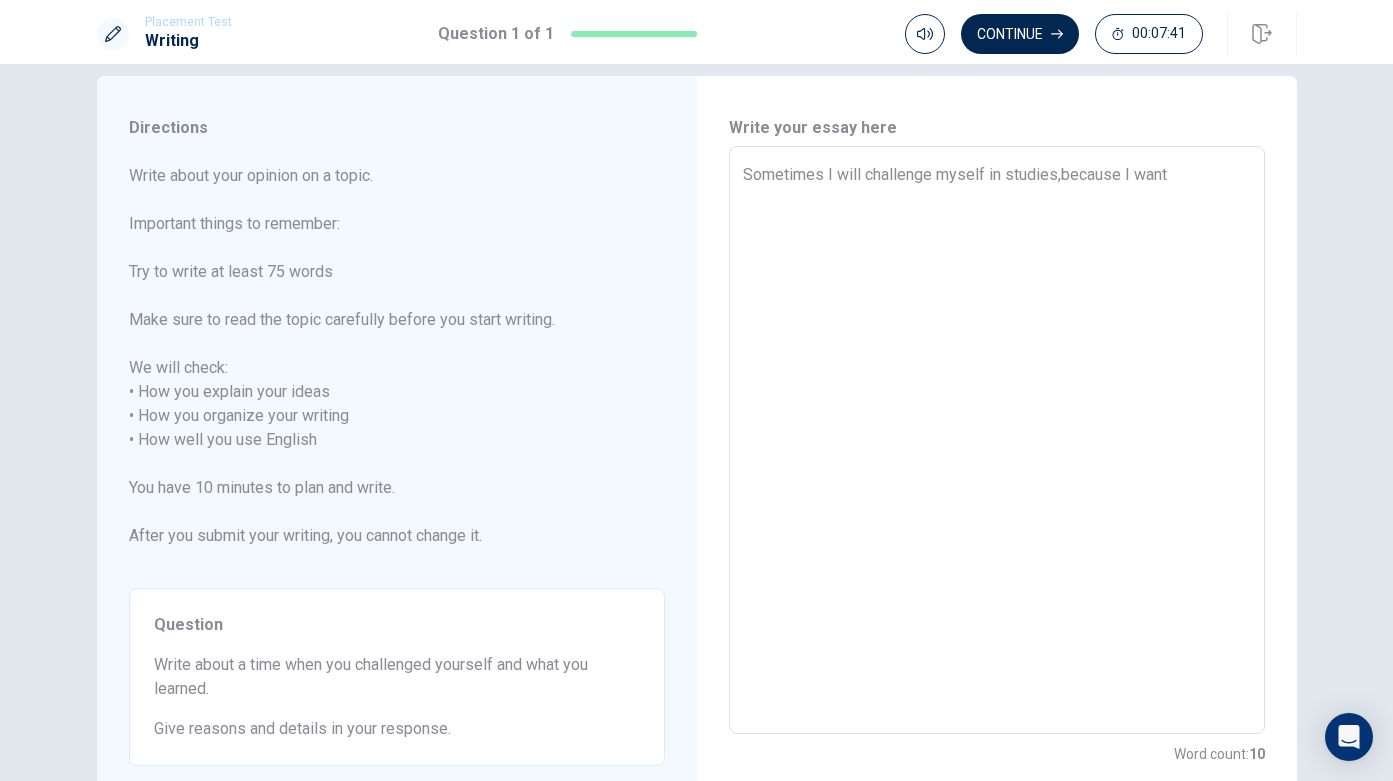 type on "Sometimes I will challenge myself in studies,because I want a" 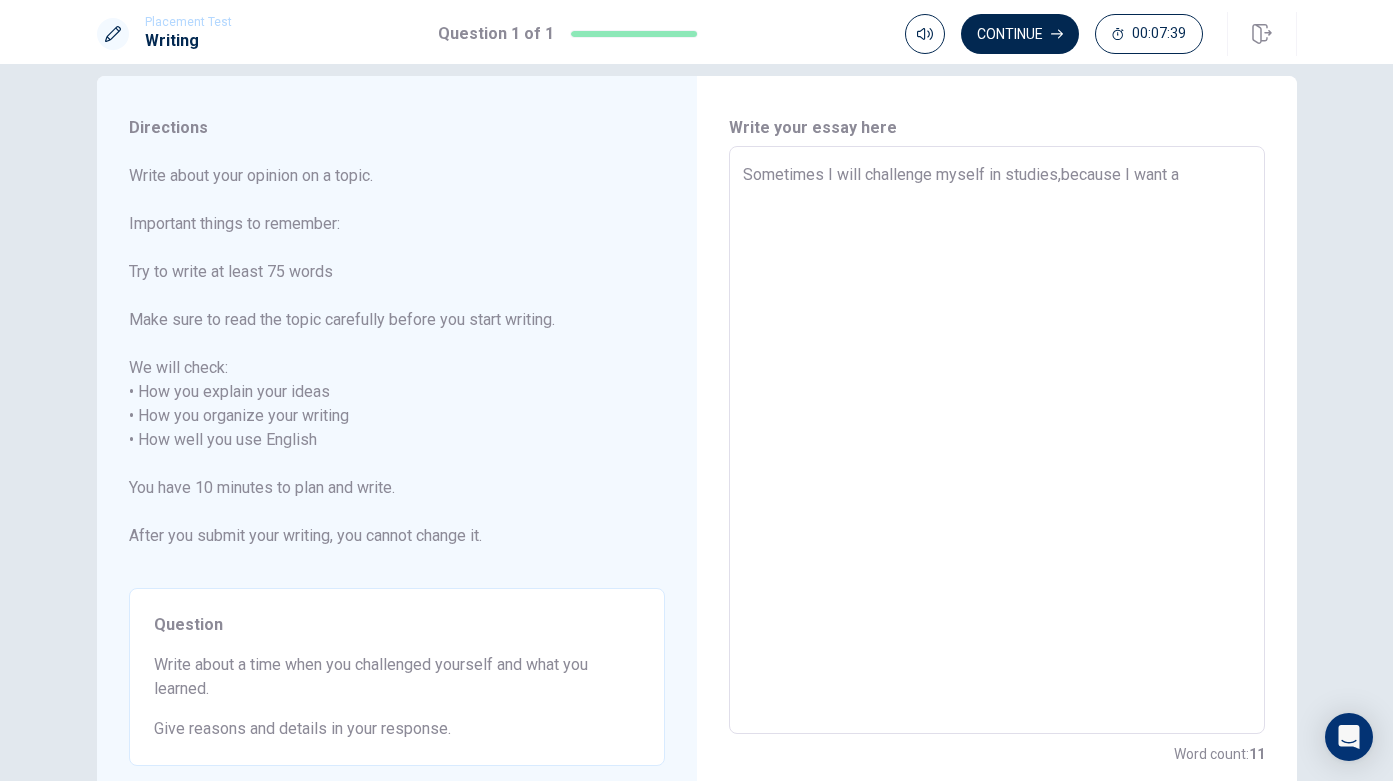 type on "x" 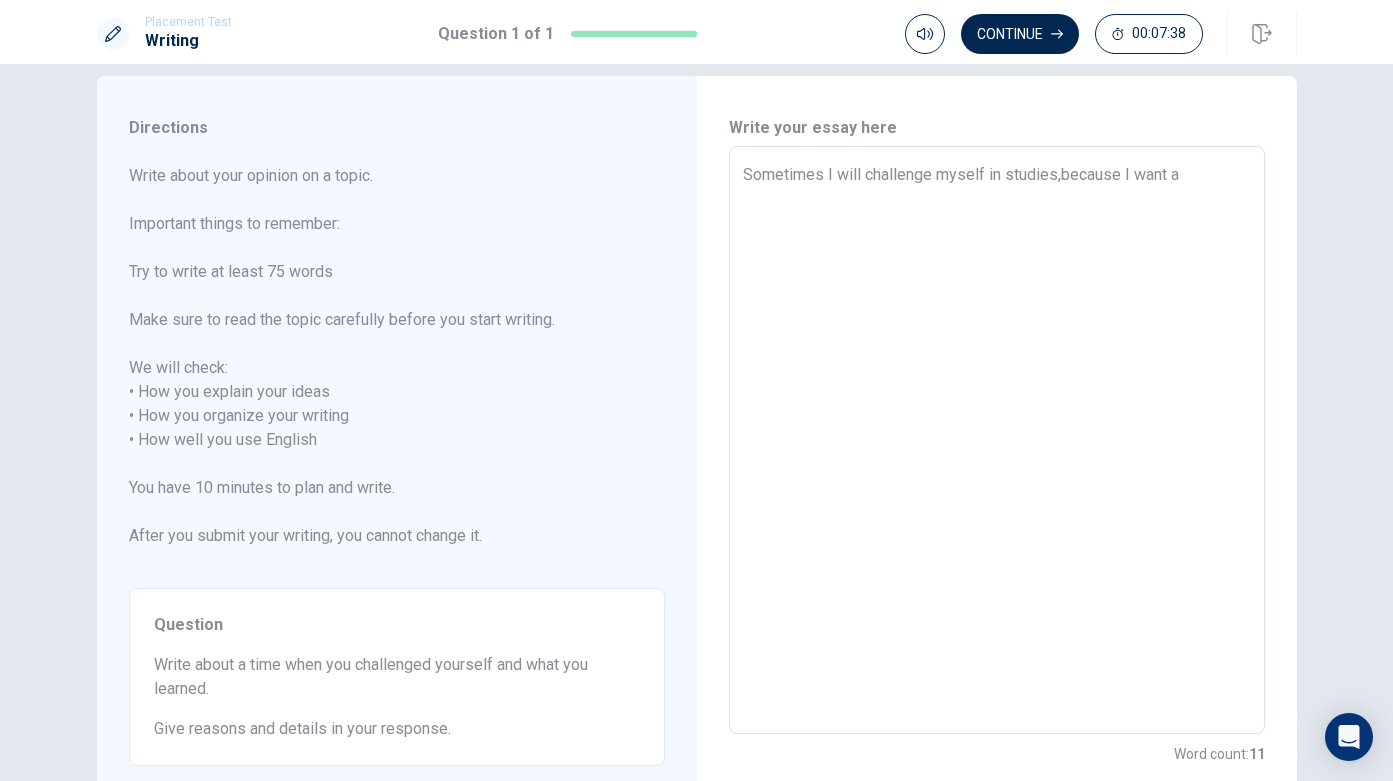 type on "Sometimes I will challenge myself in studies,because I want a" 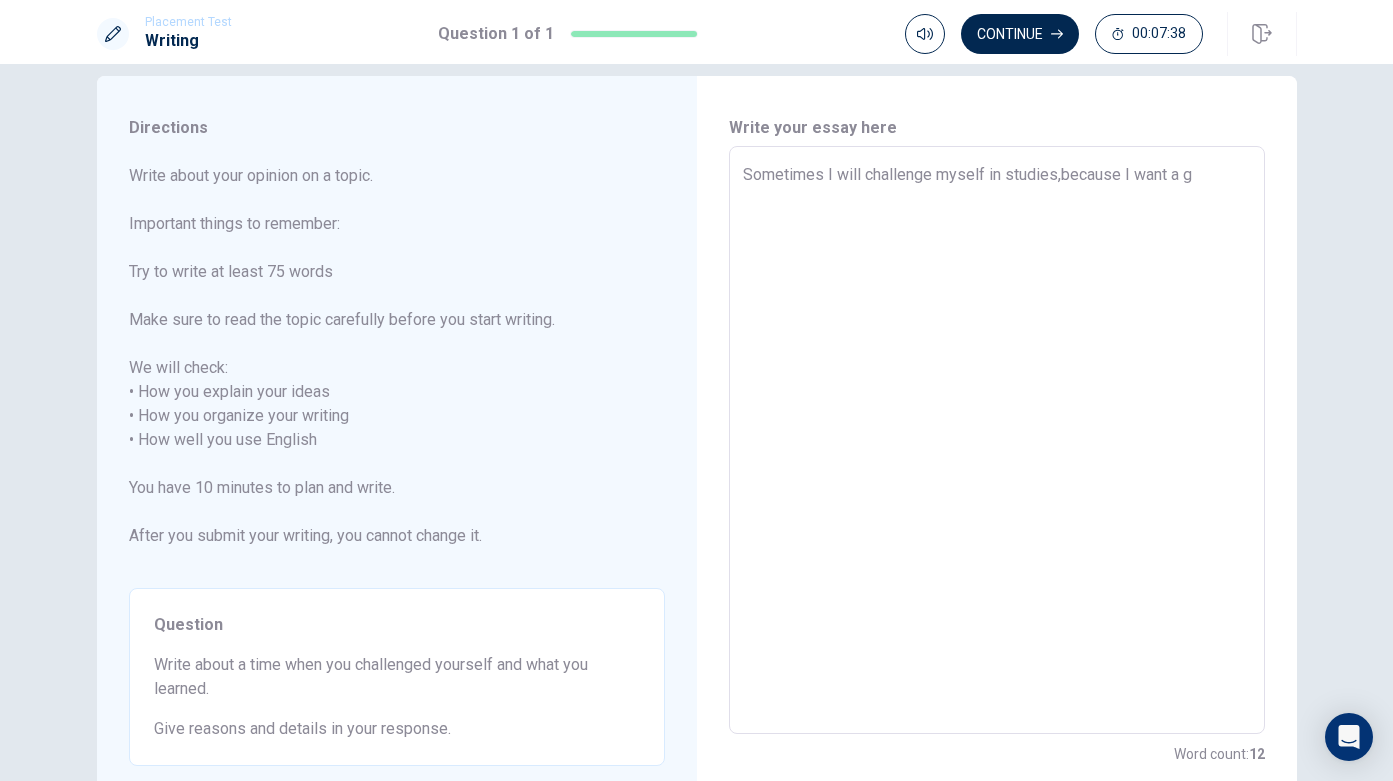 type on "x" 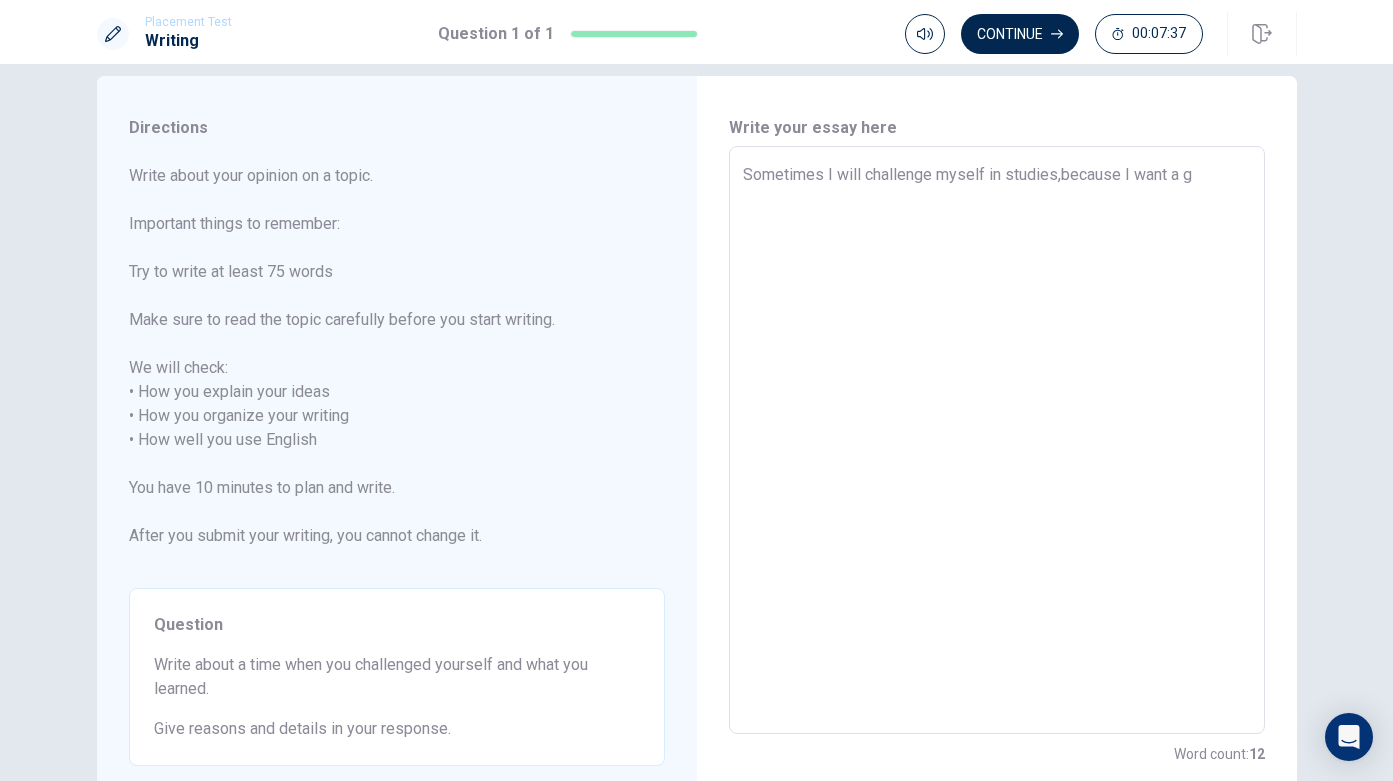 type on "Sometimes I will challenge myself in studies,because I want a go" 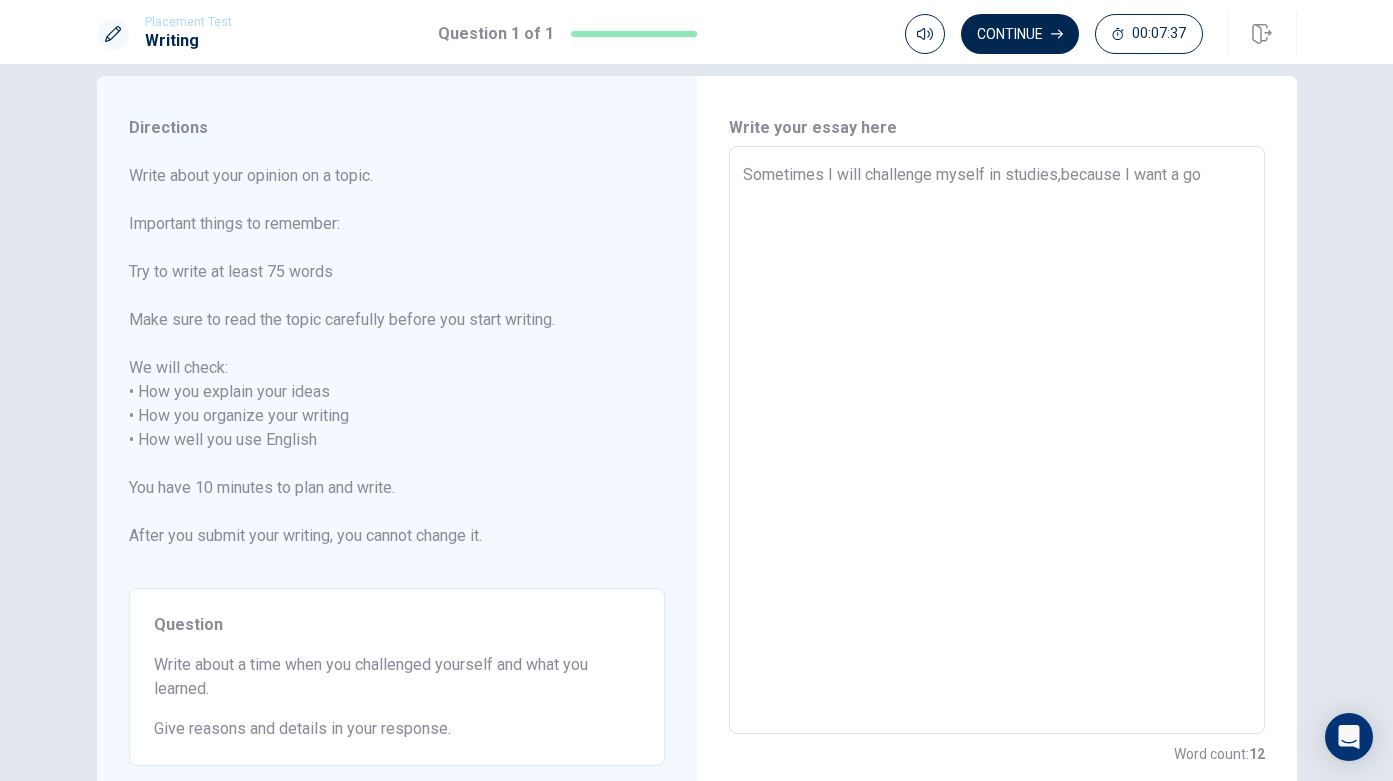type on "x" 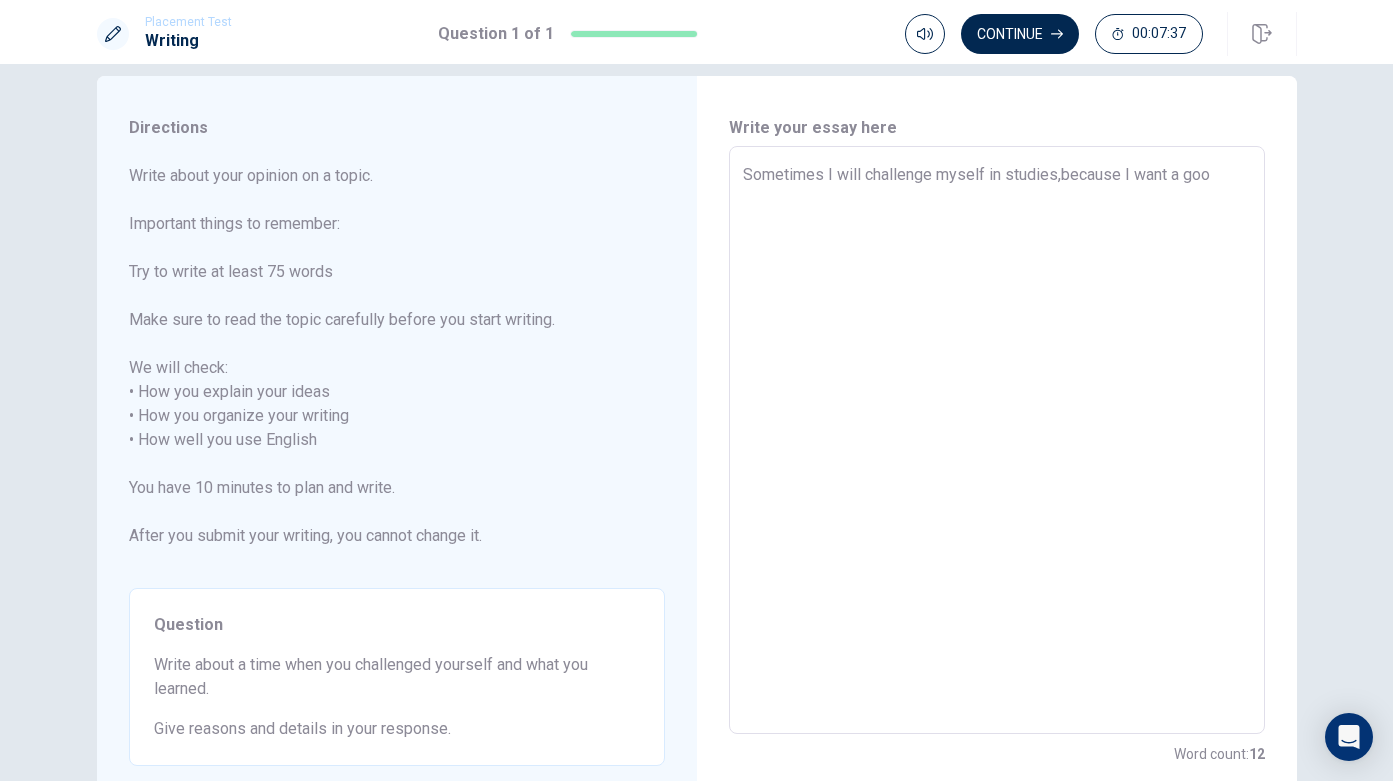 type on "x" 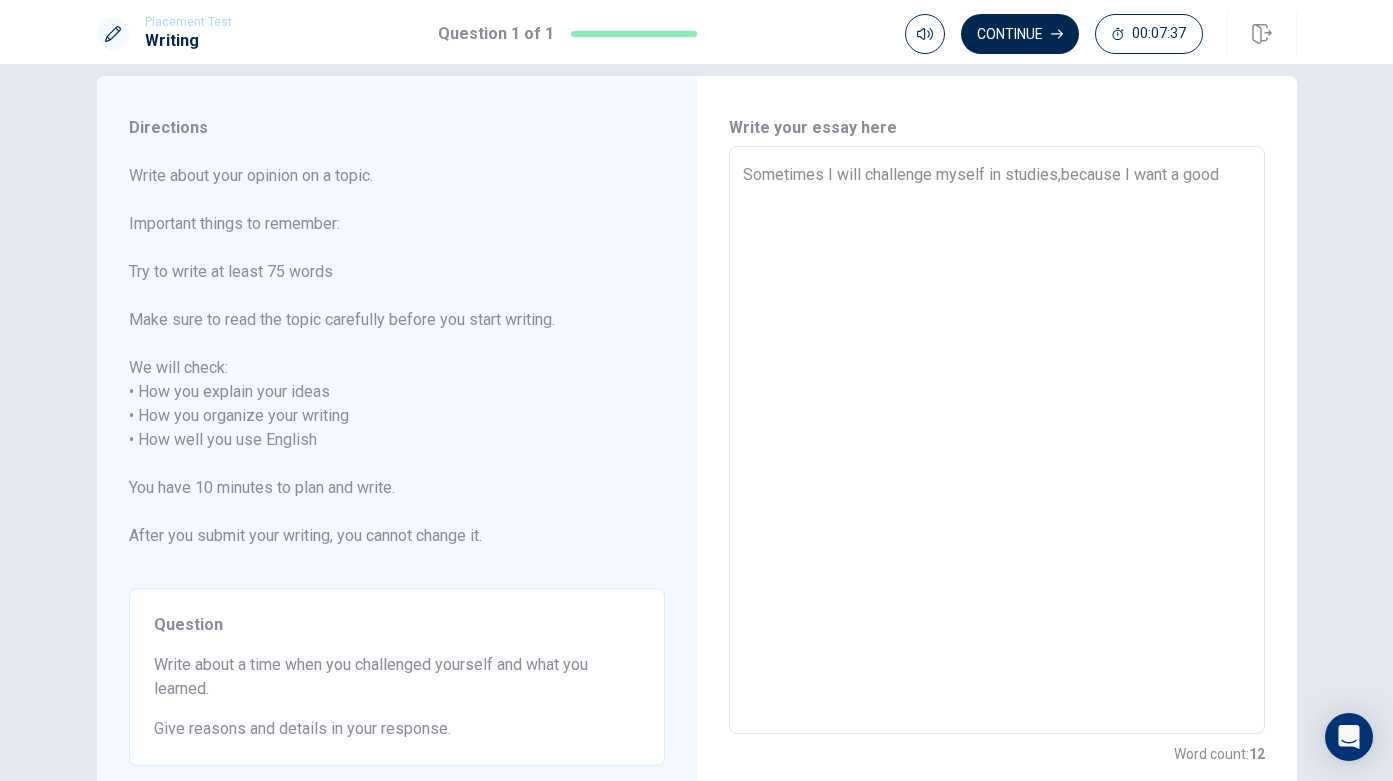 type on "x" 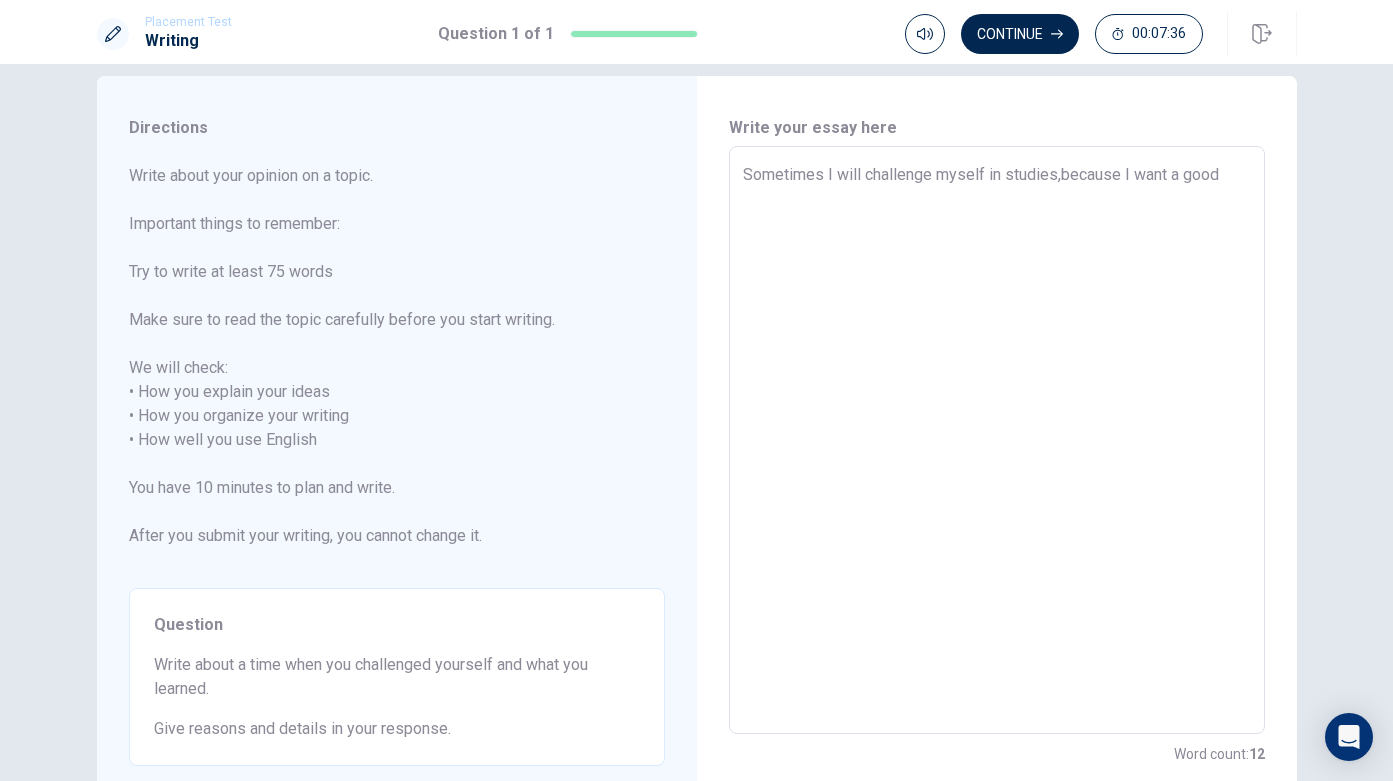 type on "x" 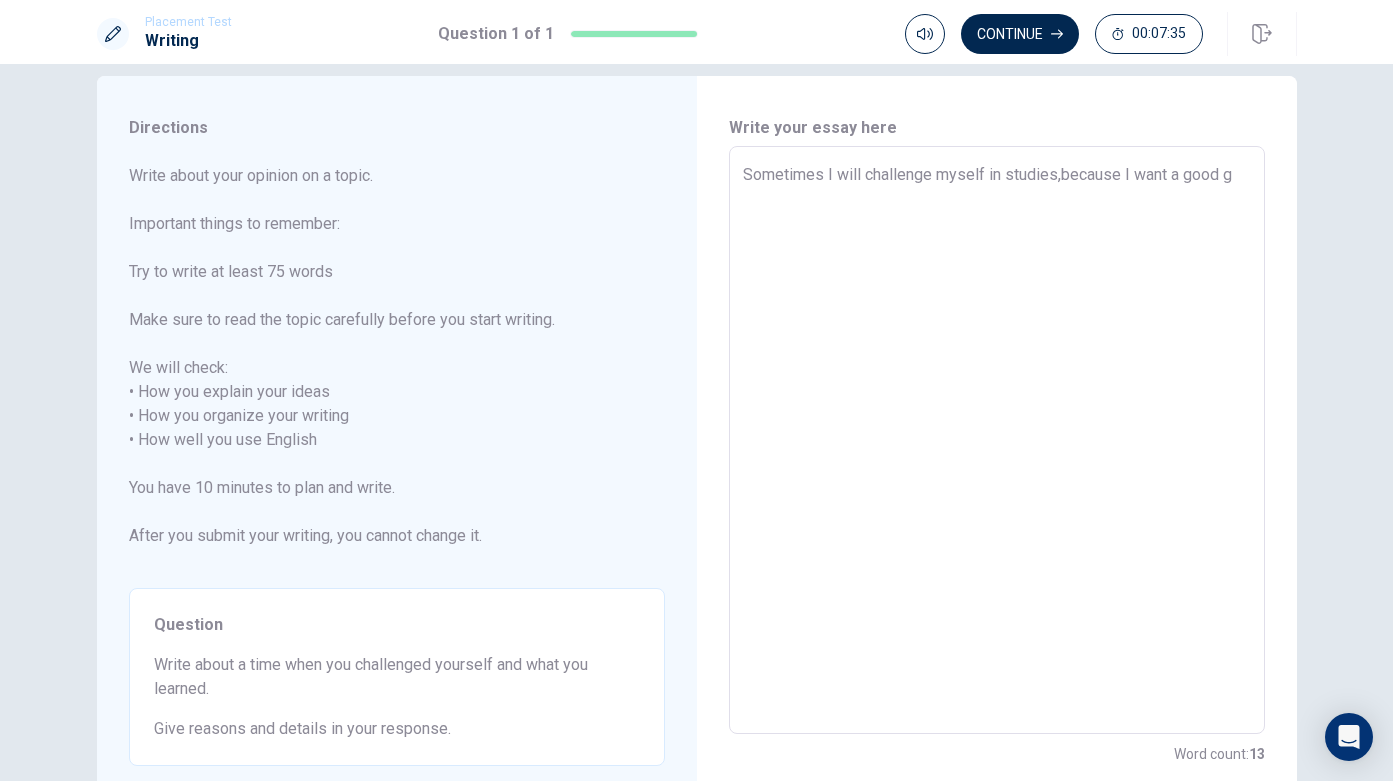 type on "x" 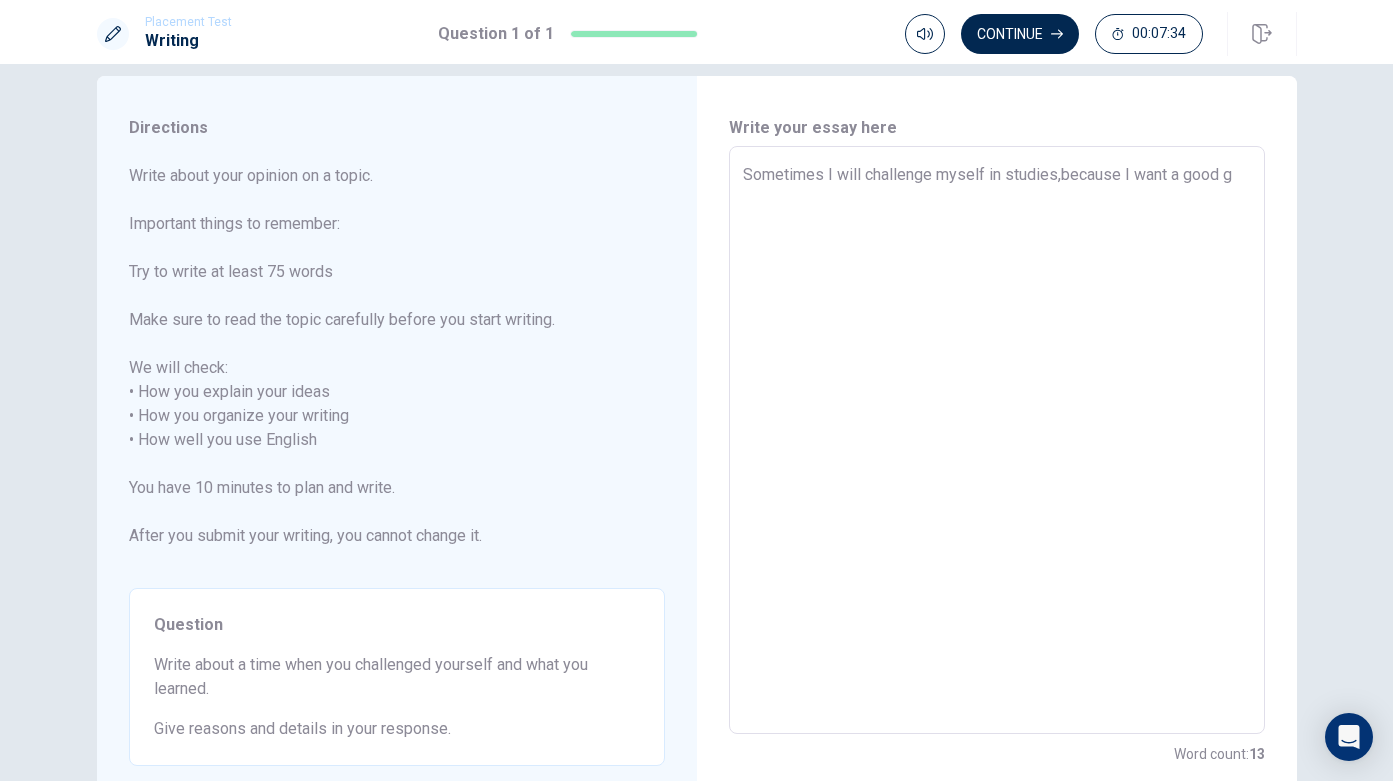 type on "Sometimes I will challenge myself in studies,because I want a good gr" 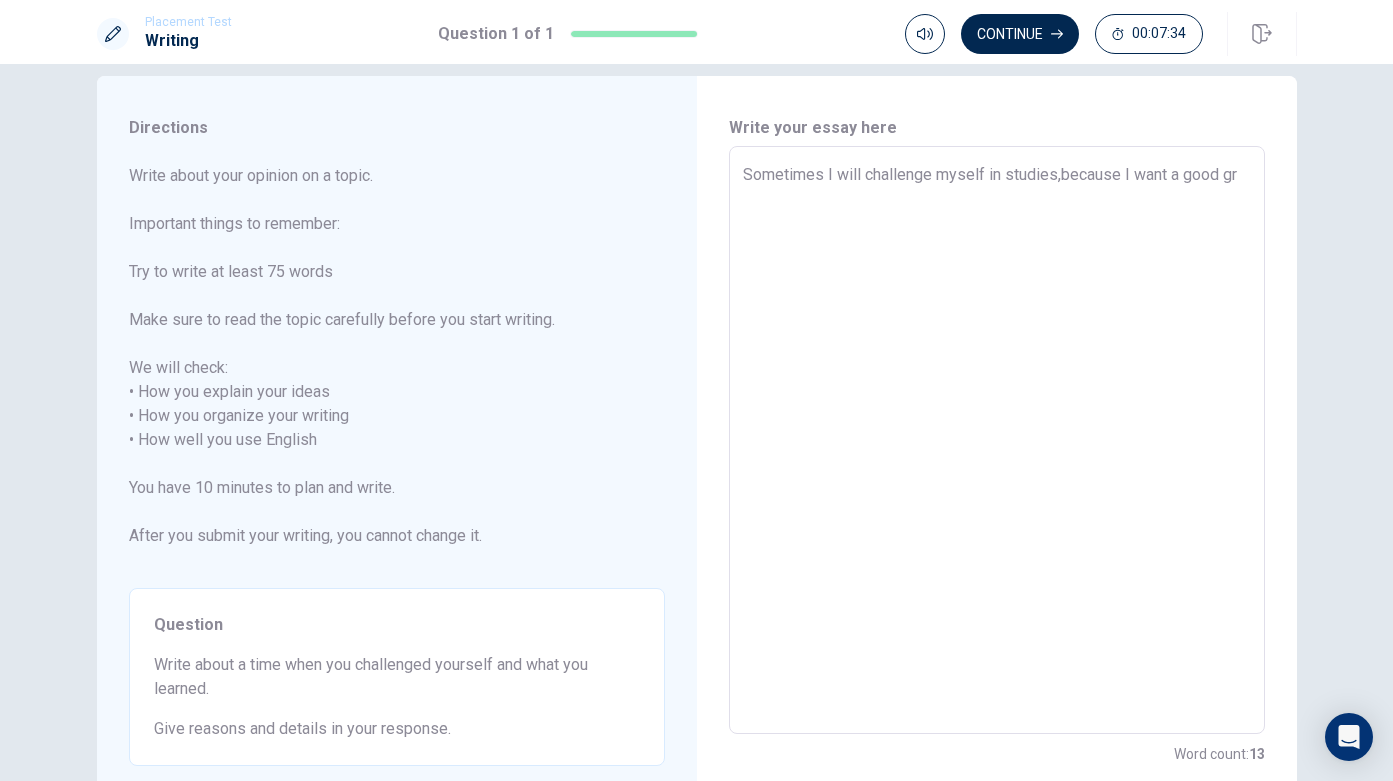 type on "x" 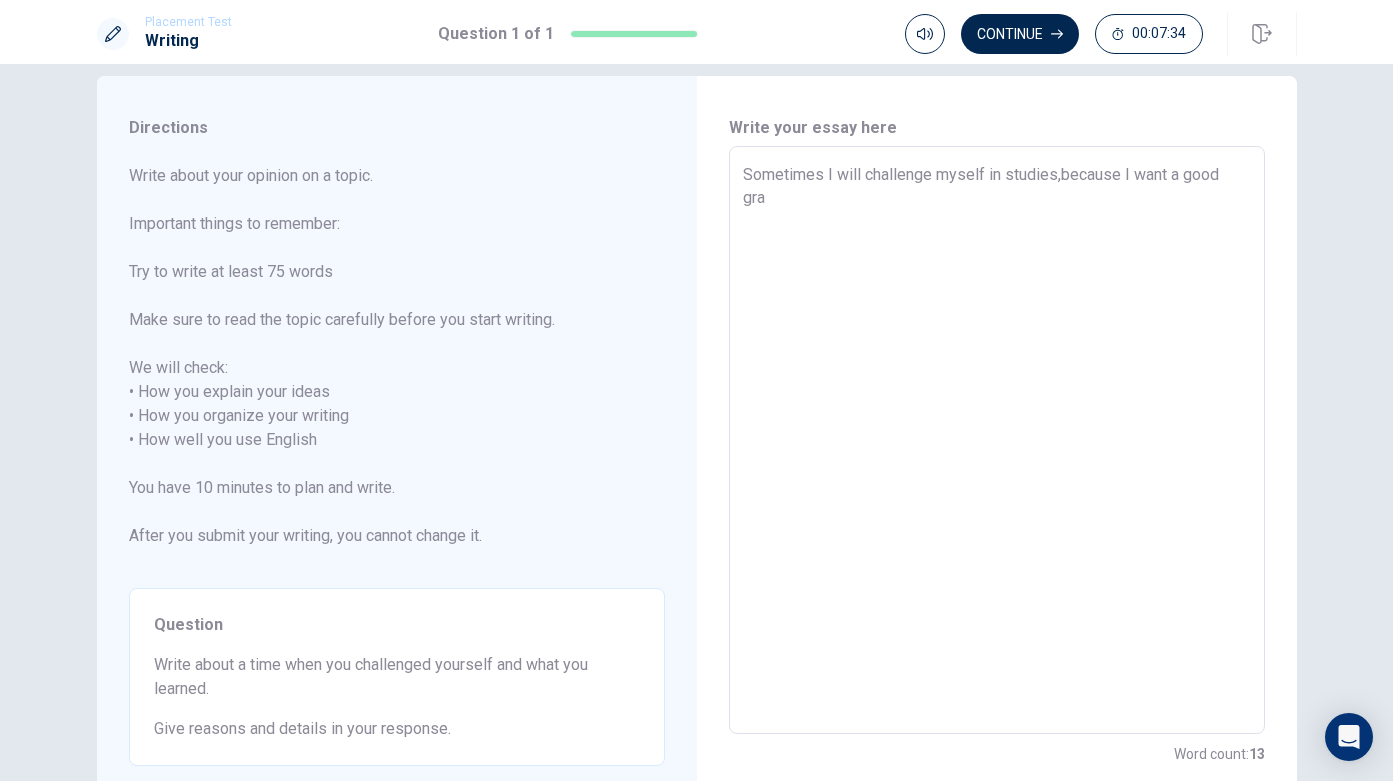 type on "x" 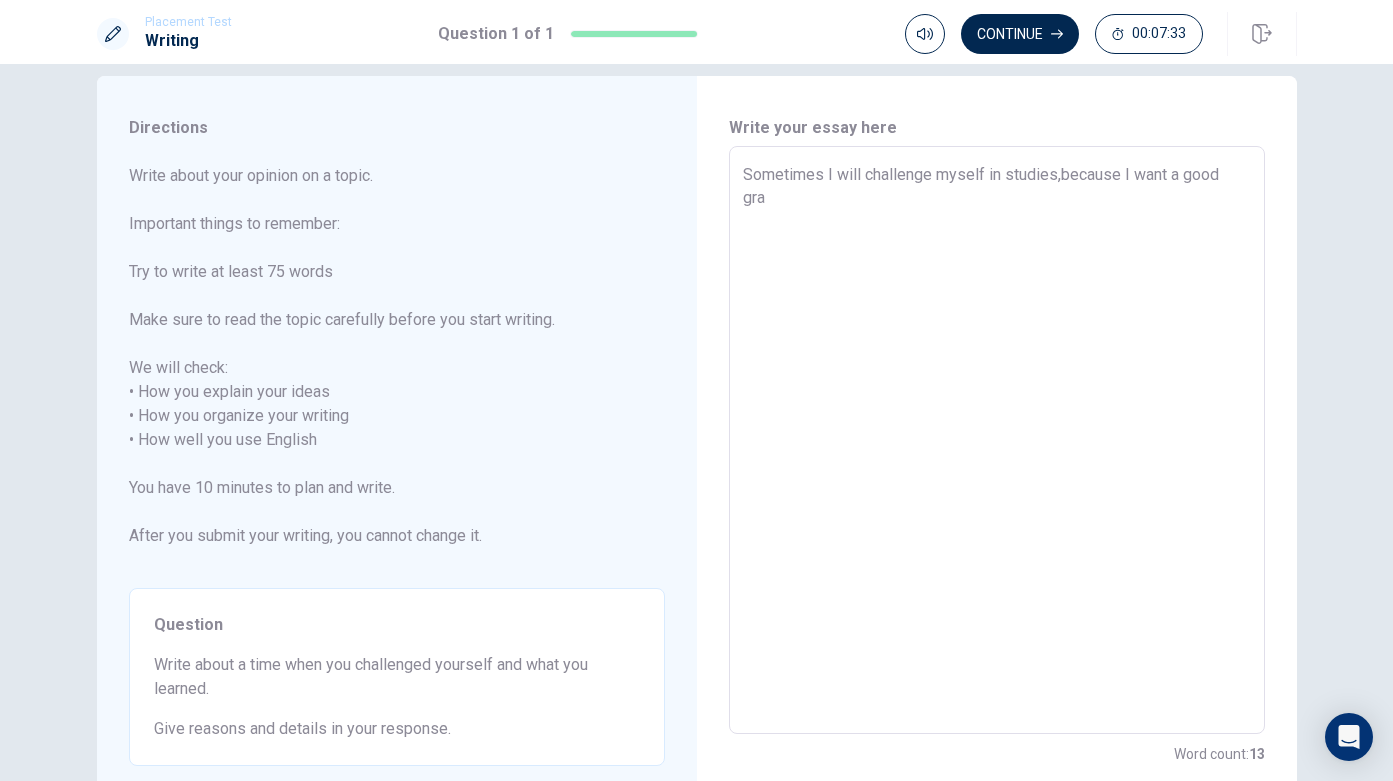 type on "Sometimes I will challenge myself in studies,because I want a good grad" 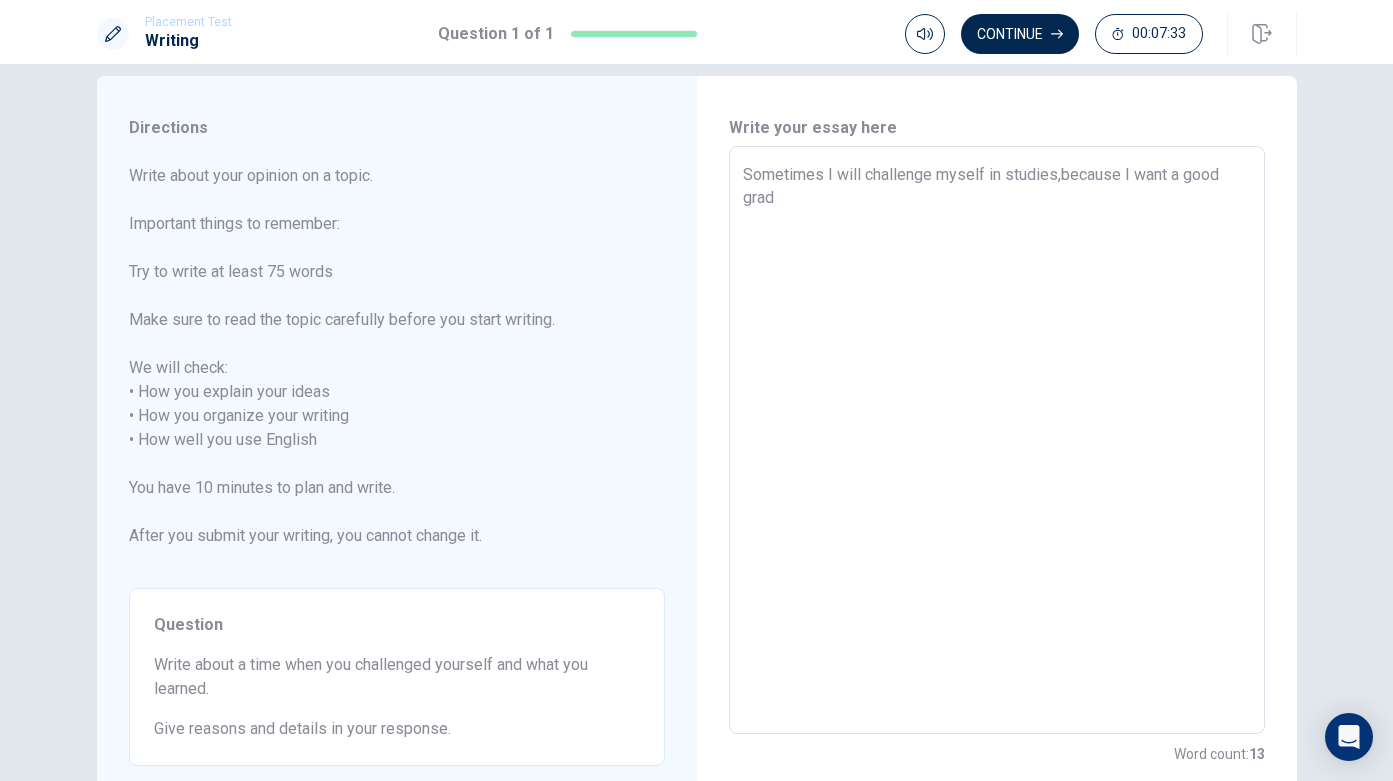 type on "x" 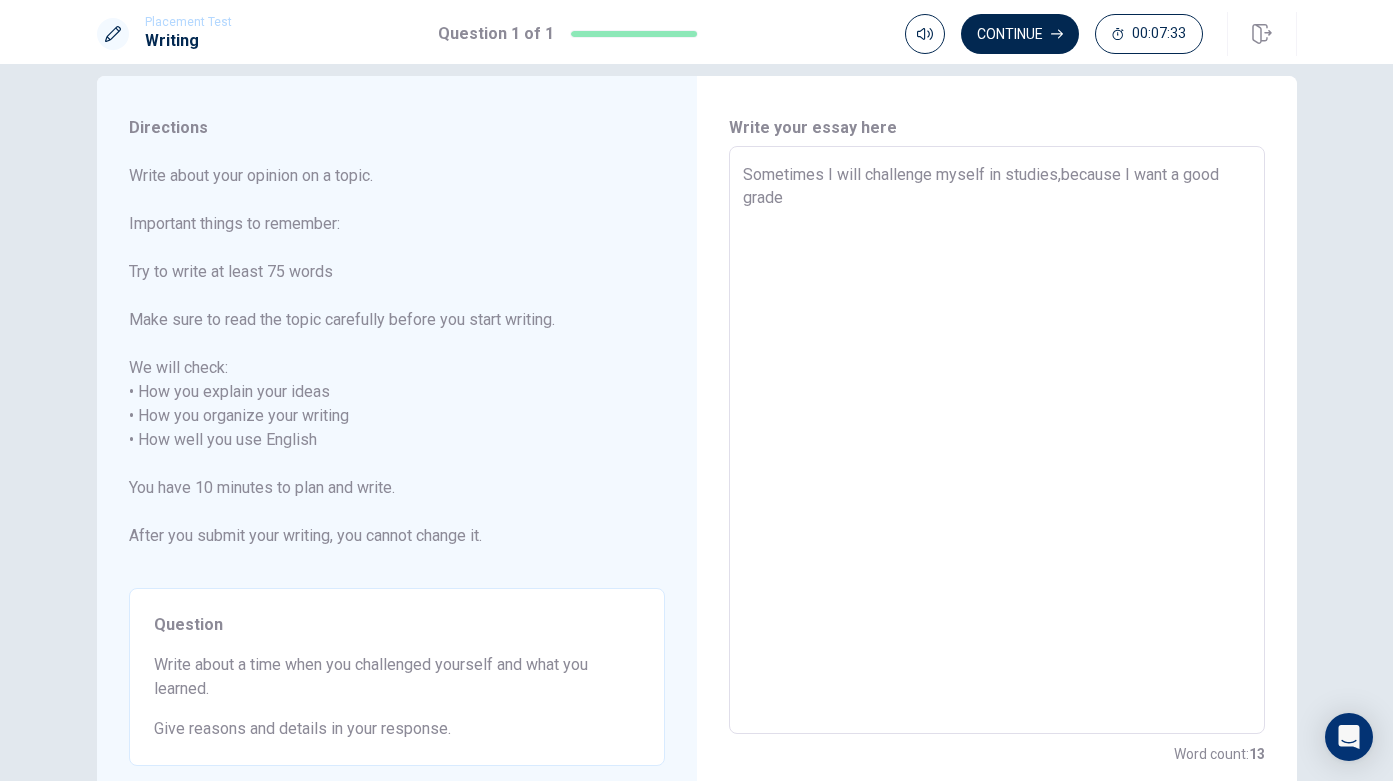 type on "x" 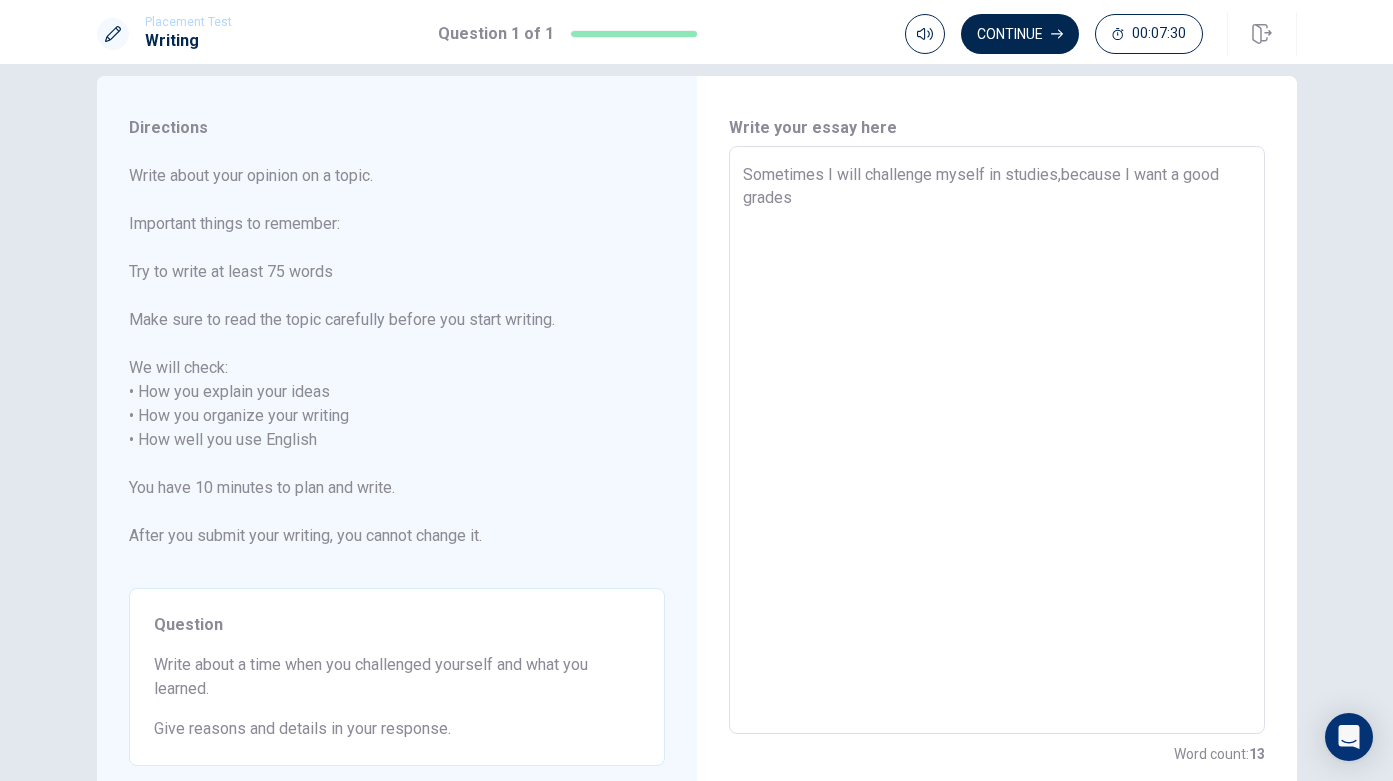 type 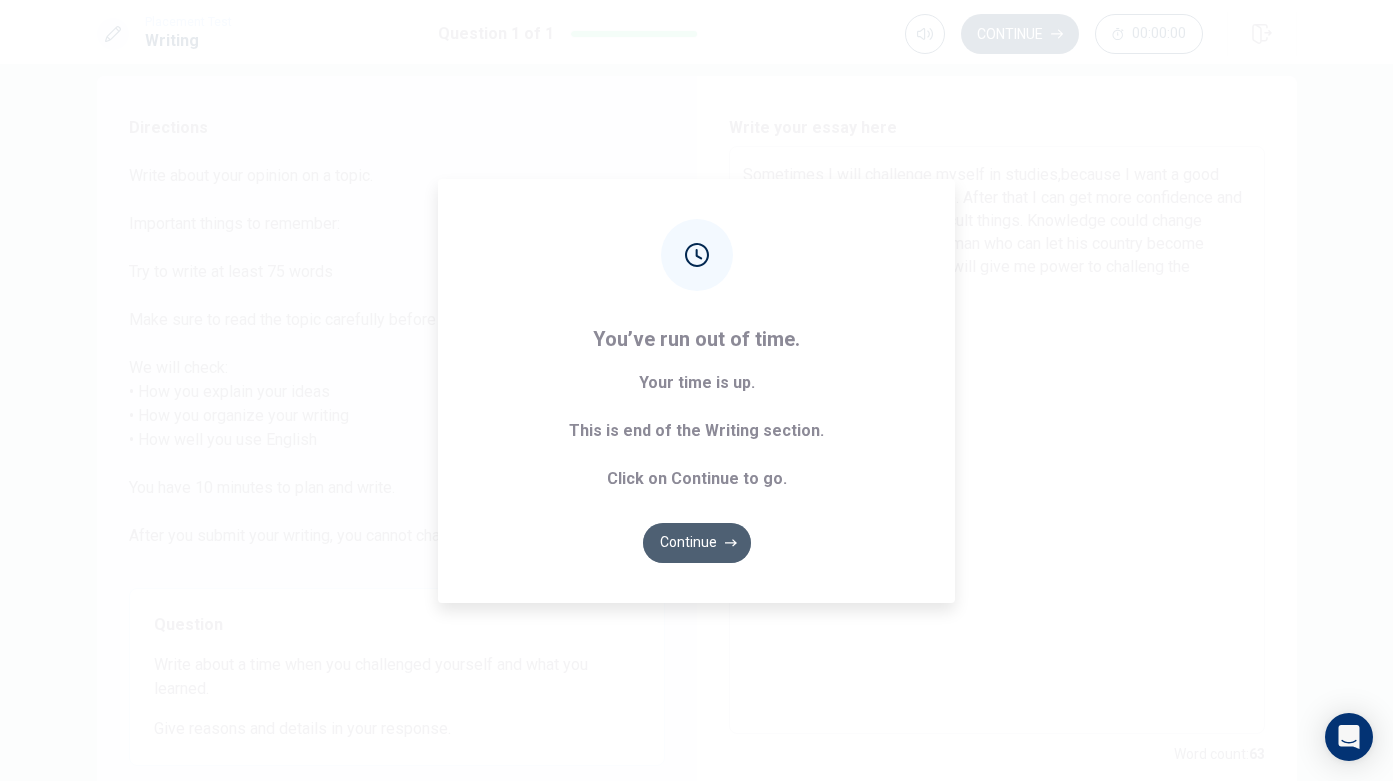 click on "Continue" at bounding box center (697, 543) 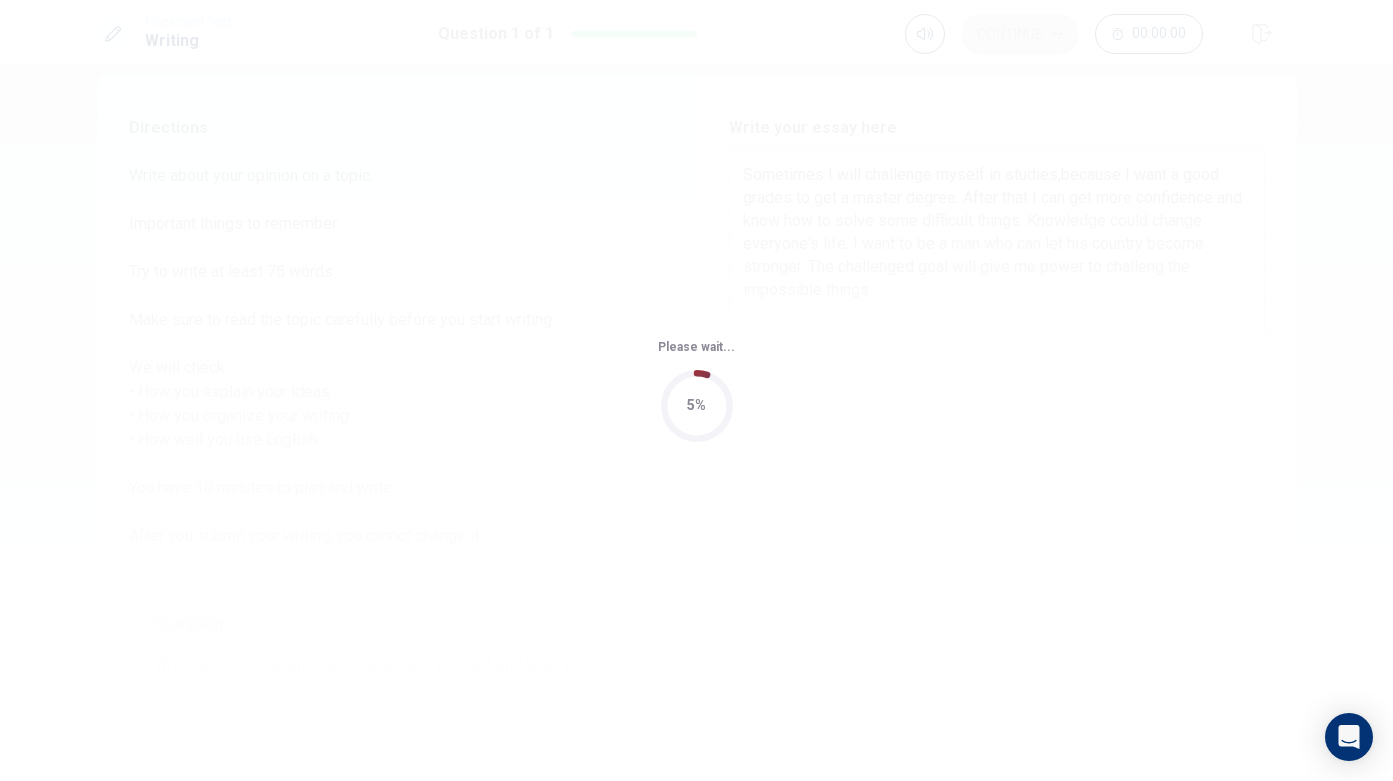 scroll, scrollTop: 0, scrollLeft: 0, axis: both 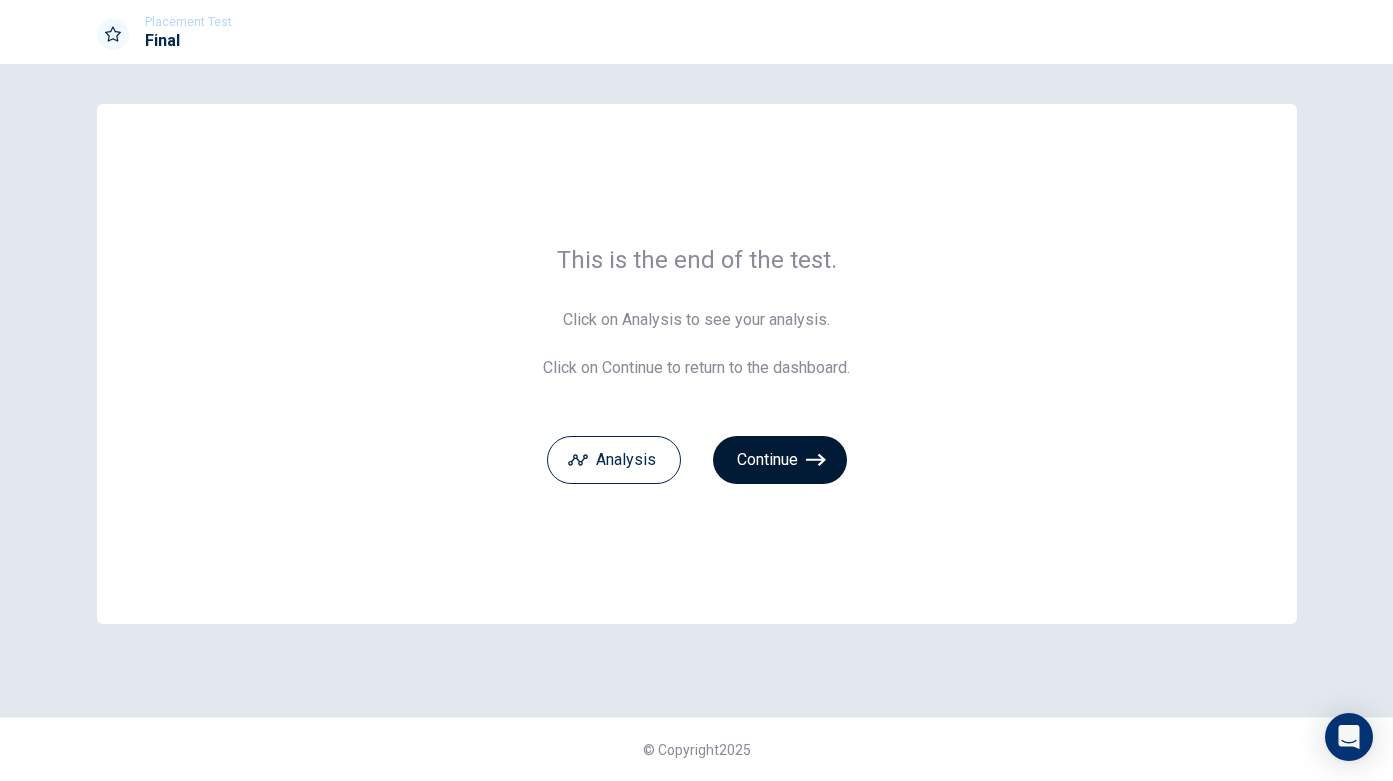 click on "Continue" at bounding box center (780, 460) 